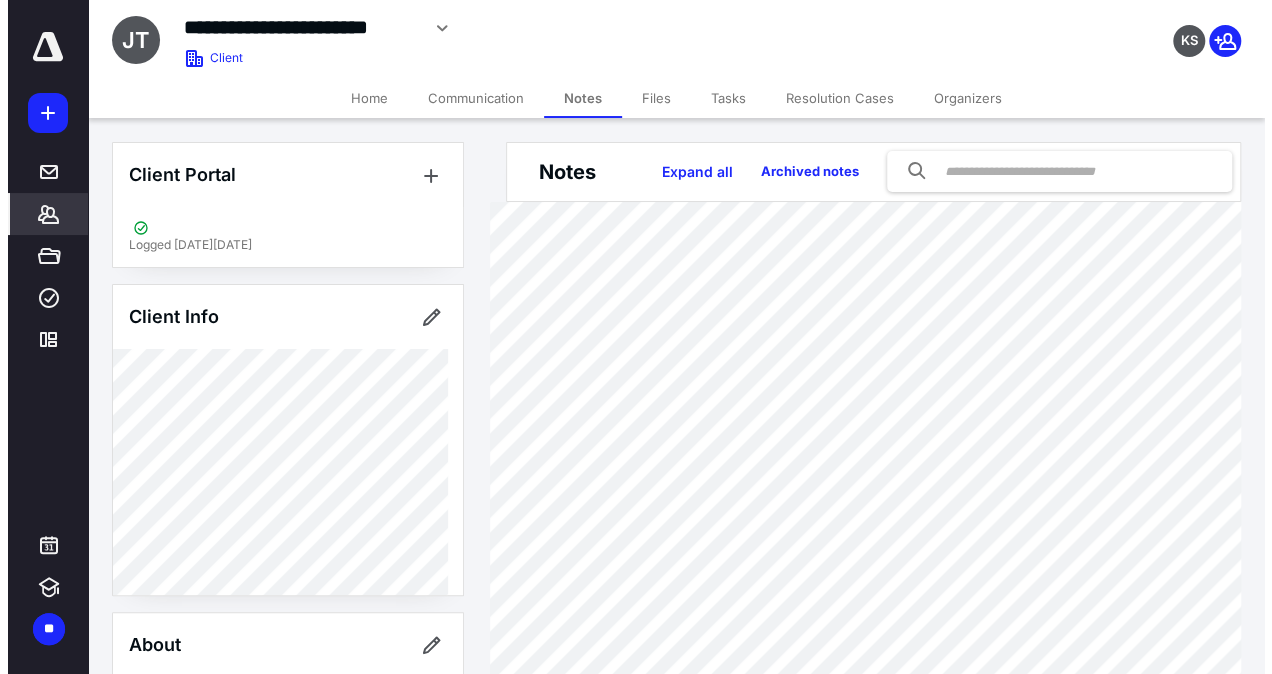 scroll, scrollTop: 0, scrollLeft: 0, axis: both 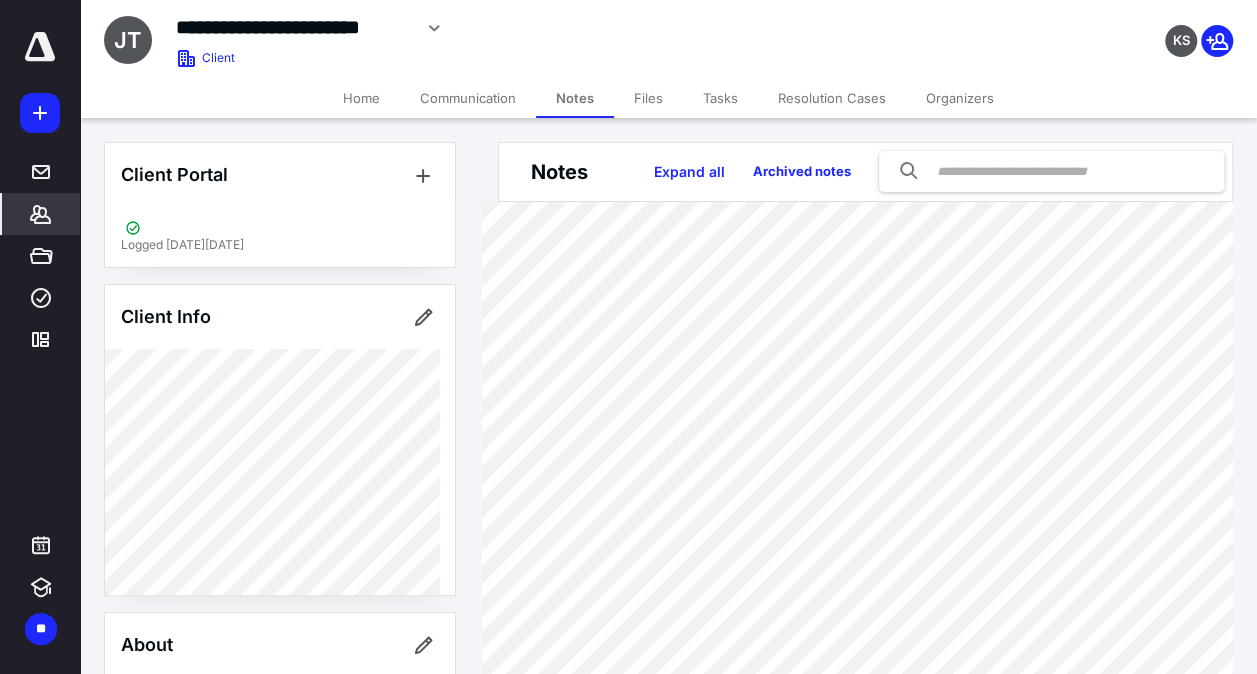 click on "*******" at bounding box center (41, 214) 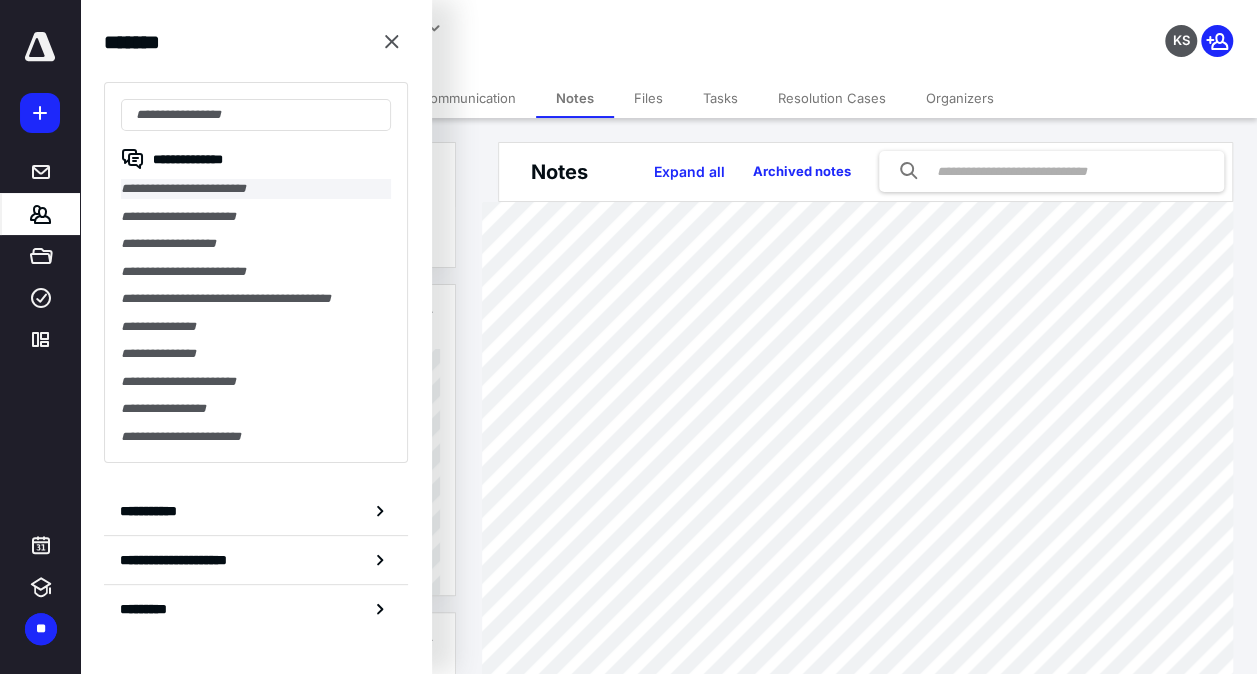 click on "**********" at bounding box center [256, 189] 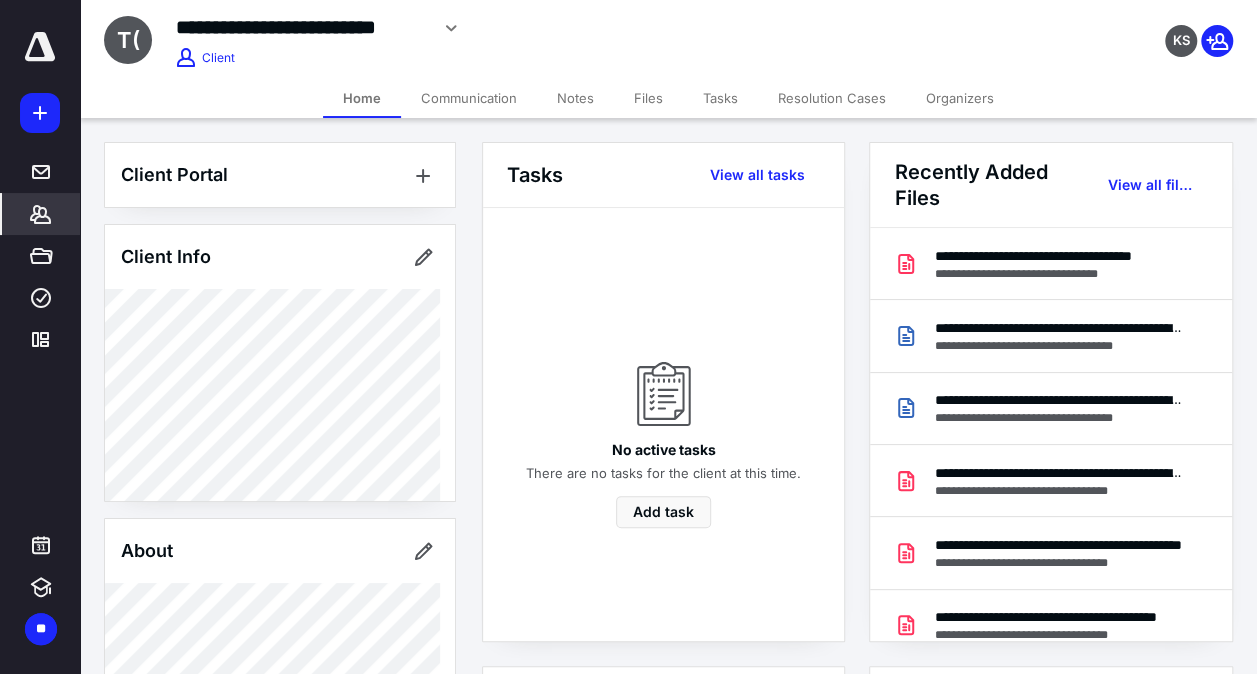 click on "Files" at bounding box center (648, 98) 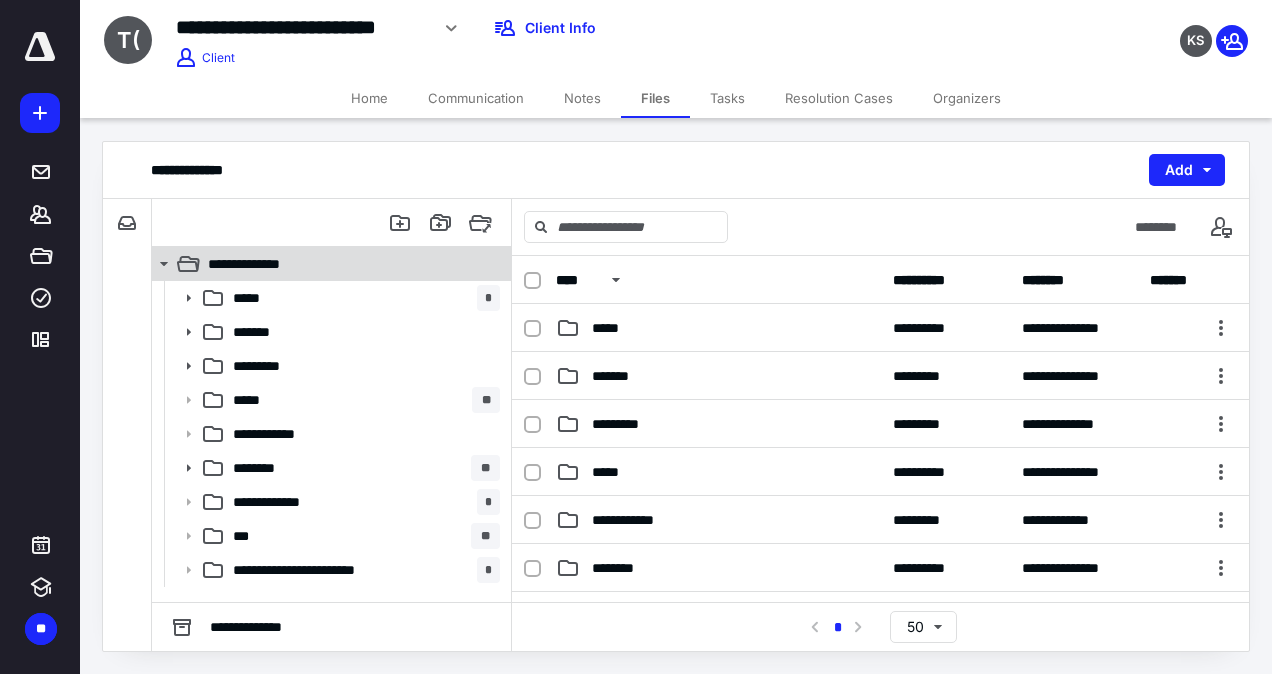 click on "**********" at bounding box center [344, 264] 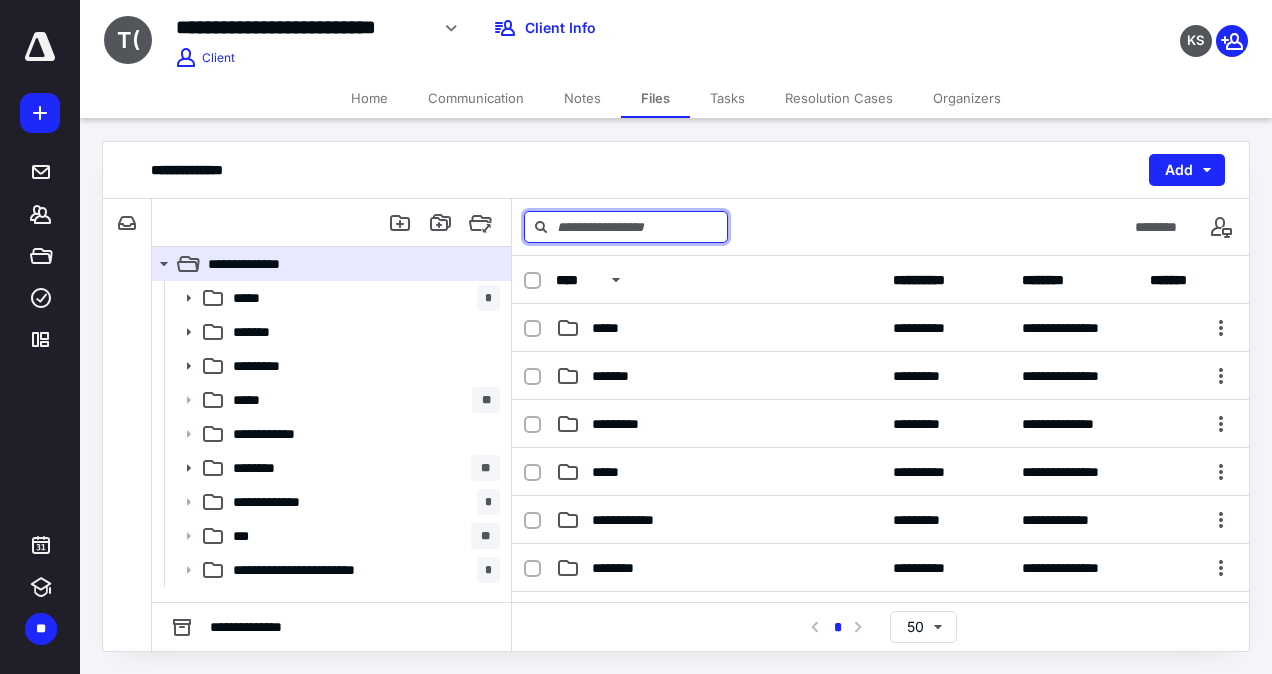 click at bounding box center [626, 227] 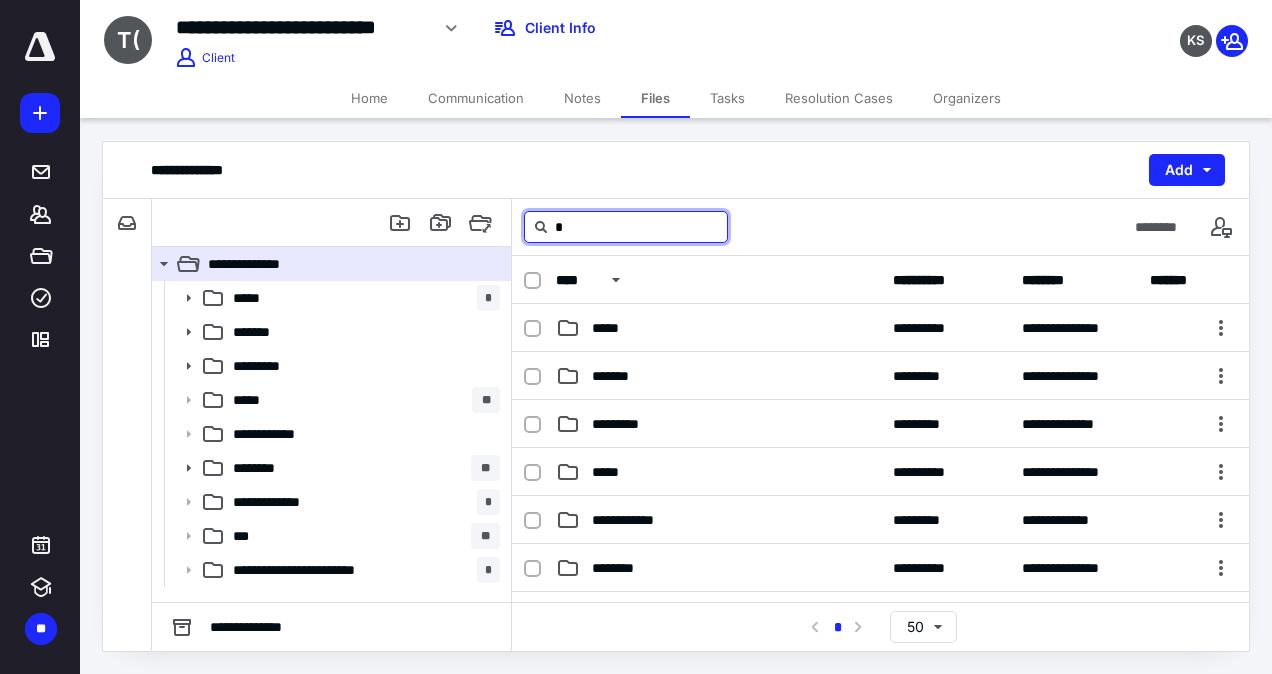 click on "*" at bounding box center [626, 227] 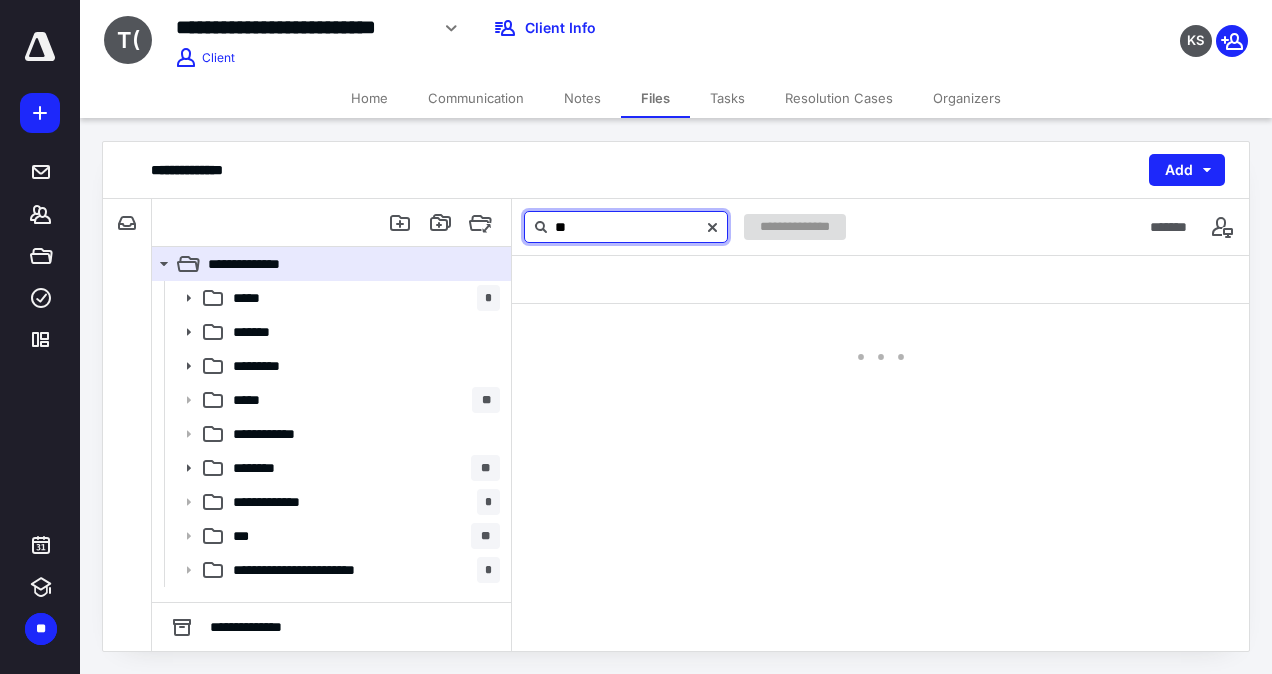 scroll, scrollTop: 5, scrollLeft: 0, axis: vertical 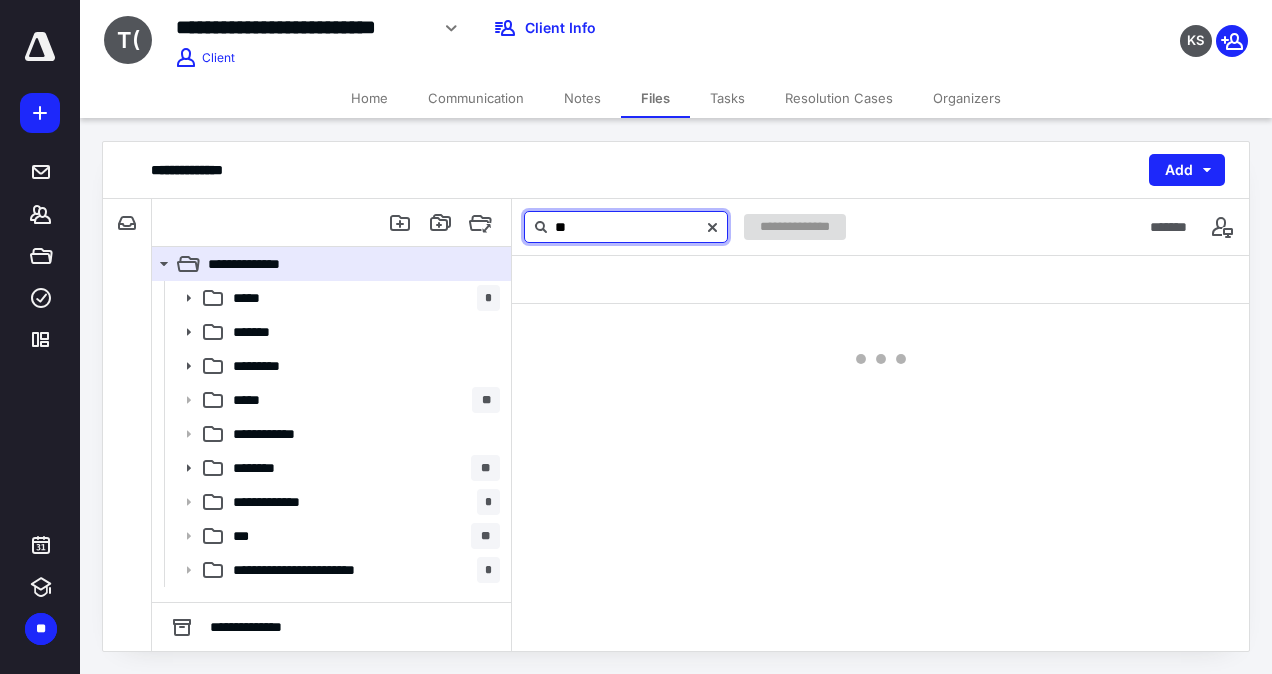 type on "*" 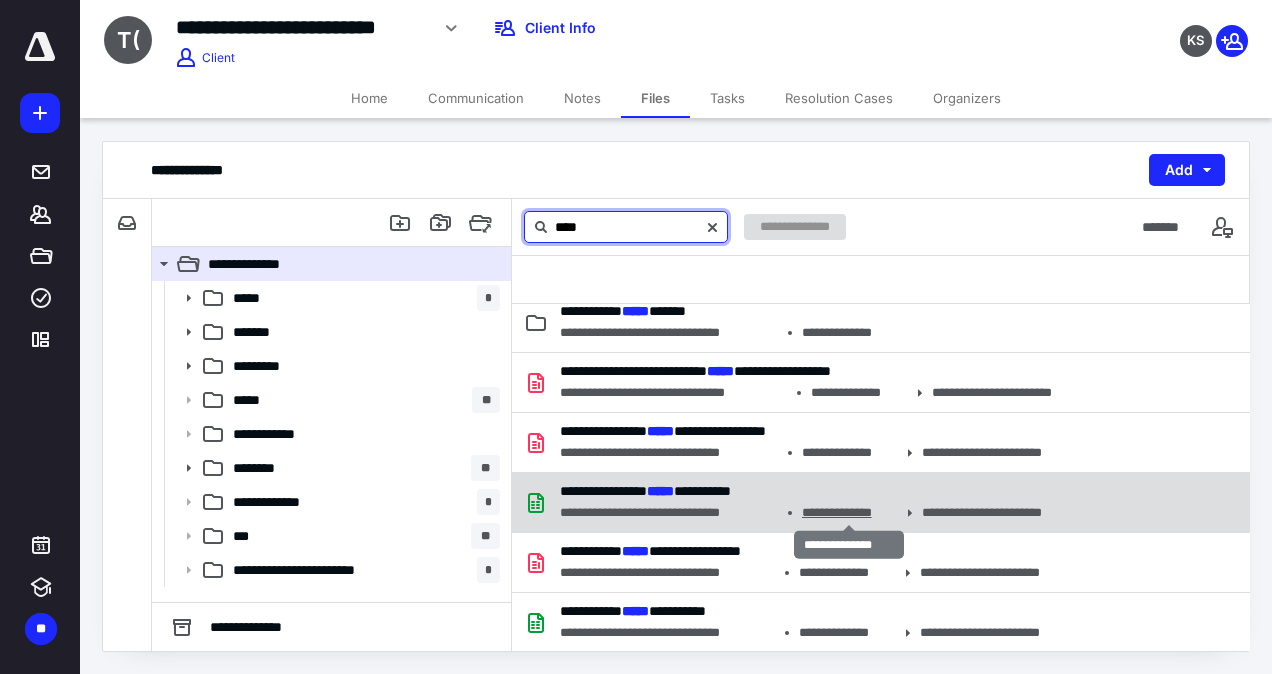 scroll, scrollTop: 5, scrollLeft: 0, axis: vertical 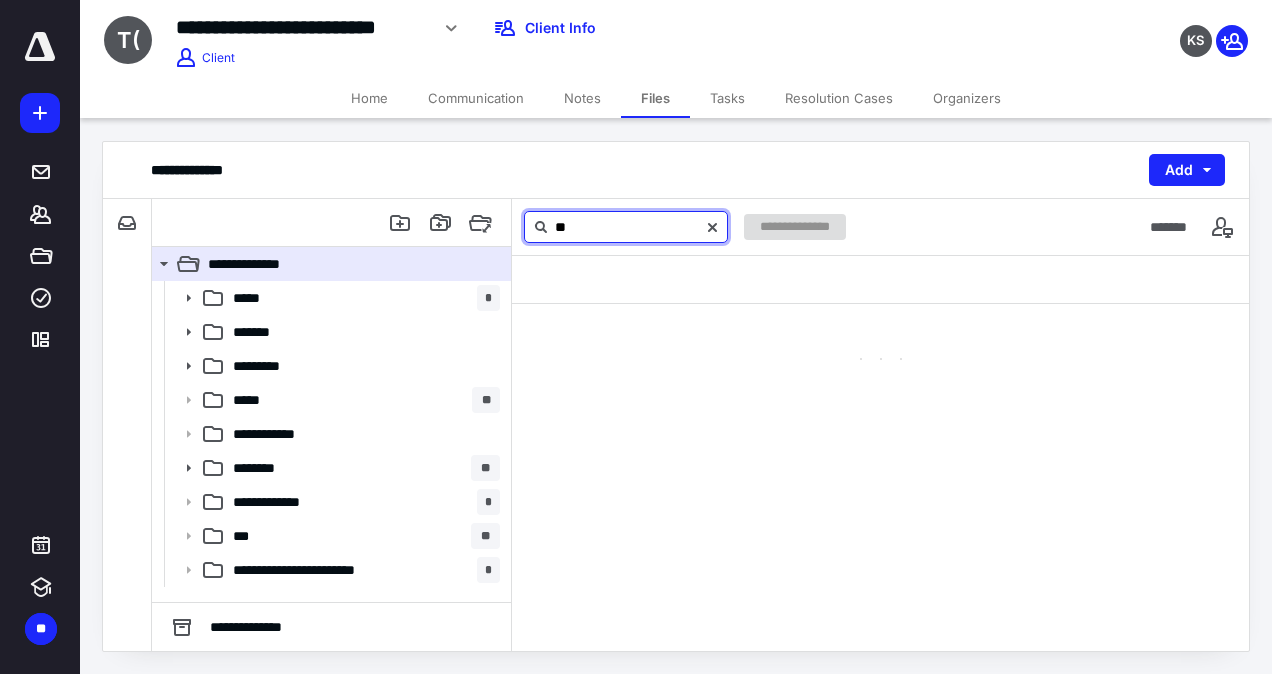 type on "*" 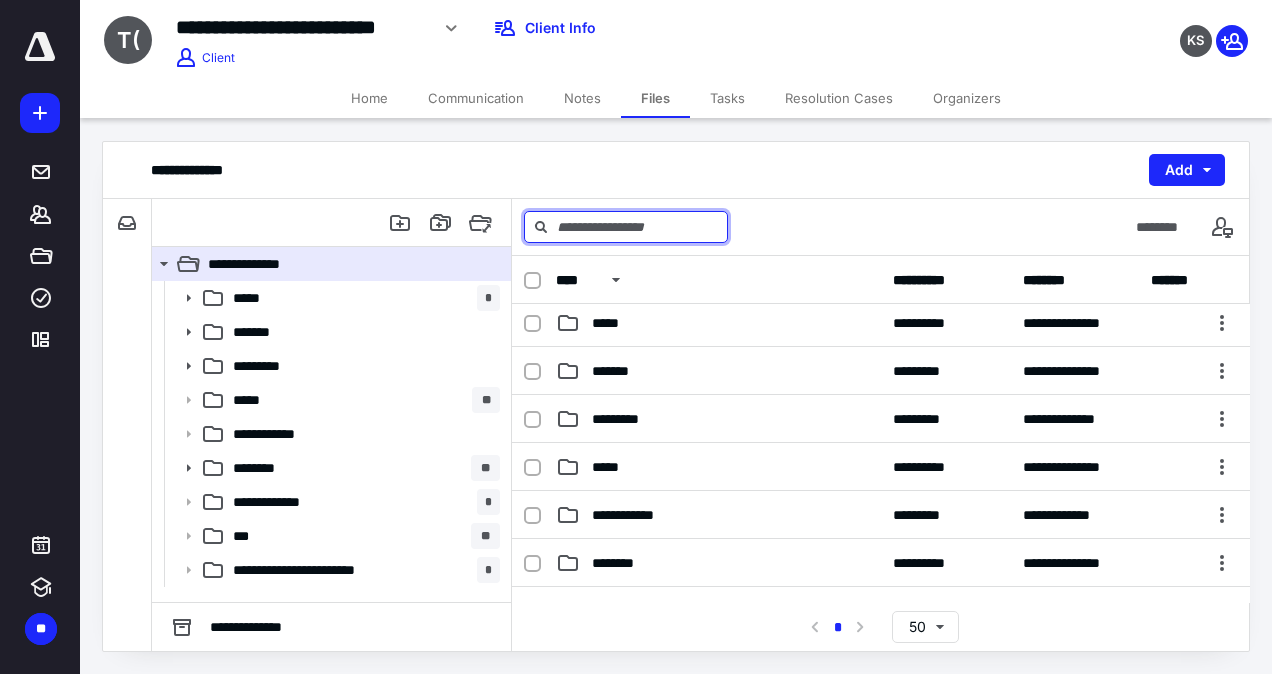 scroll, scrollTop: 0, scrollLeft: 0, axis: both 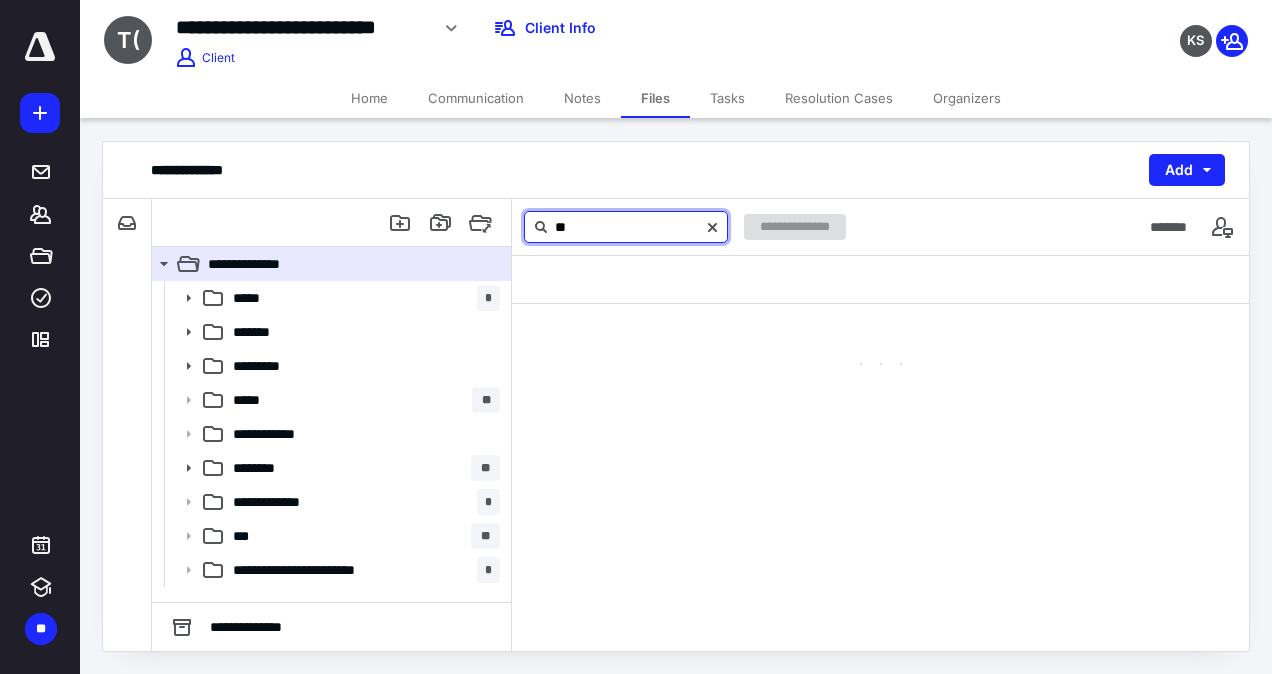 type on "*" 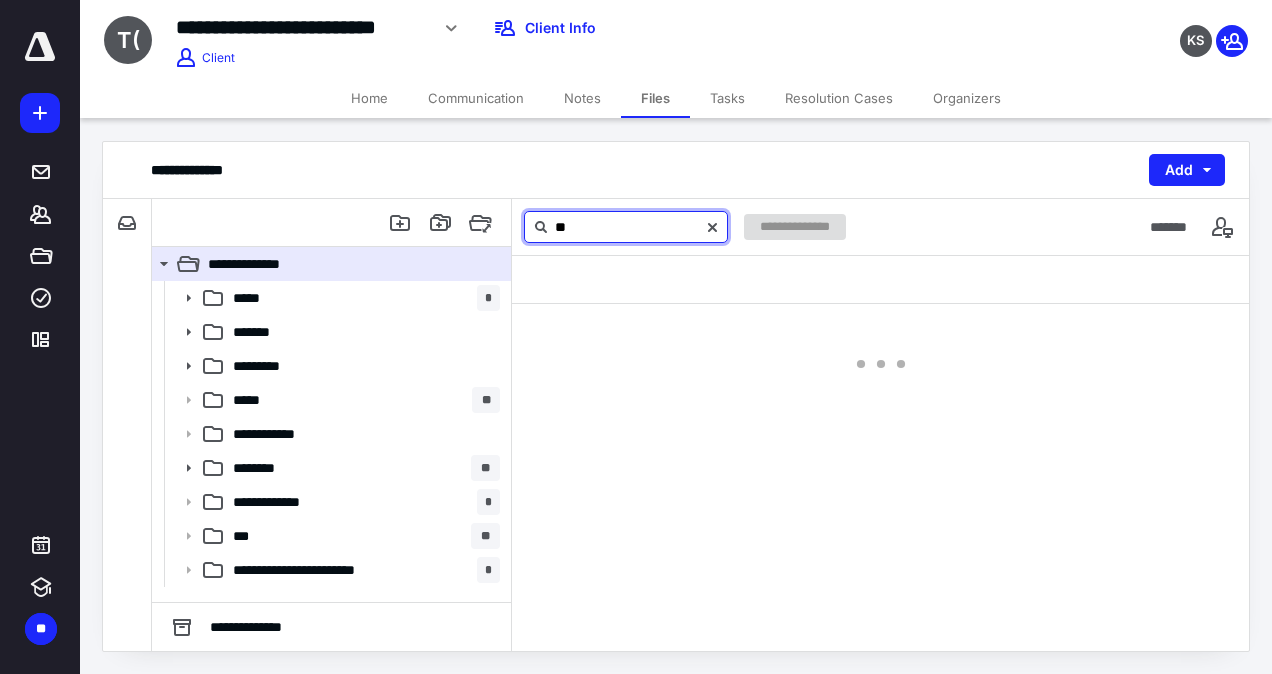 type on "*" 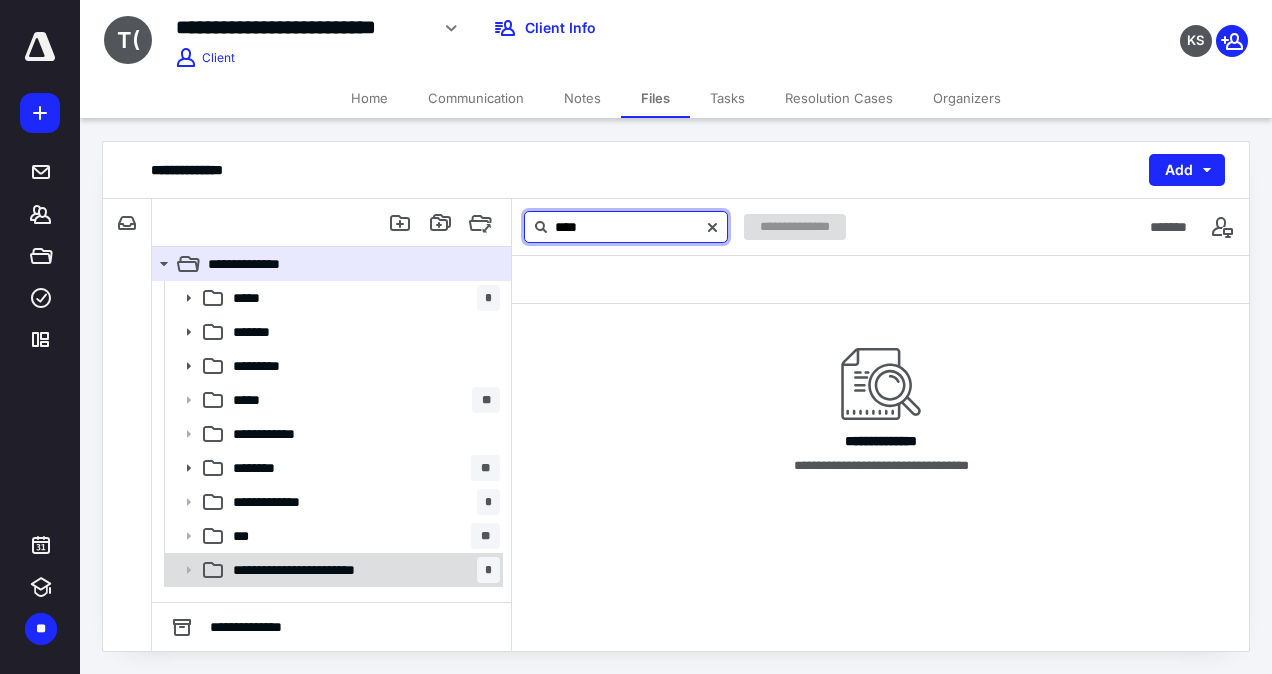 type on "****" 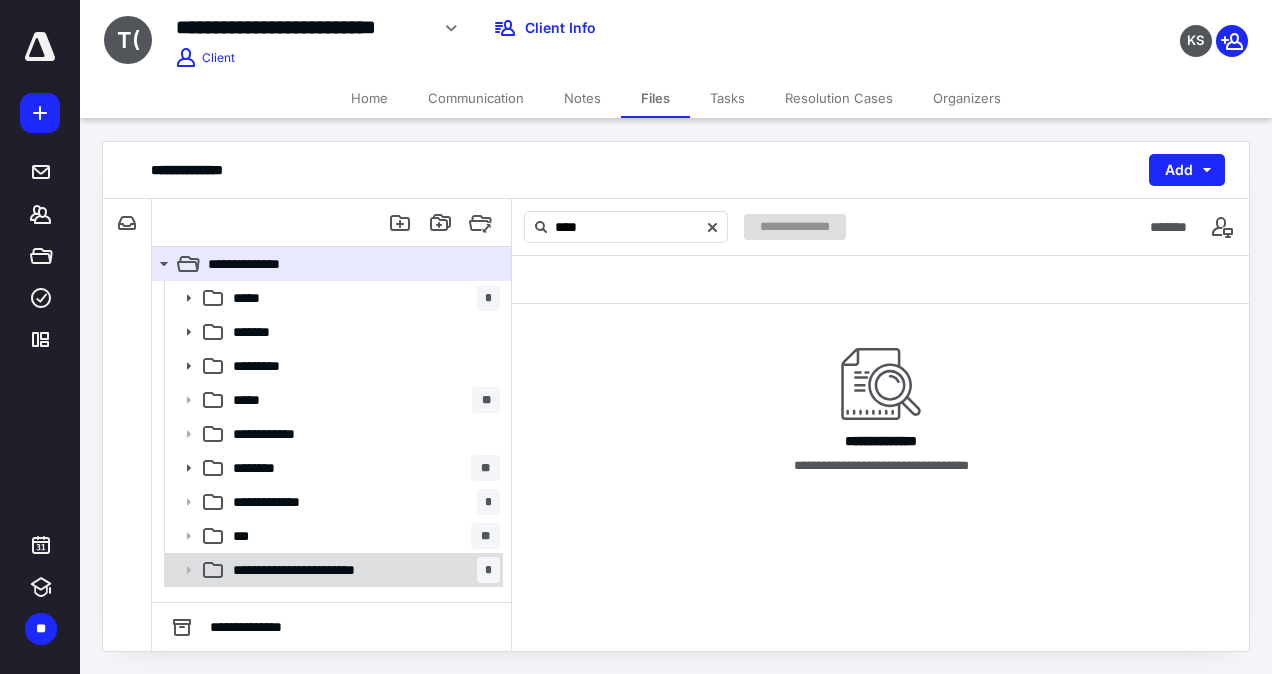 click on "**********" at bounding box center [314, 570] 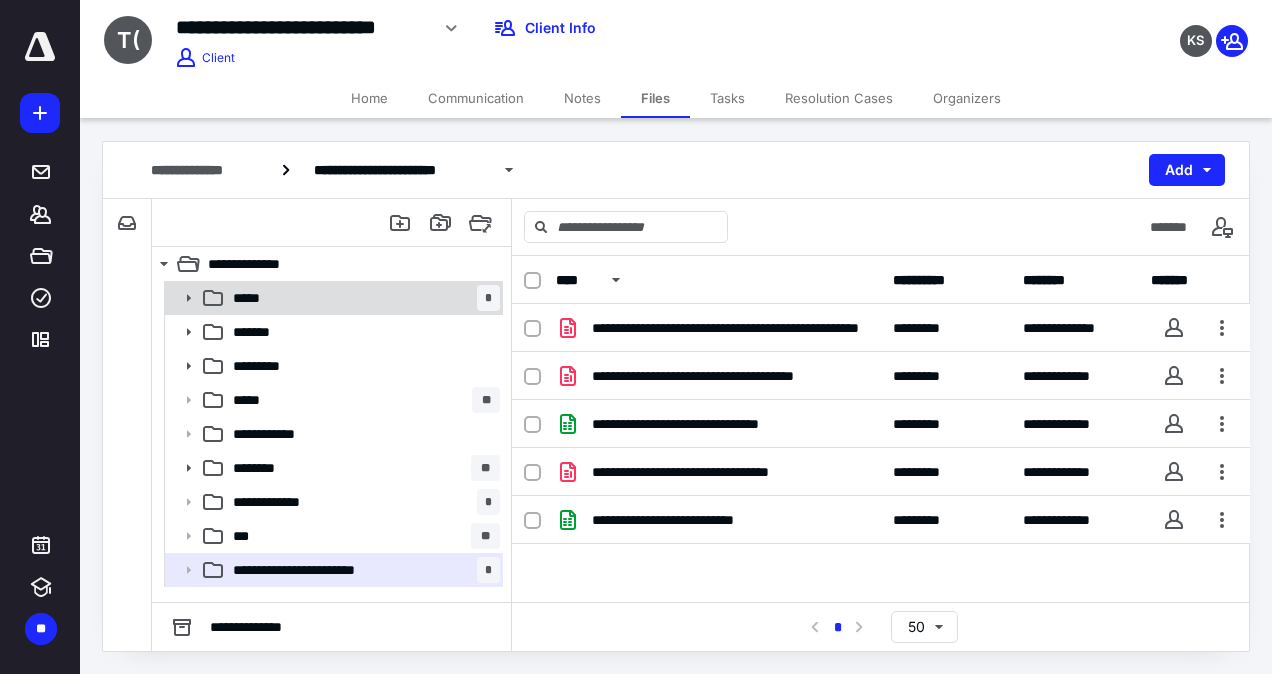 click on "***** *" at bounding box center [332, 298] 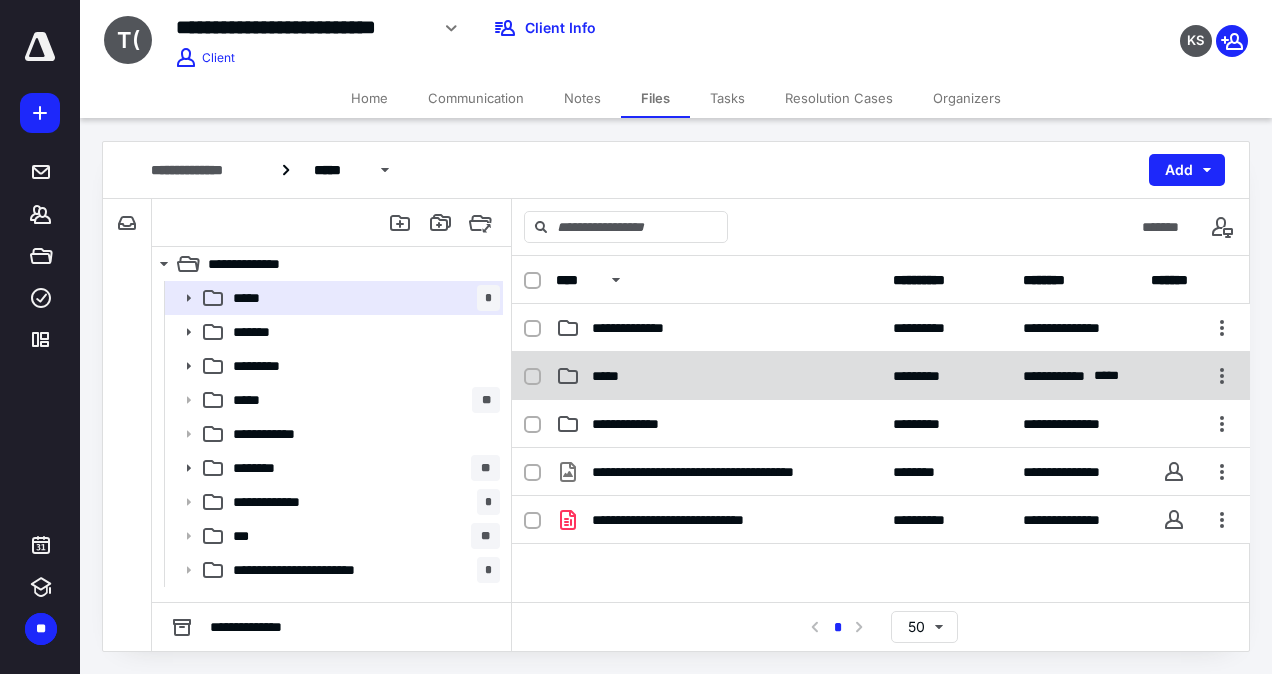 click on "**********" at bounding box center (881, 376) 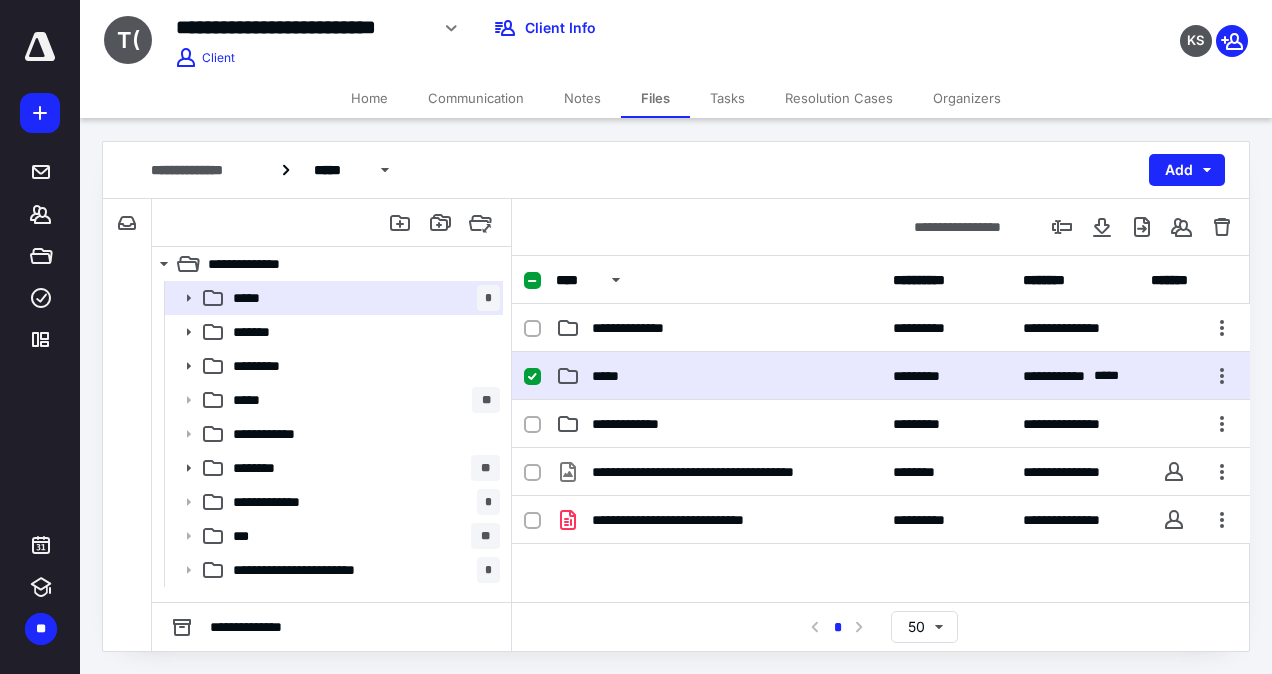 click on "**********" at bounding box center (881, 376) 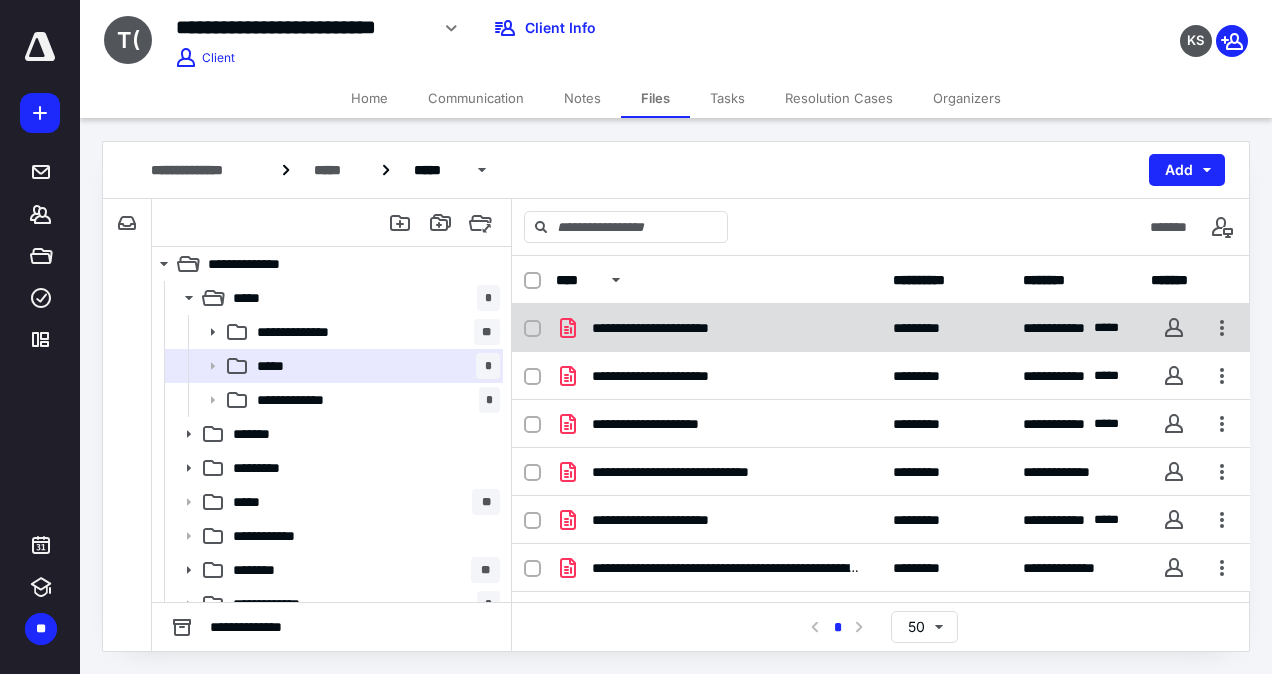 scroll, scrollTop: 0, scrollLeft: 0, axis: both 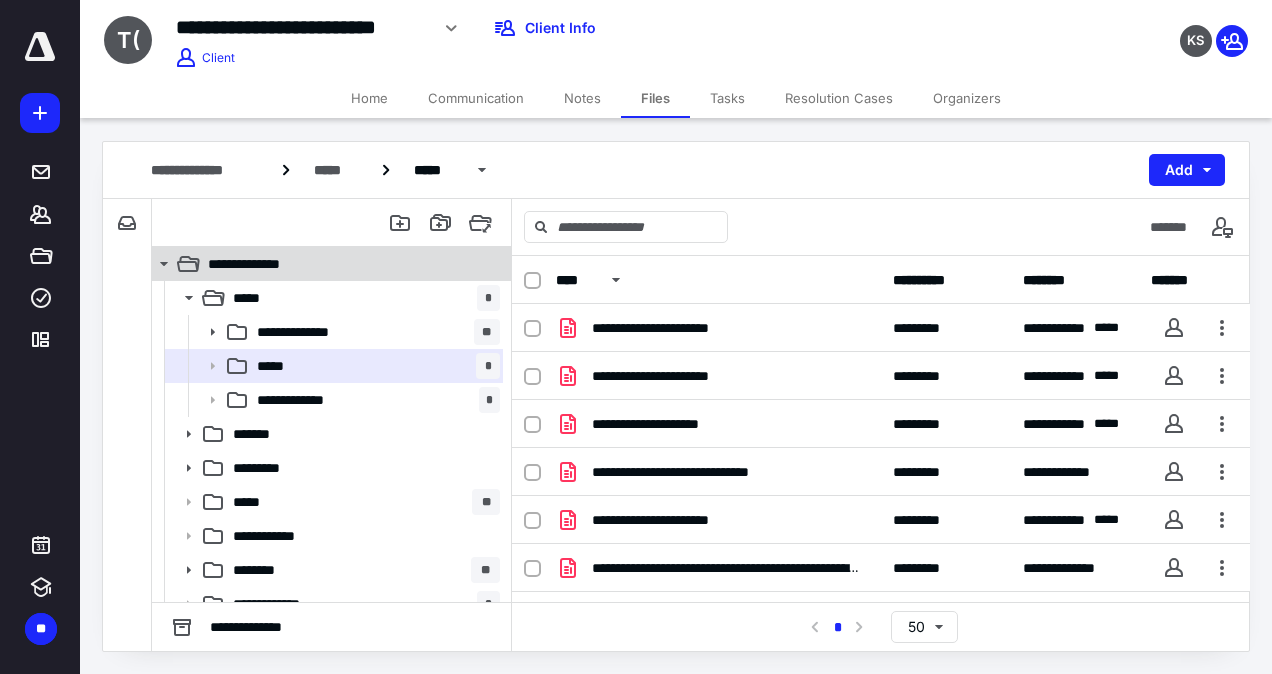 click on "**********" at bounding box center (344, 264) 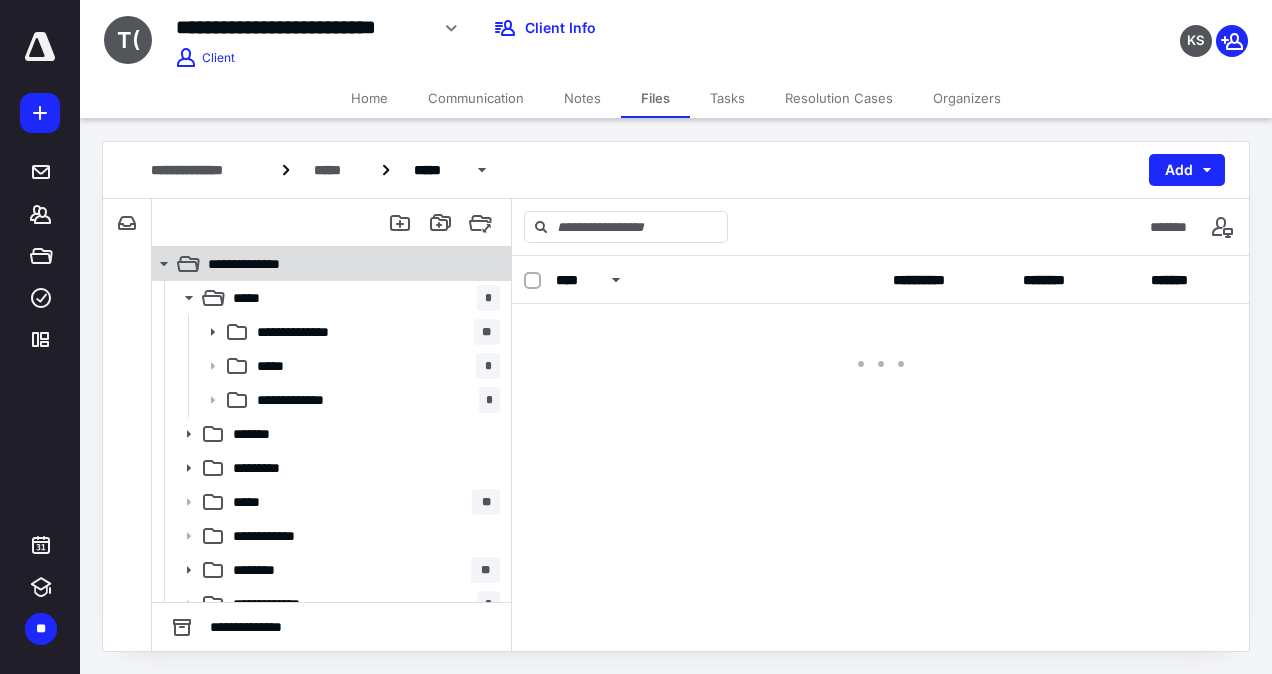 scroll, scrollTop: 0, scrollLeft: 0, axis: both 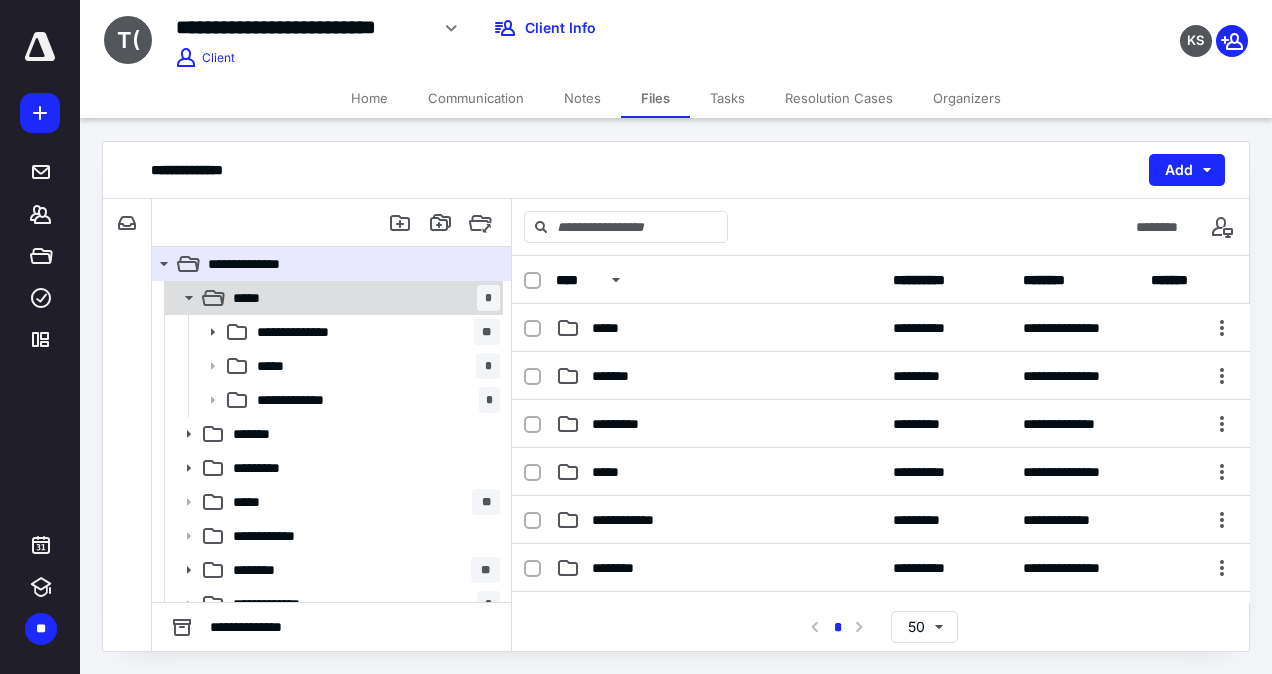 click on "***** *" at bounding box center [362, 298] 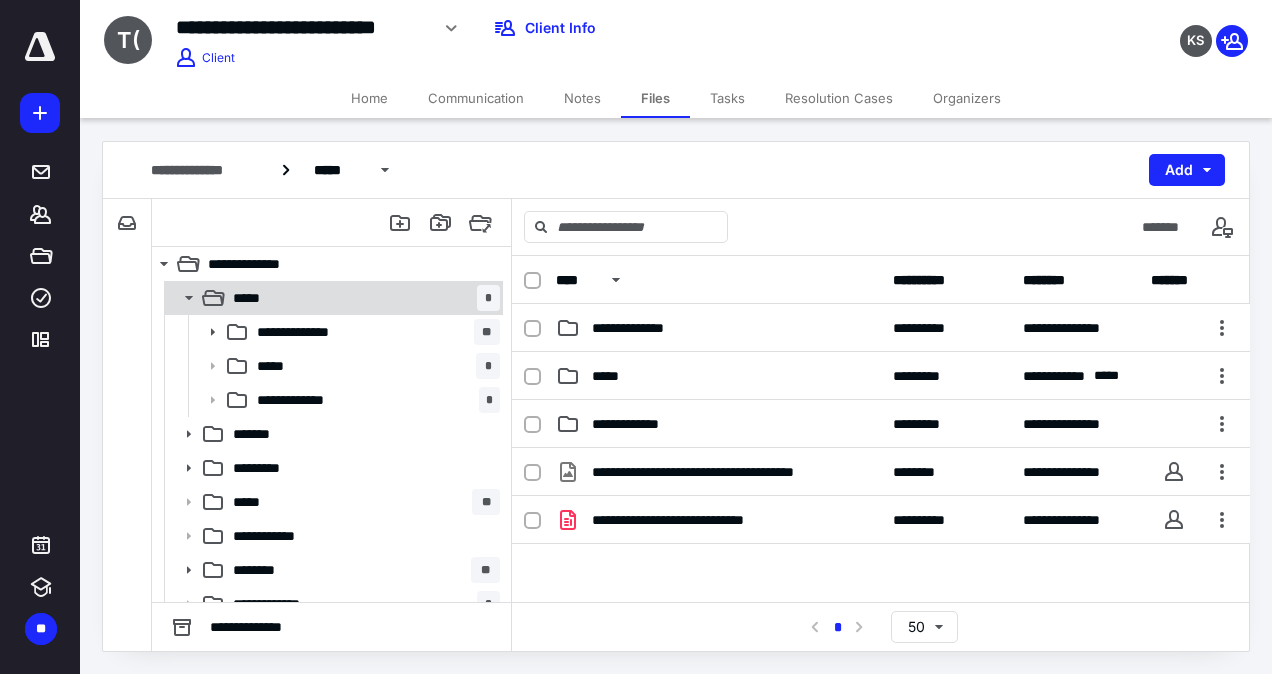 click on "***** *" at bounding box center [362, 298] 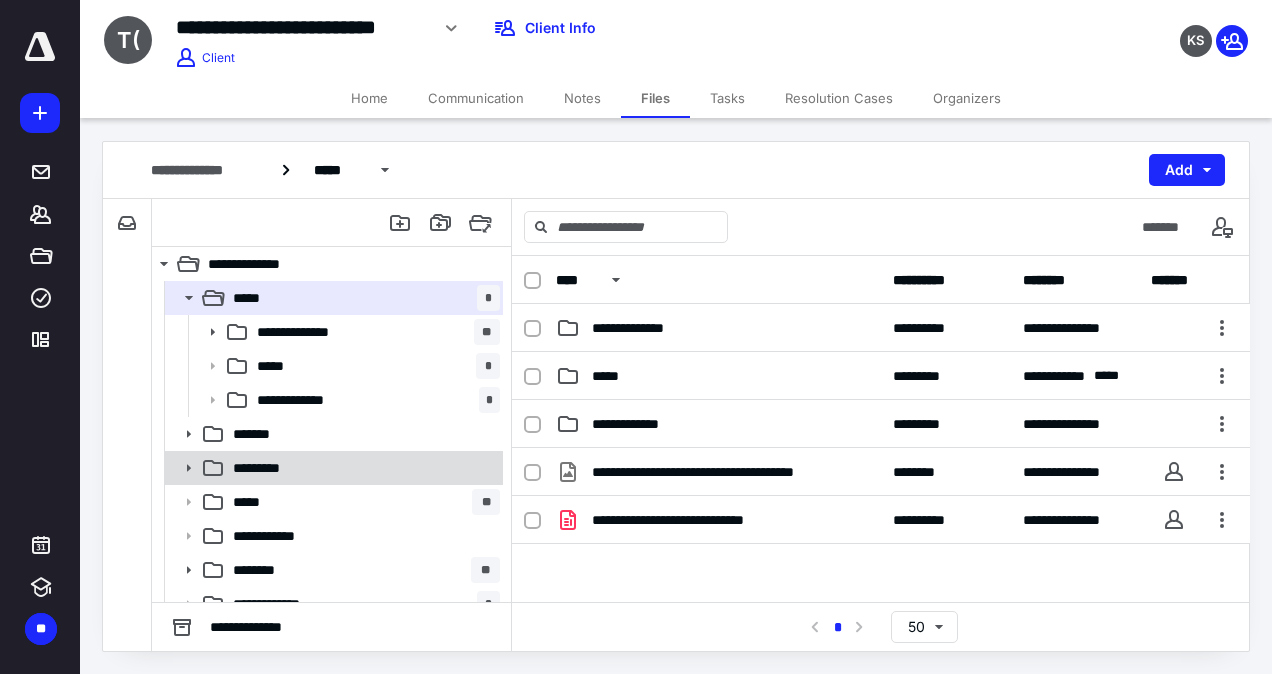 scroll, scrollTop: 85, scrollLeft: 0, axis: vertical 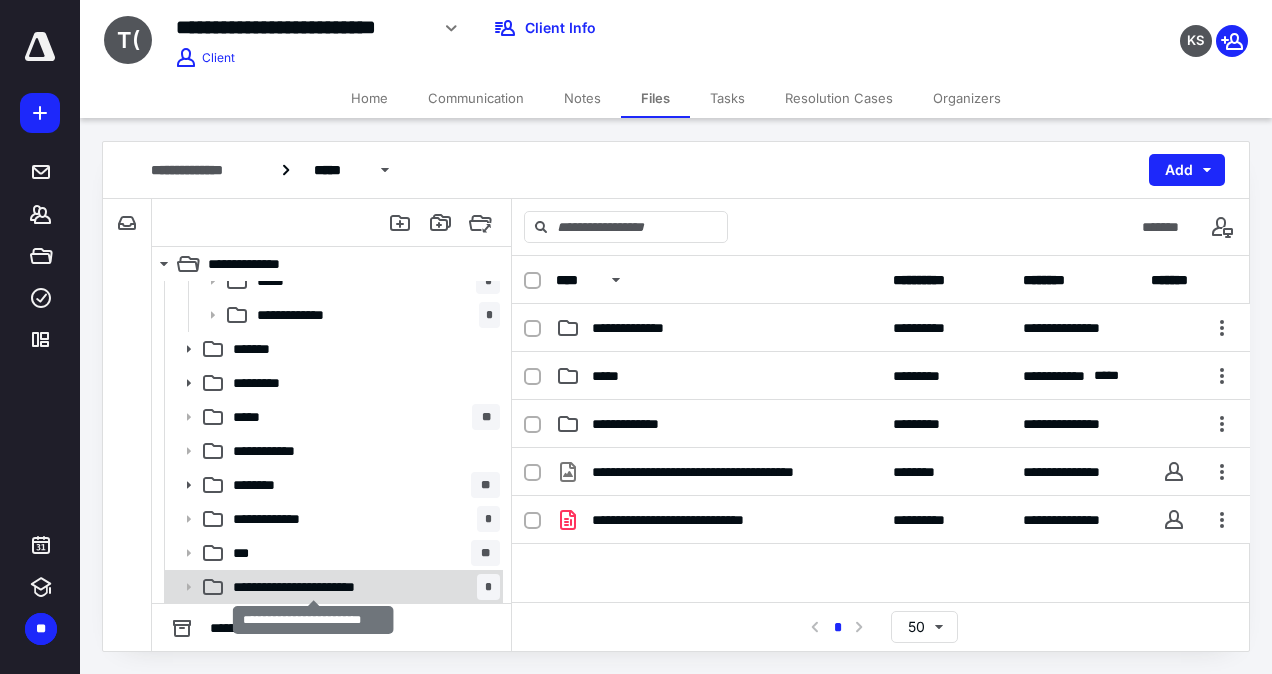 click on "**********" at bounding box center (314, 587) 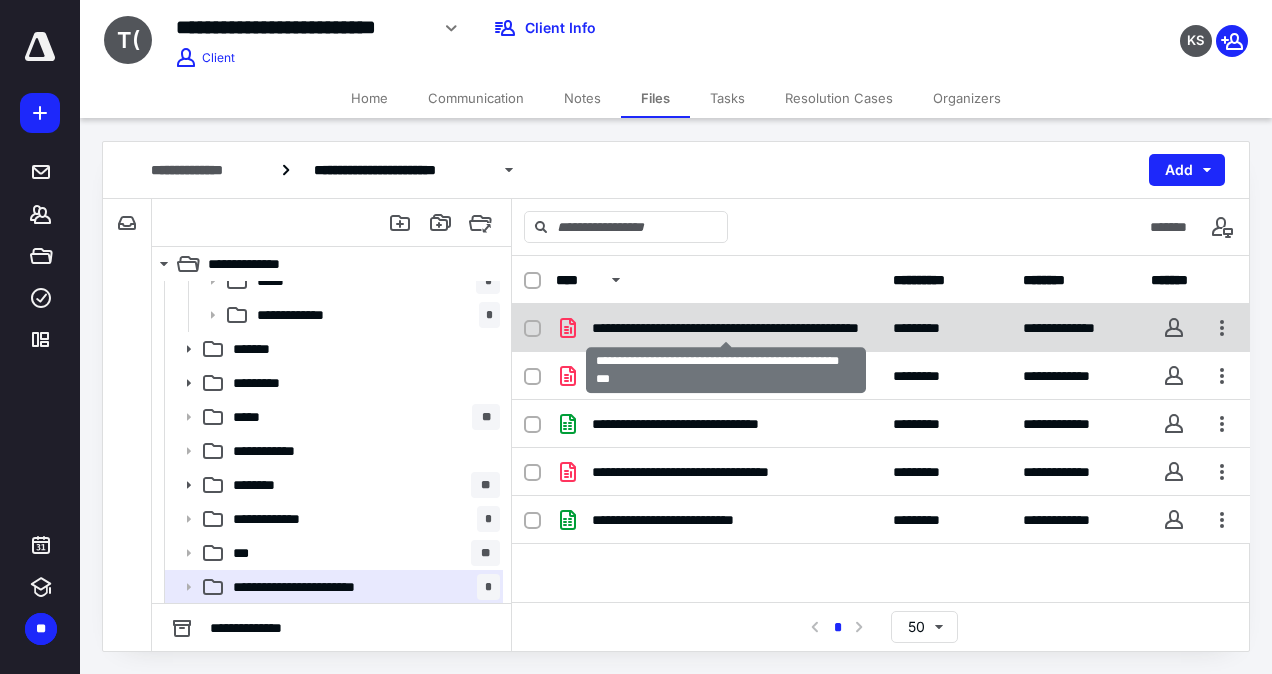 click on "**********" at bounding box center (726, 328) 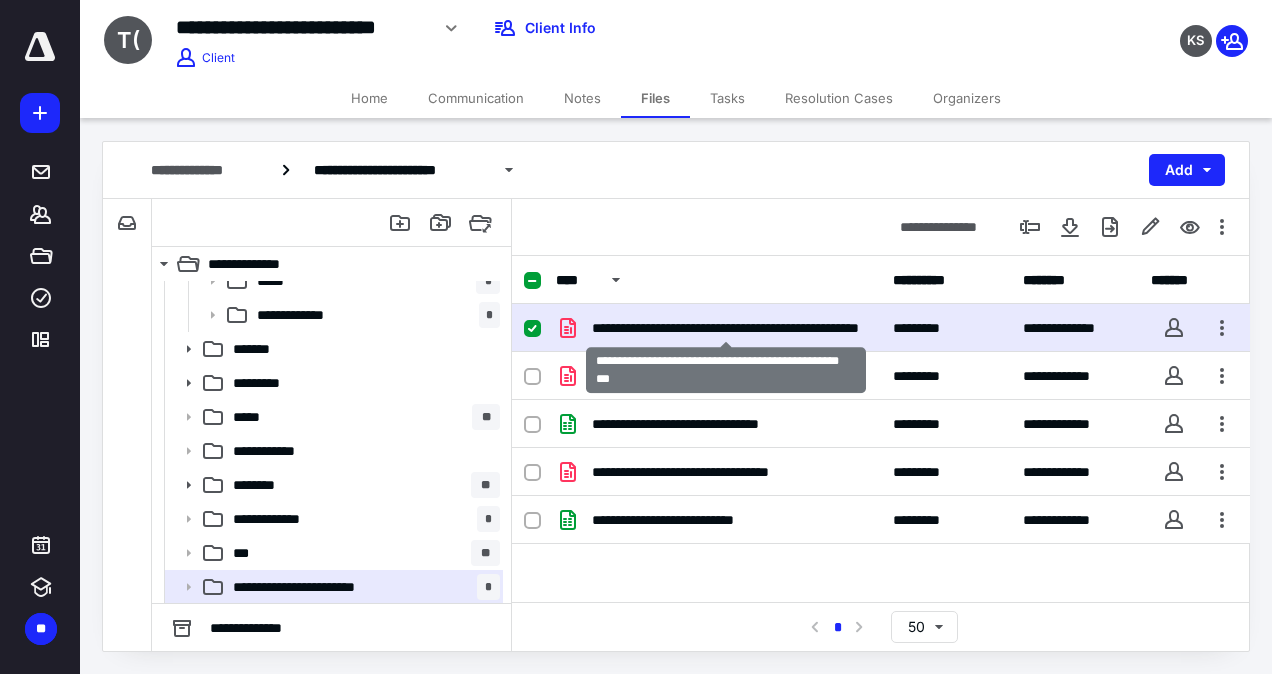 click on "**********" at bounding box center [726, 328] 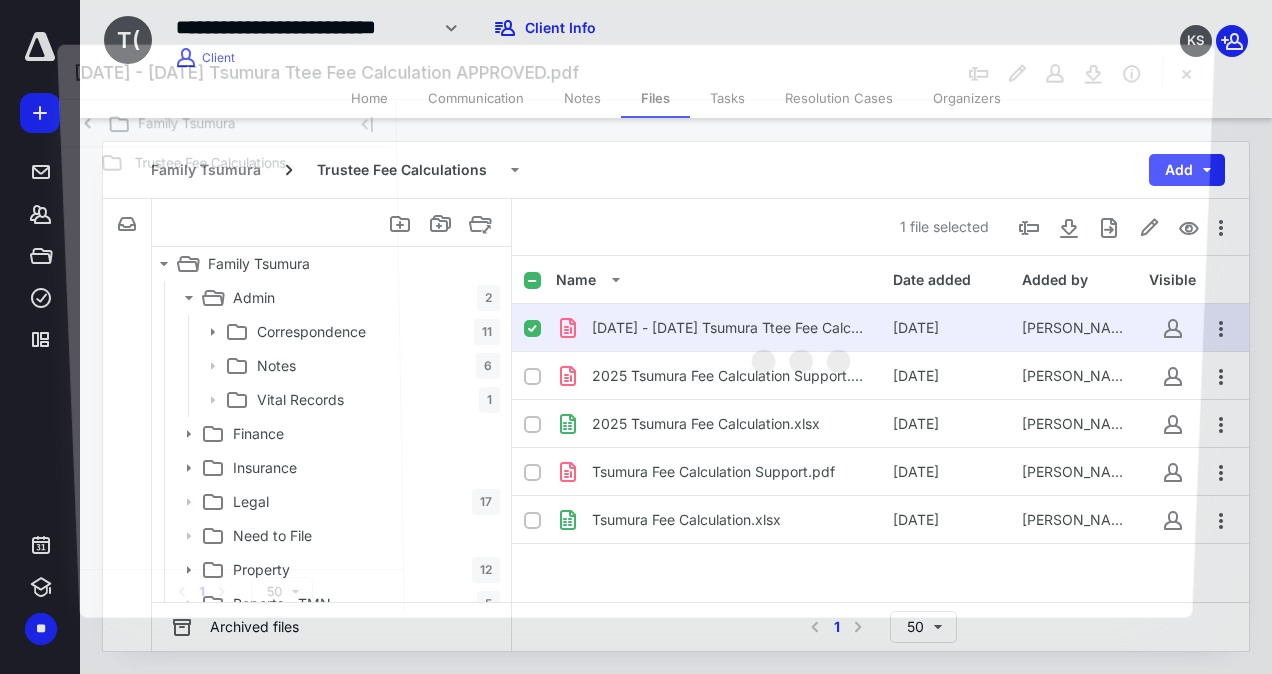 scroll, scrollTop: 85, scrollLeft: 0, axis: vertical 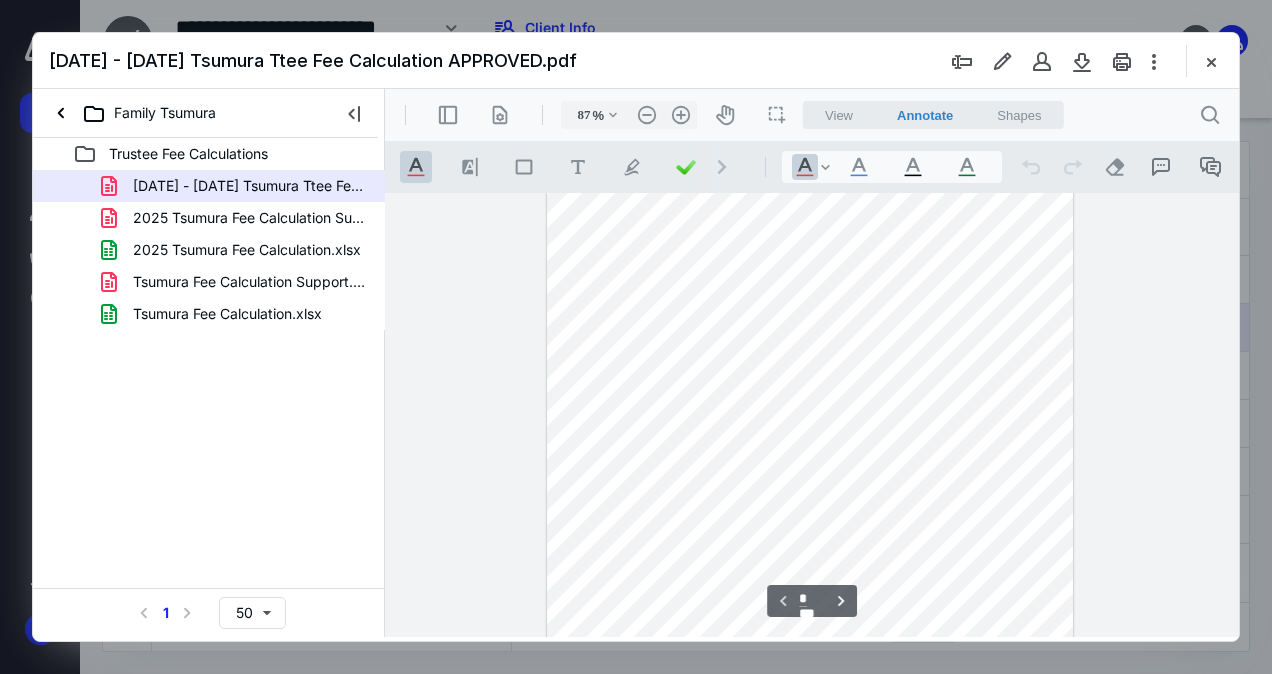 type on "162" 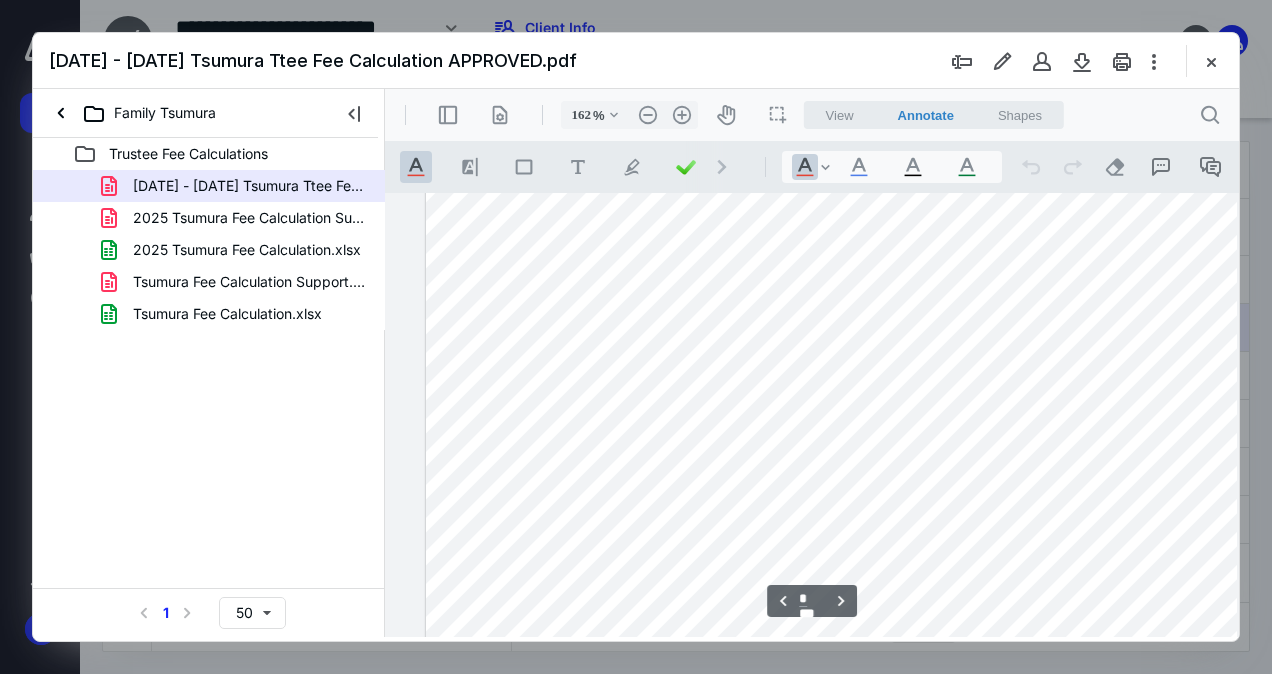 scroll, scrollTop: 1471, scrollLeft: 108, axis: both 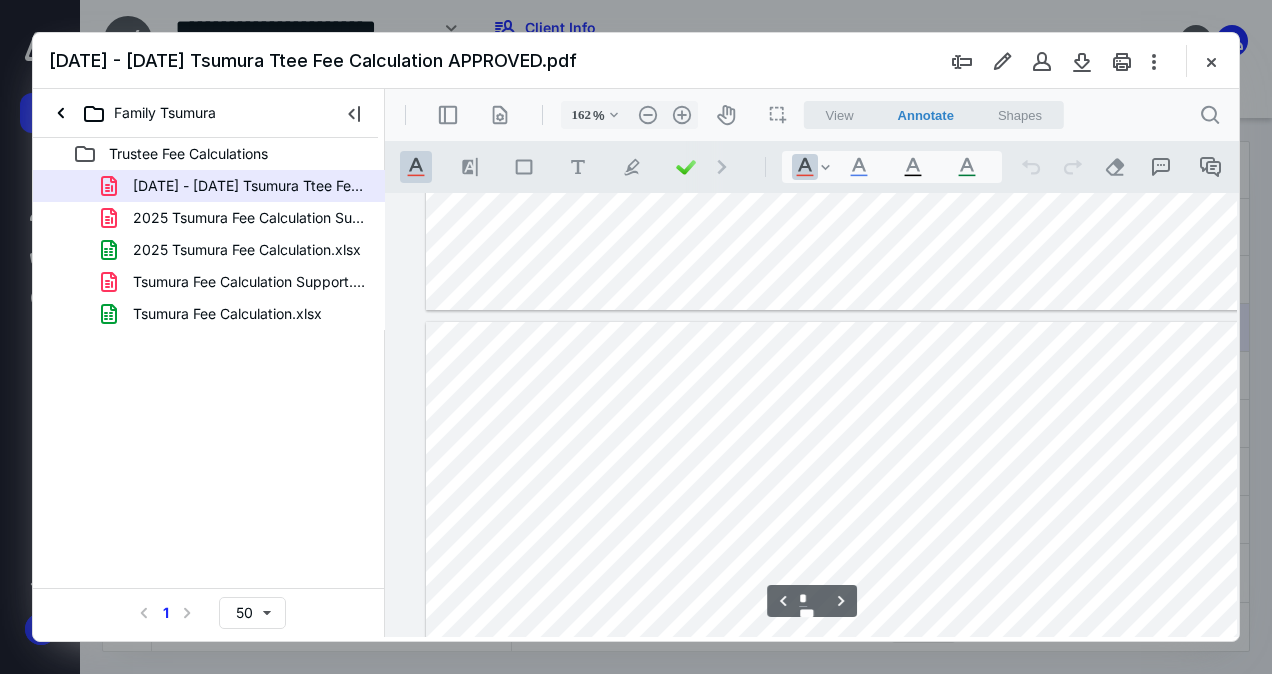 type on "*" 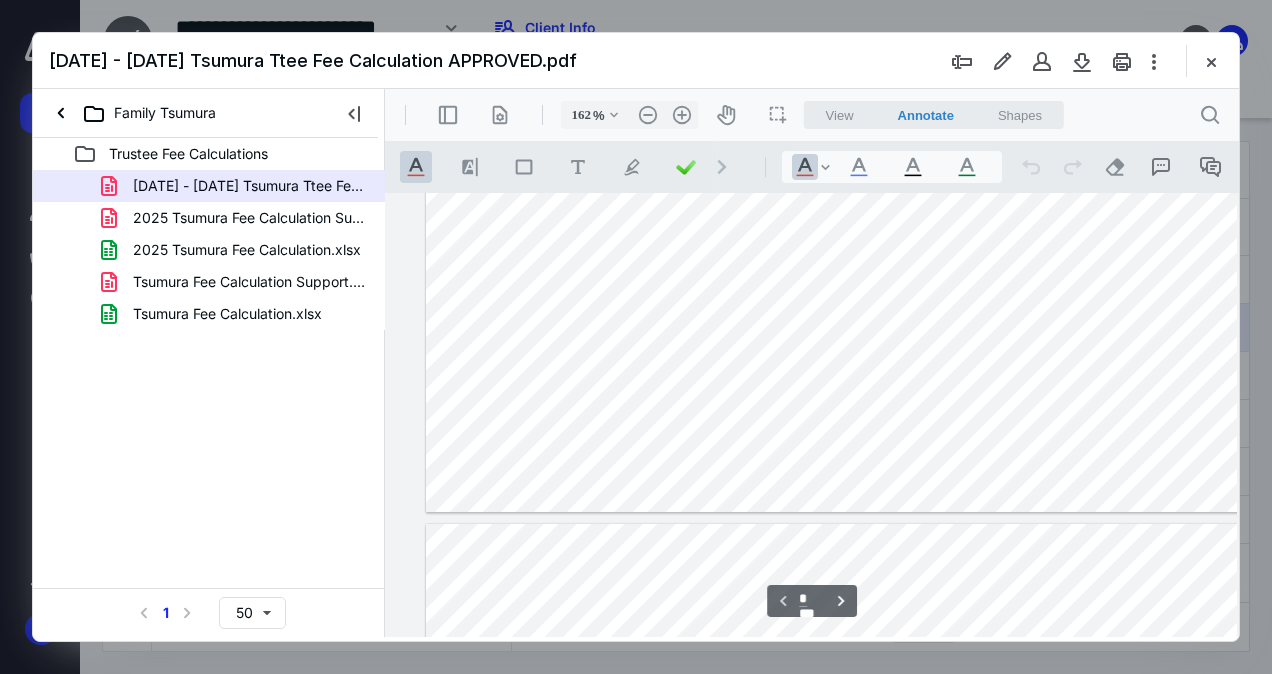 scroll, scrollTop: 952, scrollLeft: 108, axis: both 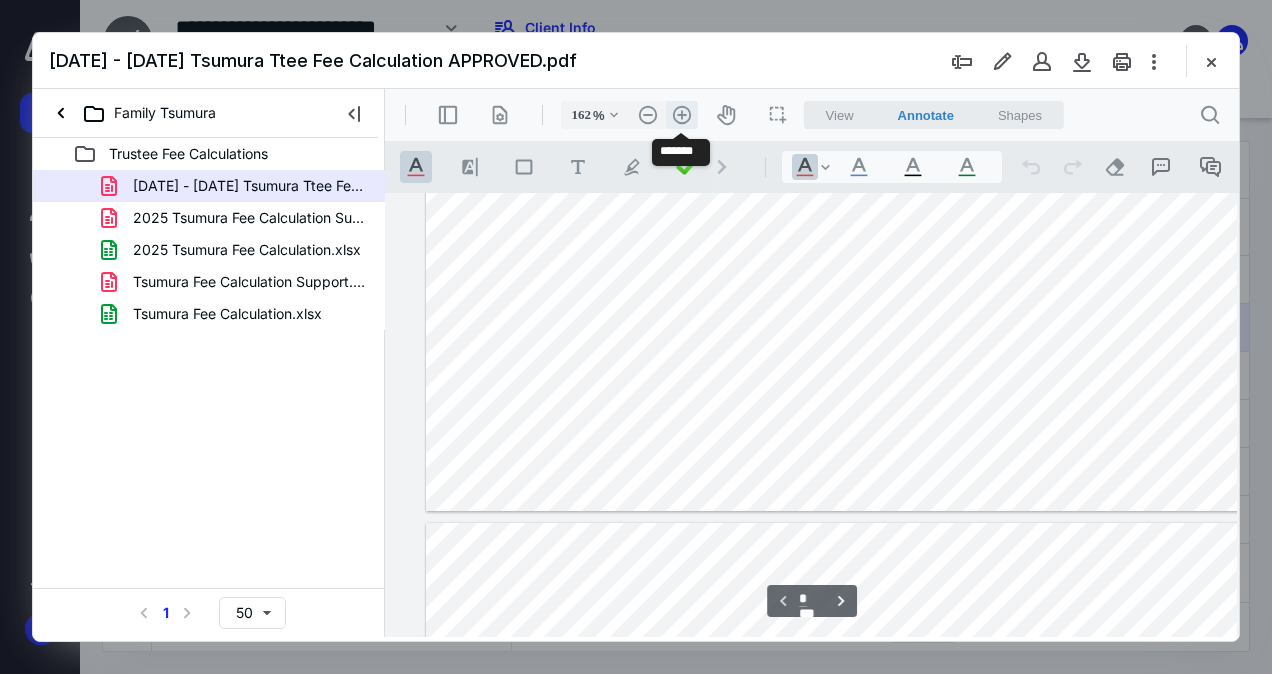 click on ".cls-1{fill:#abb0c4;} icon - header - zoom - in - line" at bounding box center (682, 115) 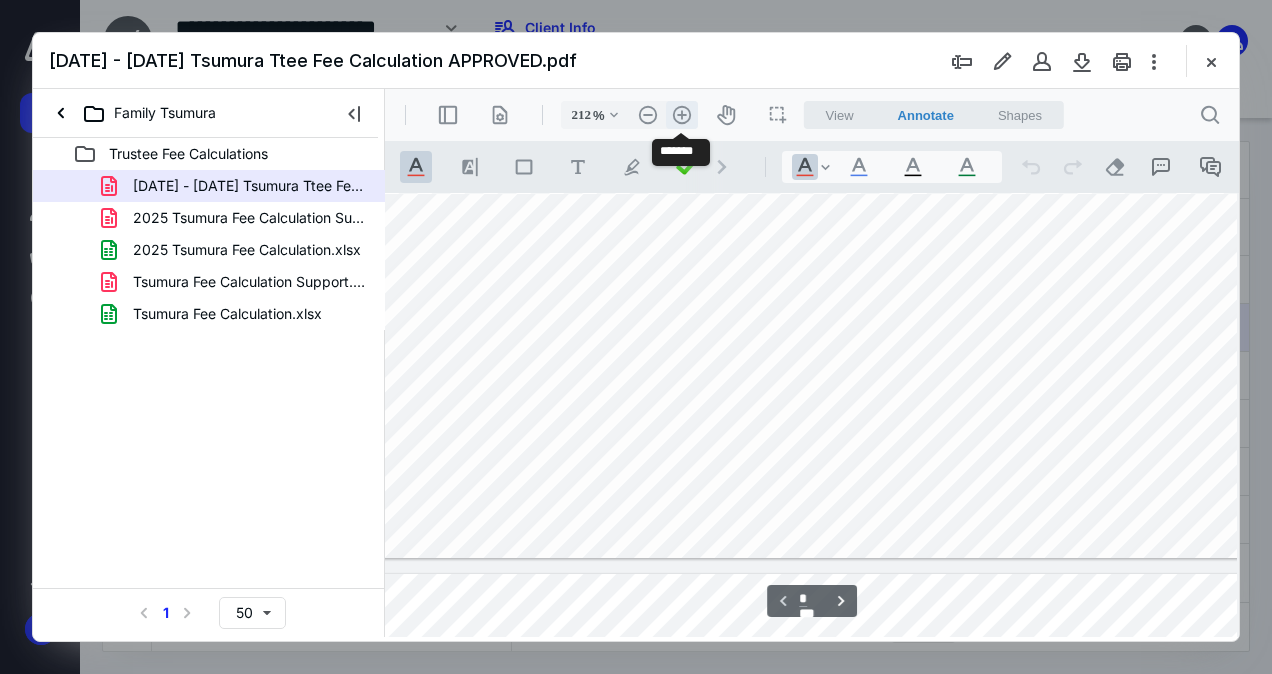 click on ".cls-1{fill:#abb0c4;} icon - header - zoom - in - line" at bounding box center (682, 115) 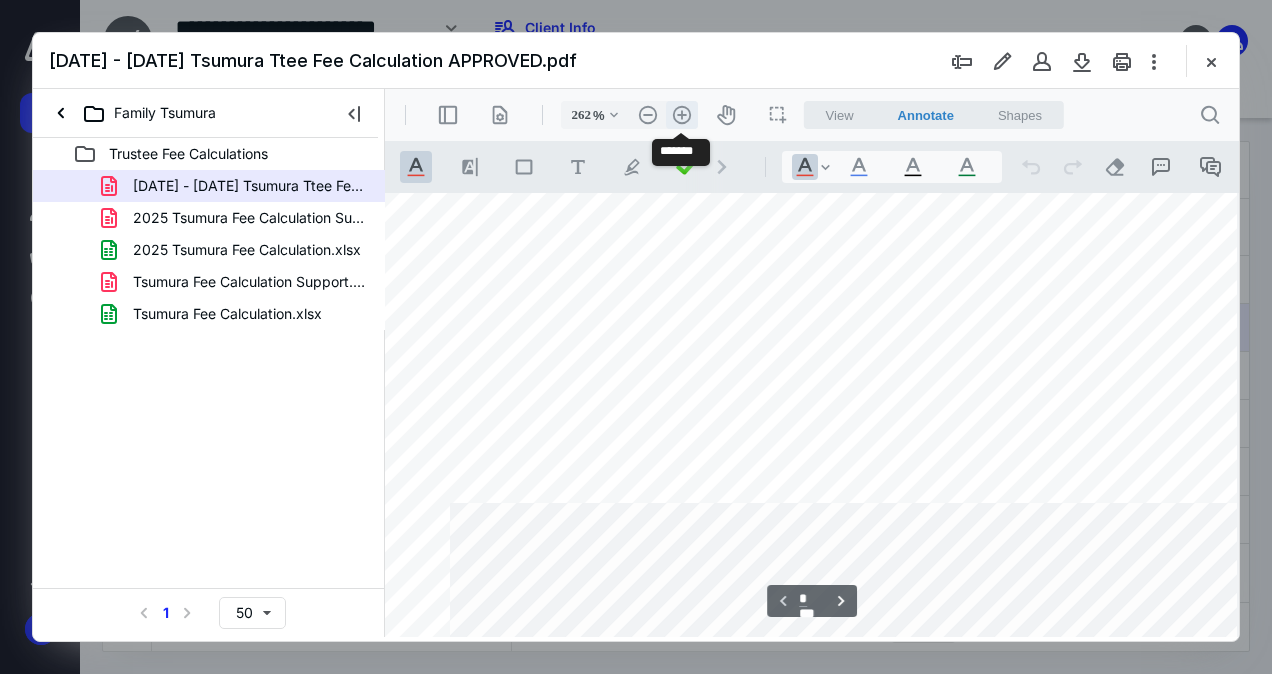 scroll, scrollTop: 1649, scrollLeft: 442, axis: both 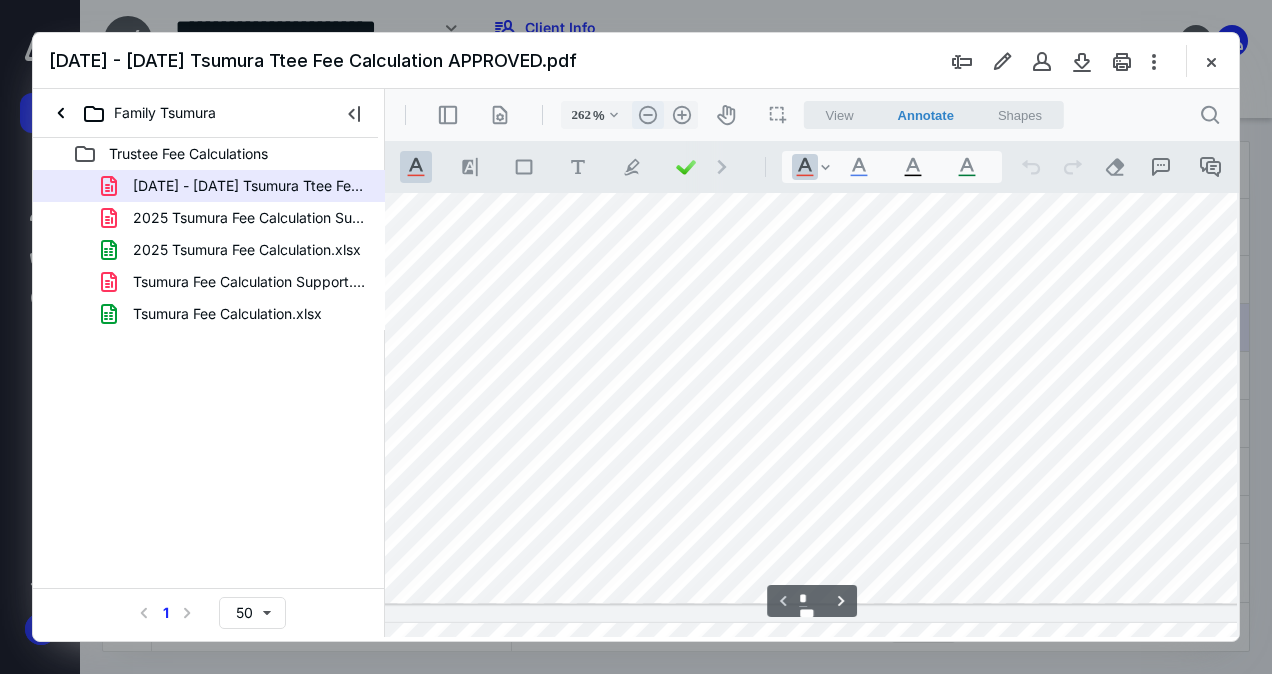click on ".cls-1{fill:#abb0c4;} icon - header - zoom - out - line" at bounding box center (648, 115) 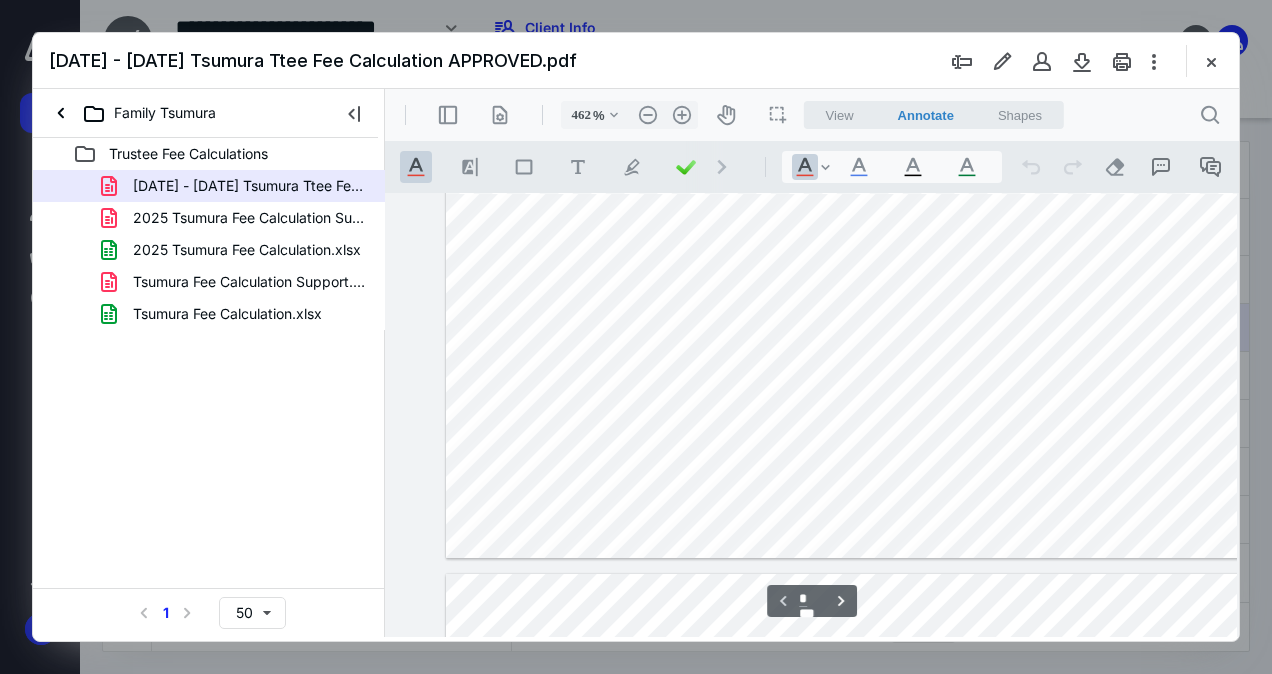 scroll, scrollTop: 3046, scrollLeft: 580, axis: both 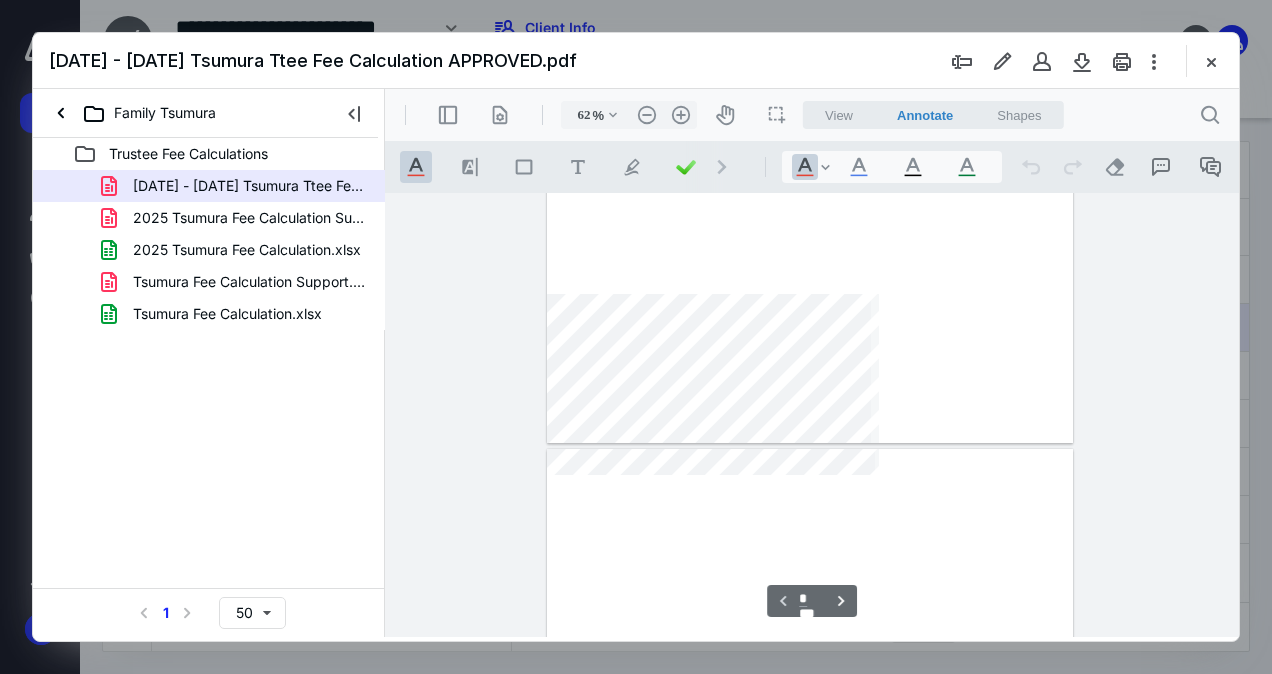 type on "54" 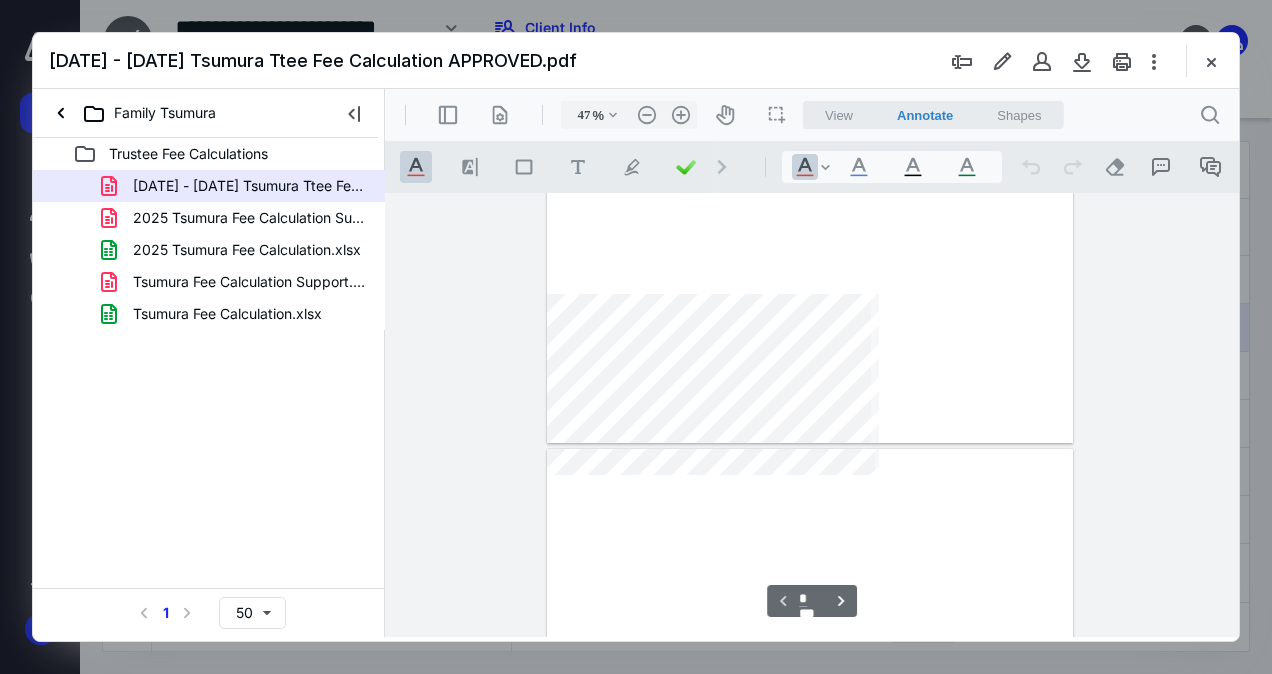 scroll, scrollTop: 98, scrollLeft: 0, axis: vertical 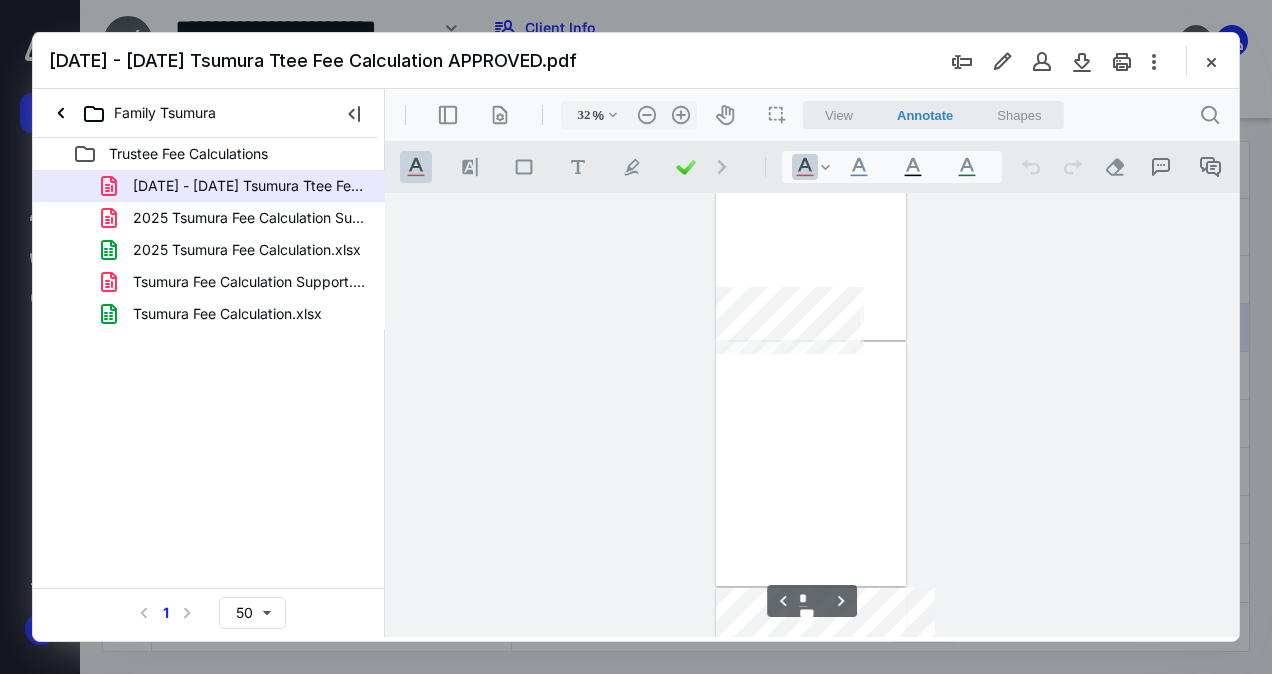 type on "24" 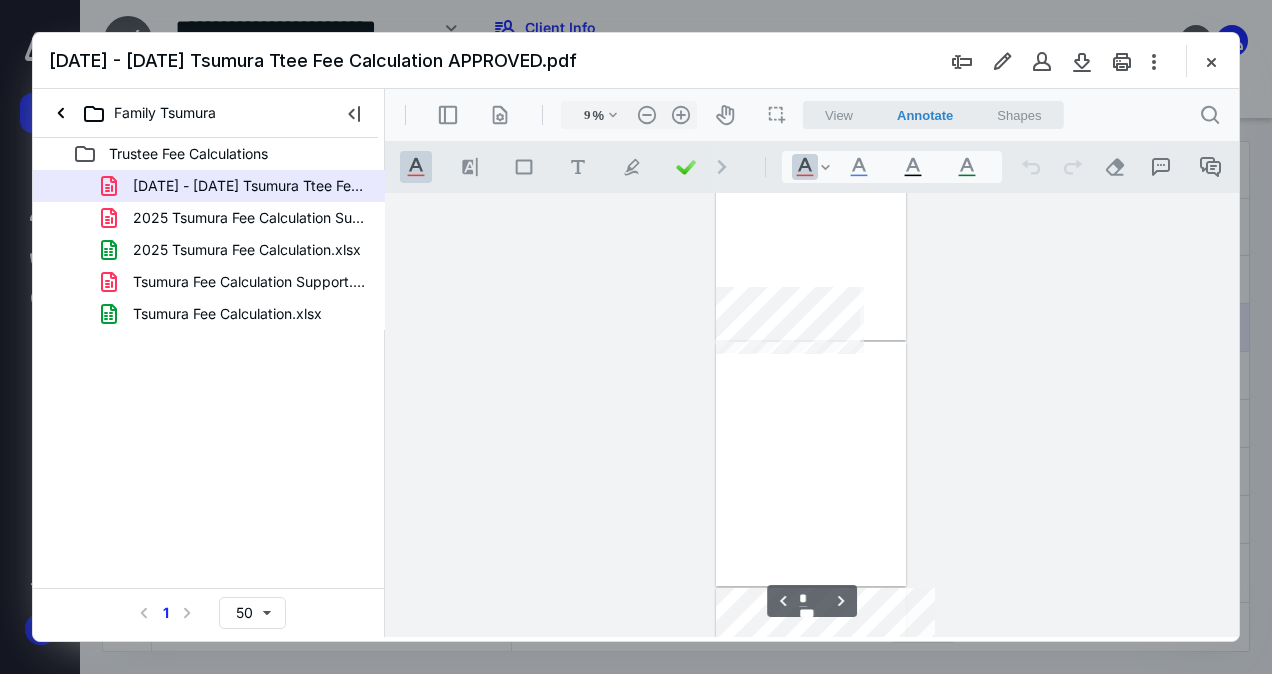 scroll, scrollTop: 0, scrollLeft: 0, axis: both 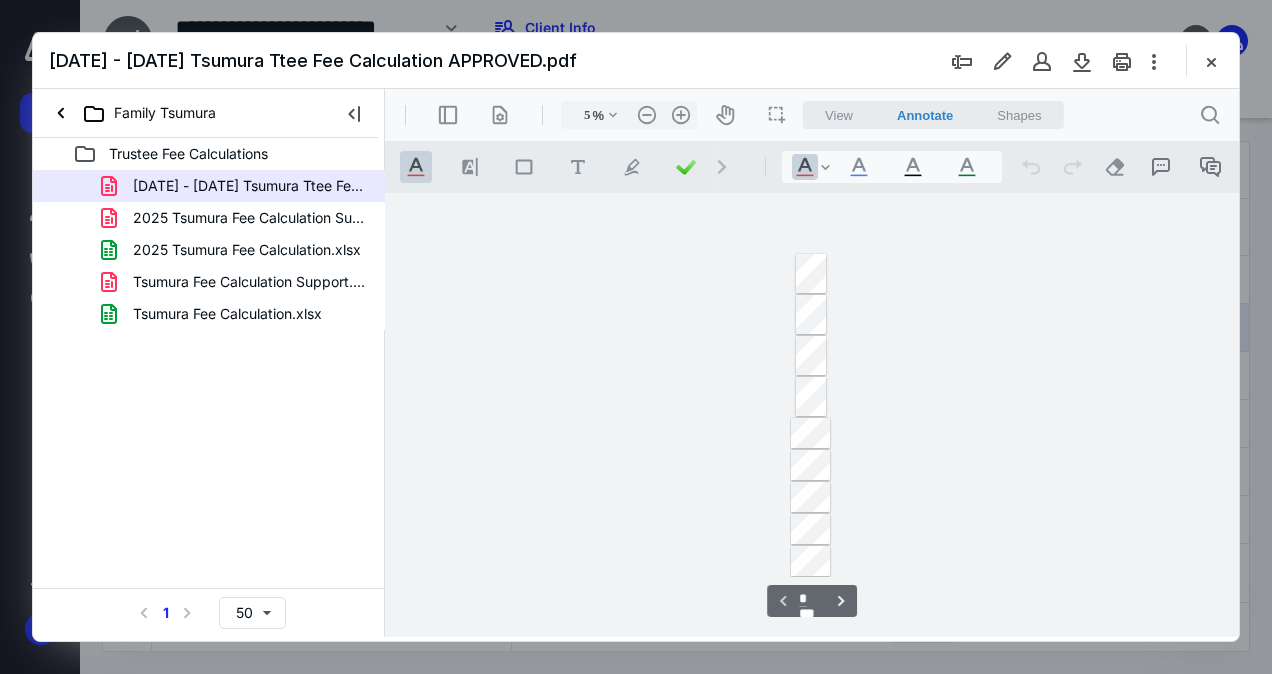 type on "28" 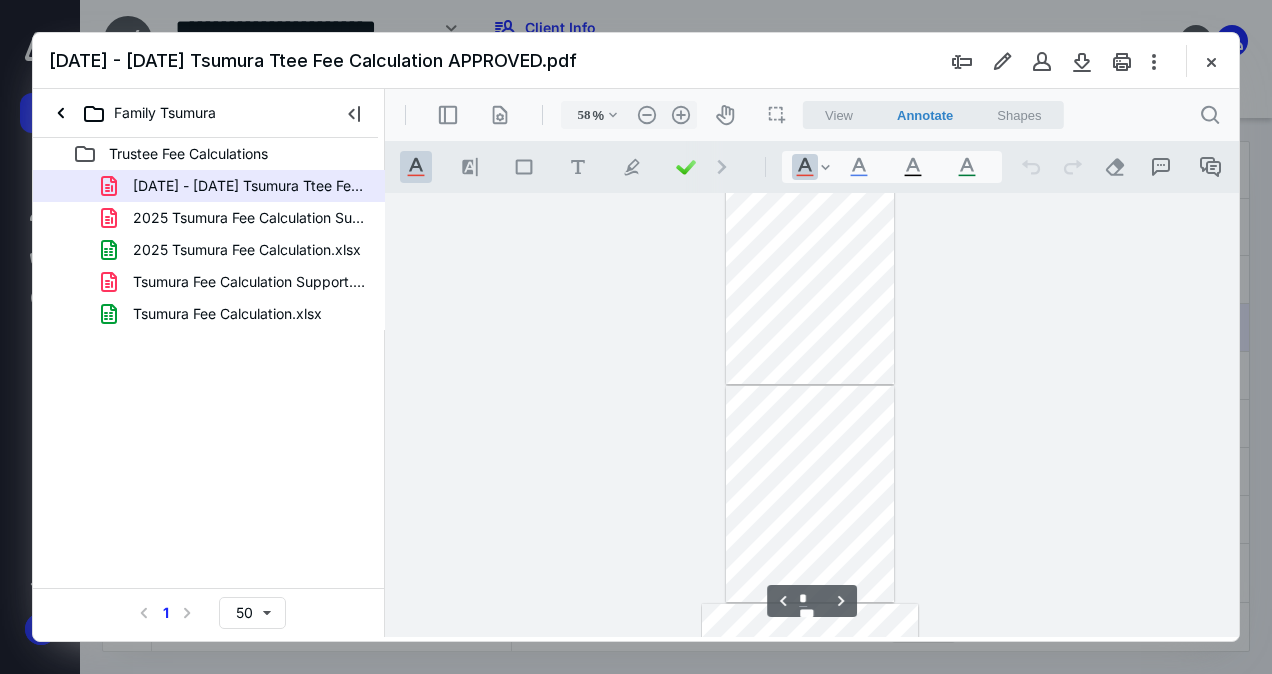 scroll, scrollTop: 1150, scrollLeft: 0, axis: vertical 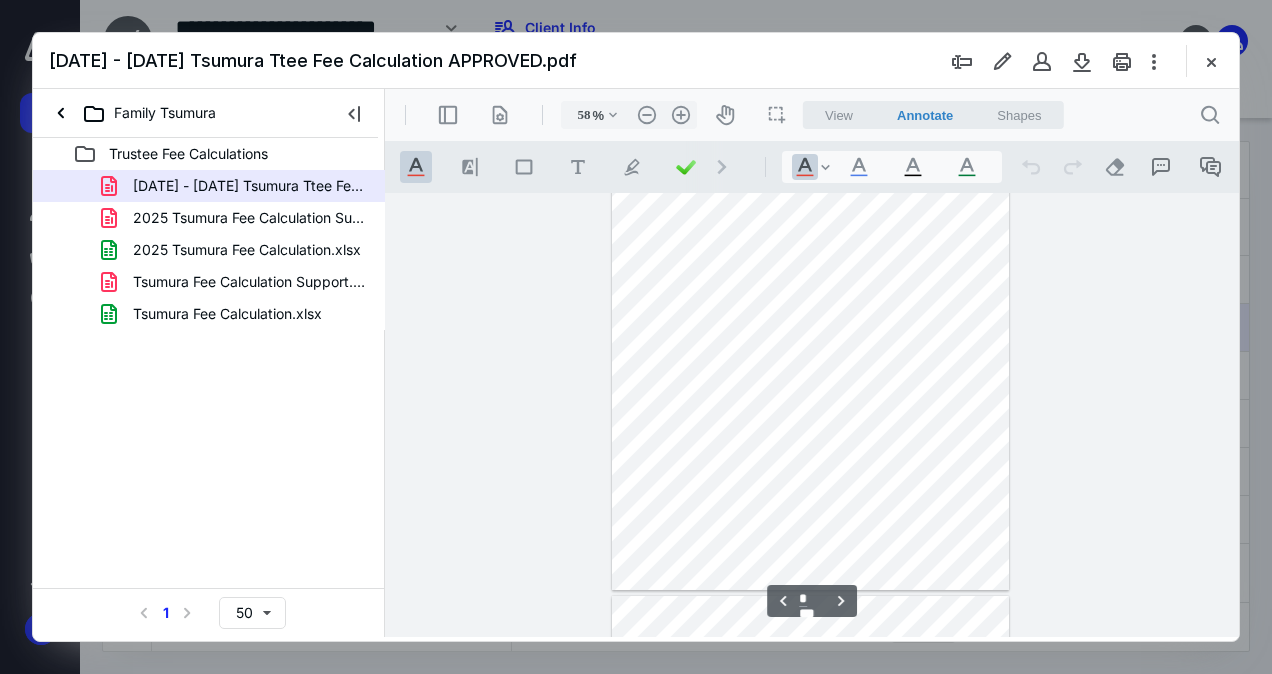 type on "80" 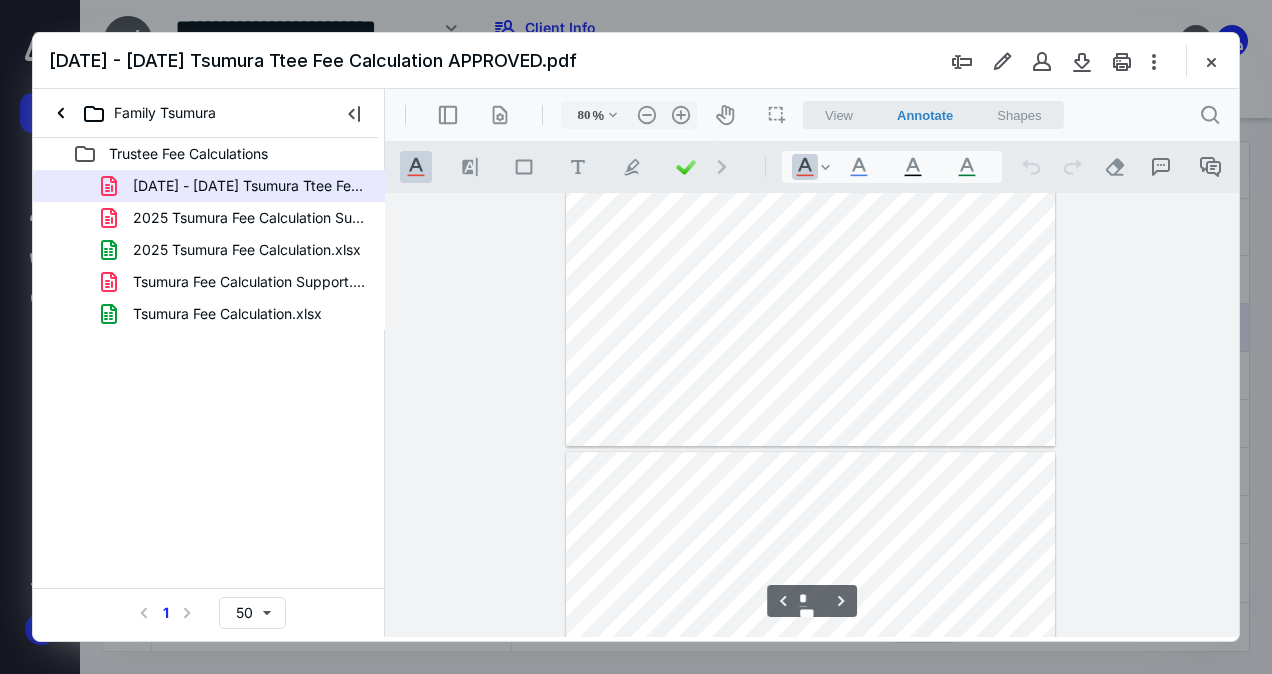 scroll, scrollTop: 1646, scrollLeft: 0, axis: vertical 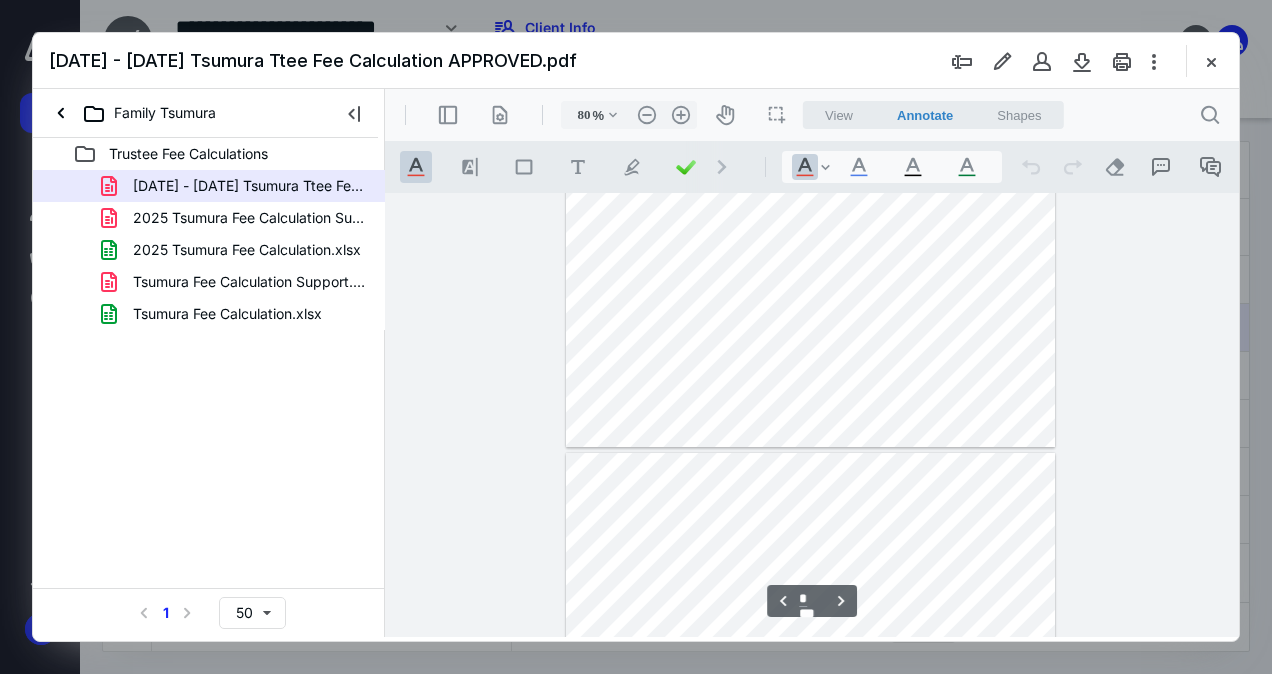 type on "113" 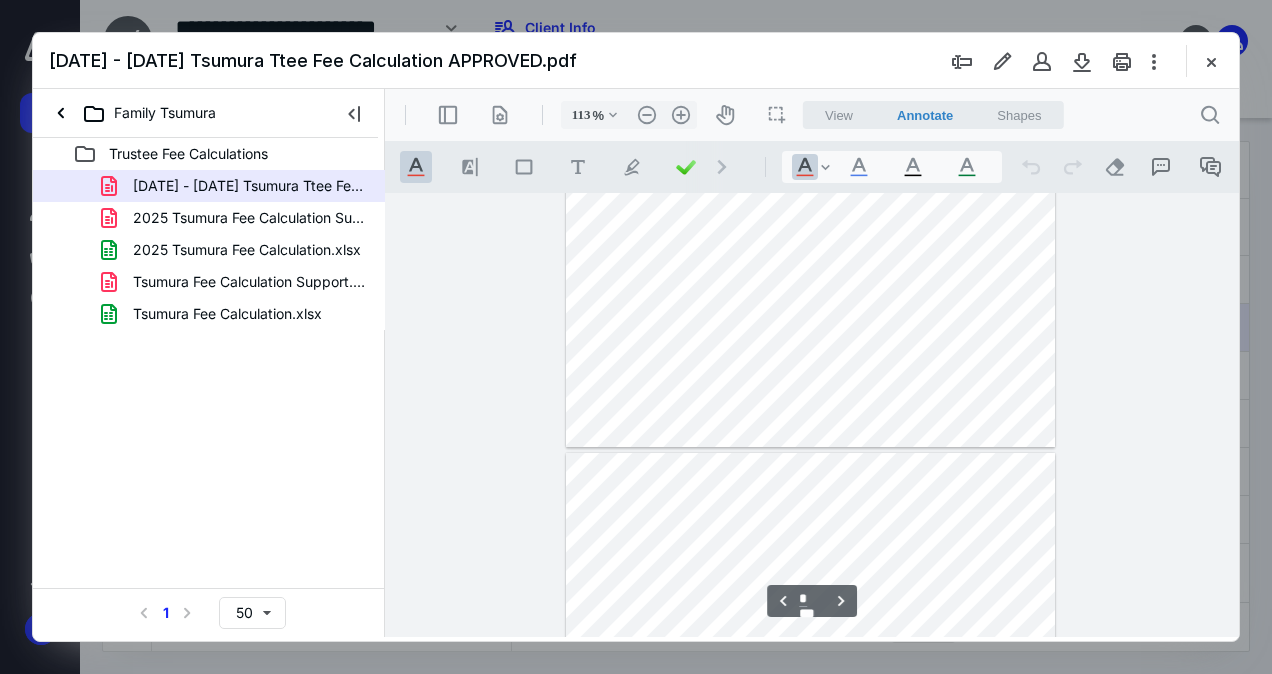 scroll, scrollTop: 2386, scrollLeft: 15, axis: both 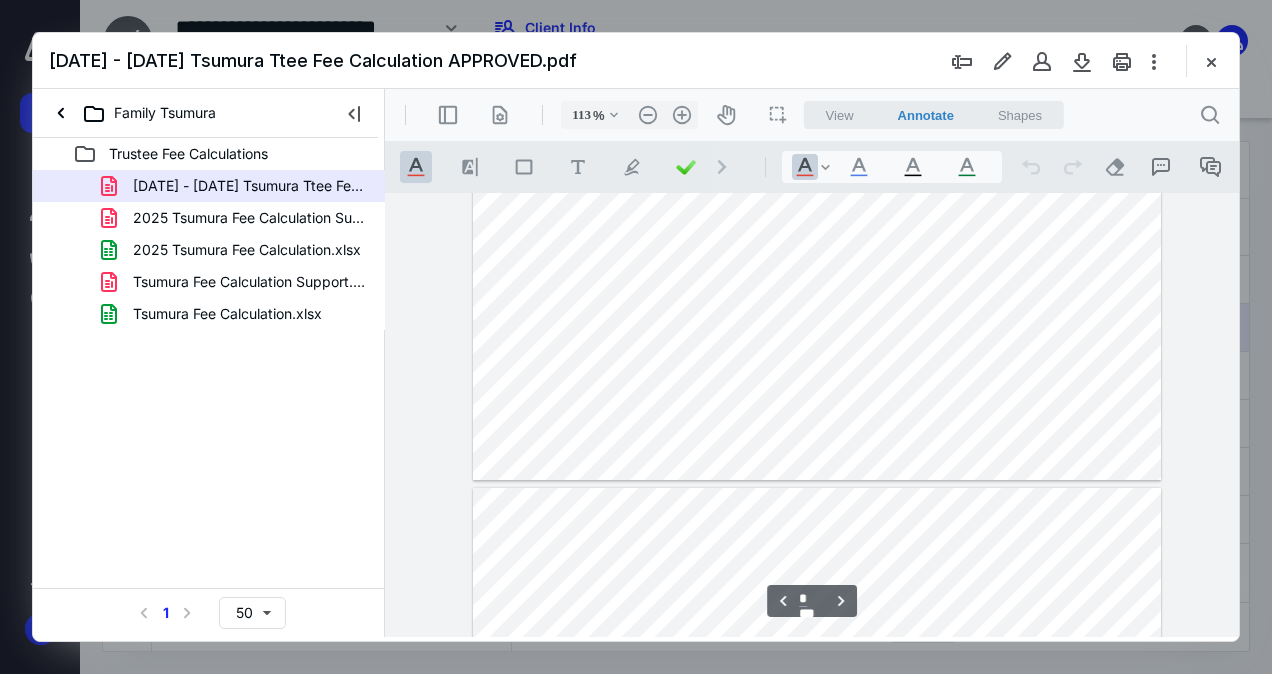 type on "*" 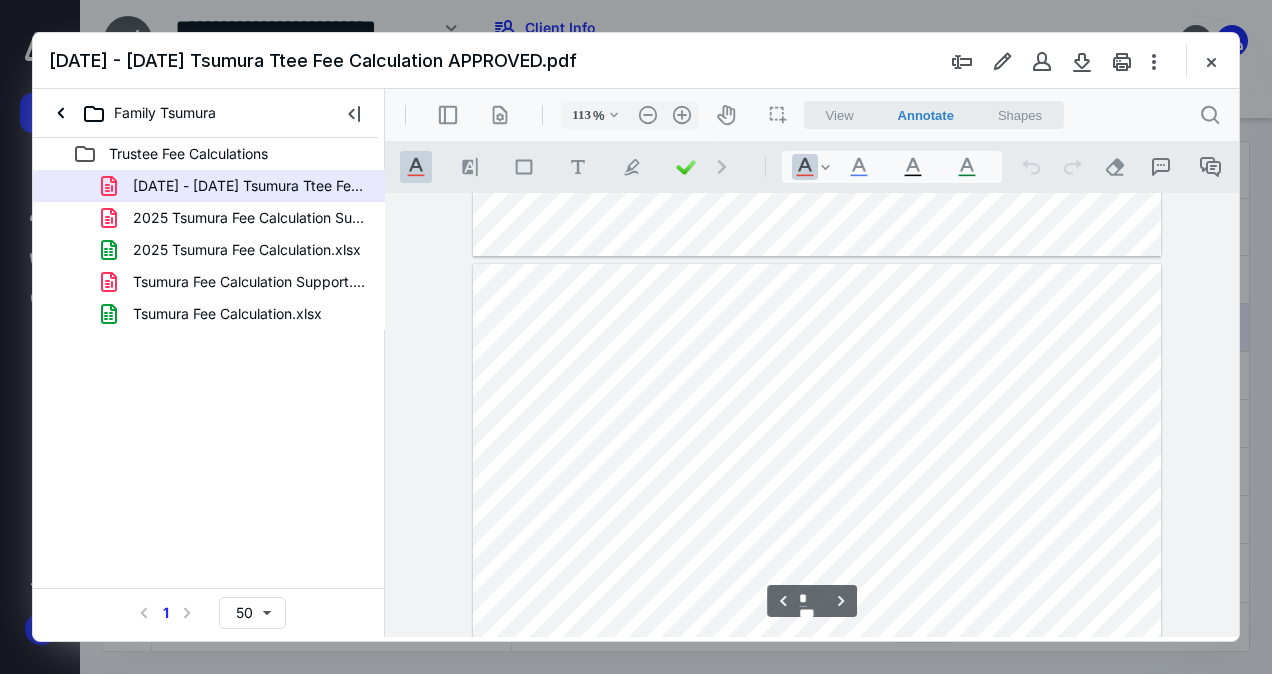 scroll, scrollTop: 2606, scrollLeft: 15, axis: both 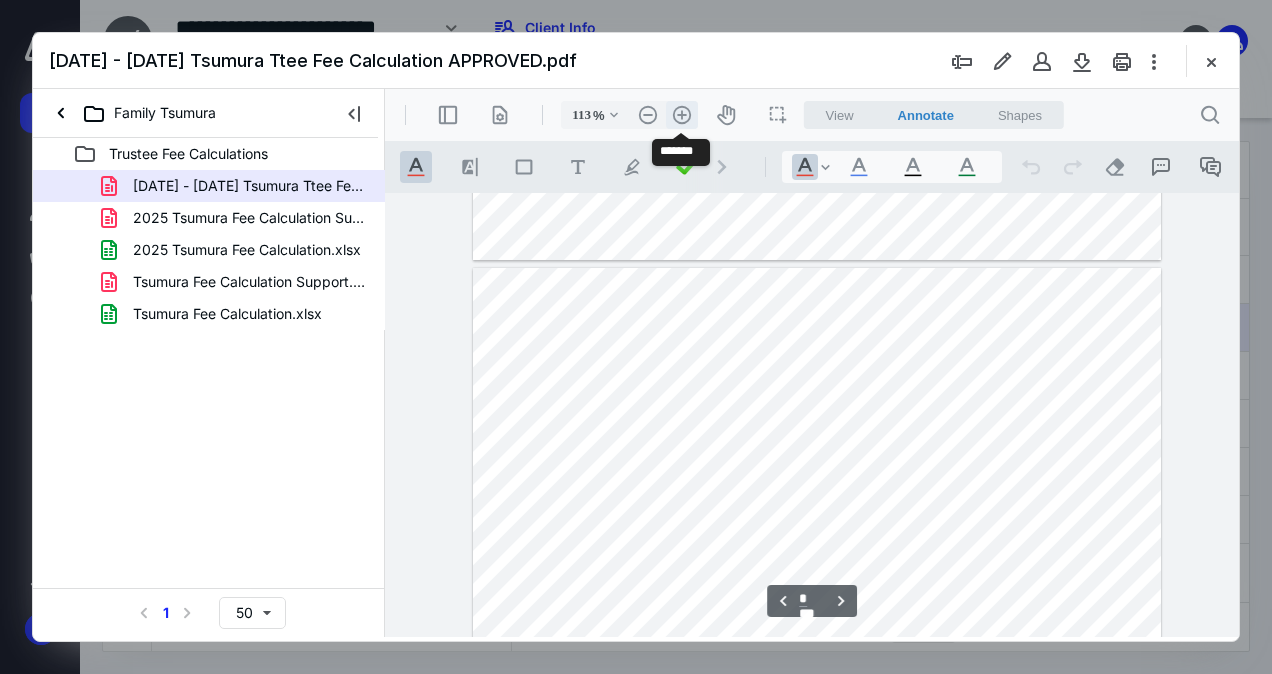 click on ".cls-1{fill:#abb0c4;} icon - header - zoom - in - line" at bounding box center (682, 115) 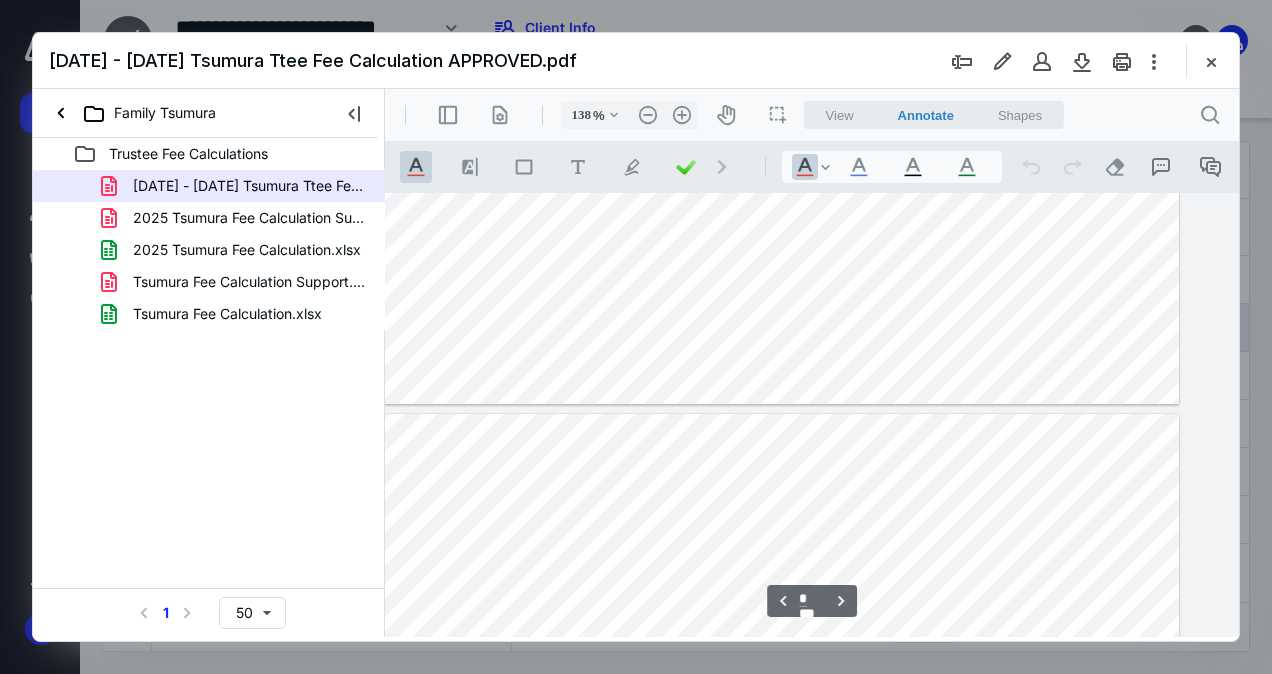 type on "*" 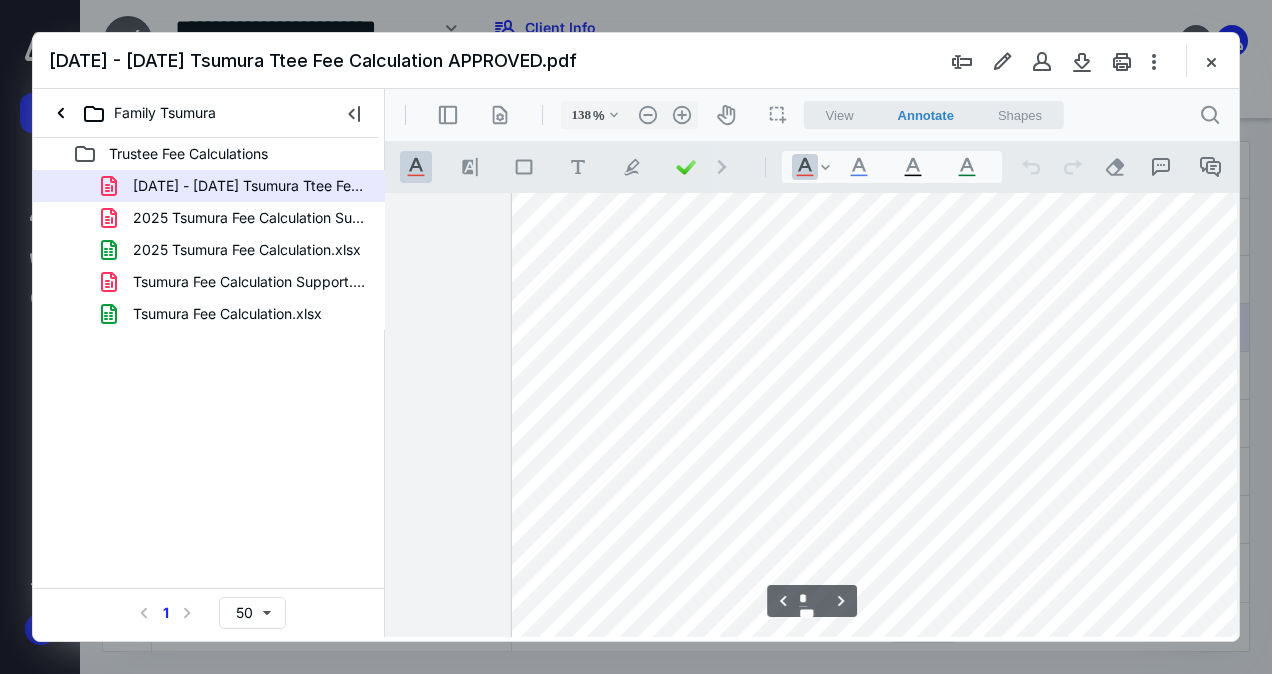 scroll, scrollTop: 1268, scrollLeft: 0, axis: vertical 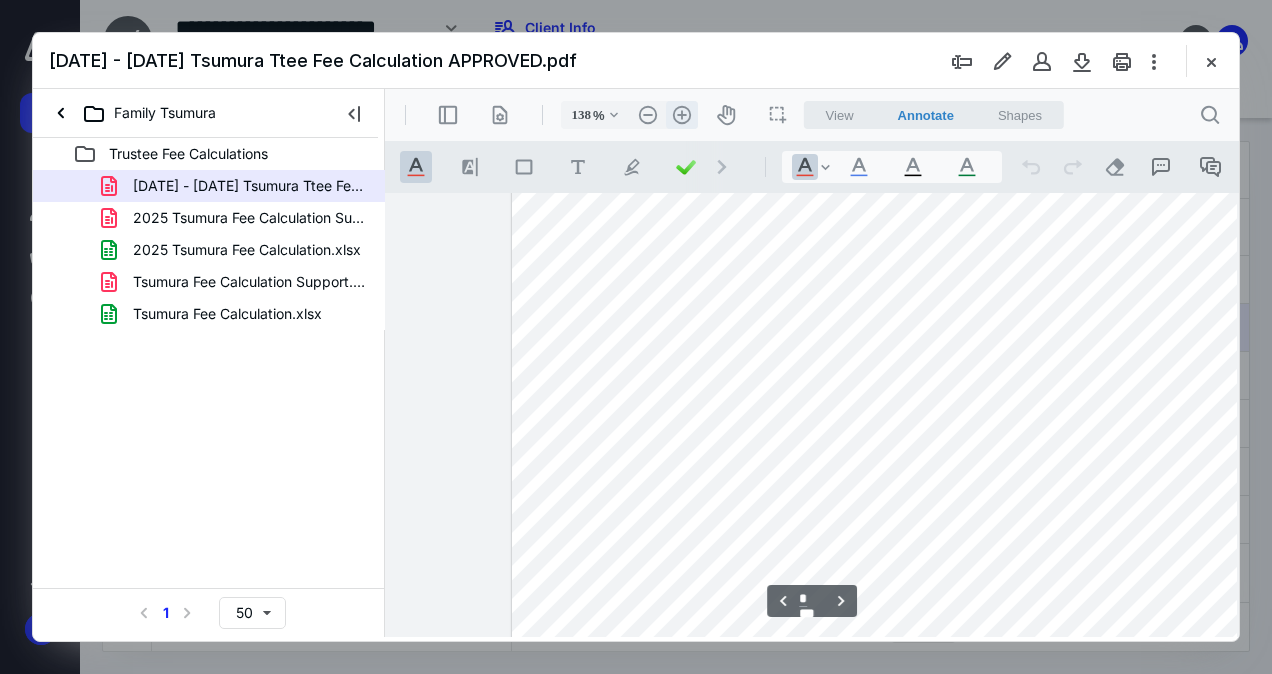 click on ".cls-1{fill:#abb0c4;} icon - header - zoom - in - line" at bounding box center (682, 115) 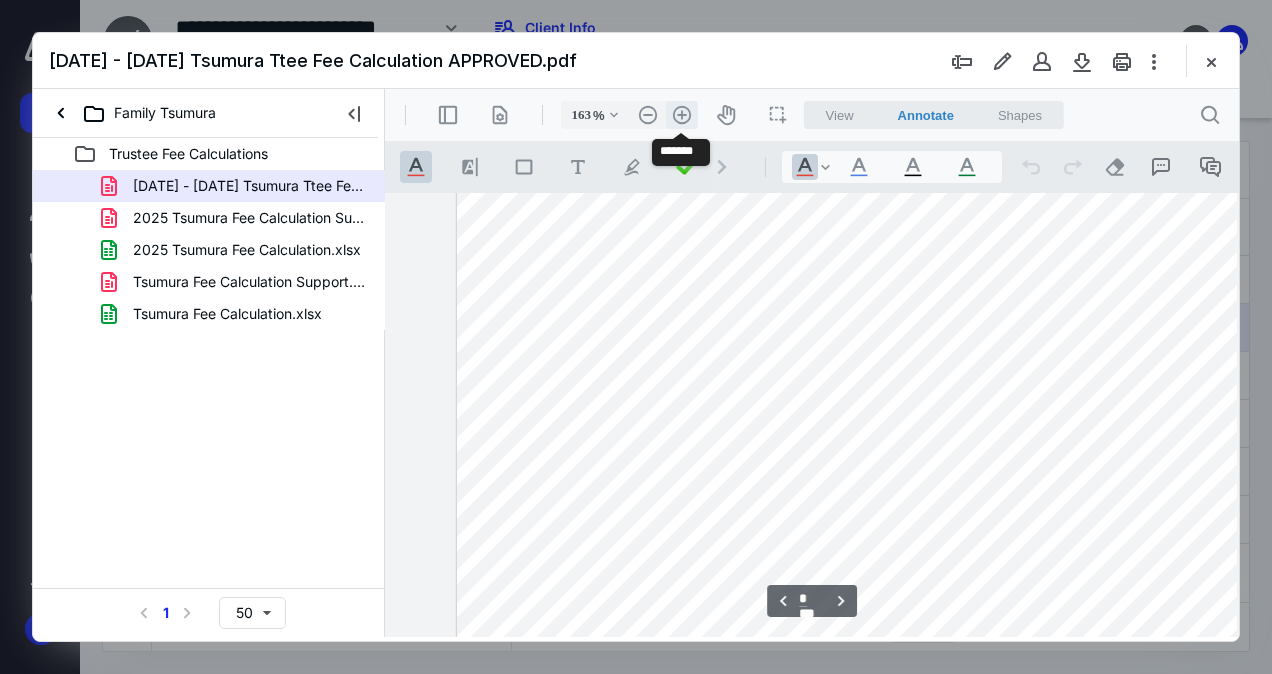 click on ".cls-1{fill:#abb0c4;} icon - header - zoom - in - line" at bounding box center [682, 115] 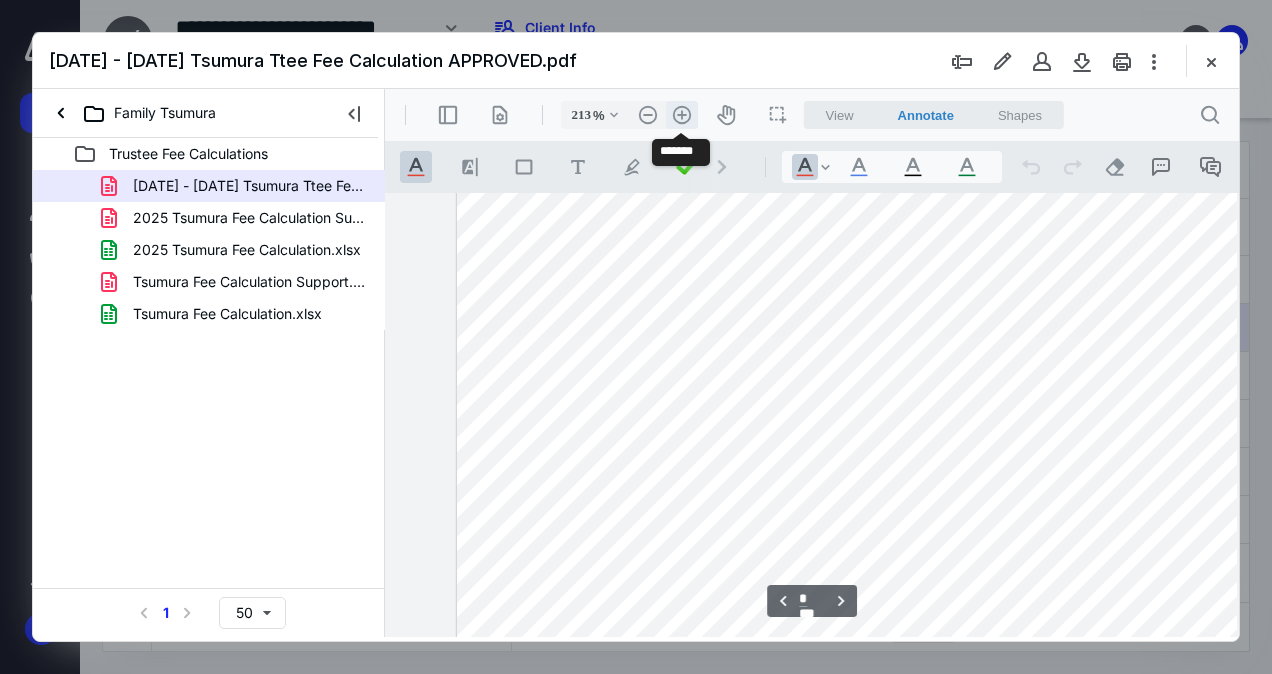 scroll, scrollTop: 2052, scrollLeft: 233, axis: both 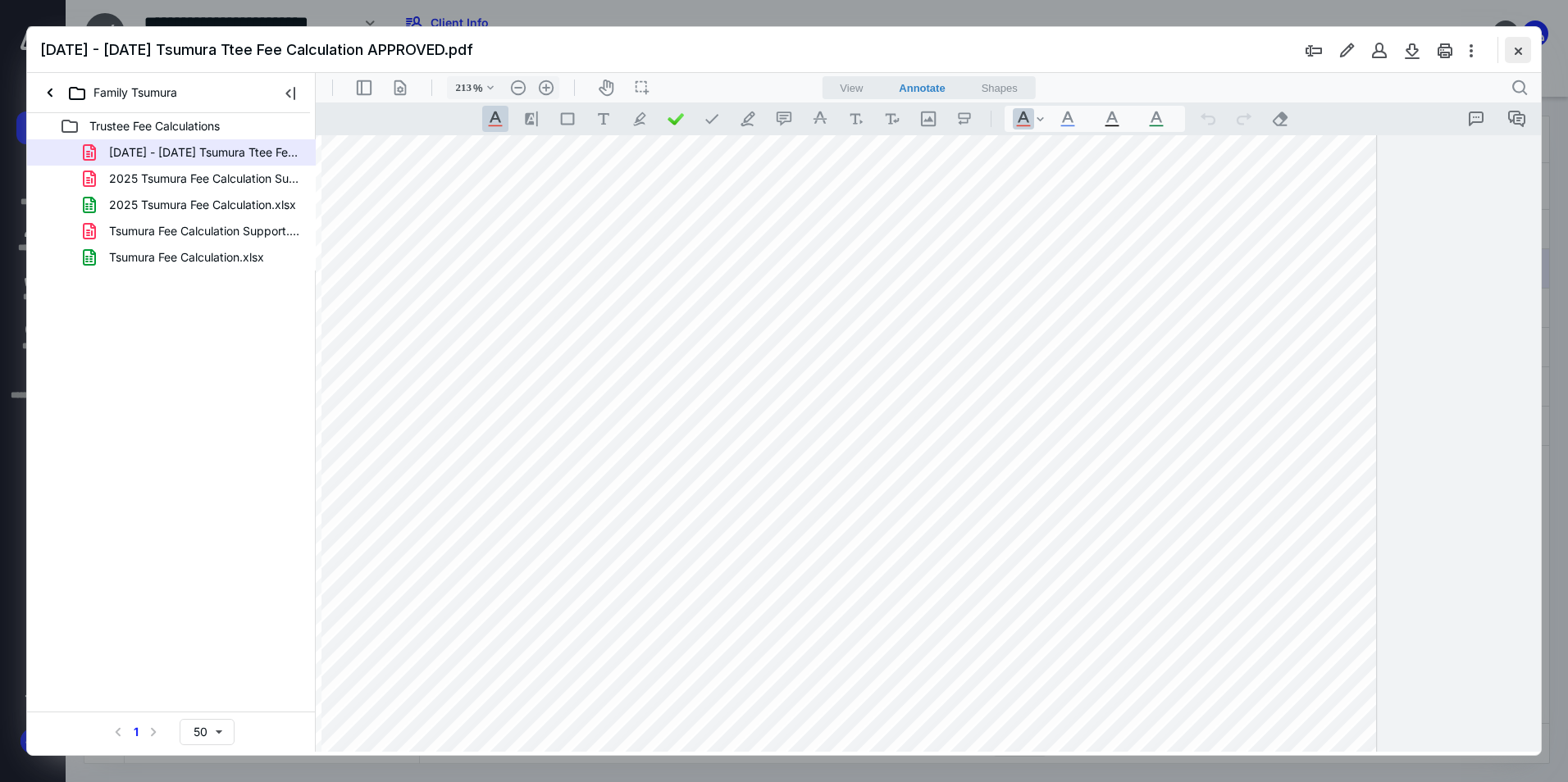 click at bounding box center (1518, 50) 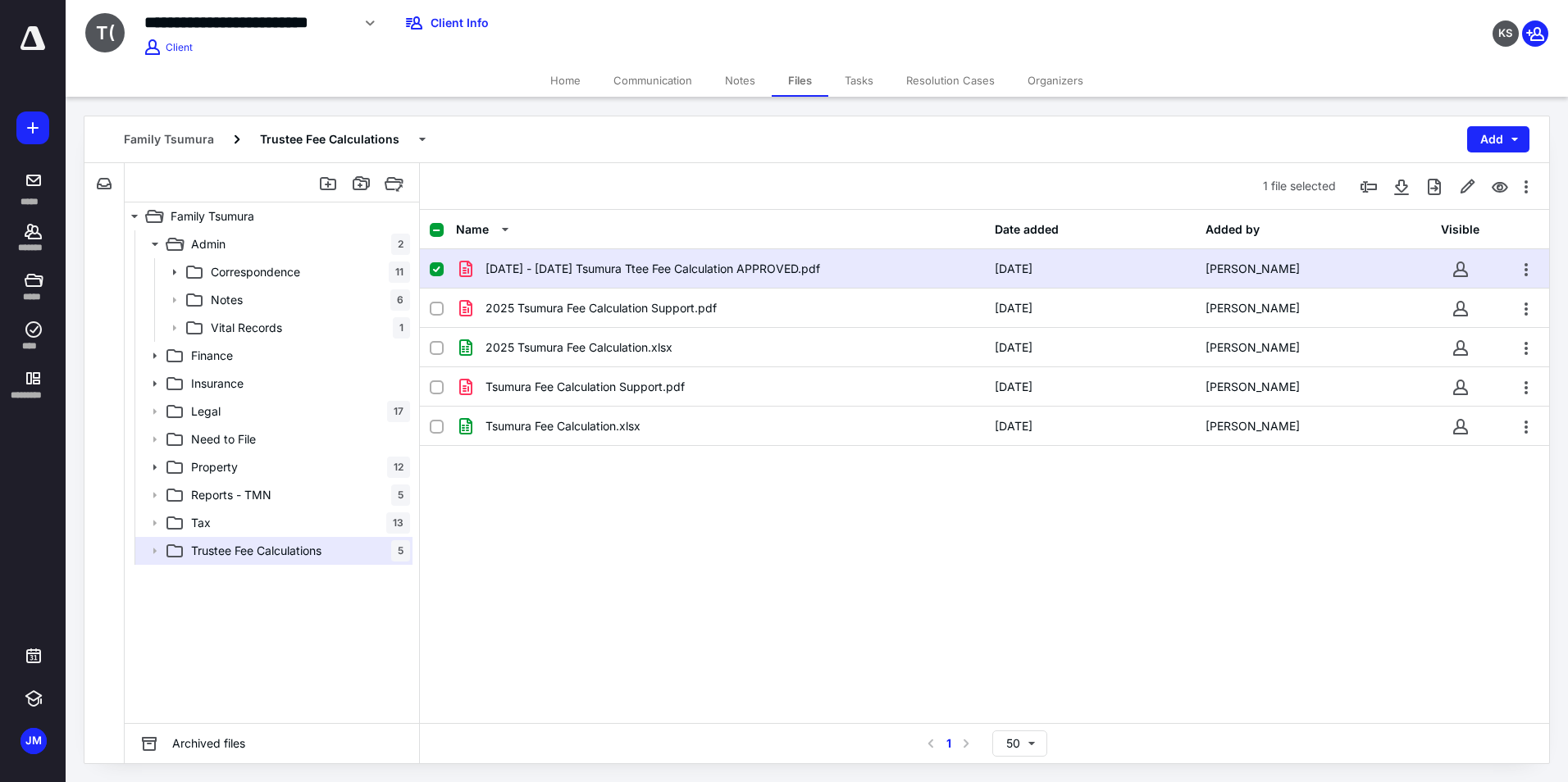 click on "Home" at bounding box center [565, 80] 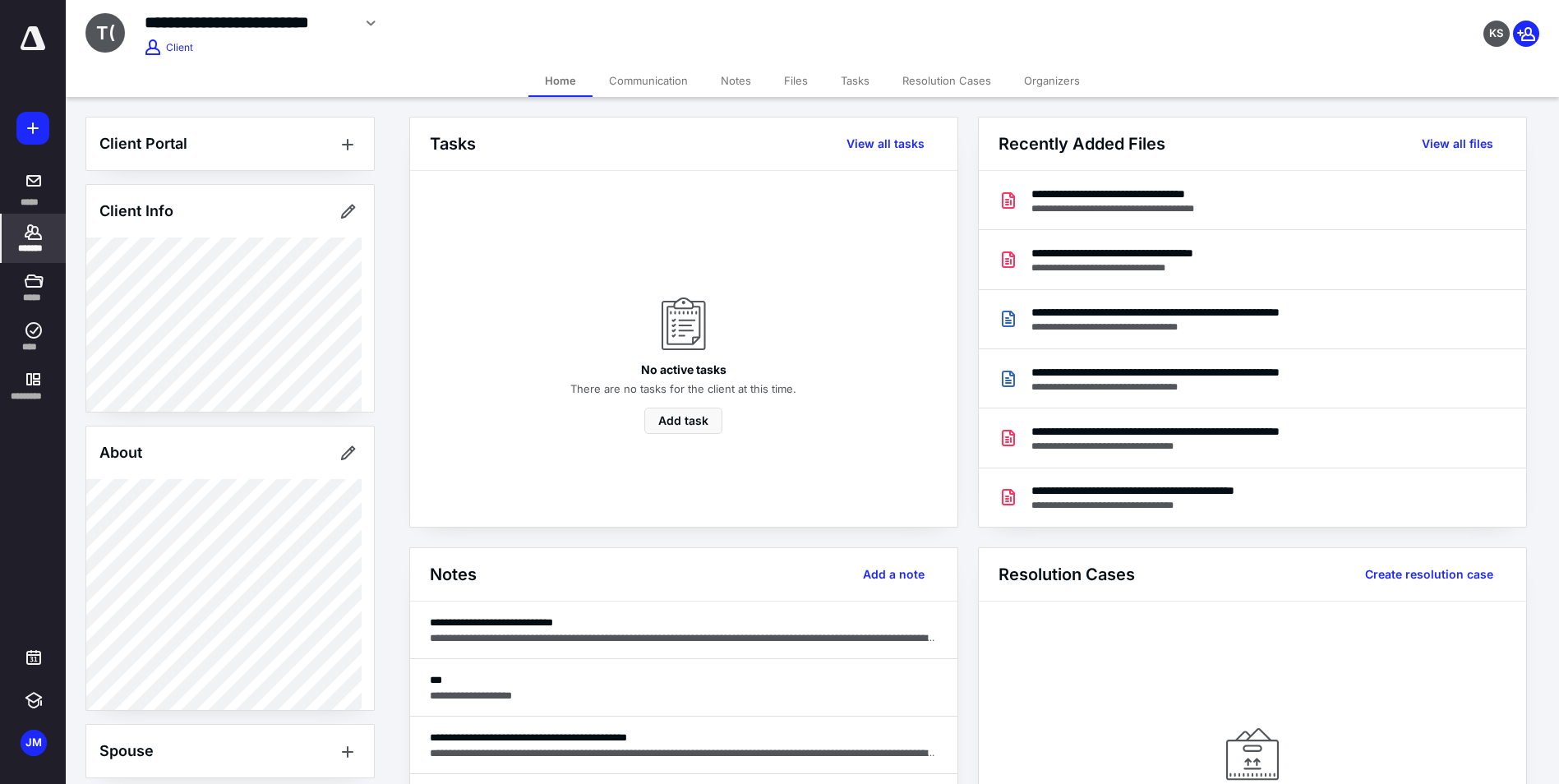 click on "*******" at bounding box center (34, 248) 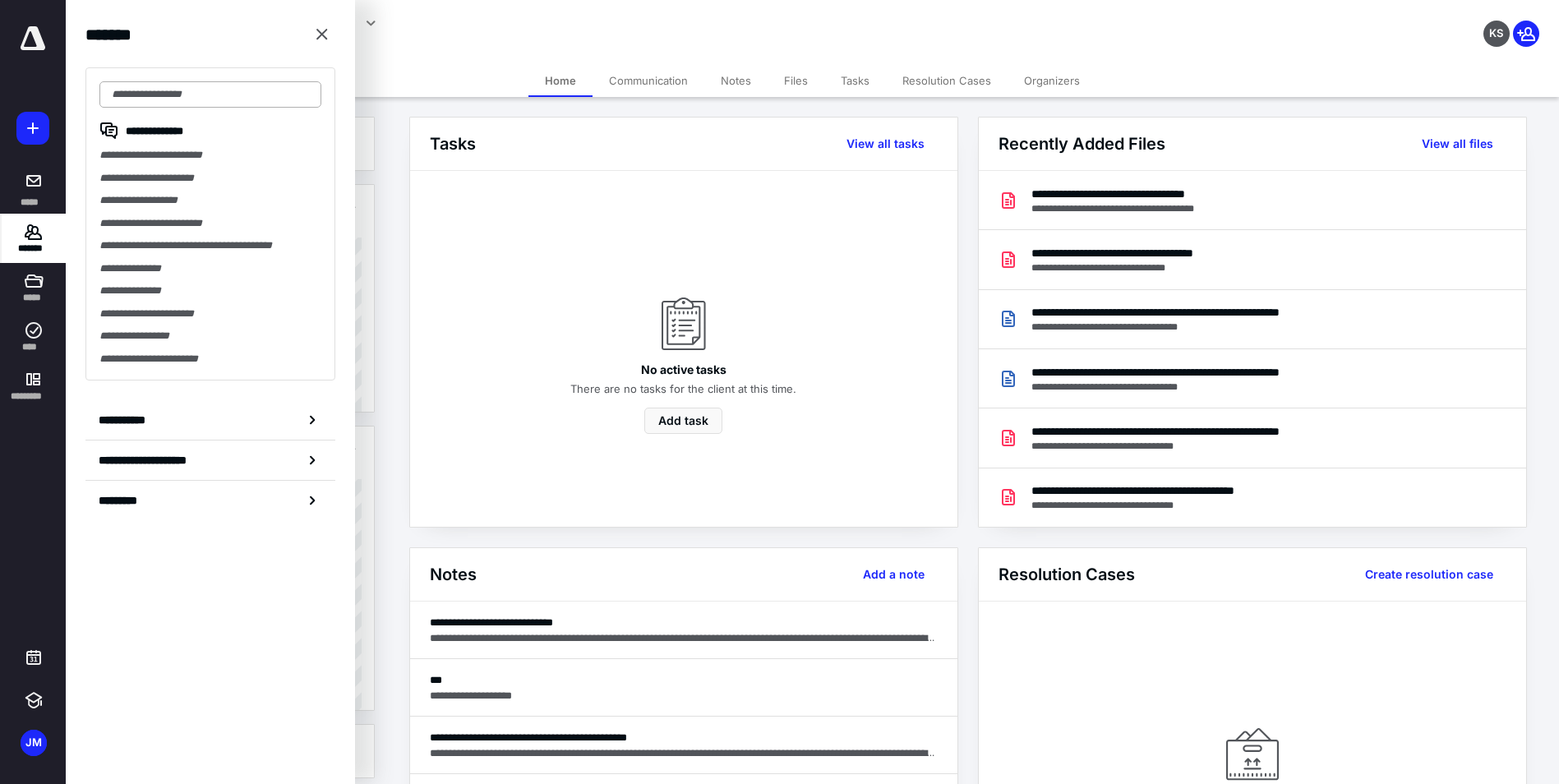 click at bounding box center (210, 95) 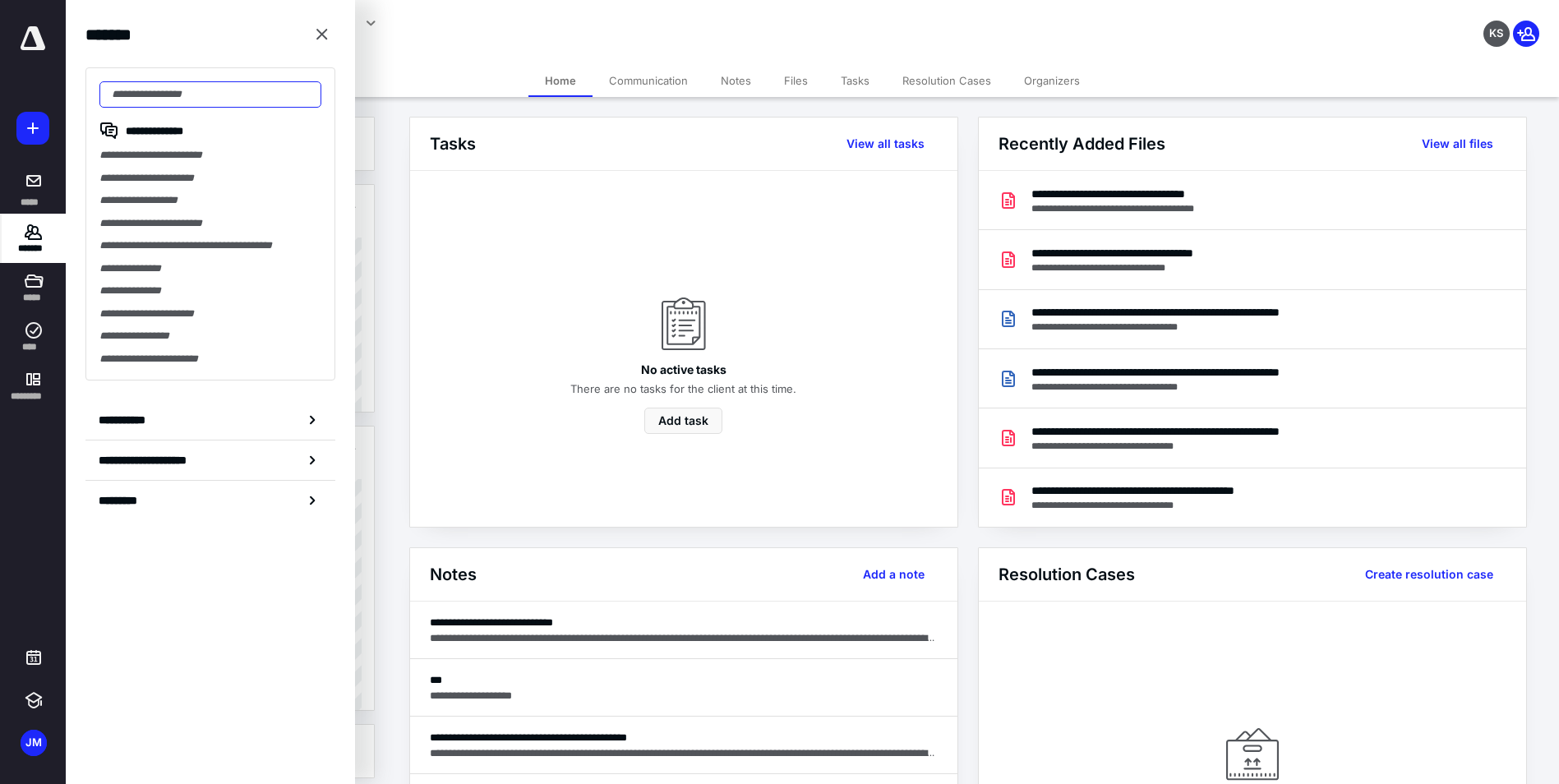 drag, startPoint x: 161, startPoint y: 88, endPoint x: 154, endPoint y: 62, distance: 26.925824 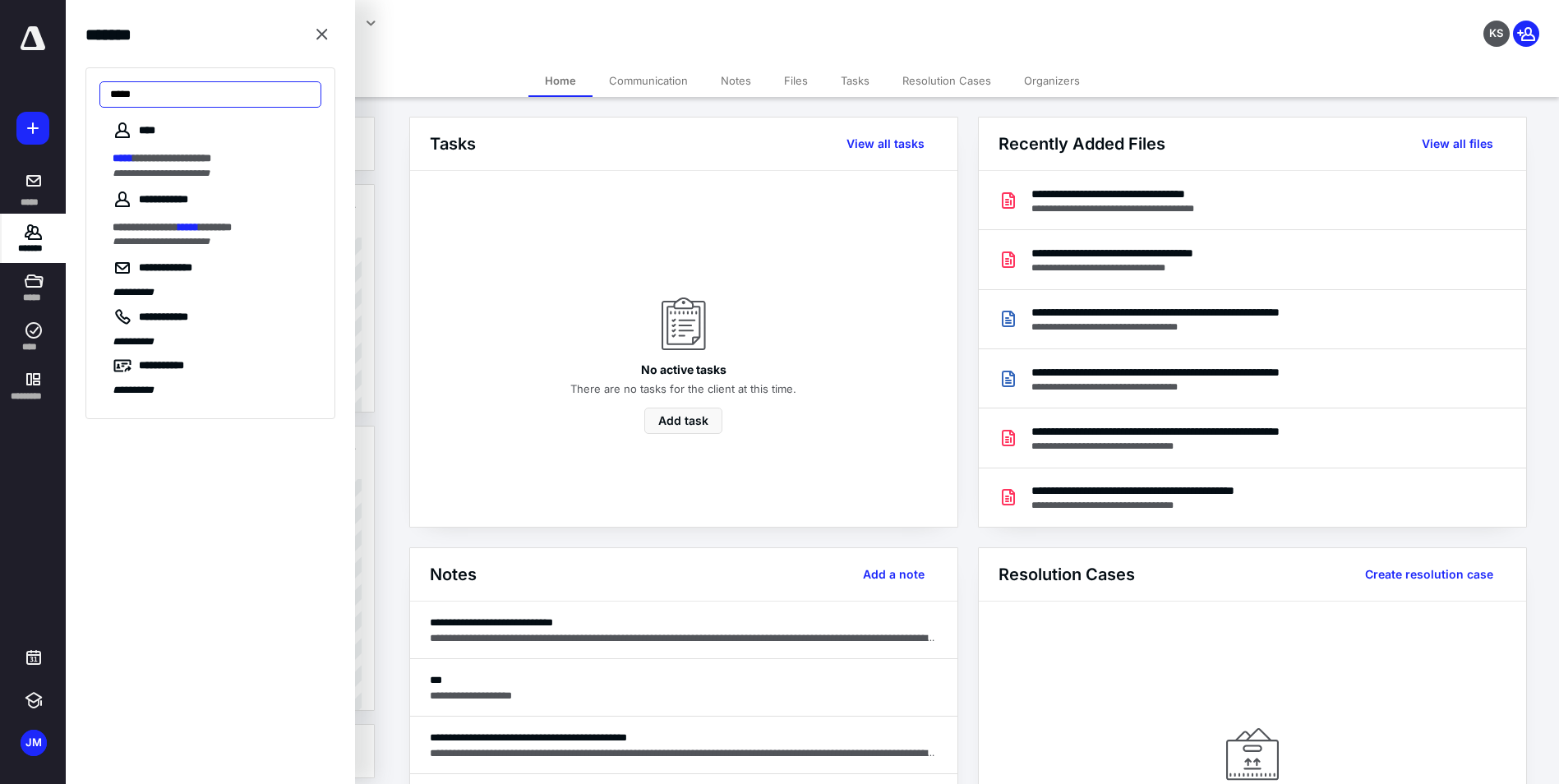 type on "*****" 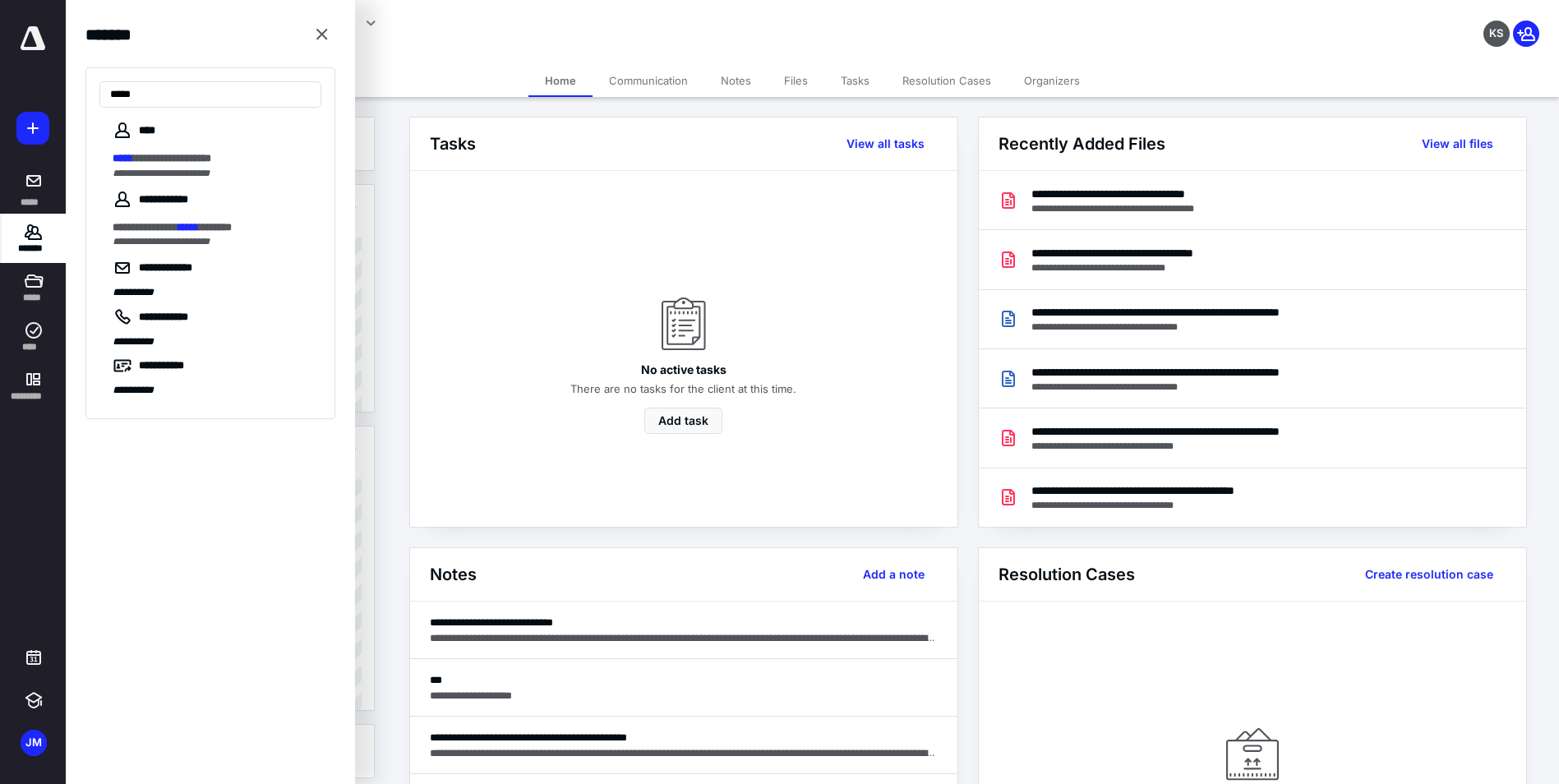 click on "**********" at bounding box center [210, 200] 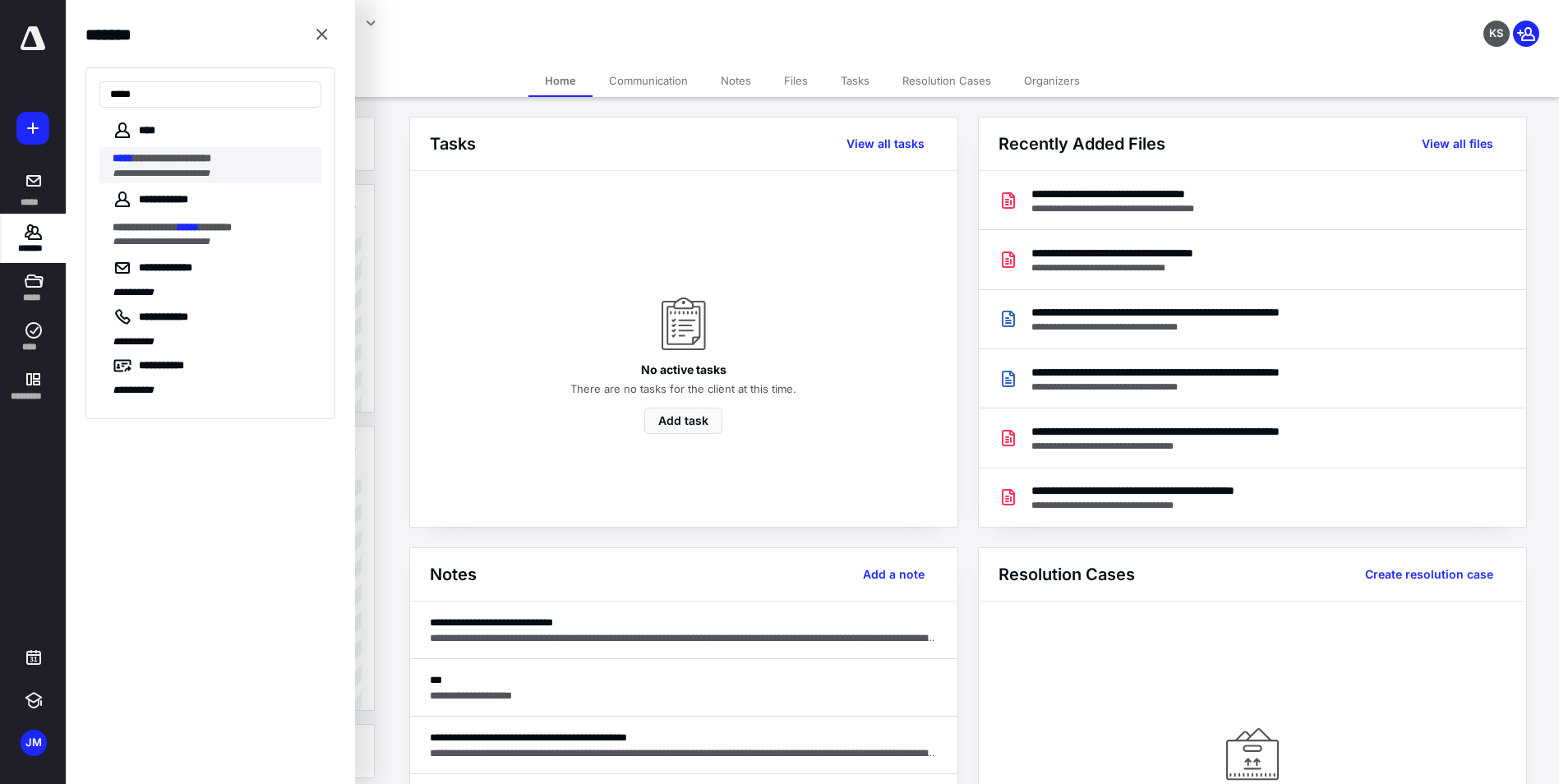 click on "**********" at bounding box center (161, 173) 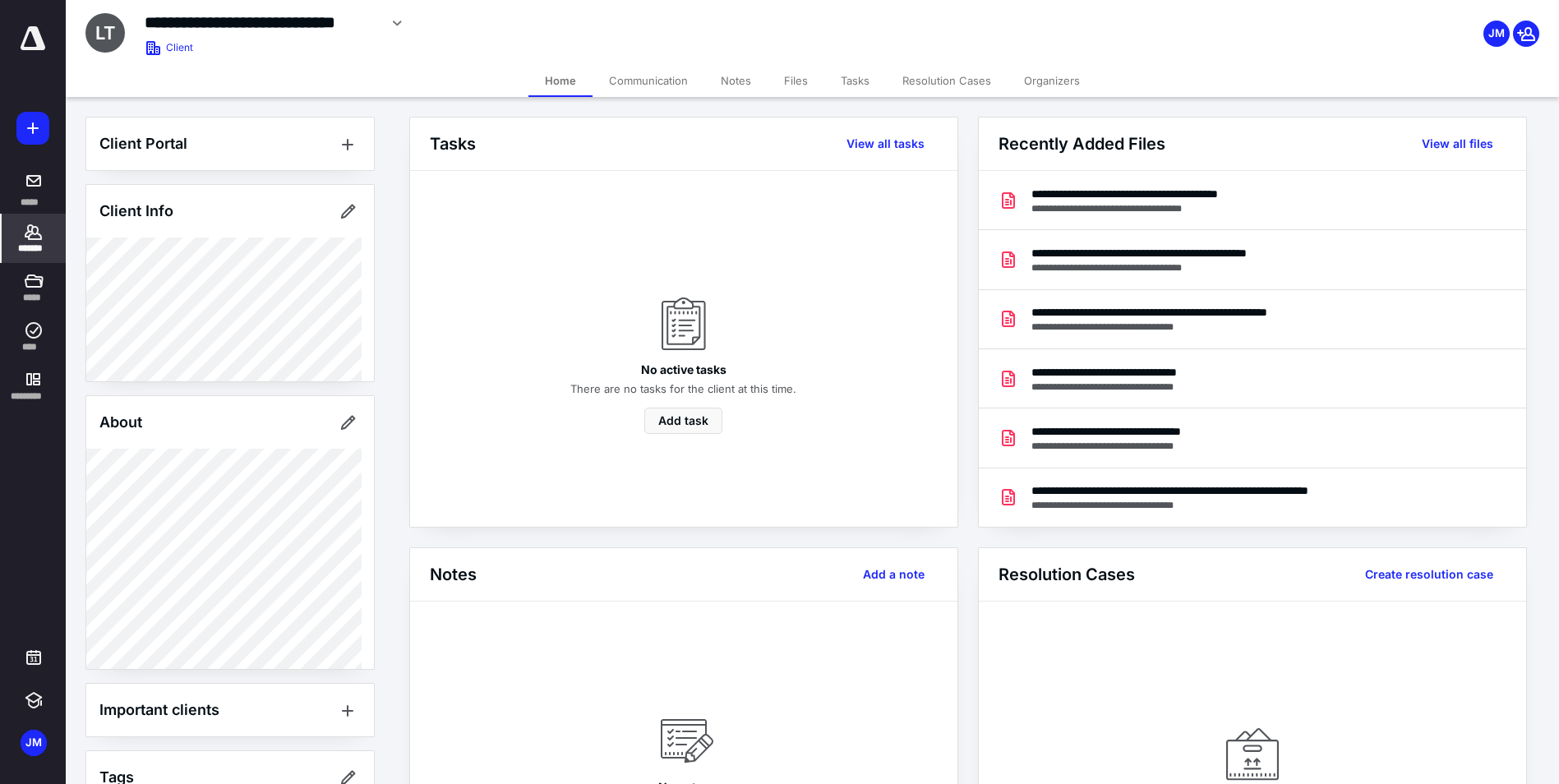 click on "Notes" at bounding box center (736, 81) 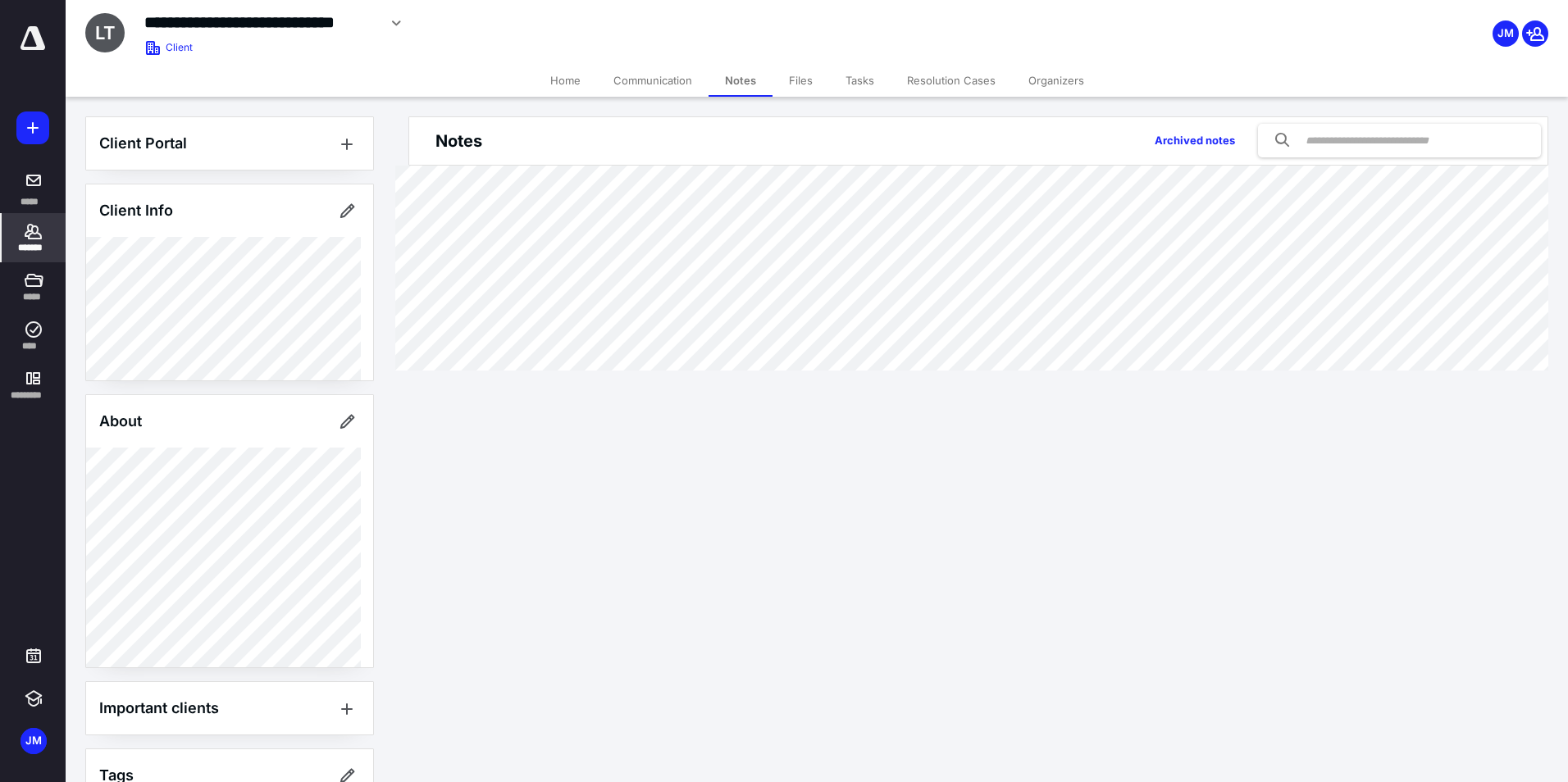 click on "Files" at bounding box center [800, 80] 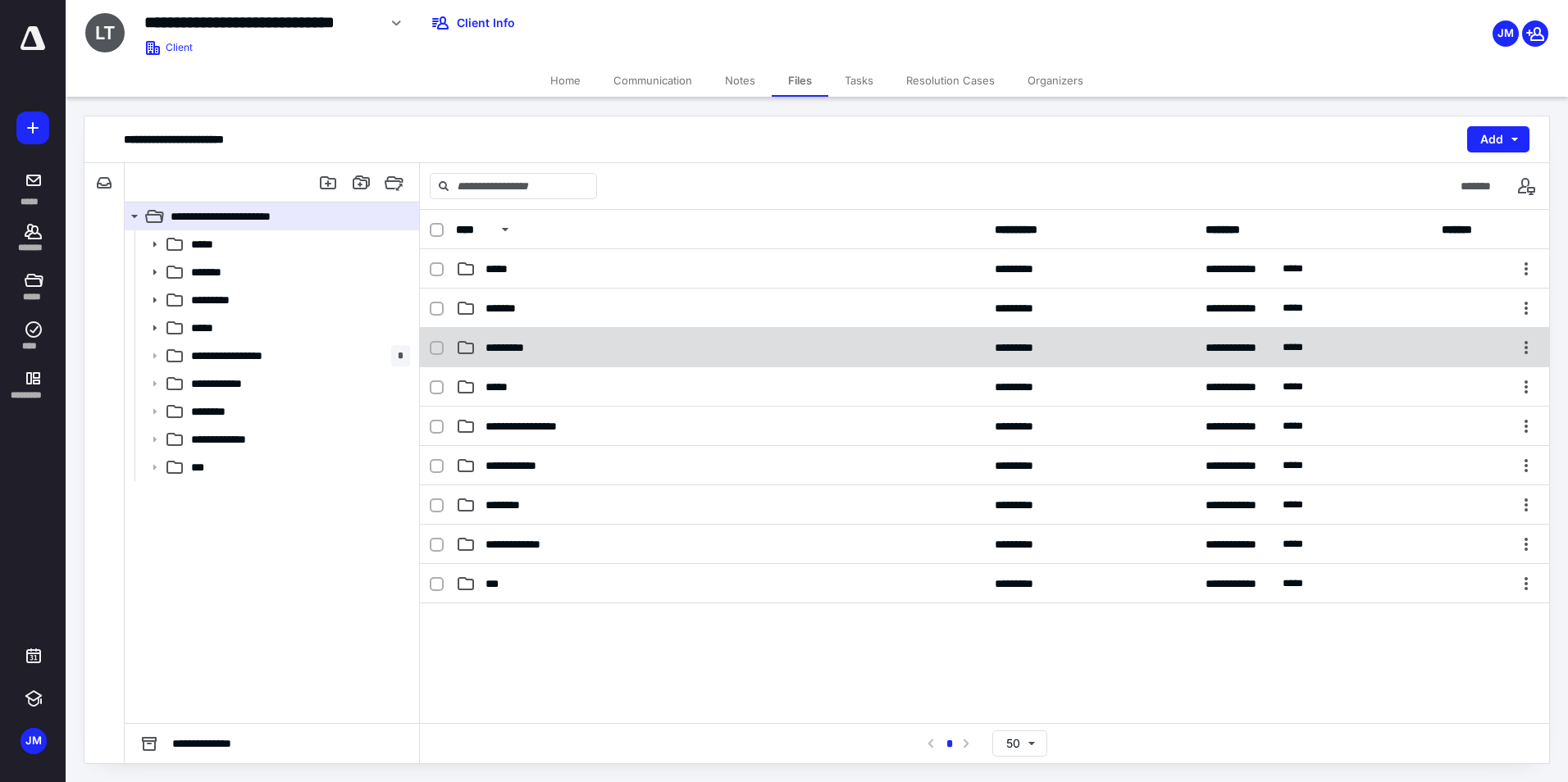 click on "*********" at bounding box center (720, 348) 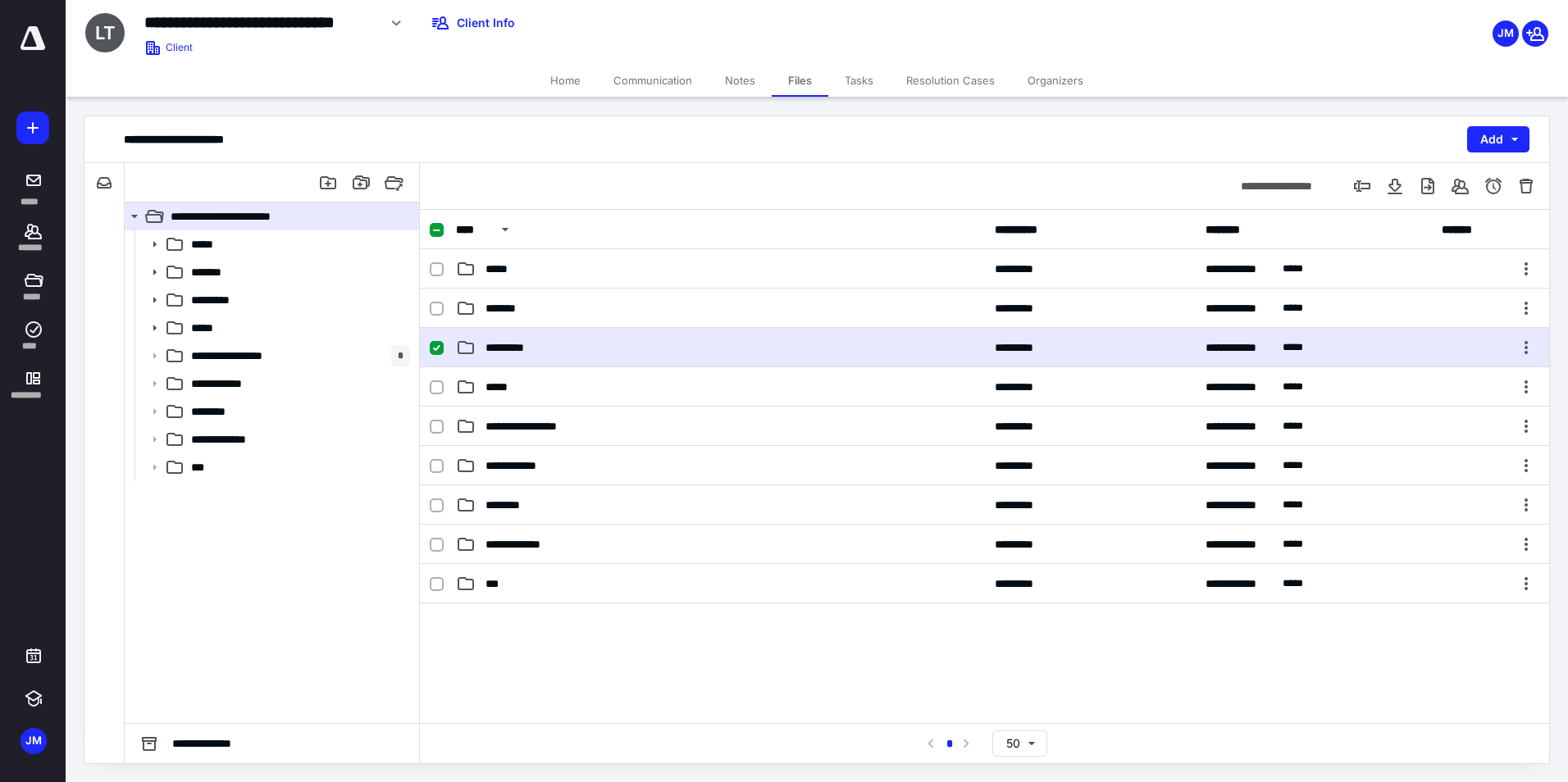 click on "*********" at bounding box center (720, 348) 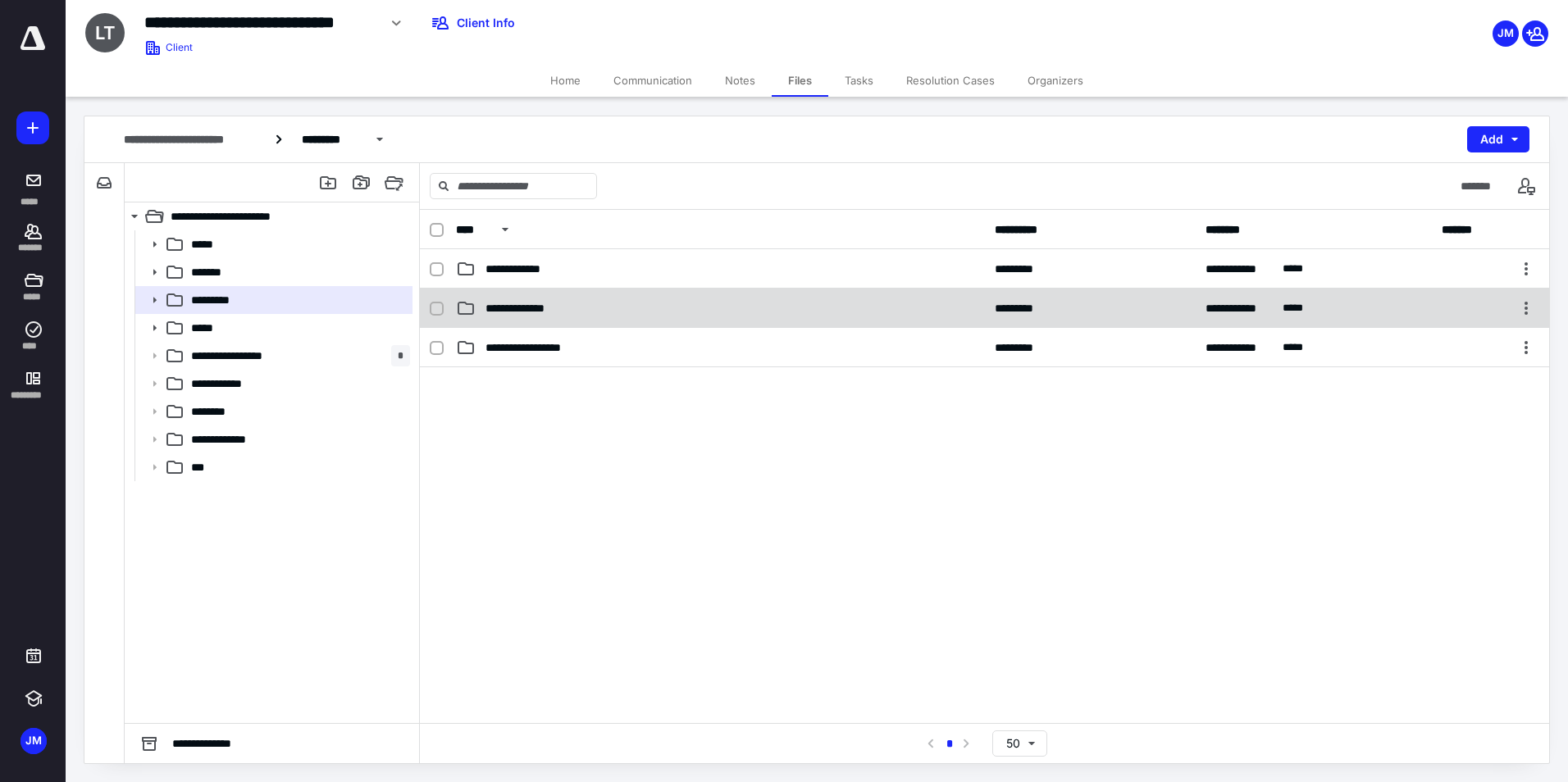 click on "**********" at bounding box center [720, 308] 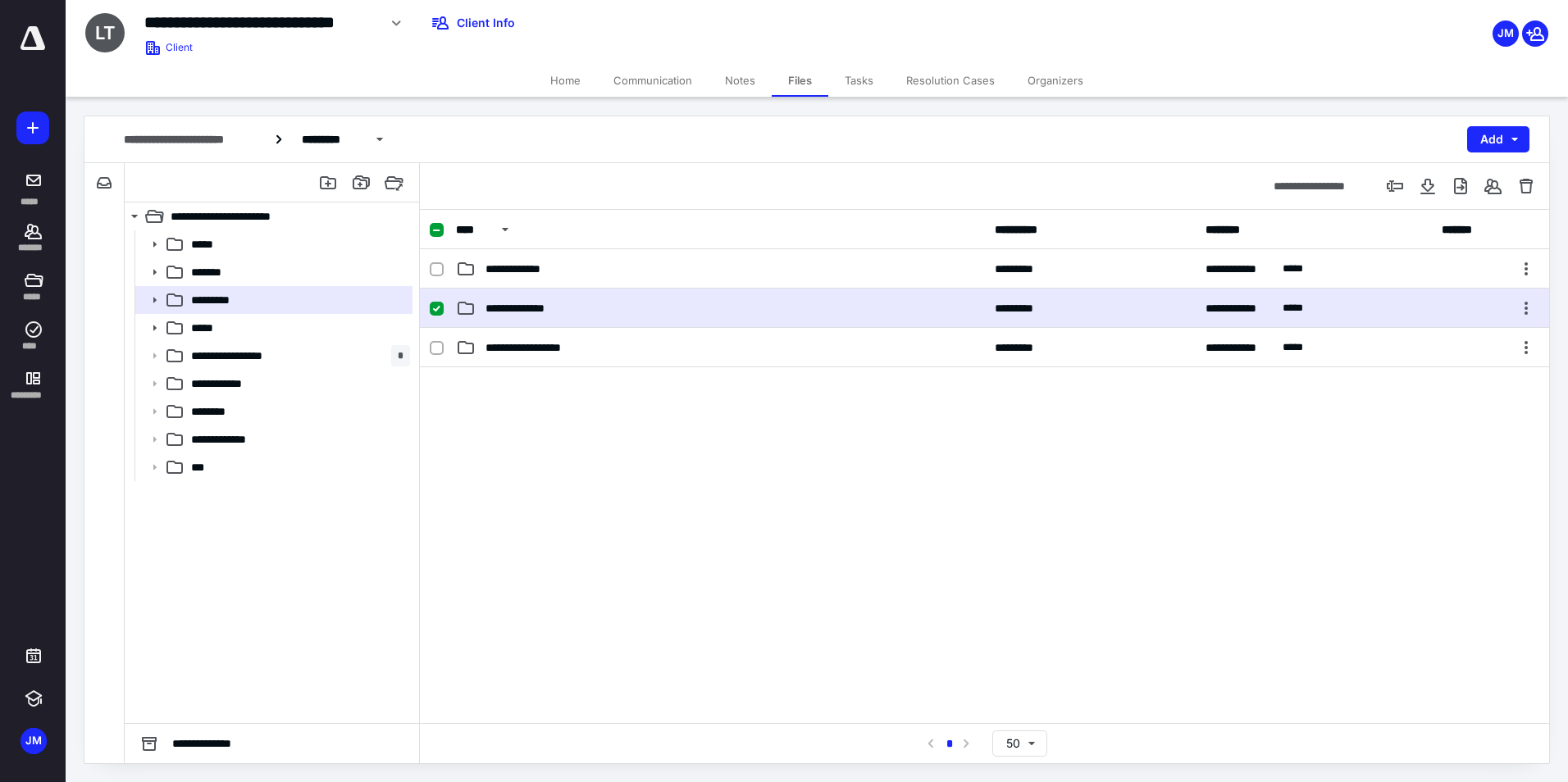 click on "**********" at bounding box center [720, 308] 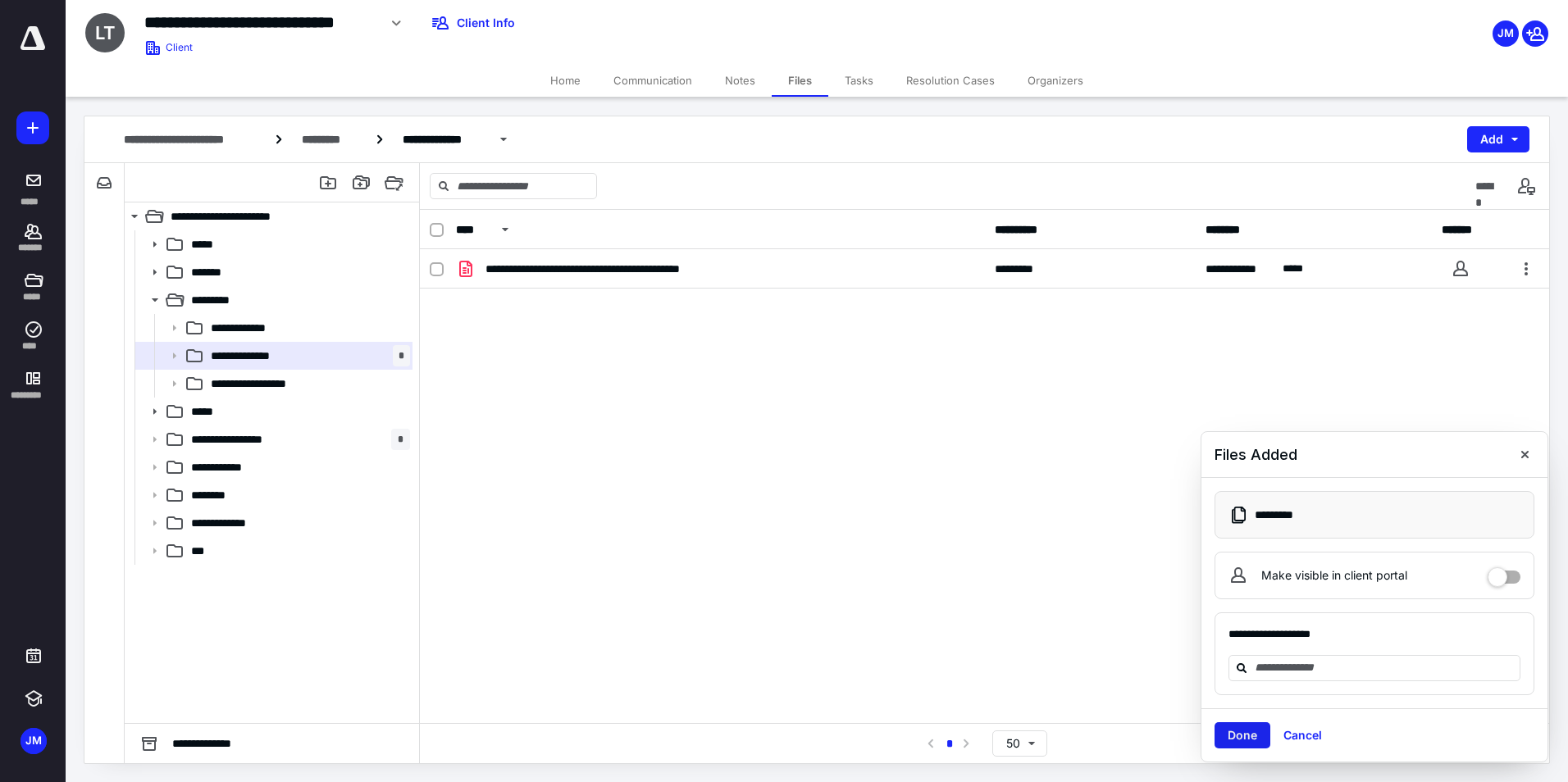 click on "Done" at bounding box center [1242, 735] 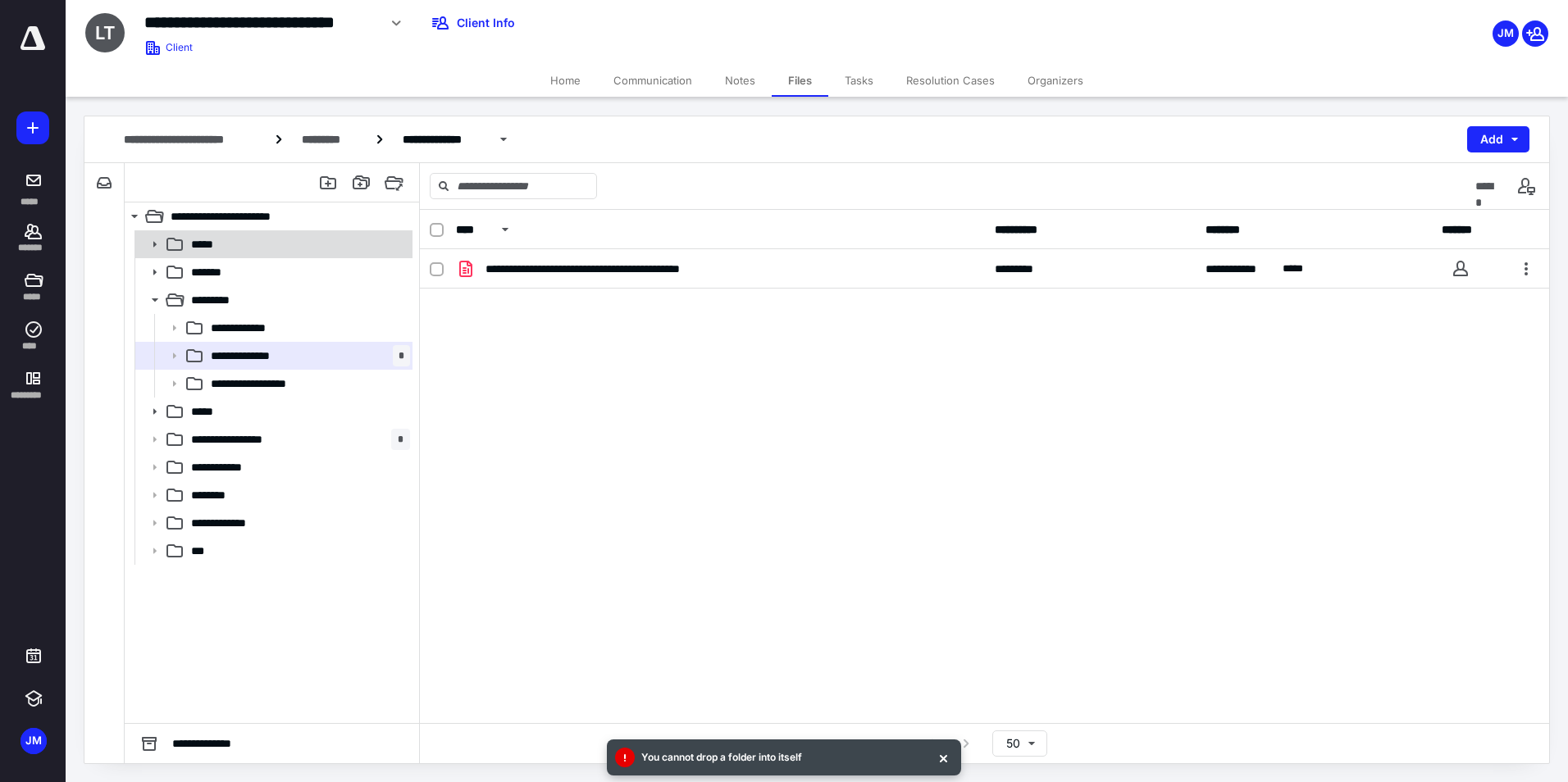 click on "*****" at bounding box center [297, 244] 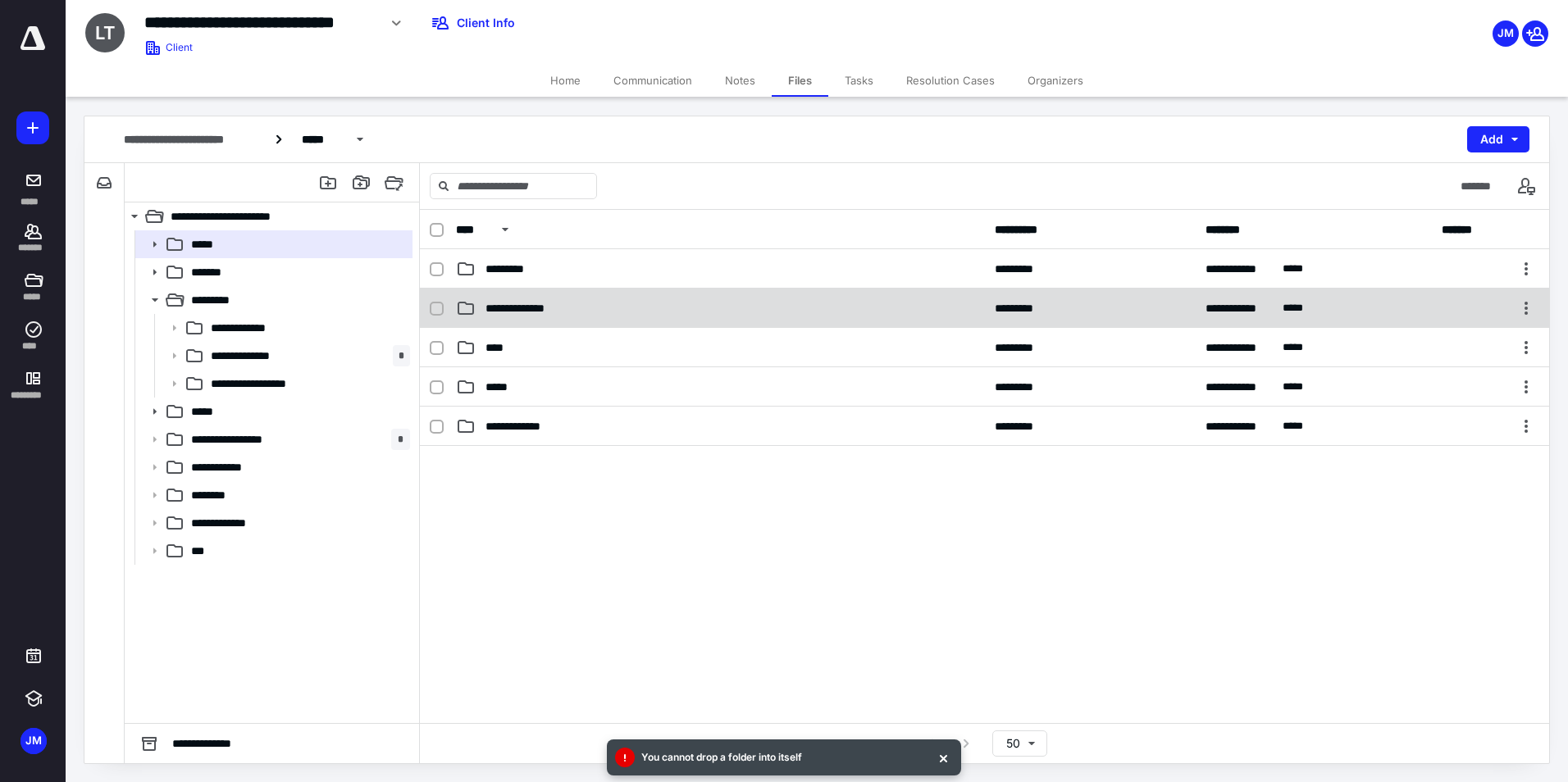 click on "**********" at bounding box center [984, 308] 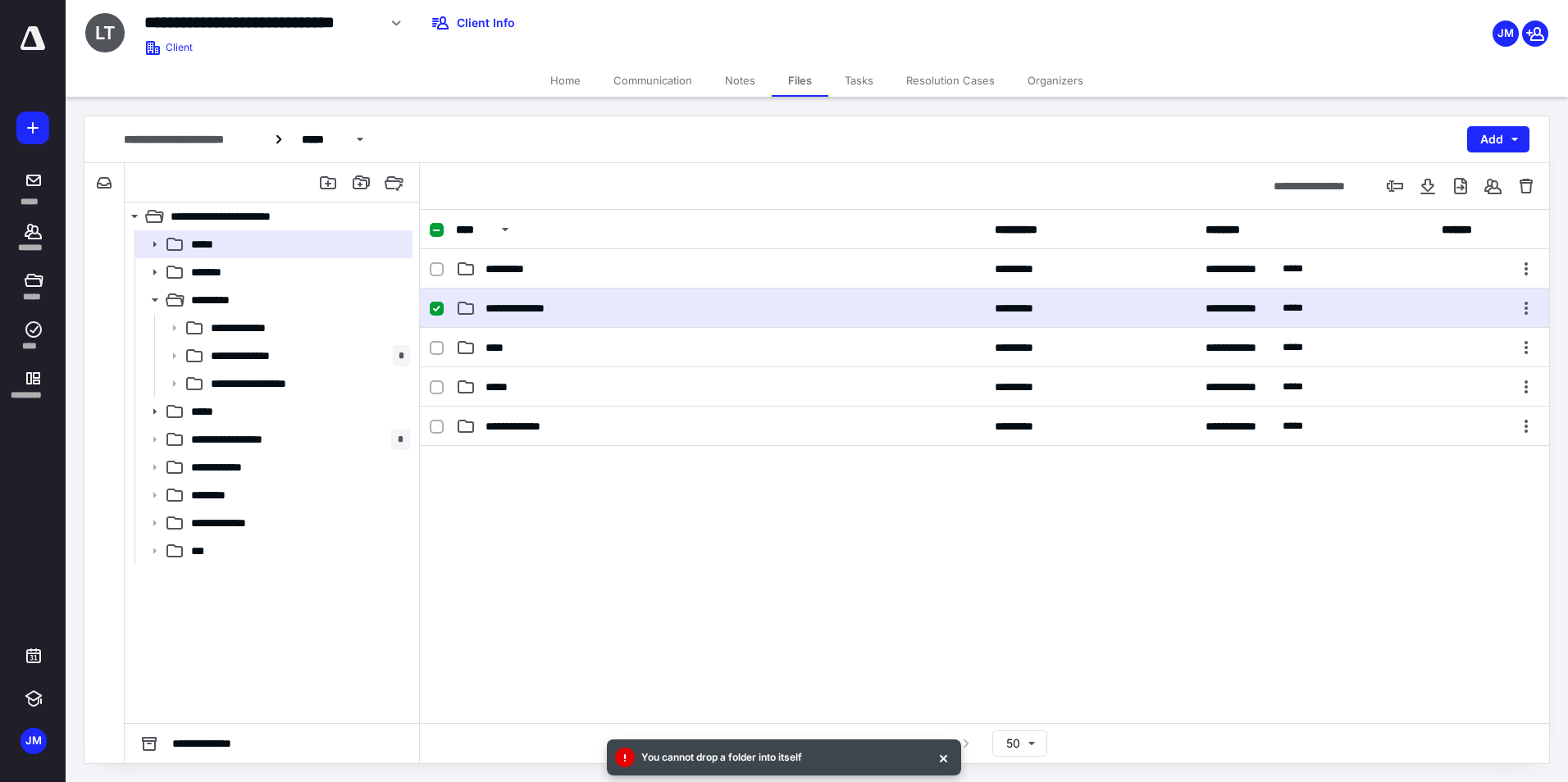 click on "**********" at bounding box center (984, 308) 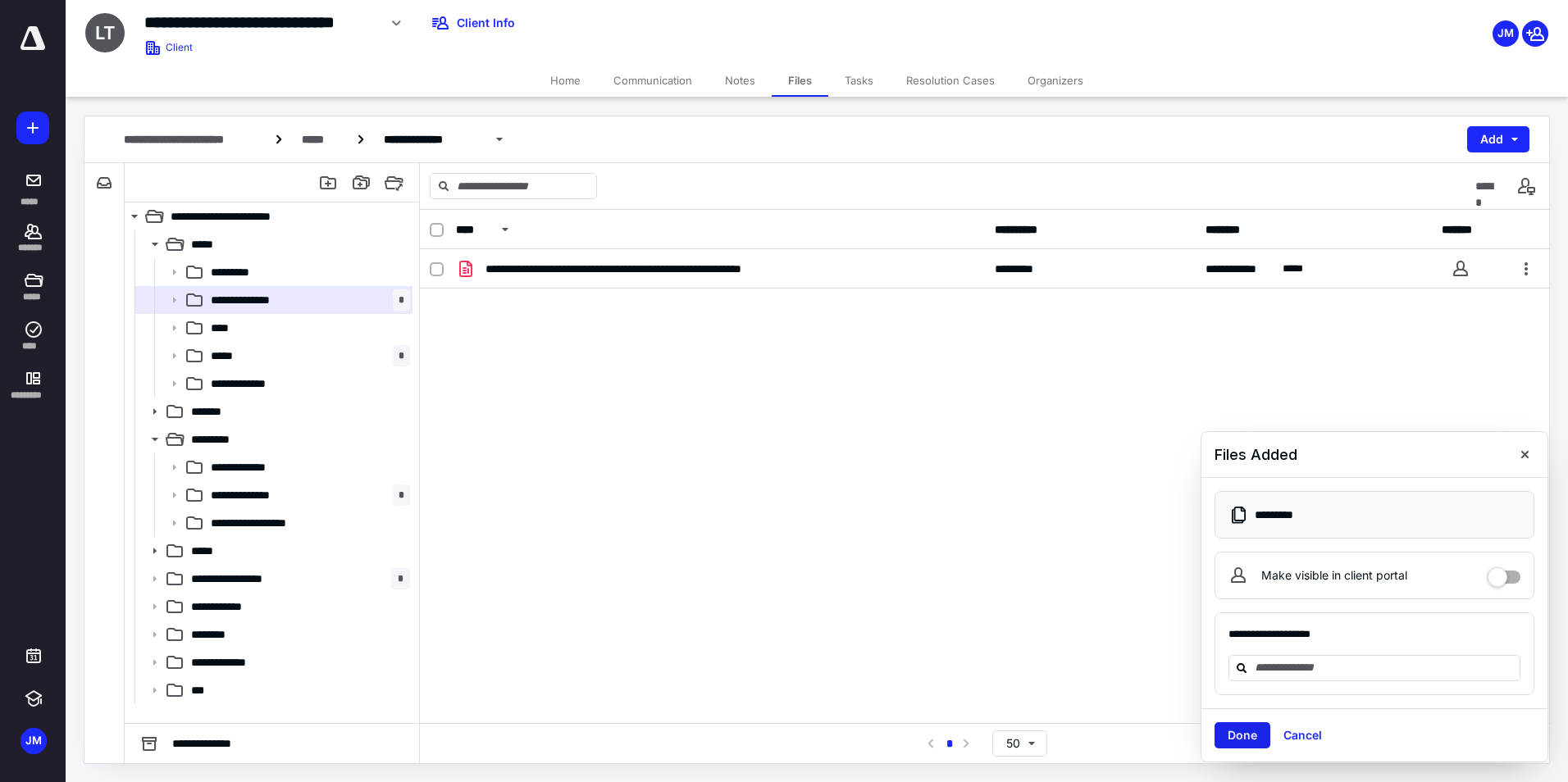 click on "Done" at bounding box center (1242, 735) 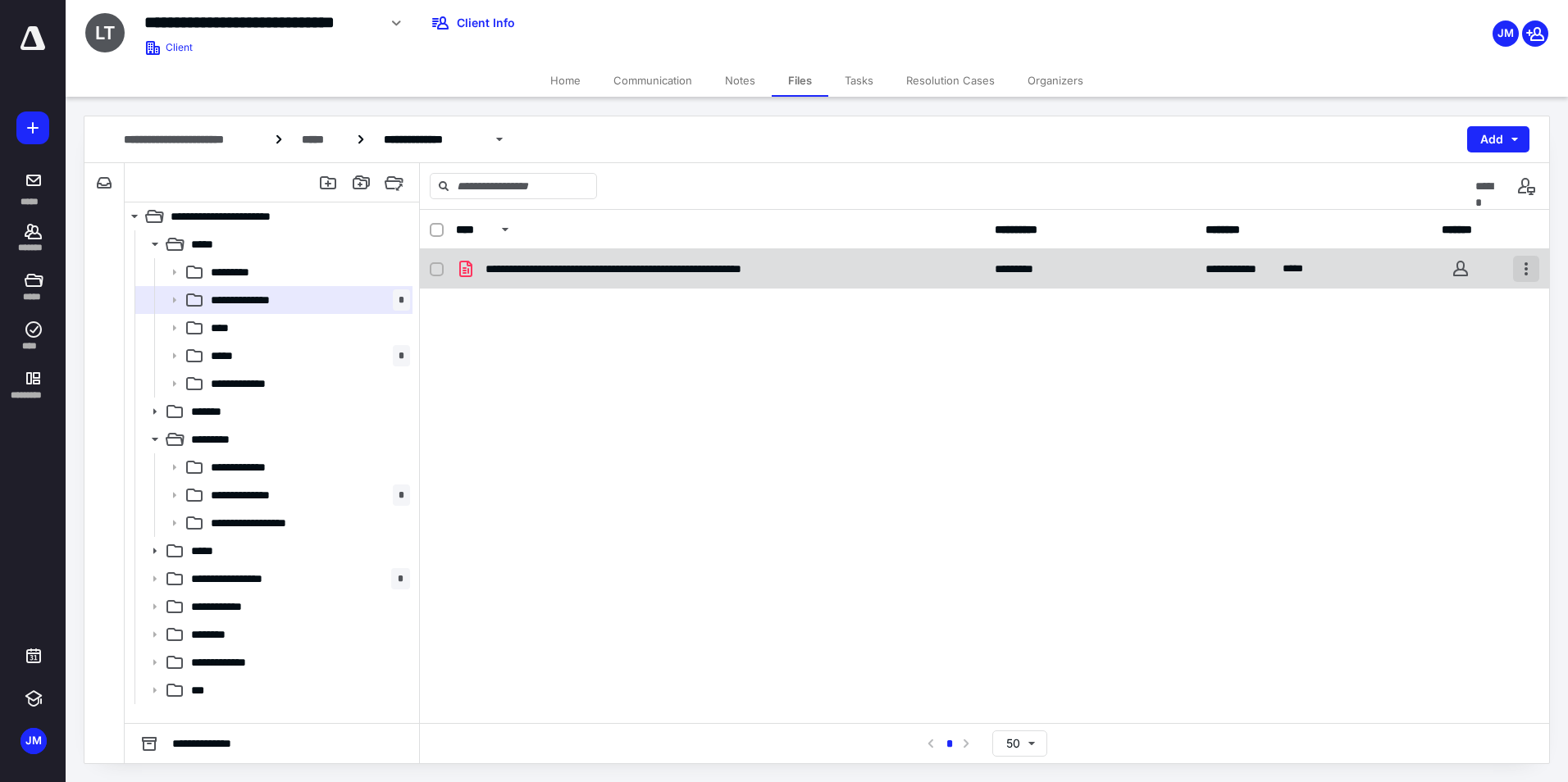 click at bounding box center [1526, 269] 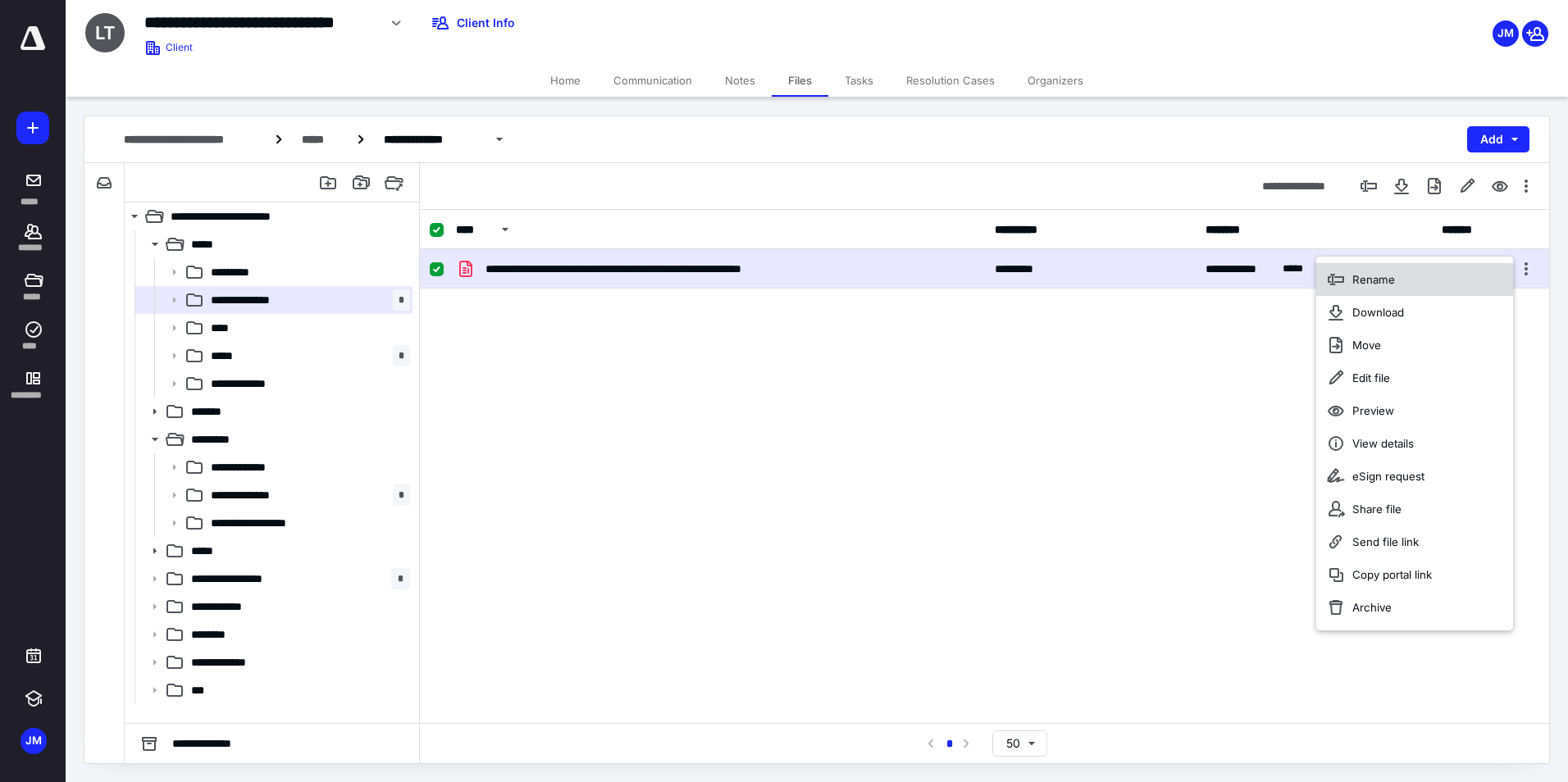 click on "Rename" at bounding box center [1415, 280] 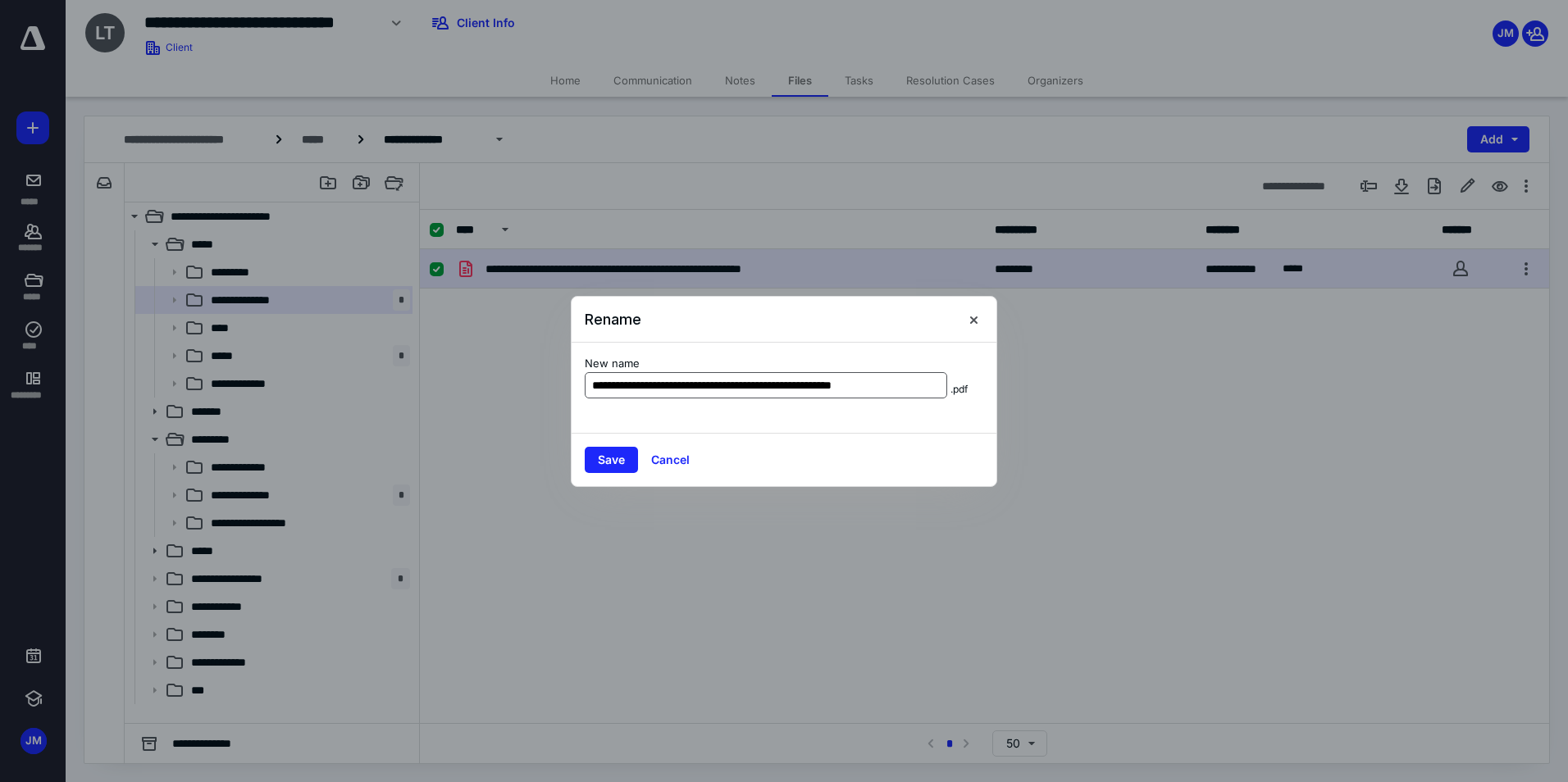 click on "**********" at bounding box center (766, 385) 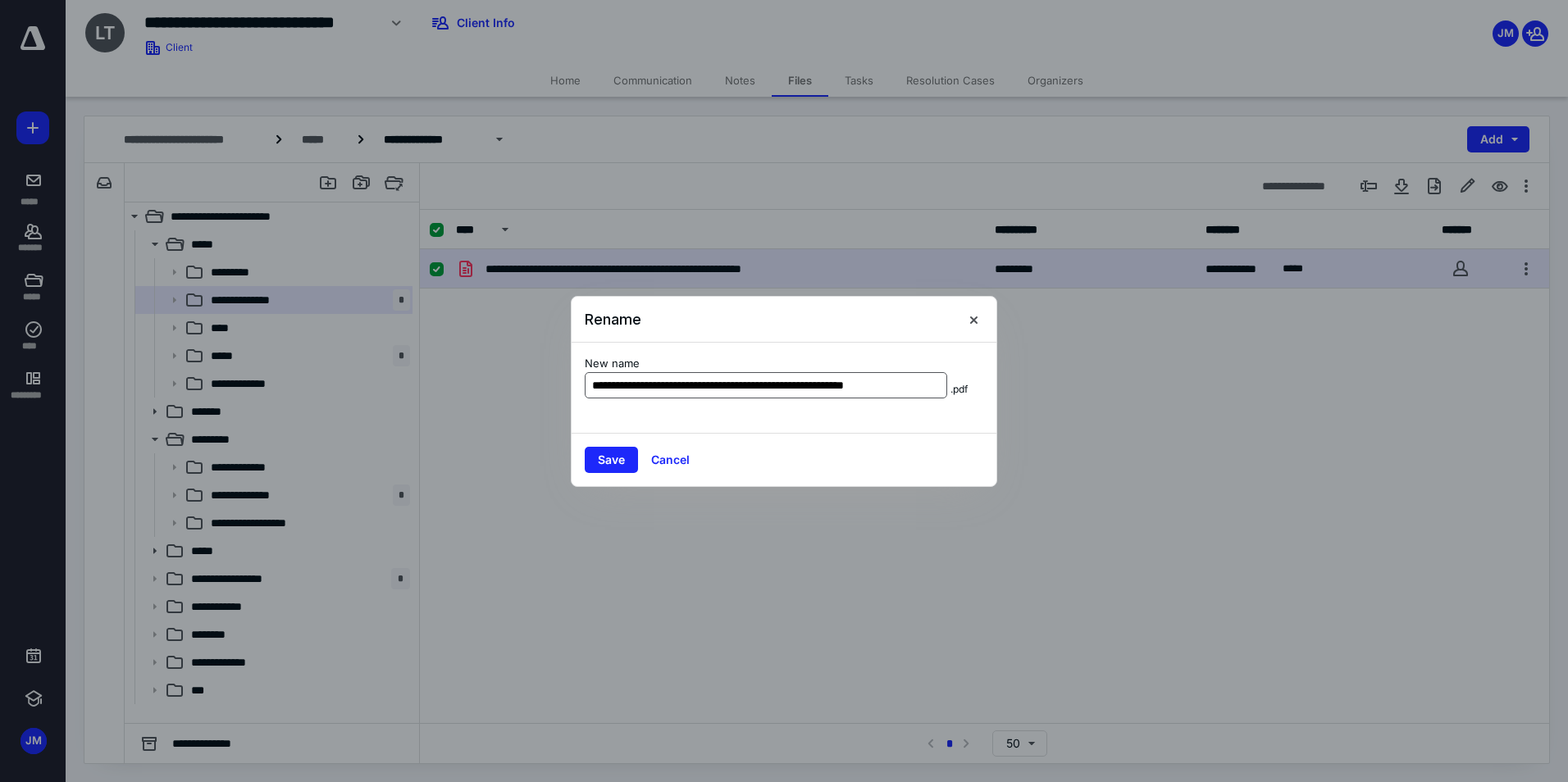 scroll, scrollTop: 0, scrollLeft: 0, axis: both 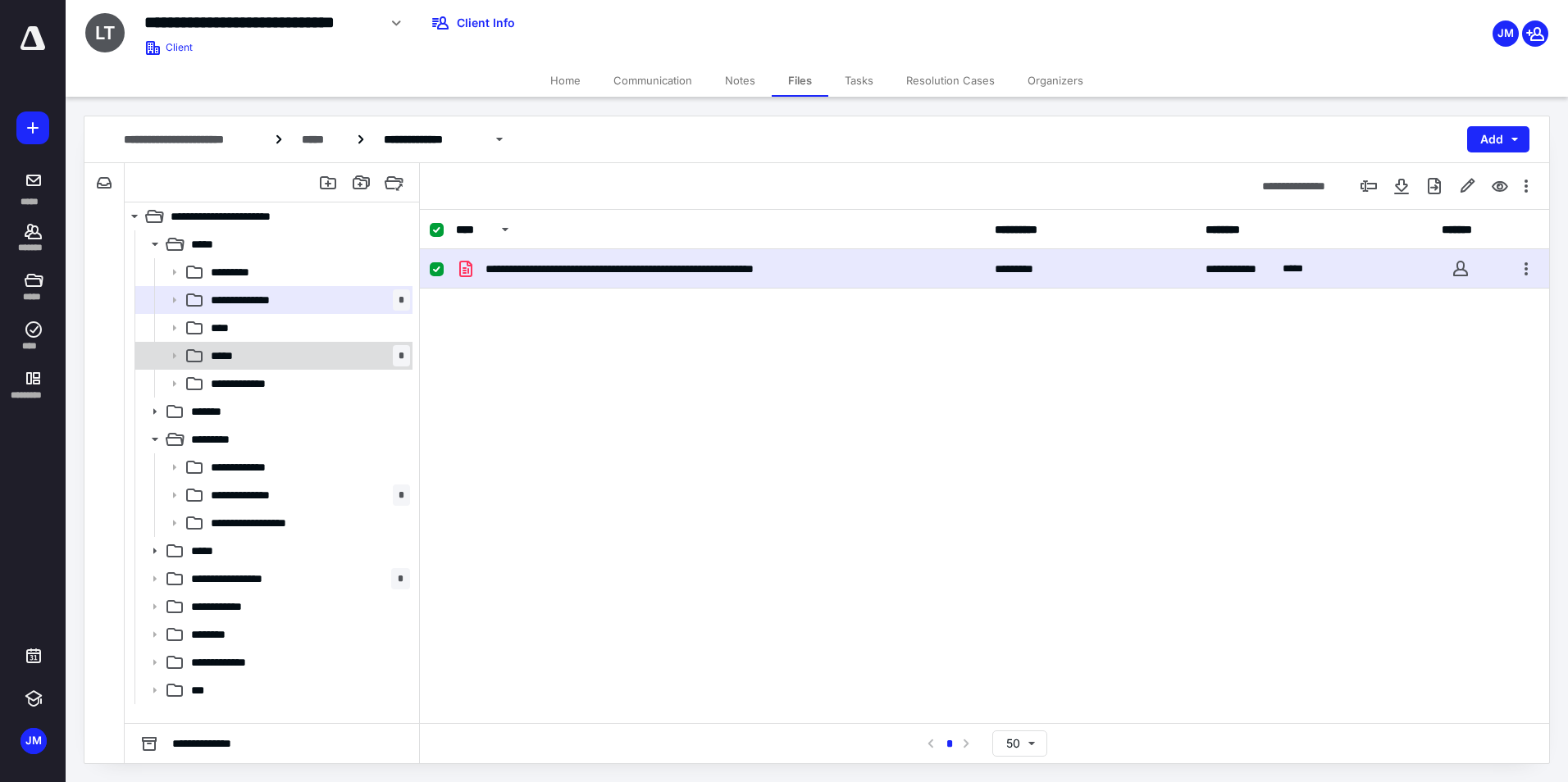 click on "***** *" at bounding box center (307, 356) 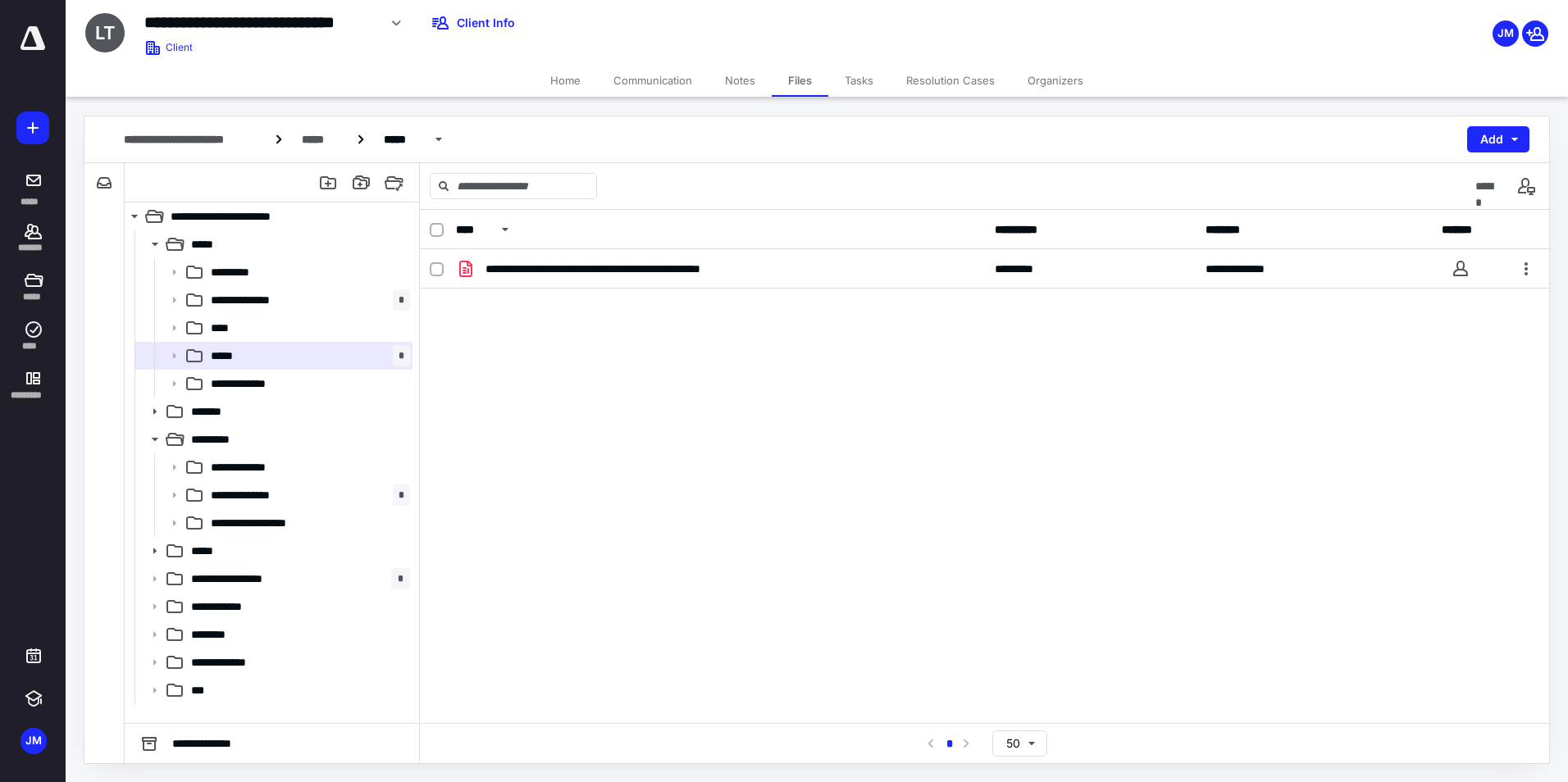 click on "**********" at bounding box center [984, 372] 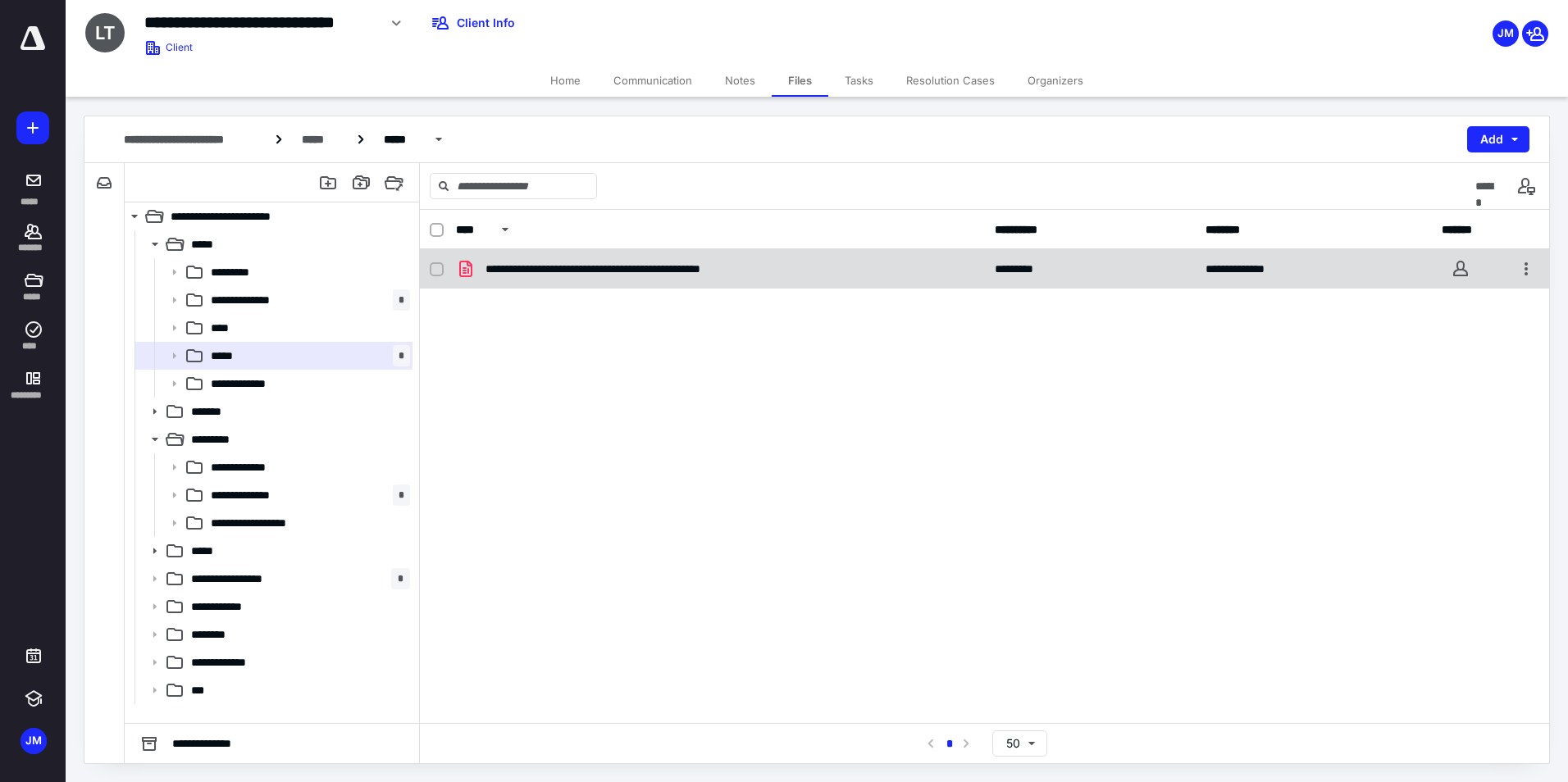 click on "**********" at bounding box center [720, 269] 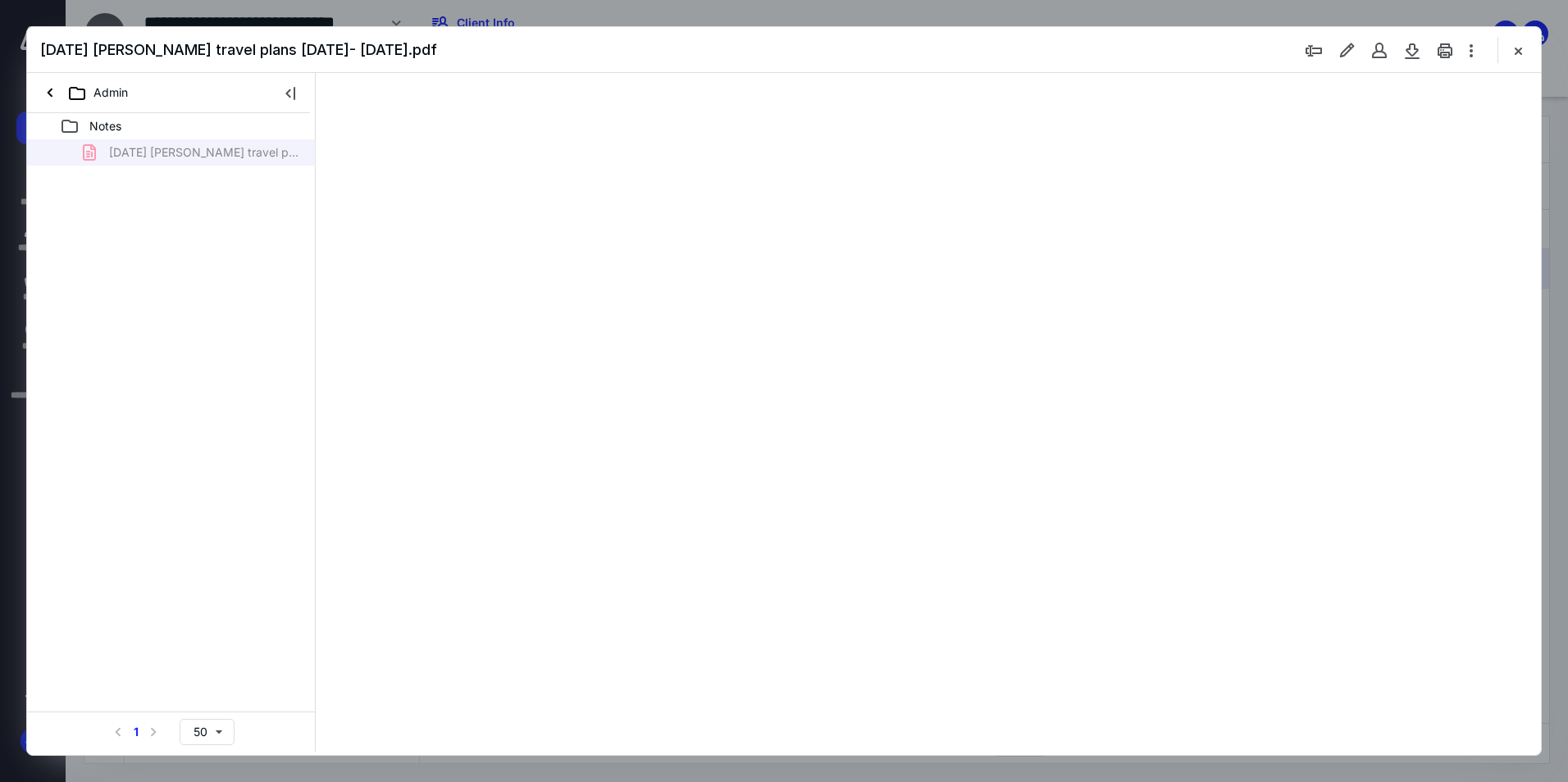 scroll, scrollTop: 0, scrollLeft: 0, axis: both 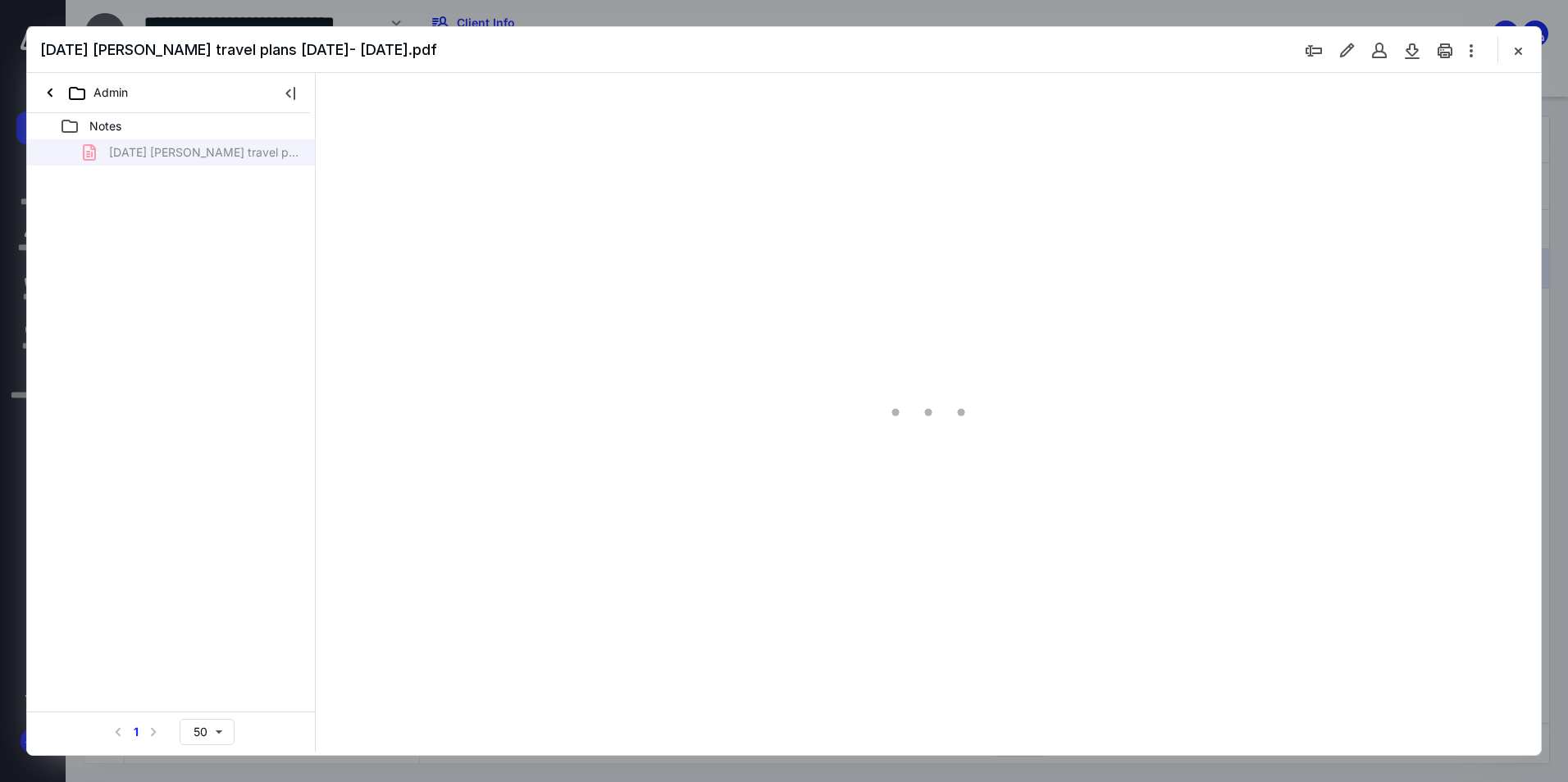 type on "94" 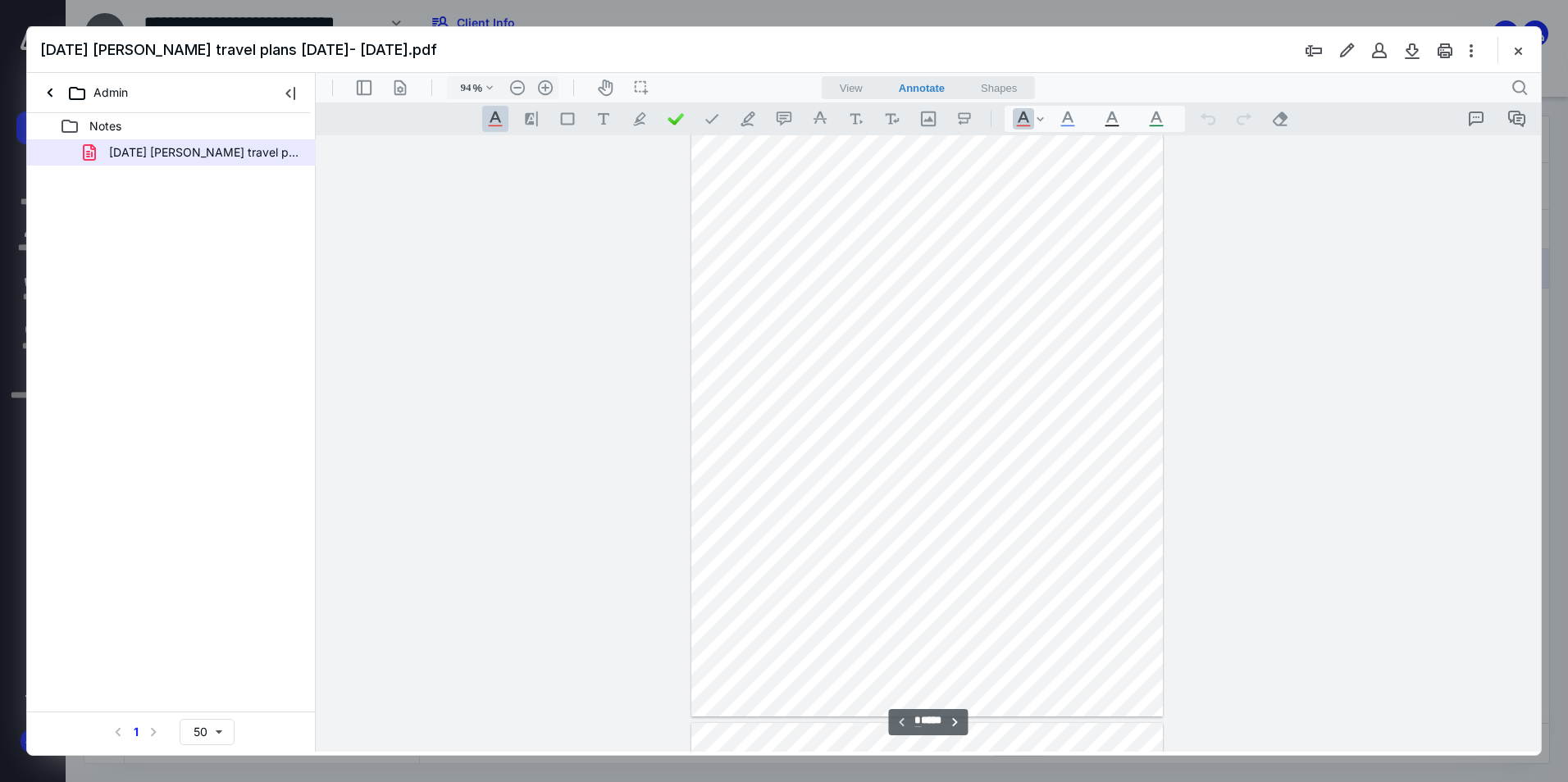 scroll, scrollTop: 0, scrollLeft: 0, axis: both 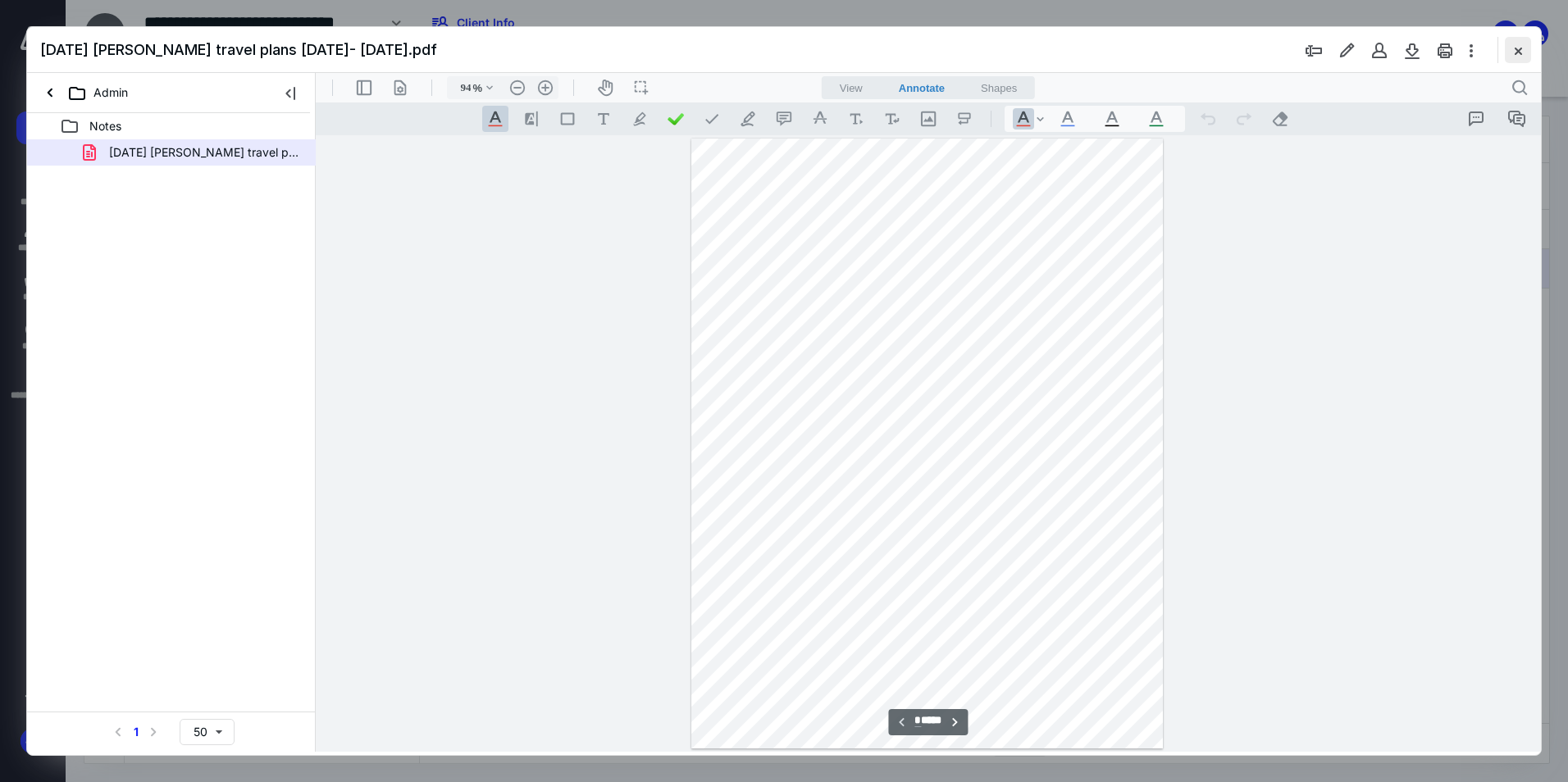 click at bounding box center (1518, 50) 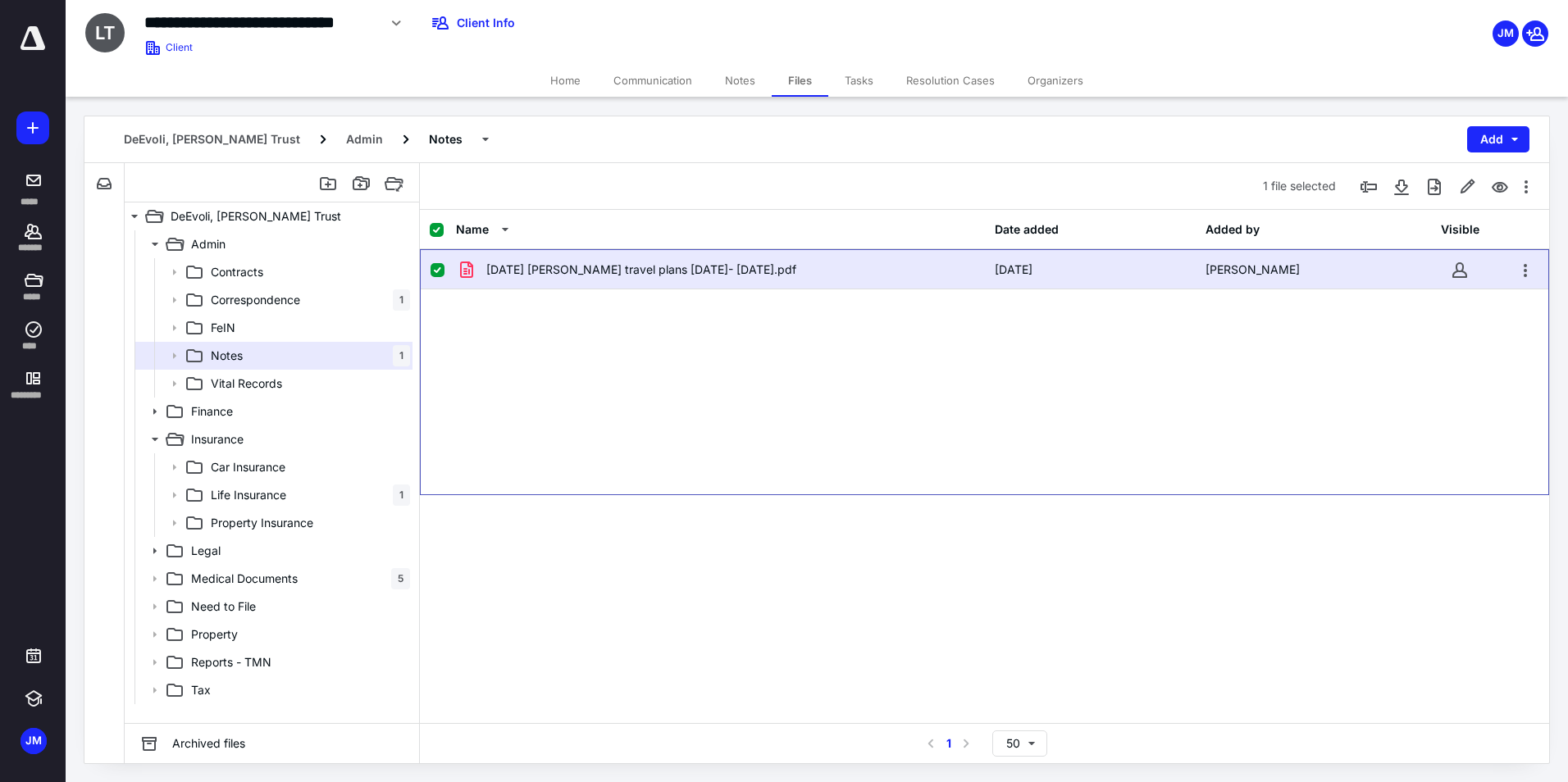 checkbox on "false" 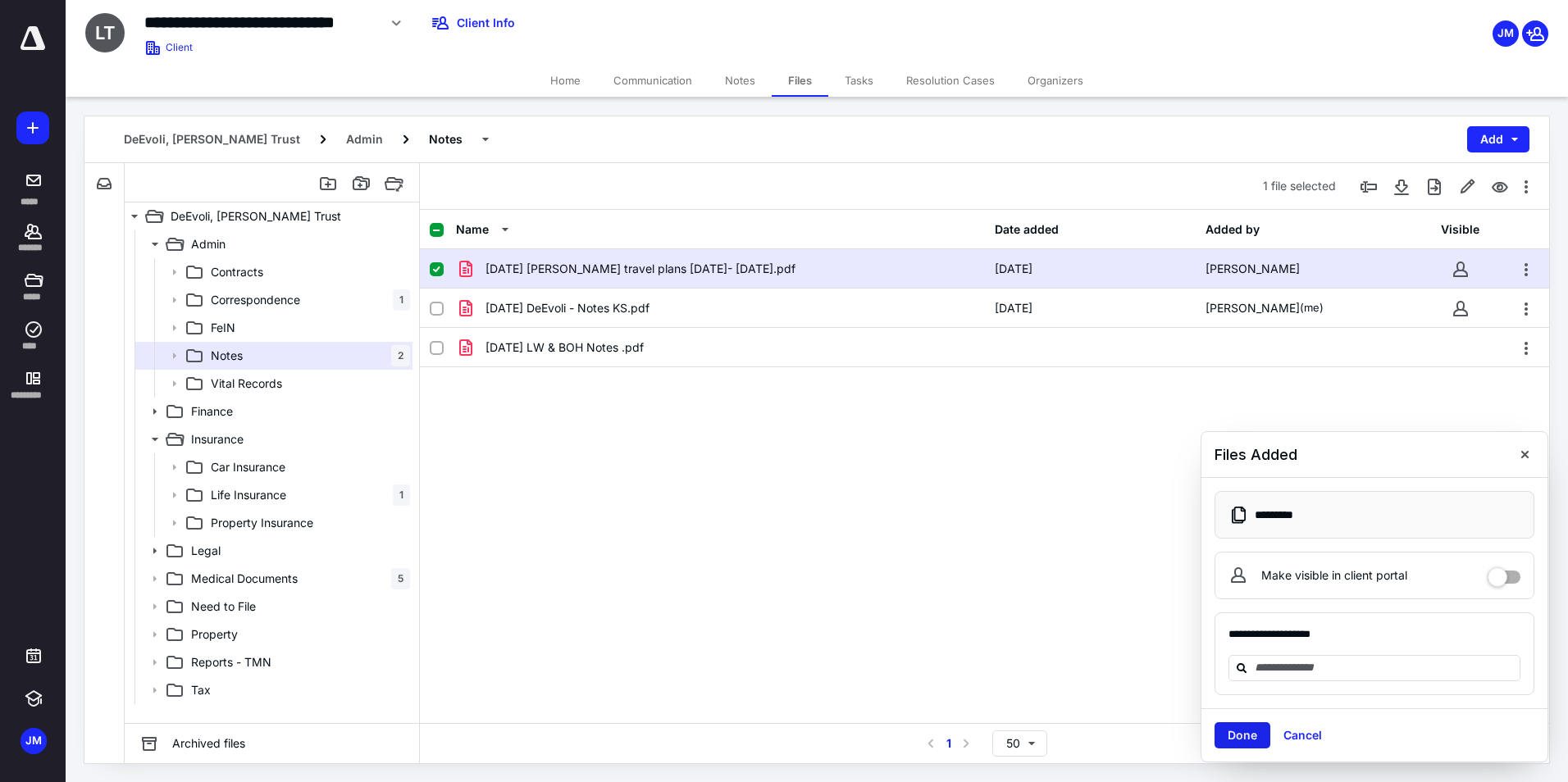 click on "Done" at bounding box center [1242, 735] 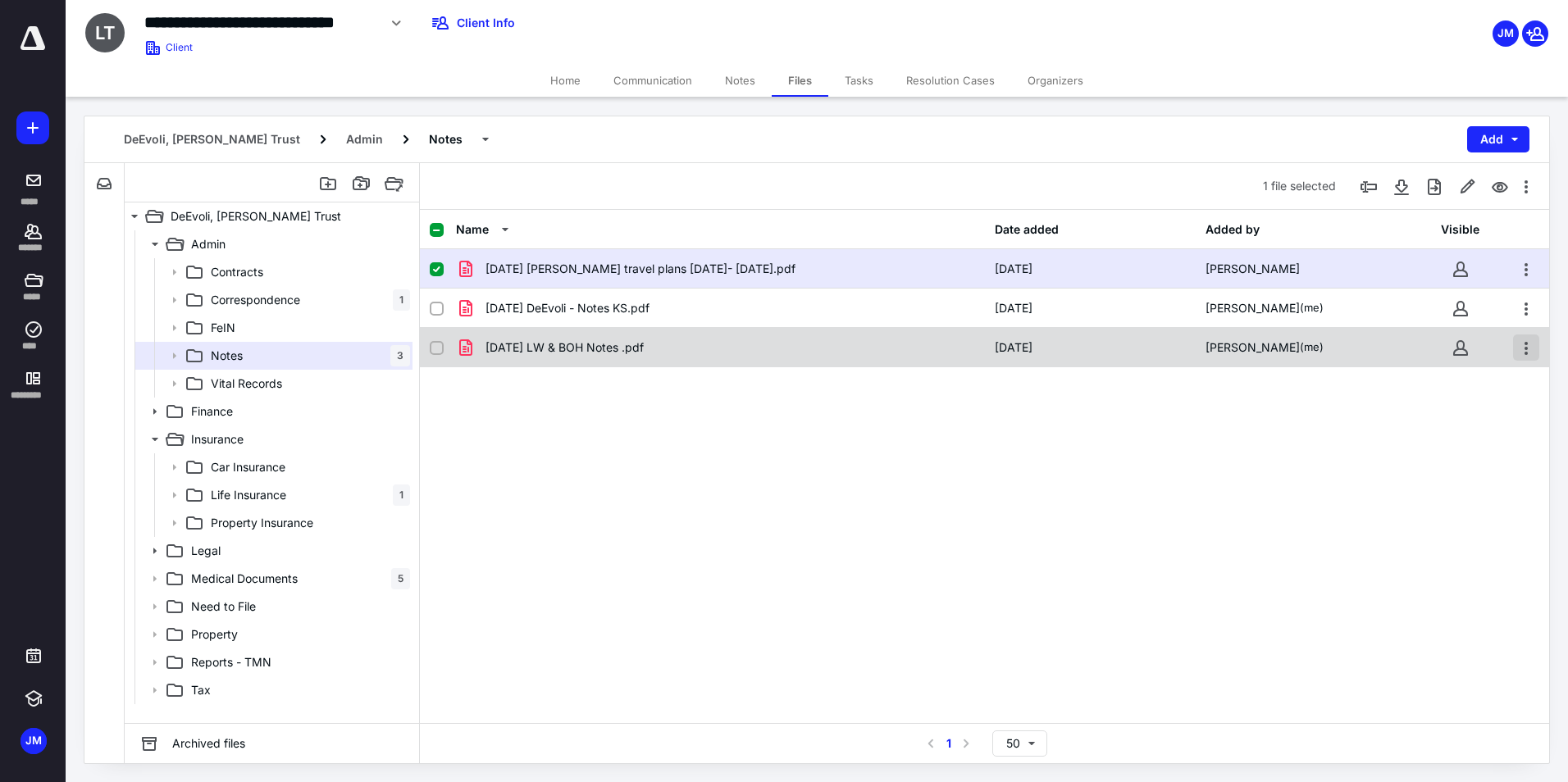 click at bounding box center [1526, 348] 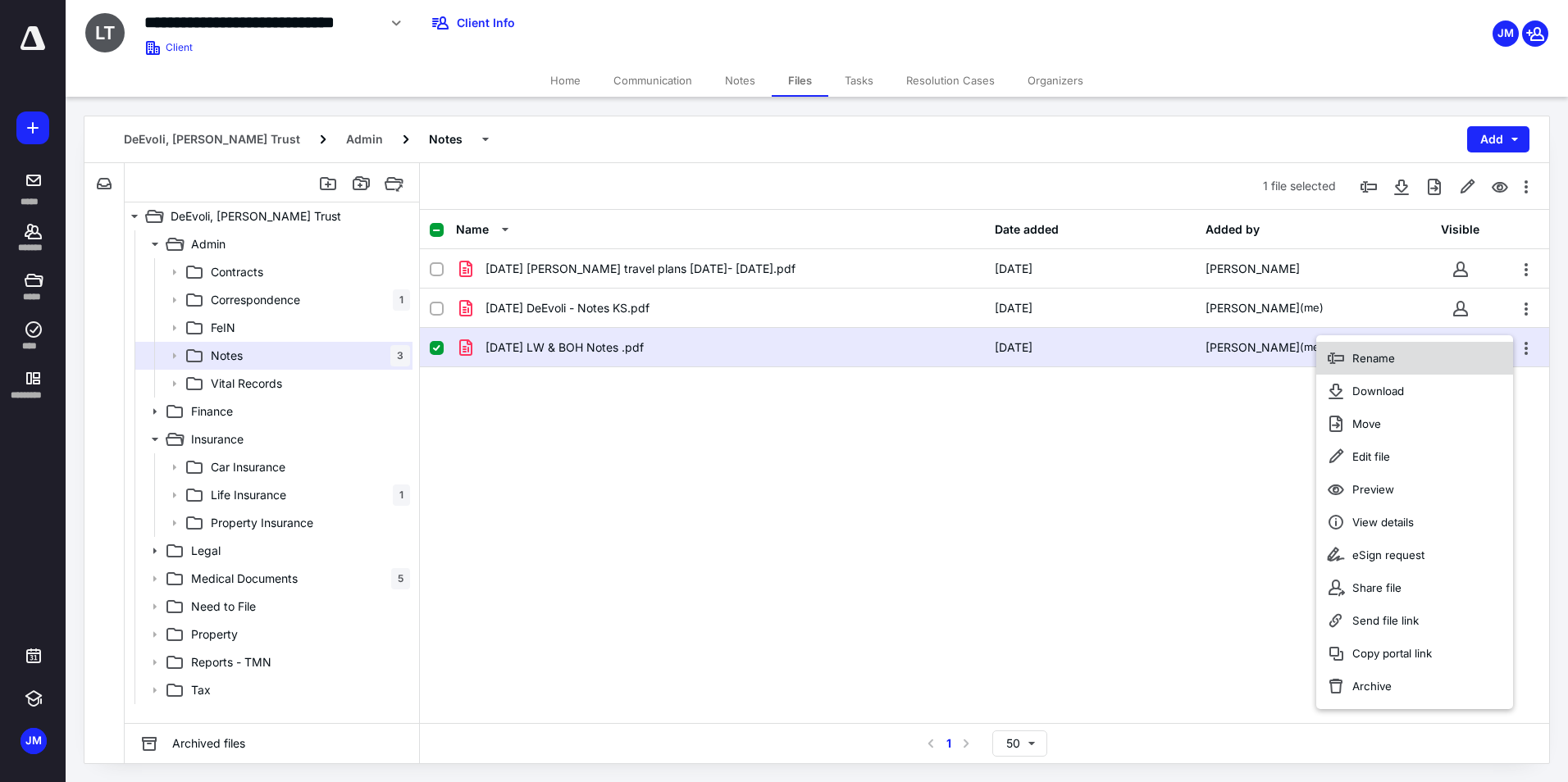 click on "Rename" at bounding box center [1415, 358] 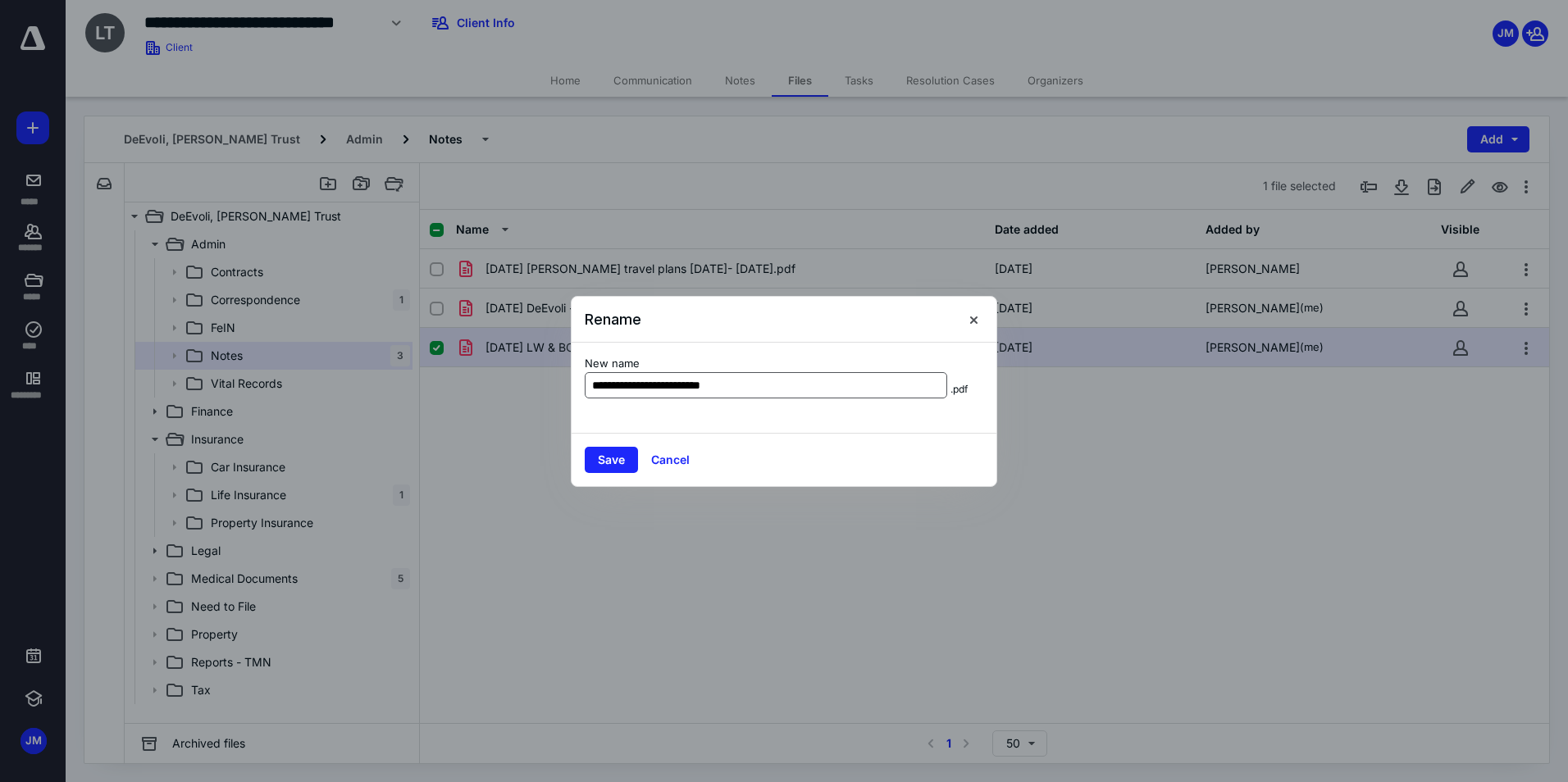 click on "**********" at bounding box center (766, 385) 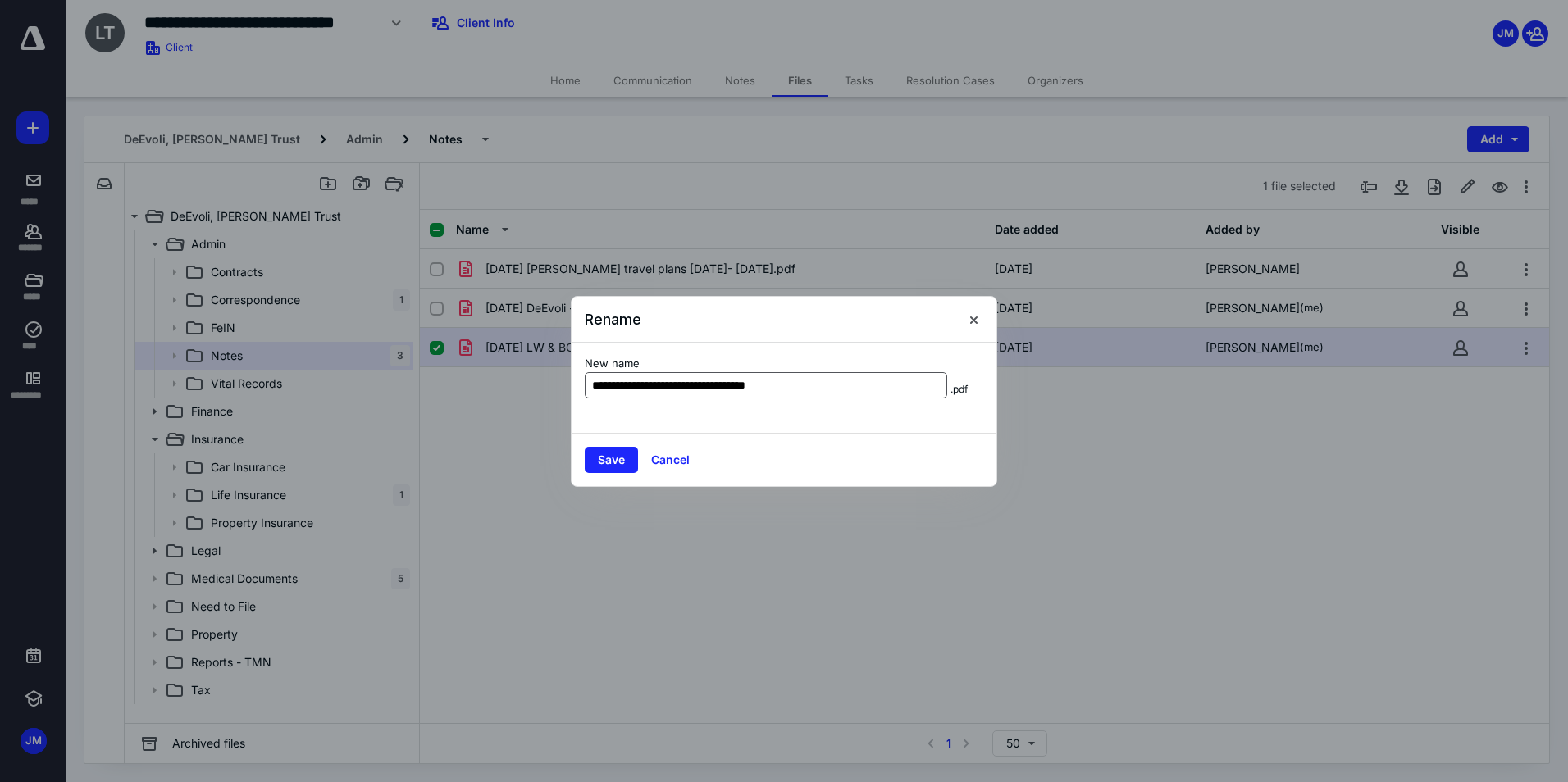 type on "**********" 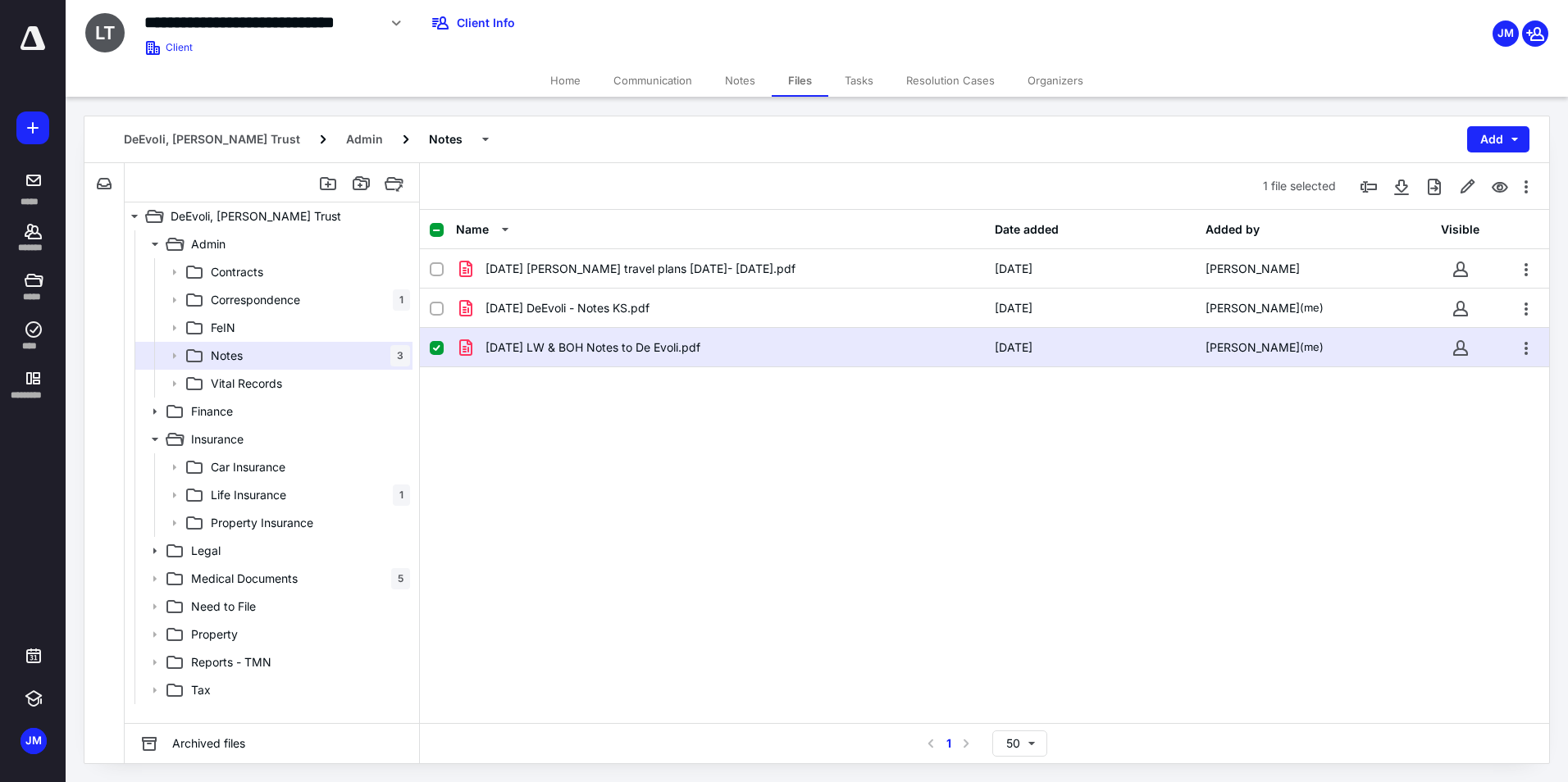 drag, startPoint x: 1341, startPoint y: 652, endPoint x: 1233, endPoint y: 658, distance: 108.16654 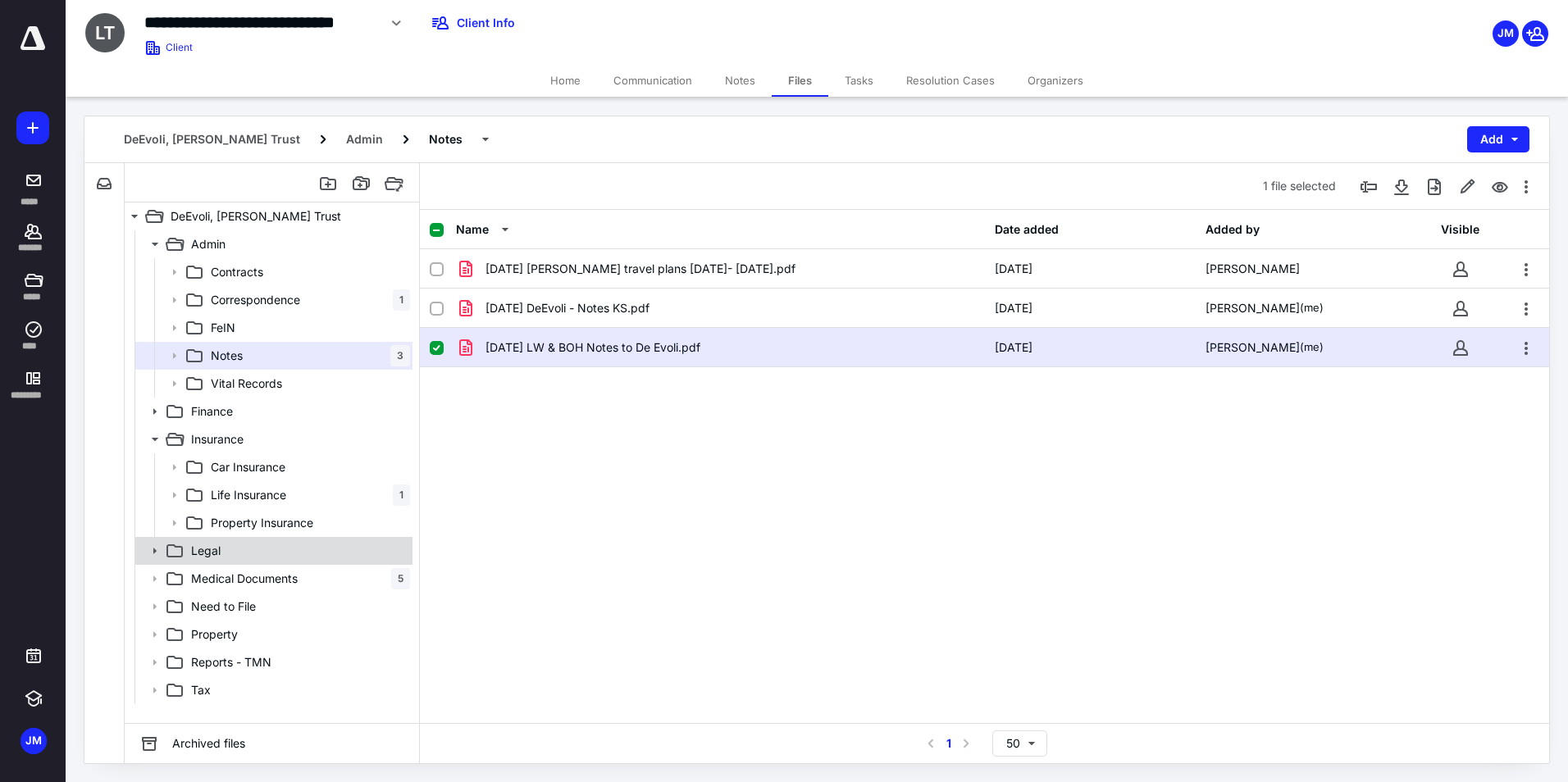click on "Legal" at bounding box center (297, 551) 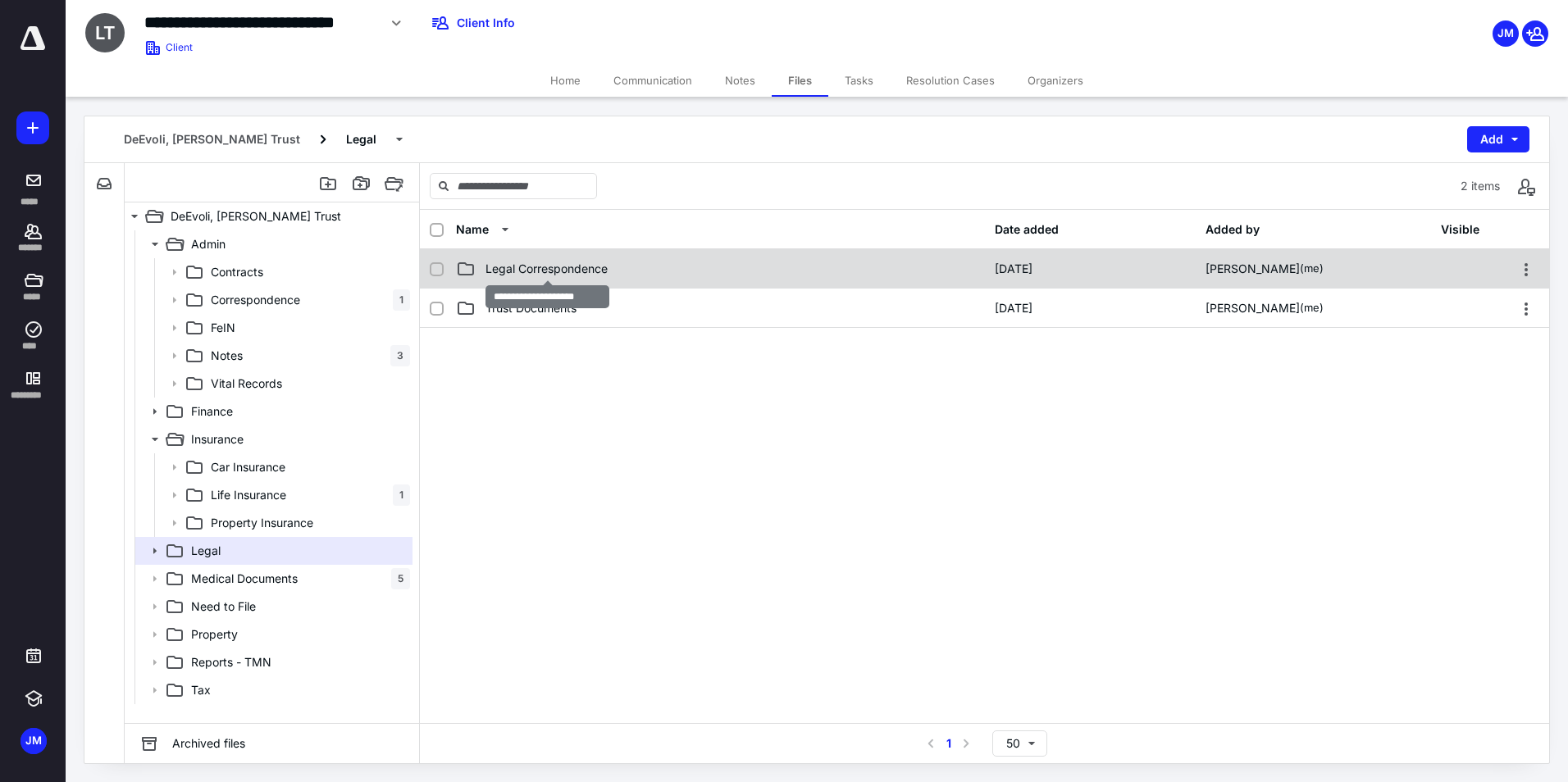 click on "Legal Correspondence" at bounding box center [546, 269] 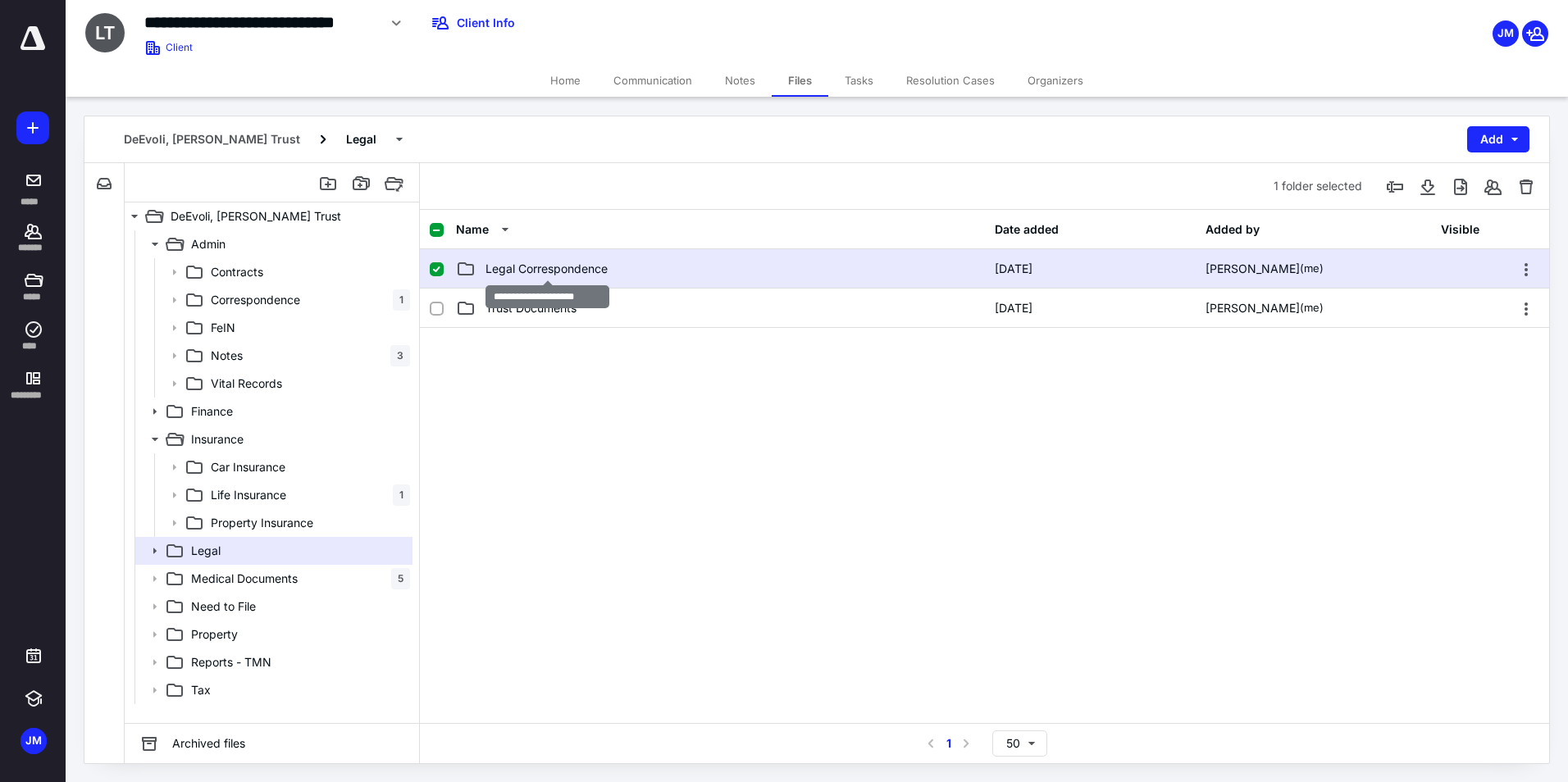 click on "Legal Correspondence" at bounding box center (546, 269) 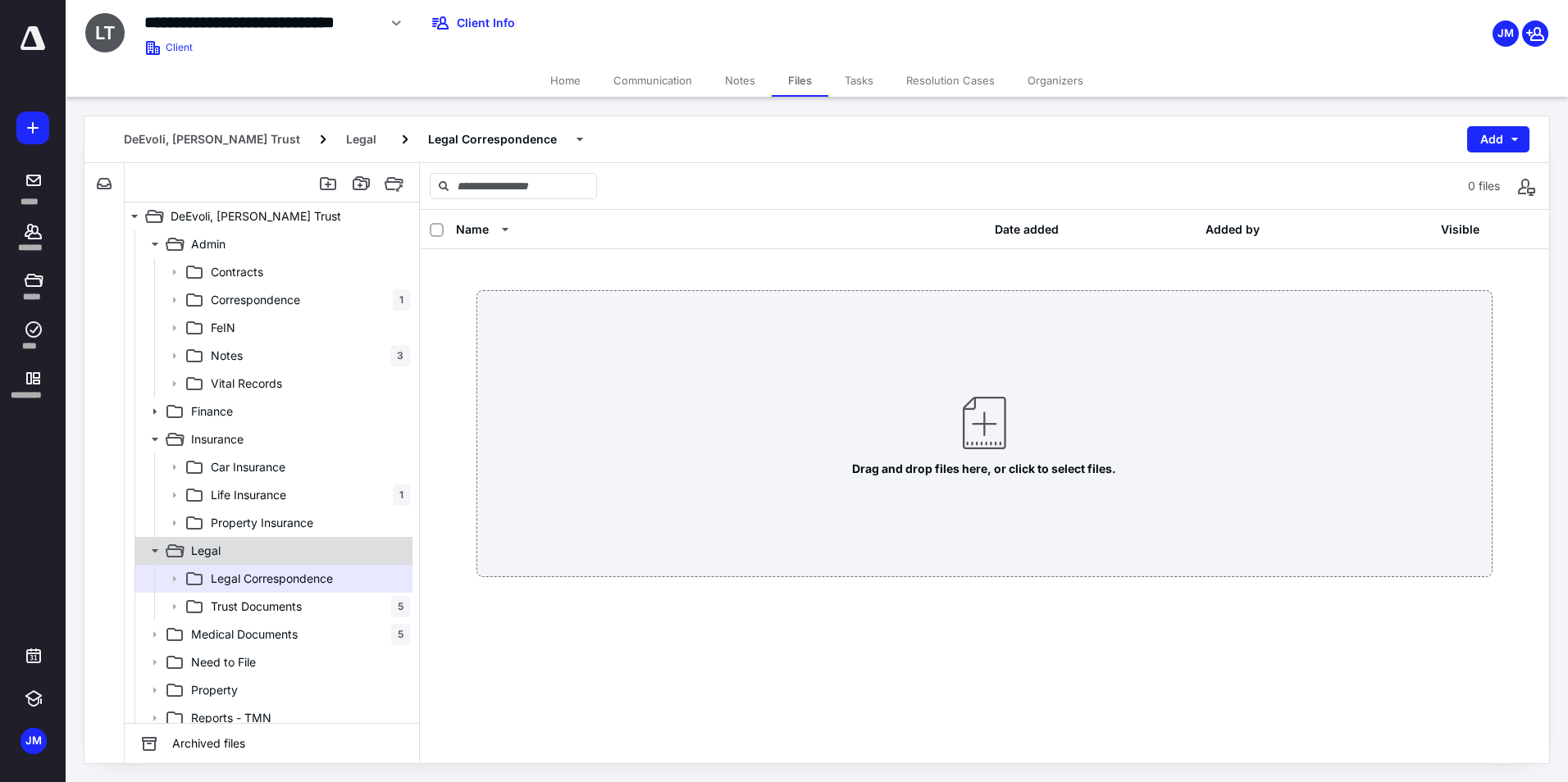 click on "Legal" at bounding box center [297, 551] 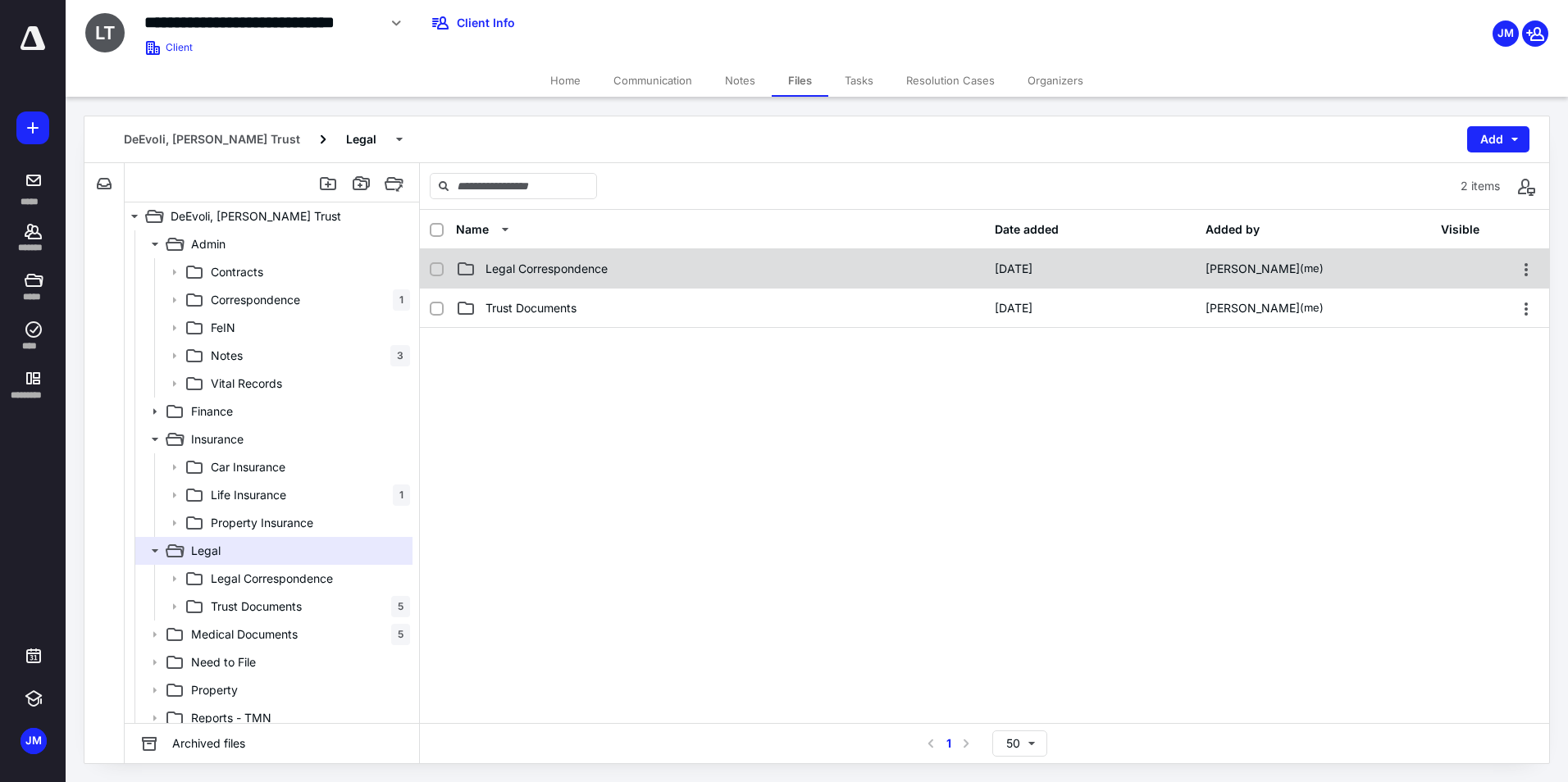 click on "Legal Correspondence" at bounding box center (720, 269) 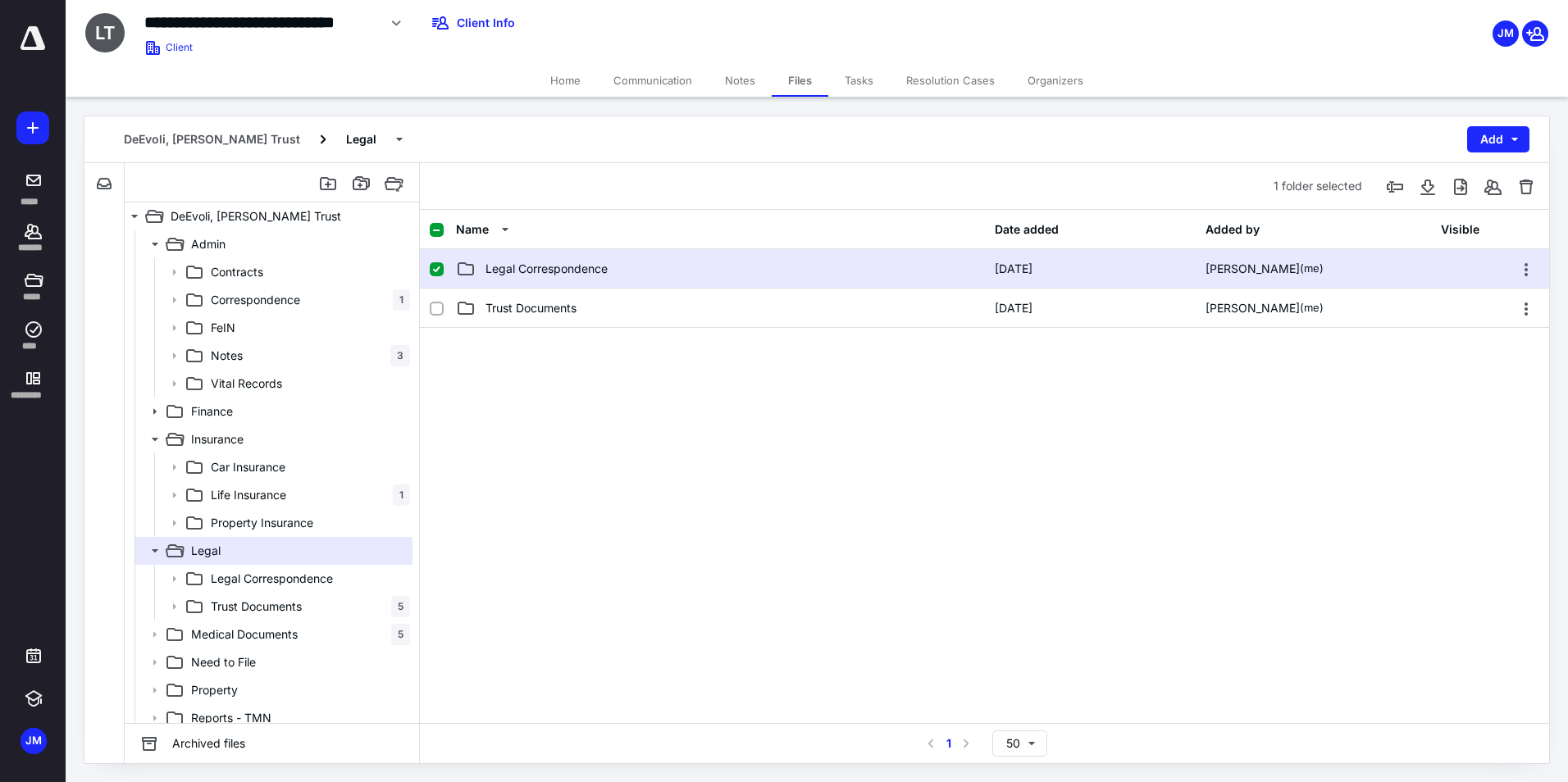 click on "Legal Correspondence" at bounding box center (720, 269) 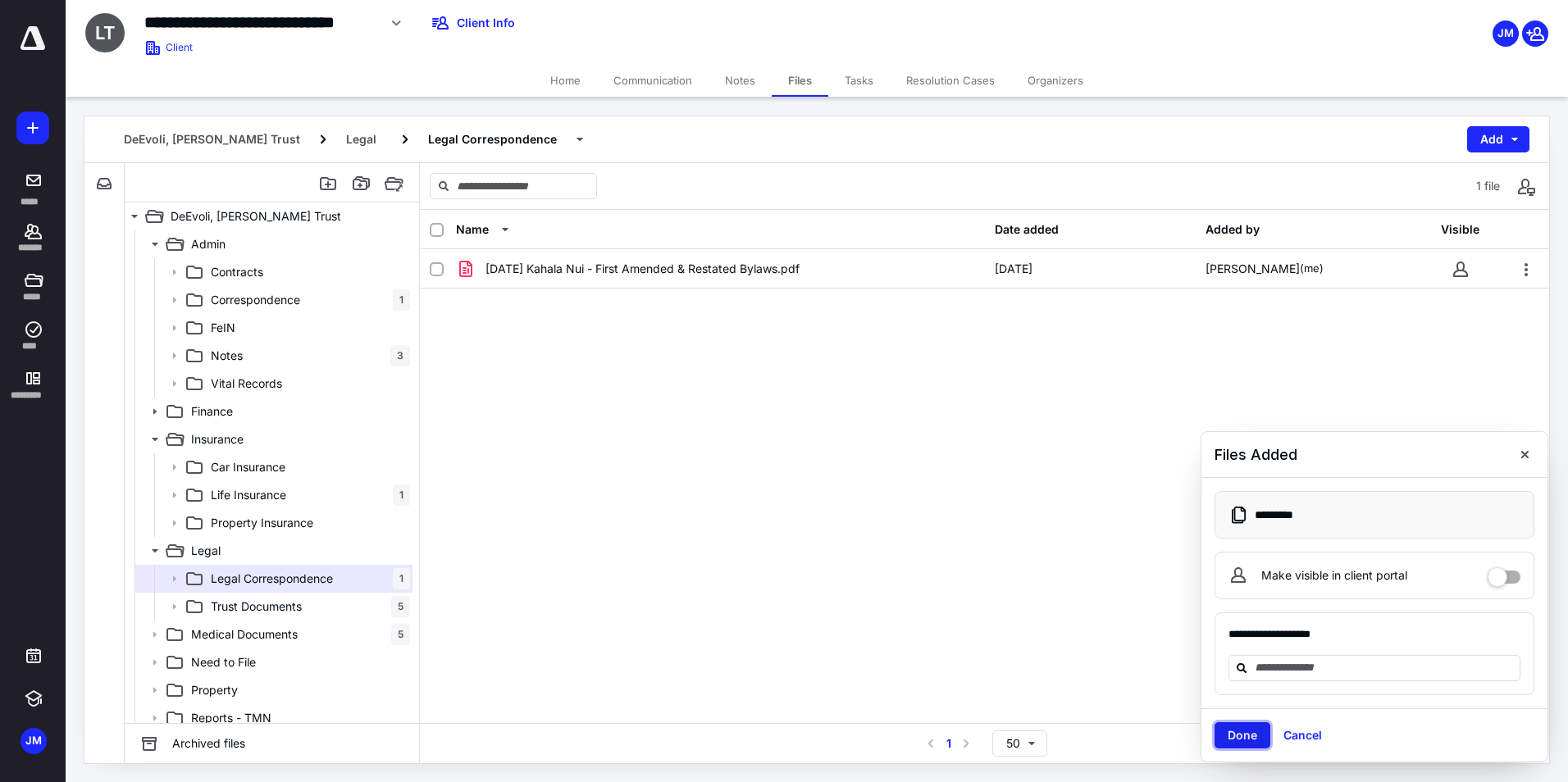 click on "Done" at bounding box center (1242, 735) 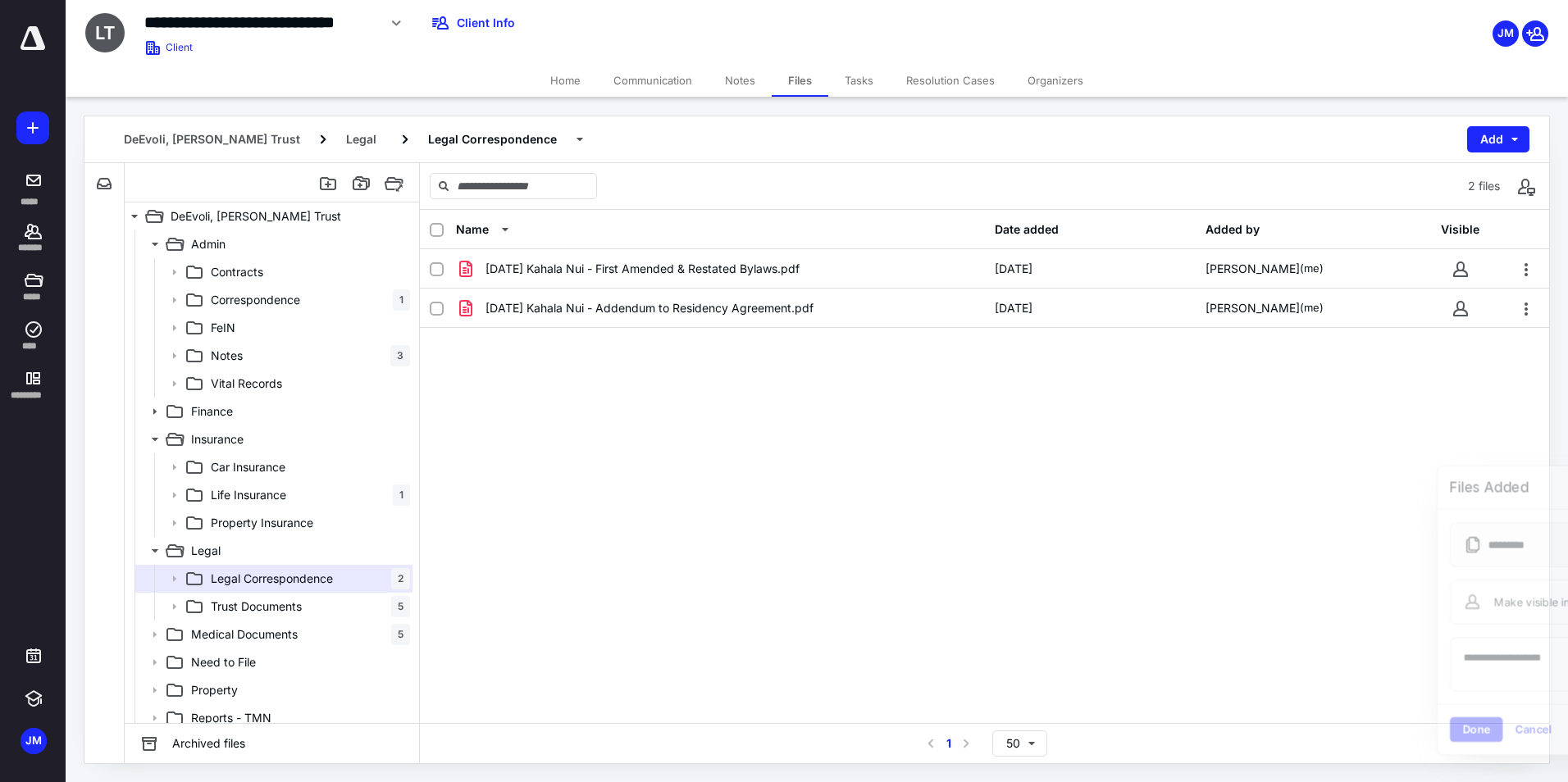 click at bounding box center [1526, 308] 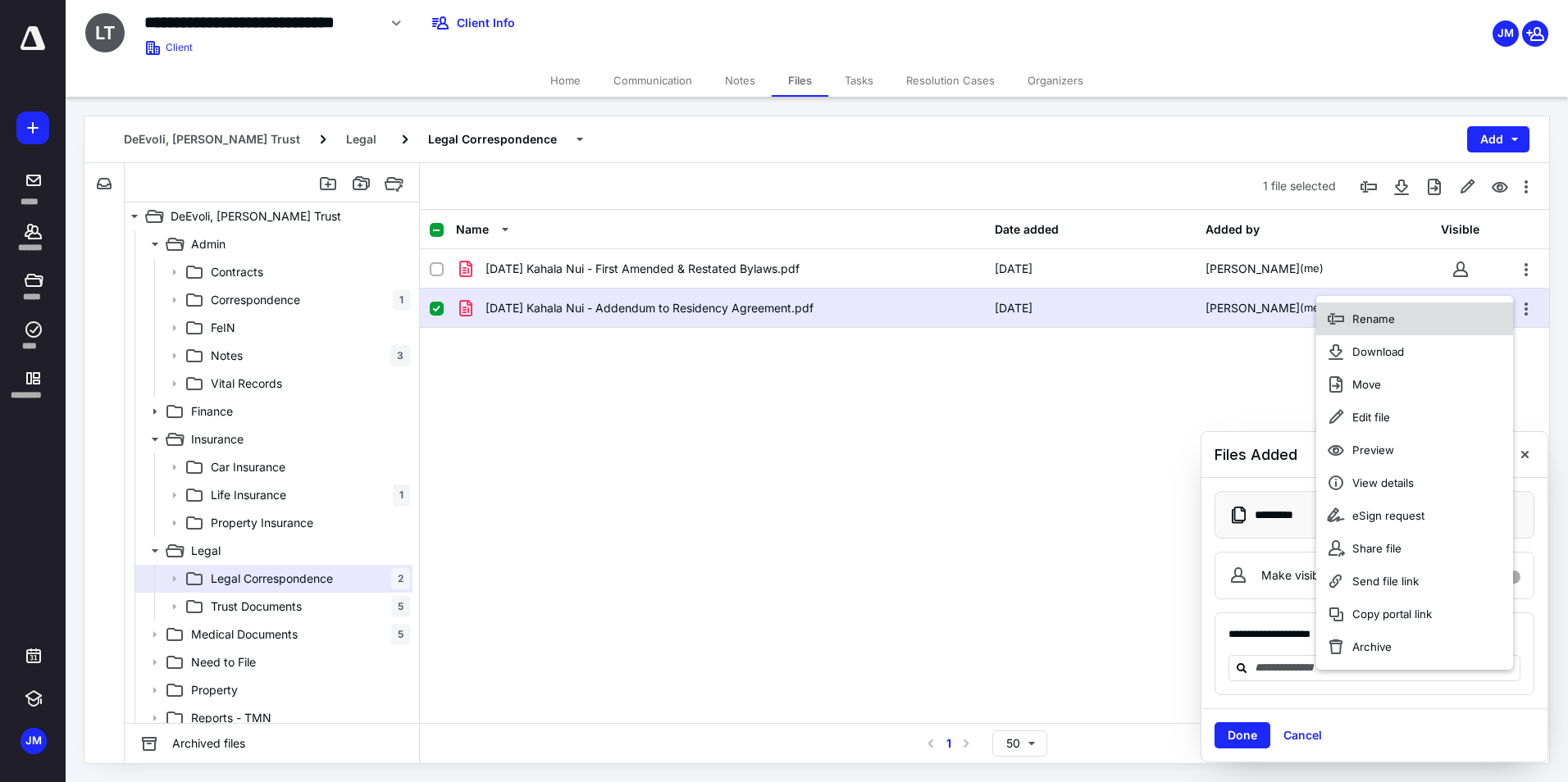 click on "Rename" at bounding box center (1415, 319) 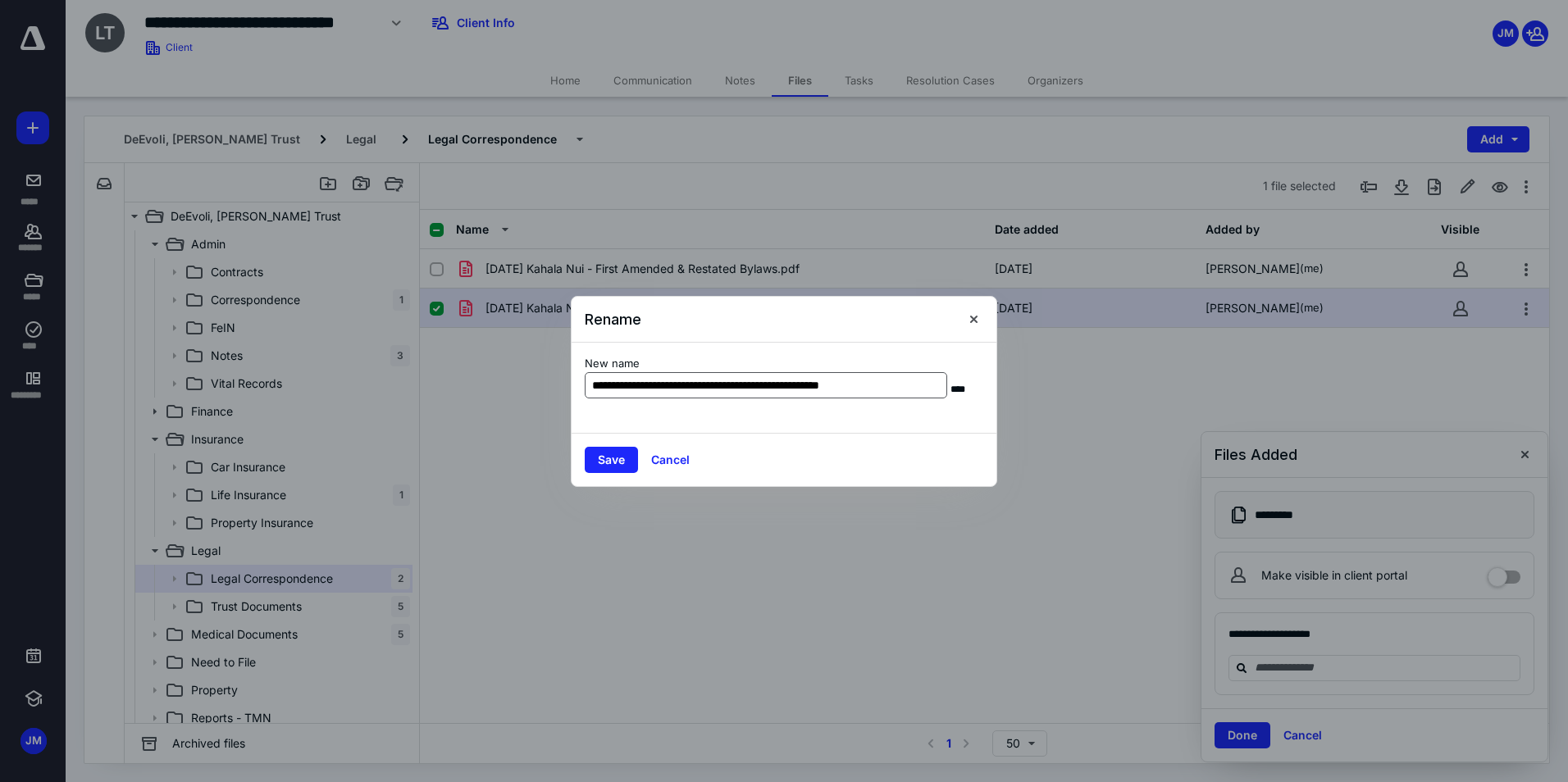 drag, startPoint x: 730, startPoint y: 381, endPoint x: 797, endPoint y: 380, distance: 67.00746 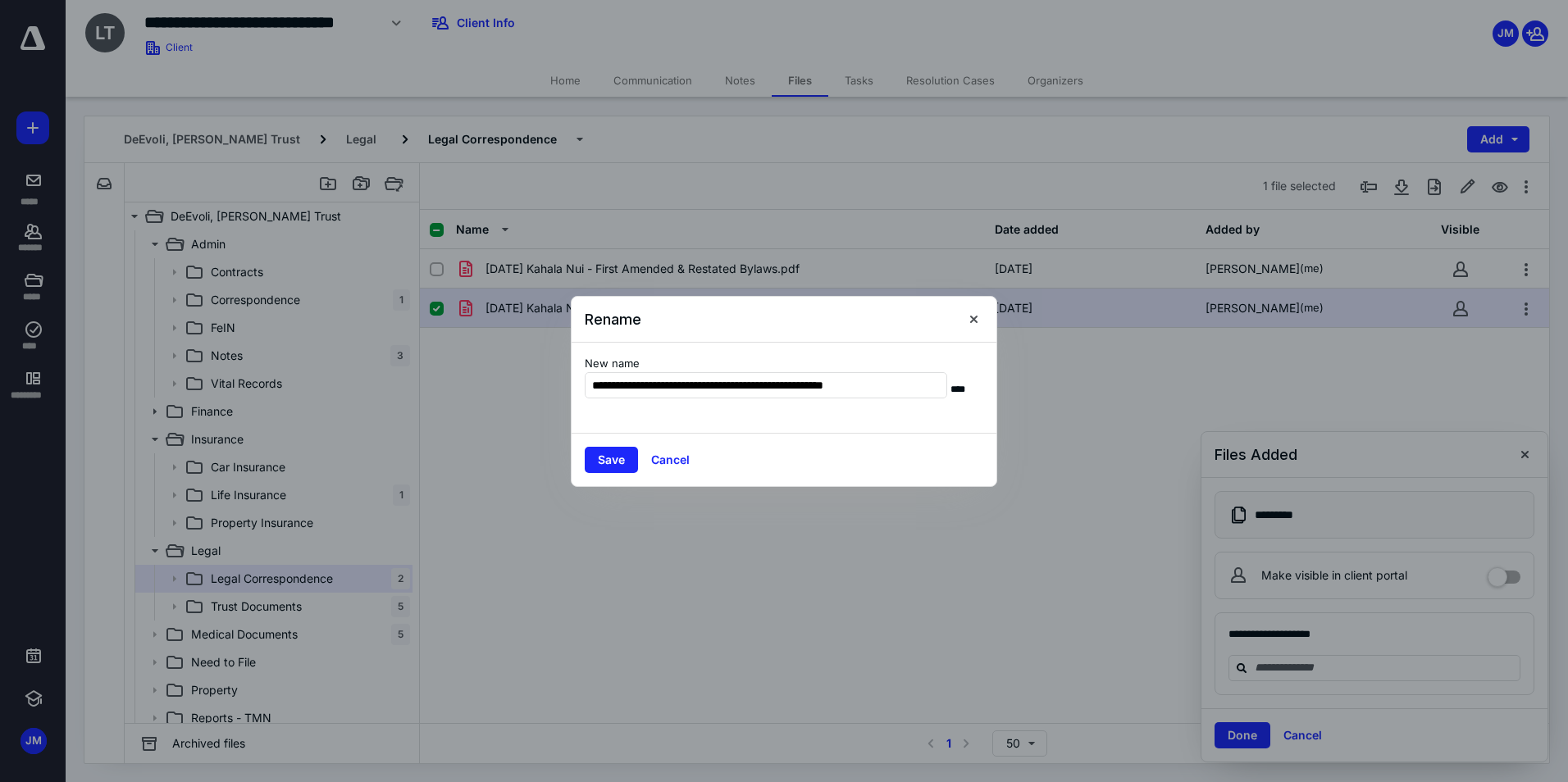 type on "**********" 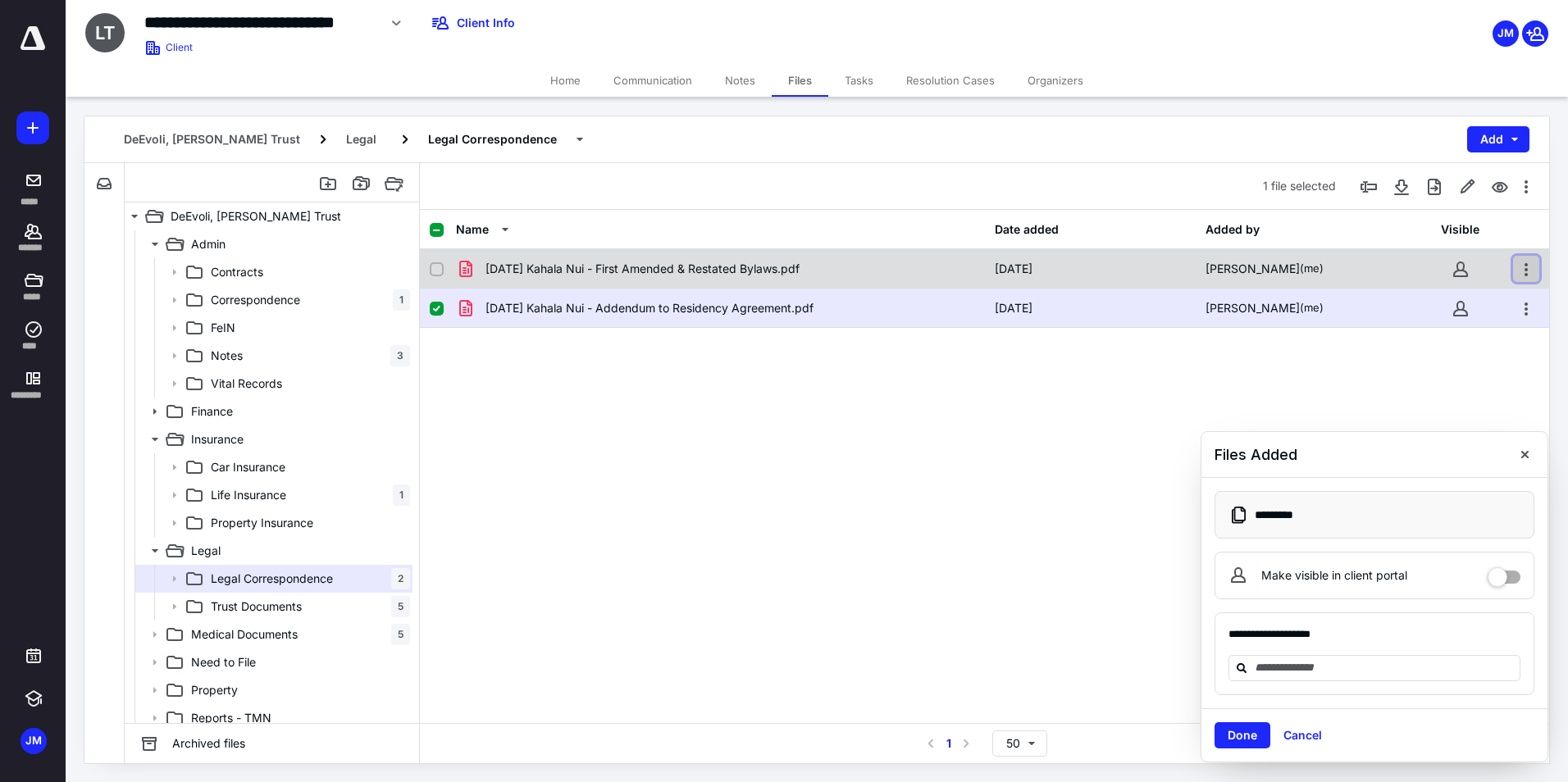 click at bounding box center [1526, 269] 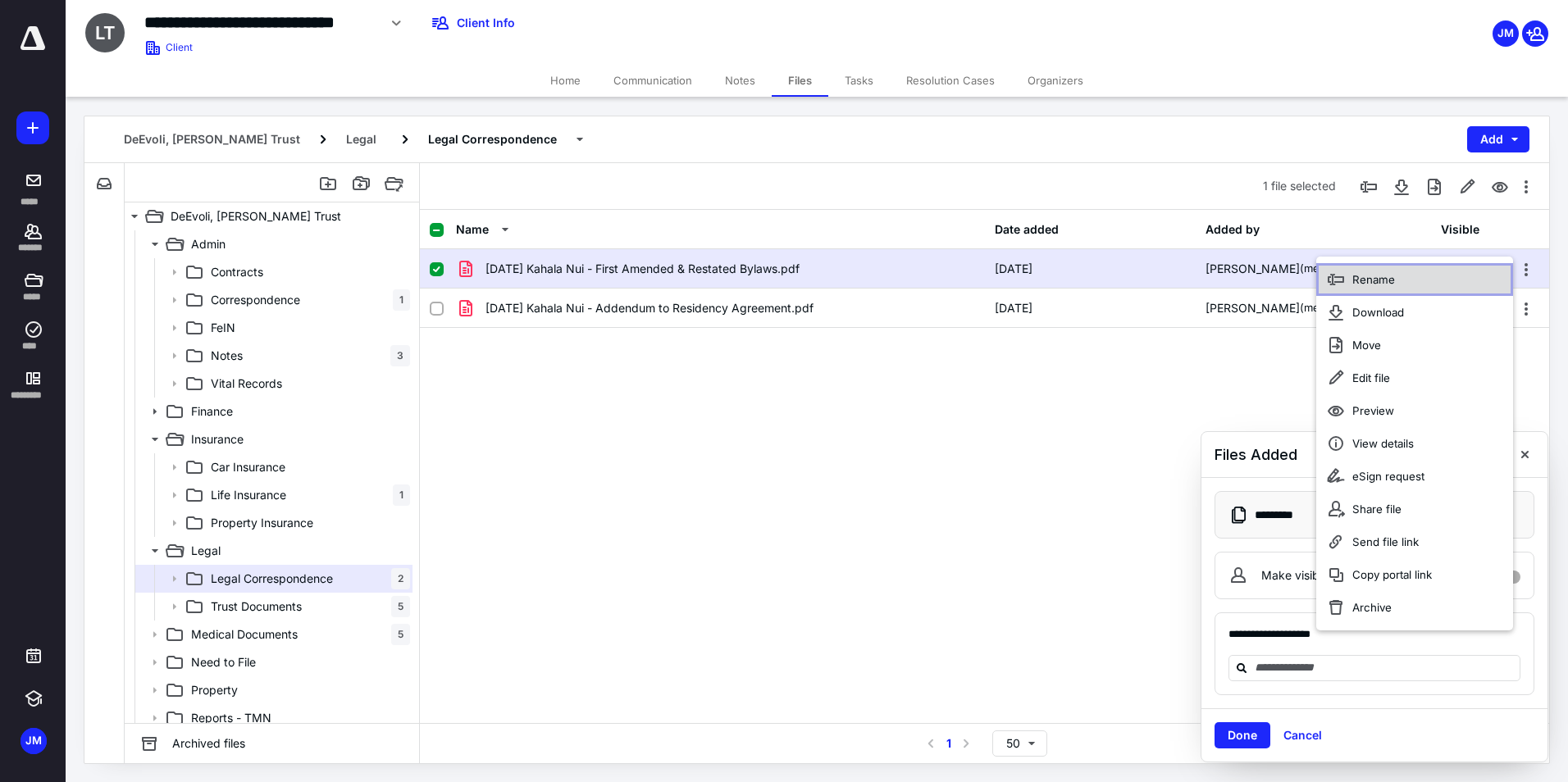 click on "Rename" at bounding box center (1415, 280) 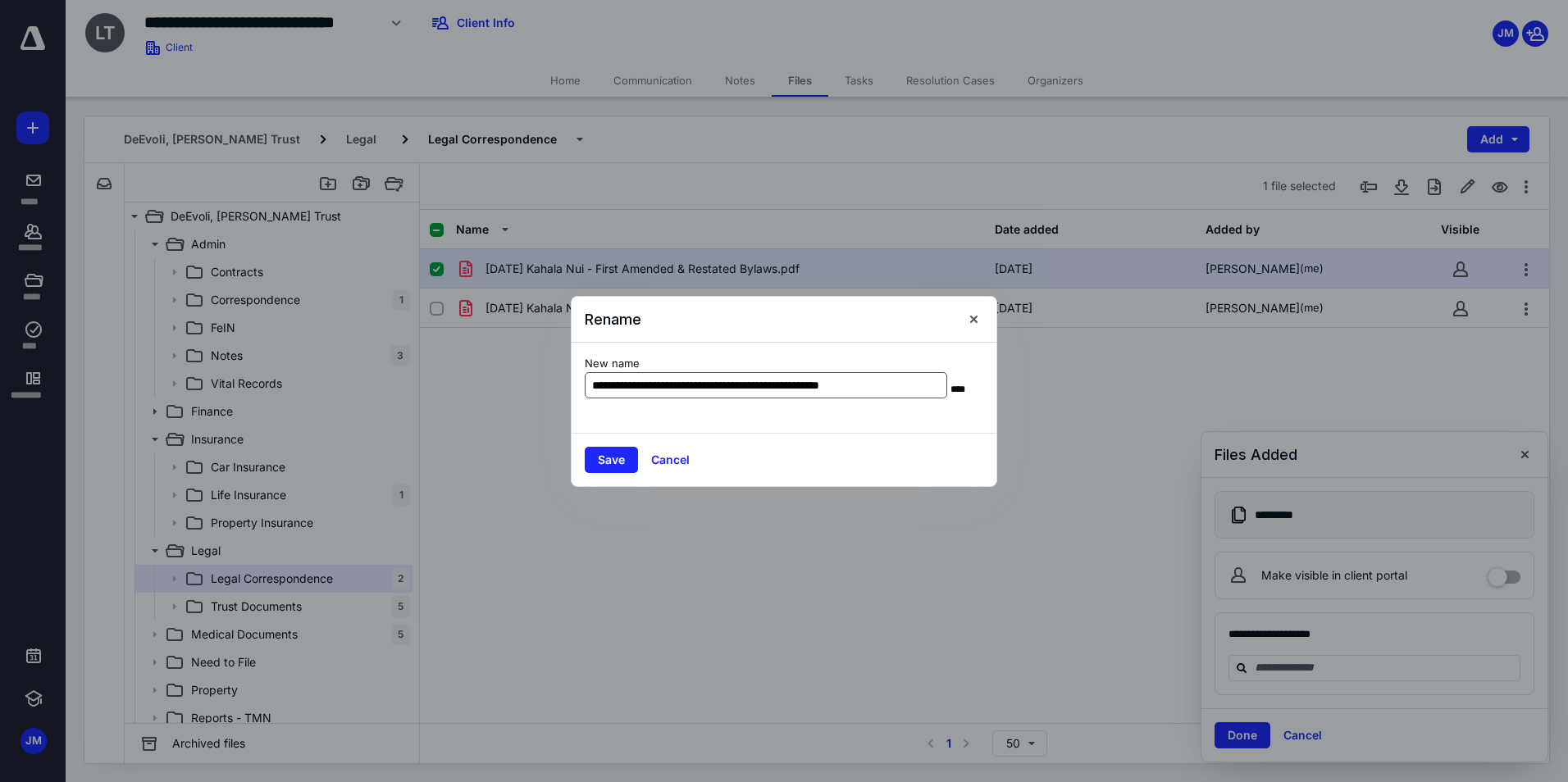 click on "**********" at bounding box center (766, 385) 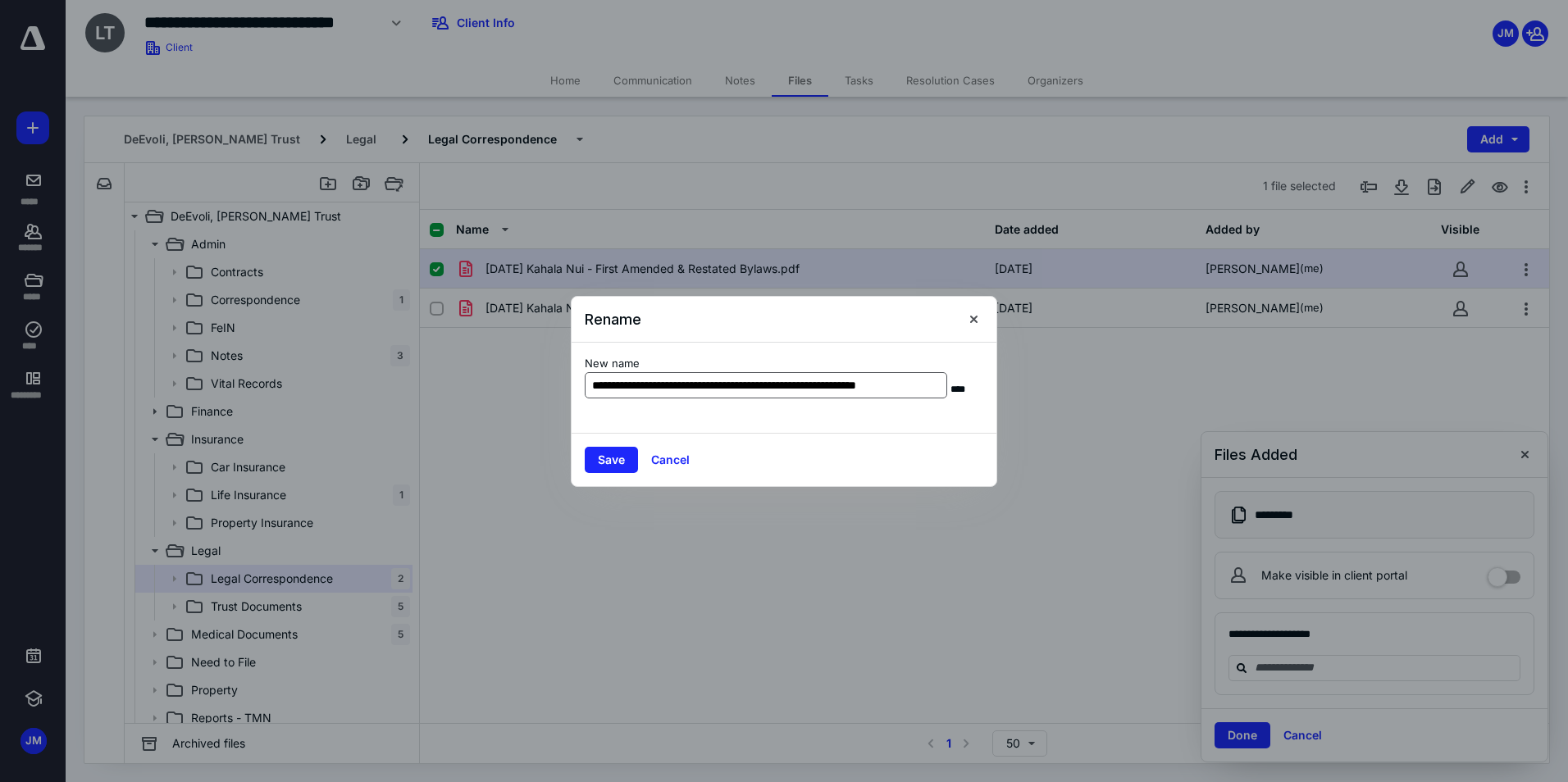 scroll, scrollTop: 0, scrollLeft: 16, axis: horizontal 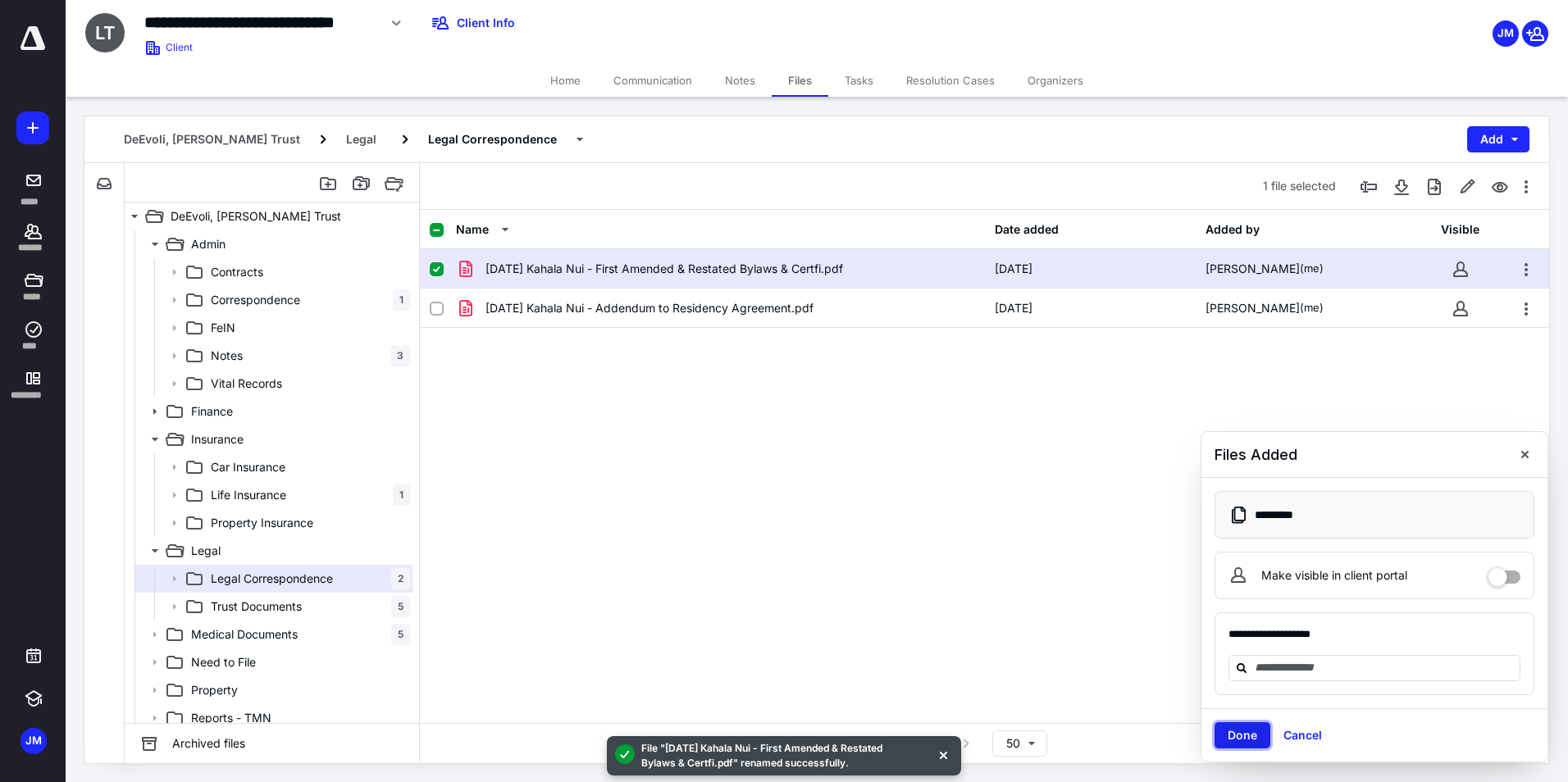 click on "Done" at bounding box center (1242, 735) 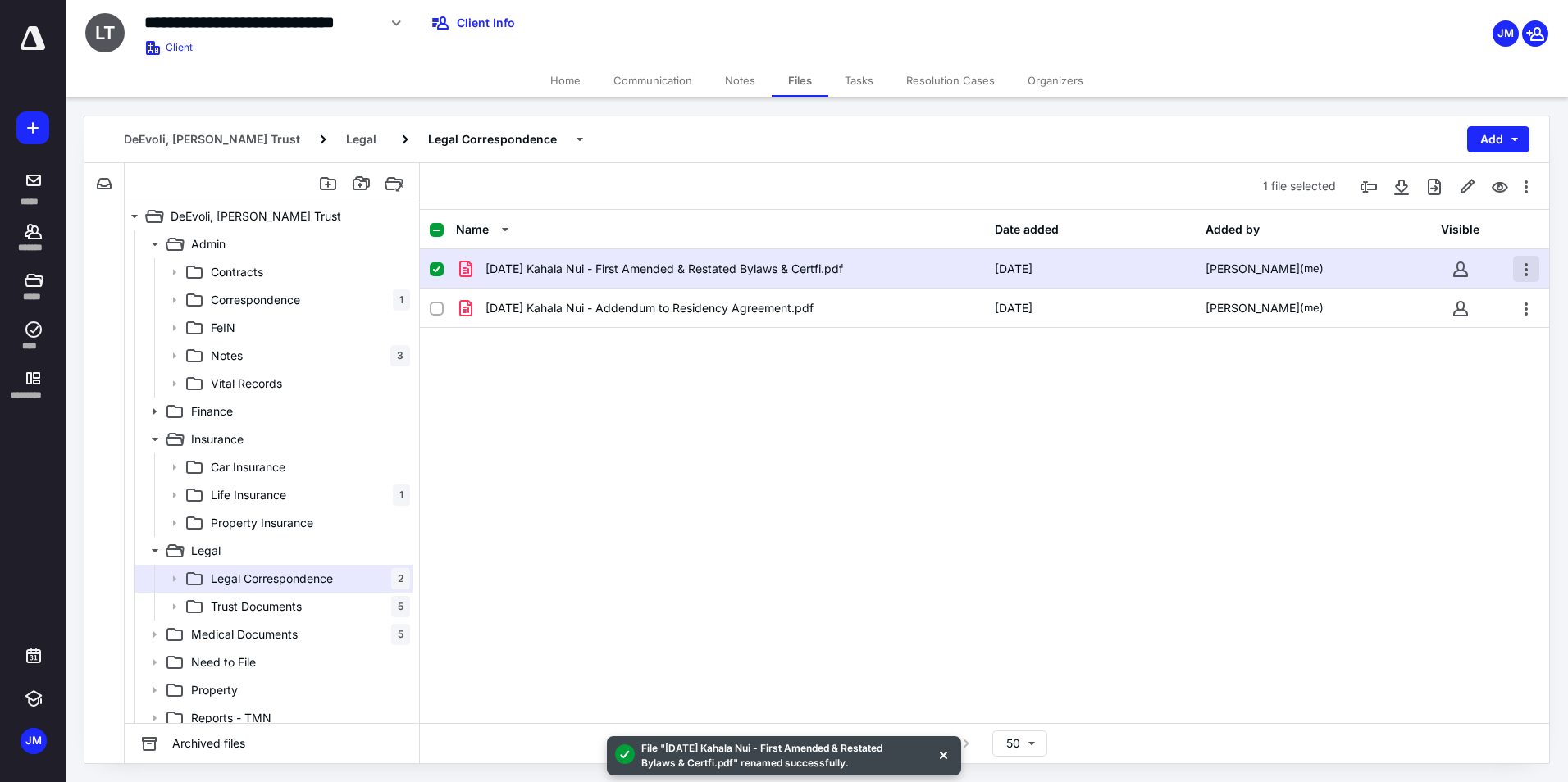 click at bounding box center [1526, 269] 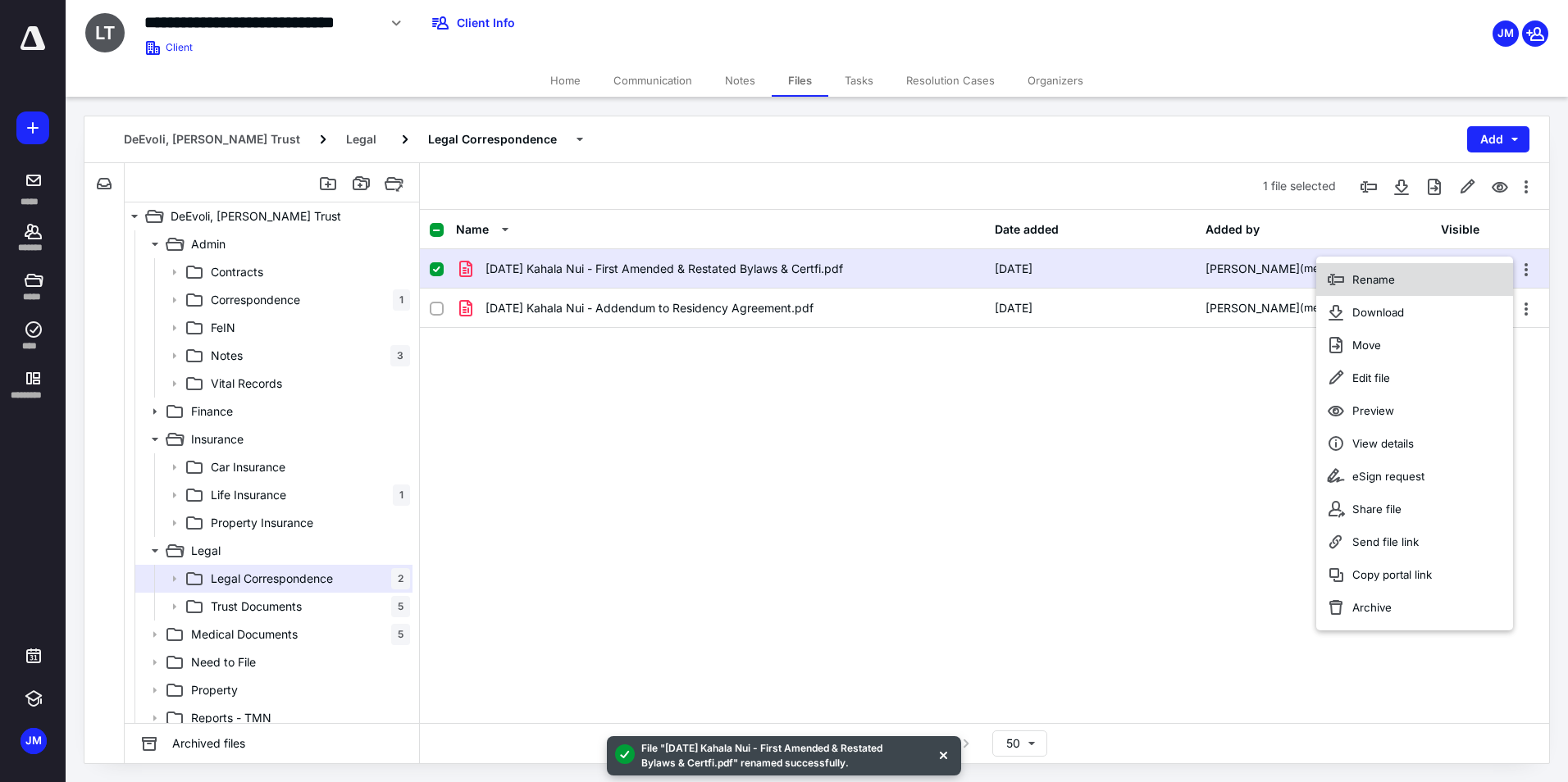 click on "Rename" at bounding box center (1415, 280) 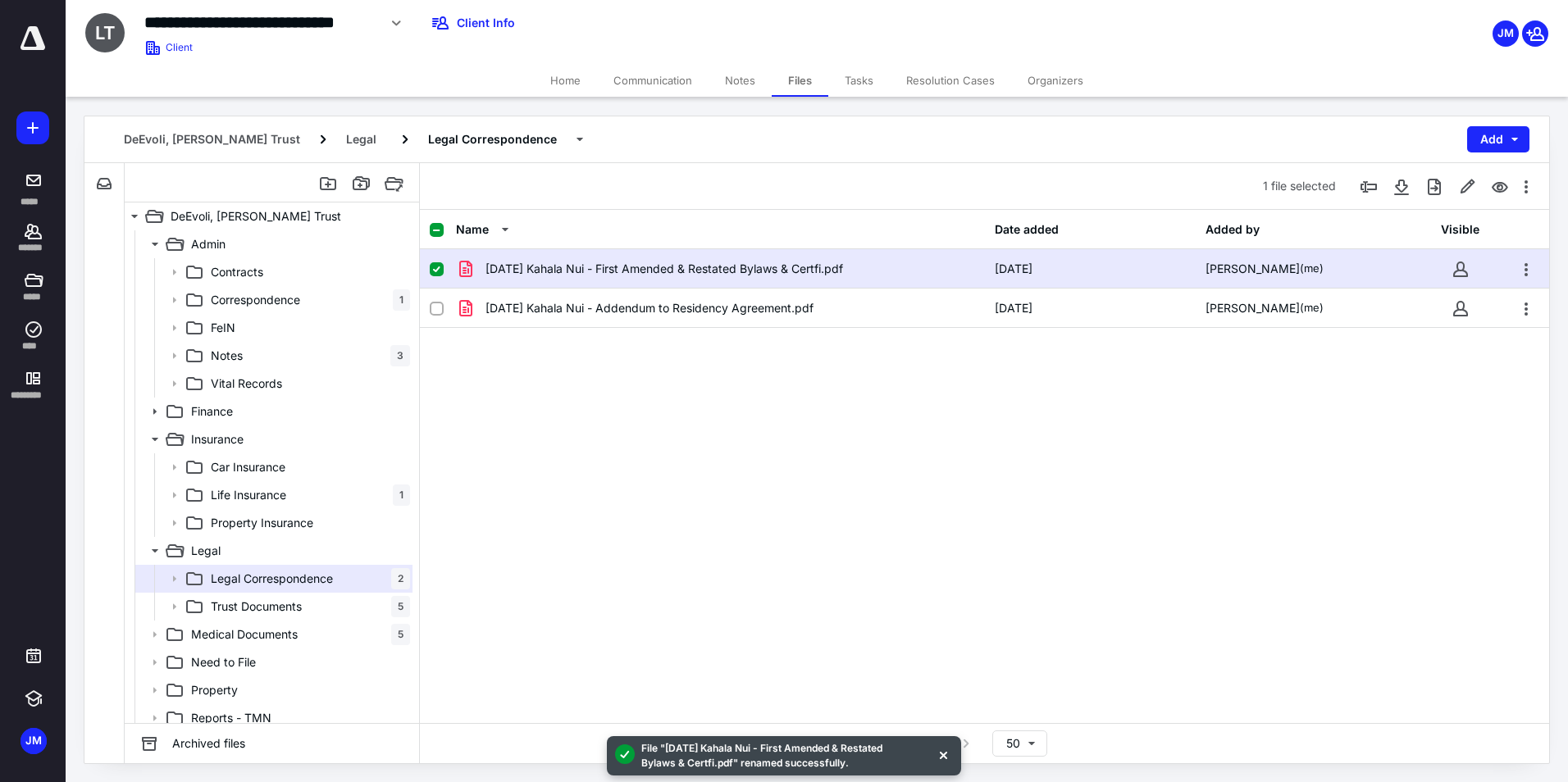 scroll, scrollTop: 0, scrollLeft: 16, axis: horizontal 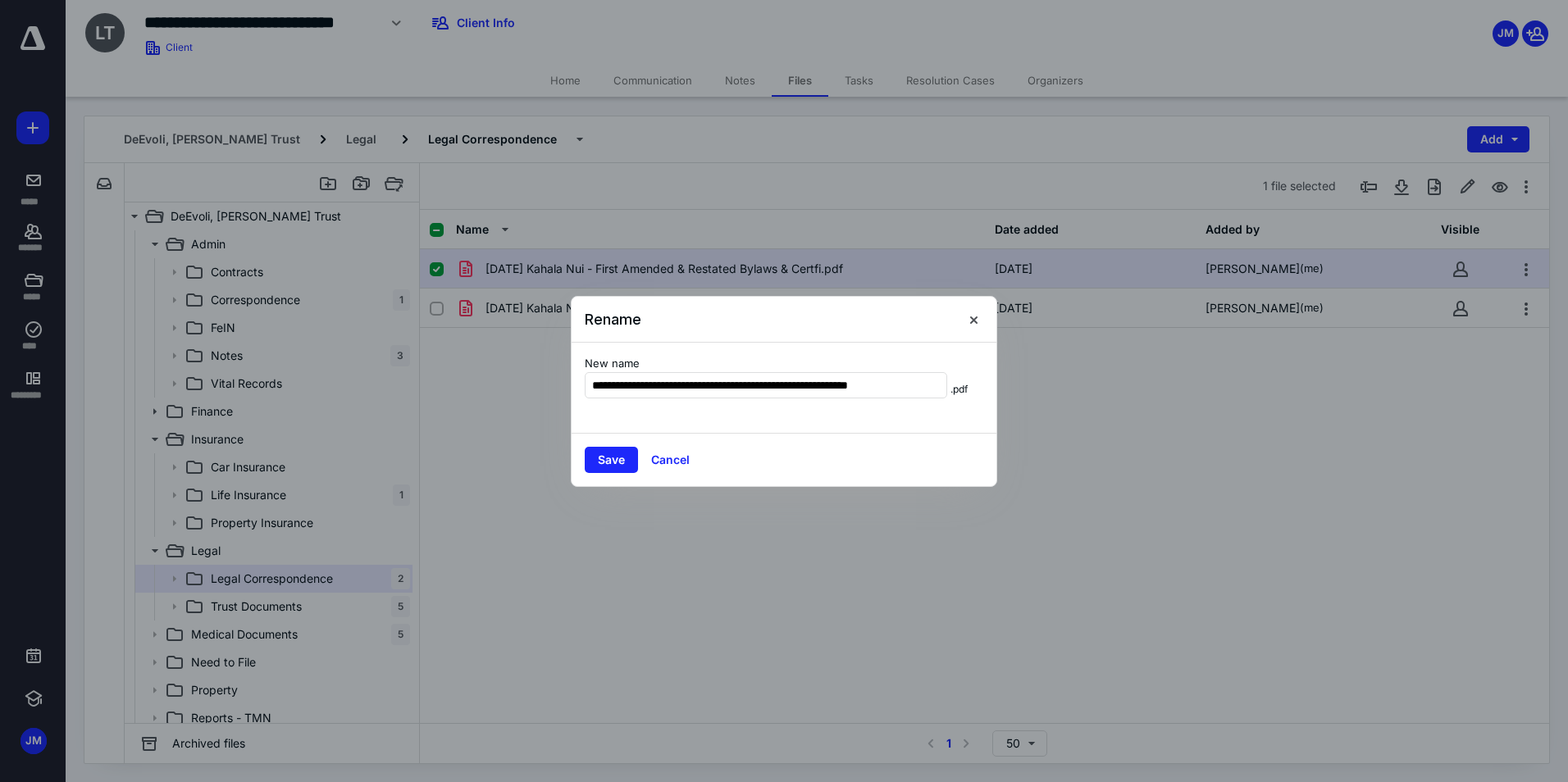 type on "**********" 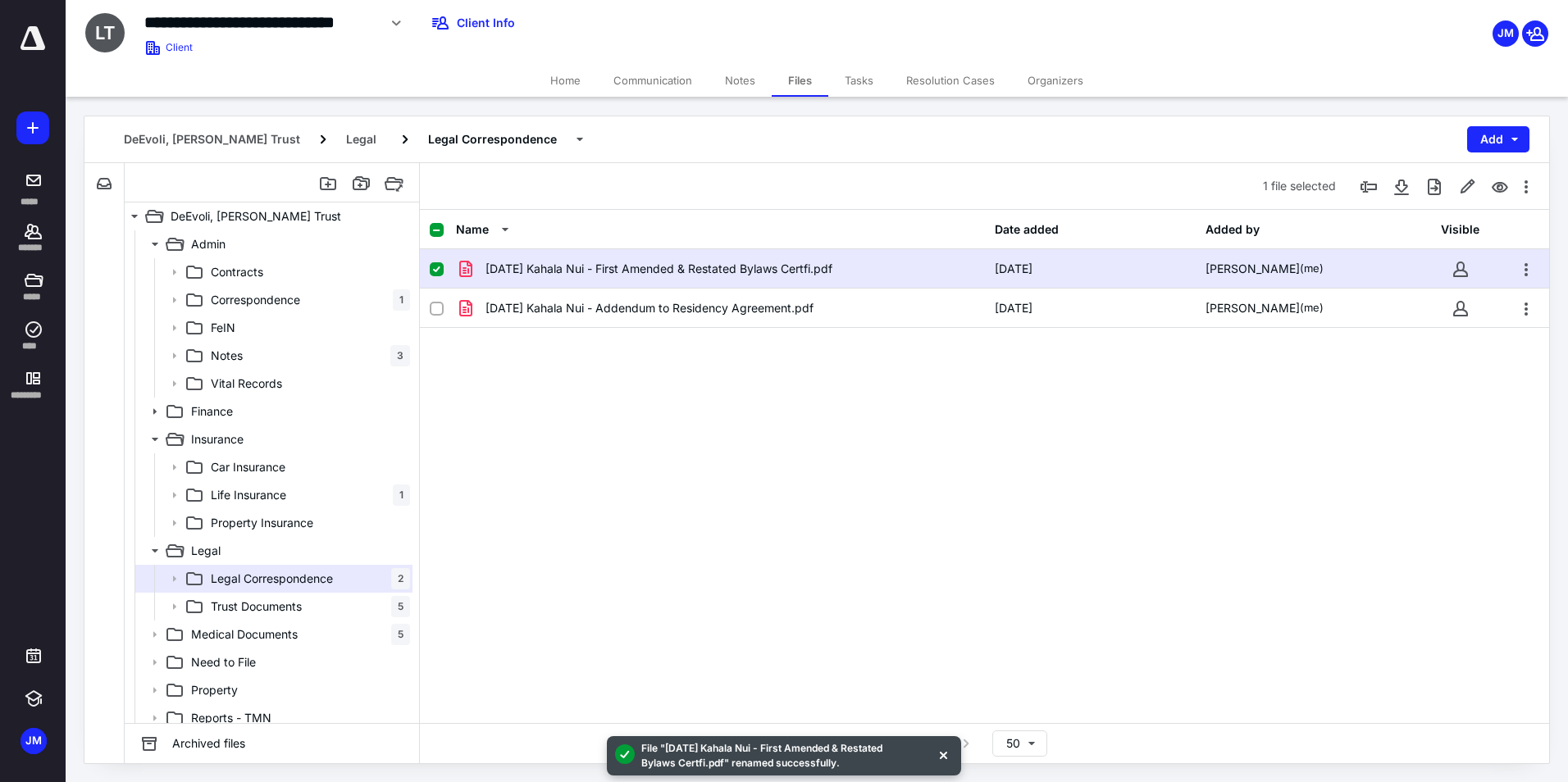 click on "2023-03-17 Kahala Nui - First Amended & Restated Bylaws Certfi.pdf 7/10/2025 Jaysee Moore  (me) 2025-01-25 Kahala Nui - Addendum to Residency Agreement.pdf 7/10/2025 Jaysee Moore  (me)" at bounding box center [984, 372] 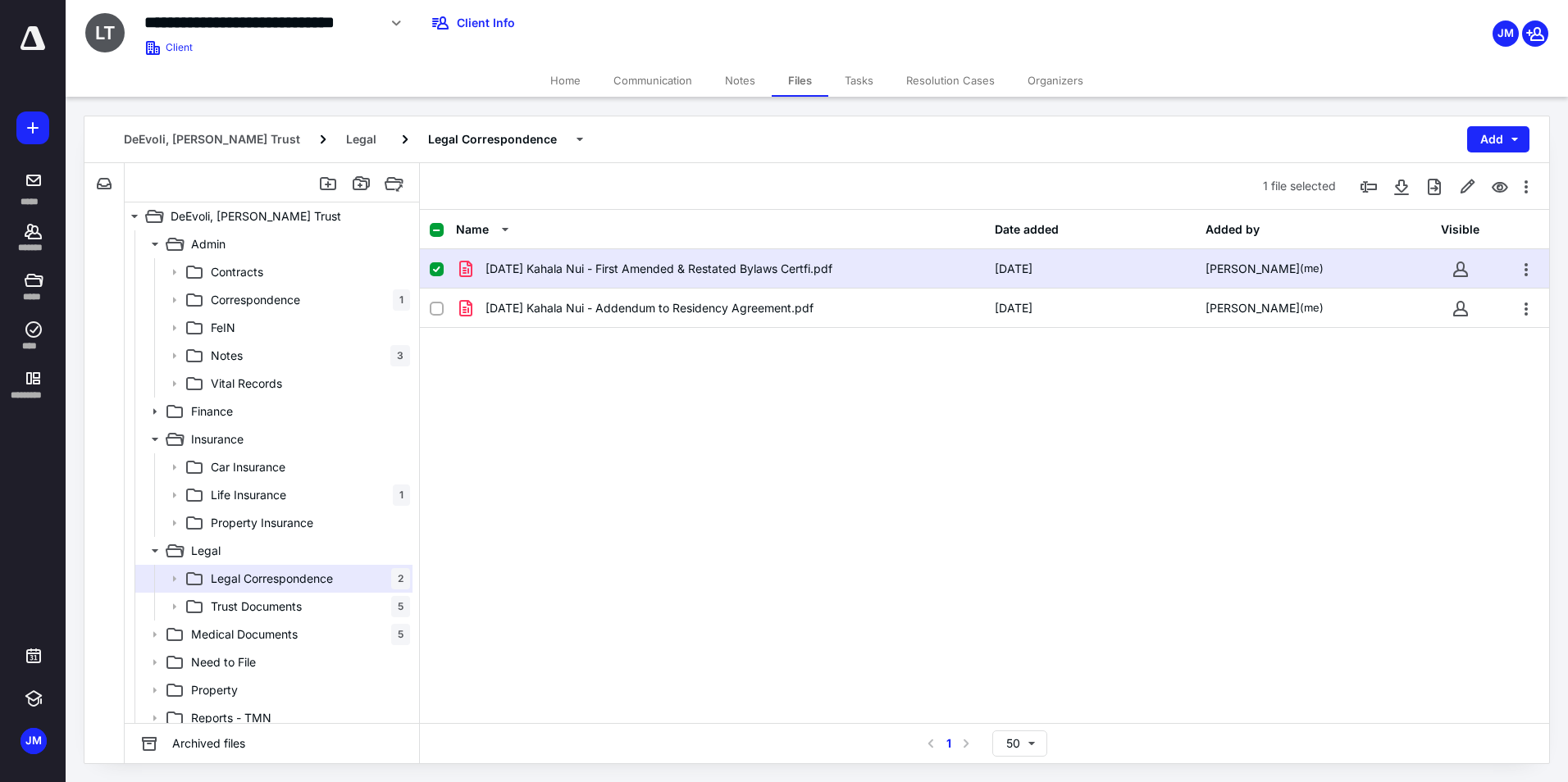 click on "Home" at bounding box center [565, 80] 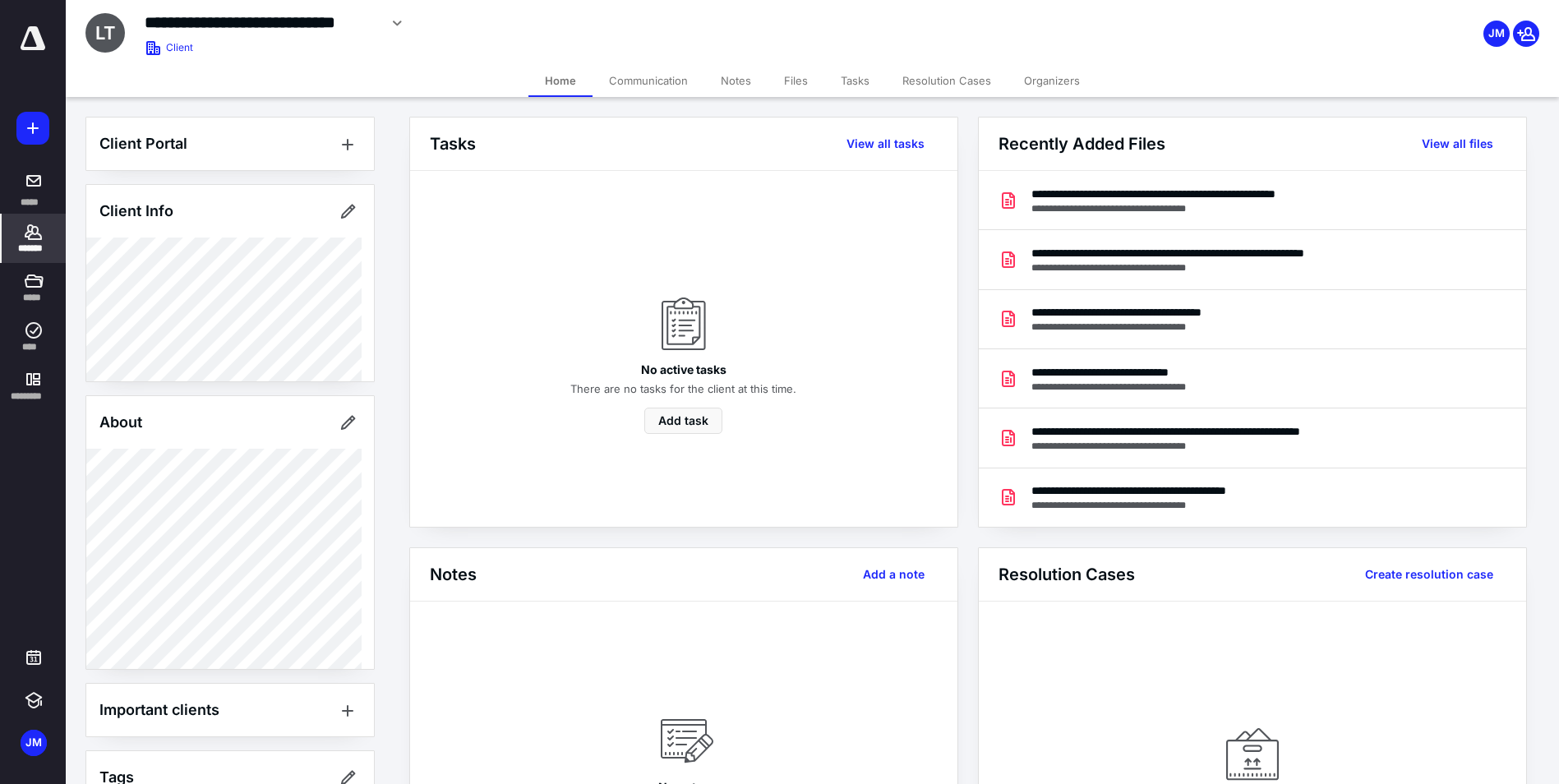 click on "*******" at bounding box center (34, 248) 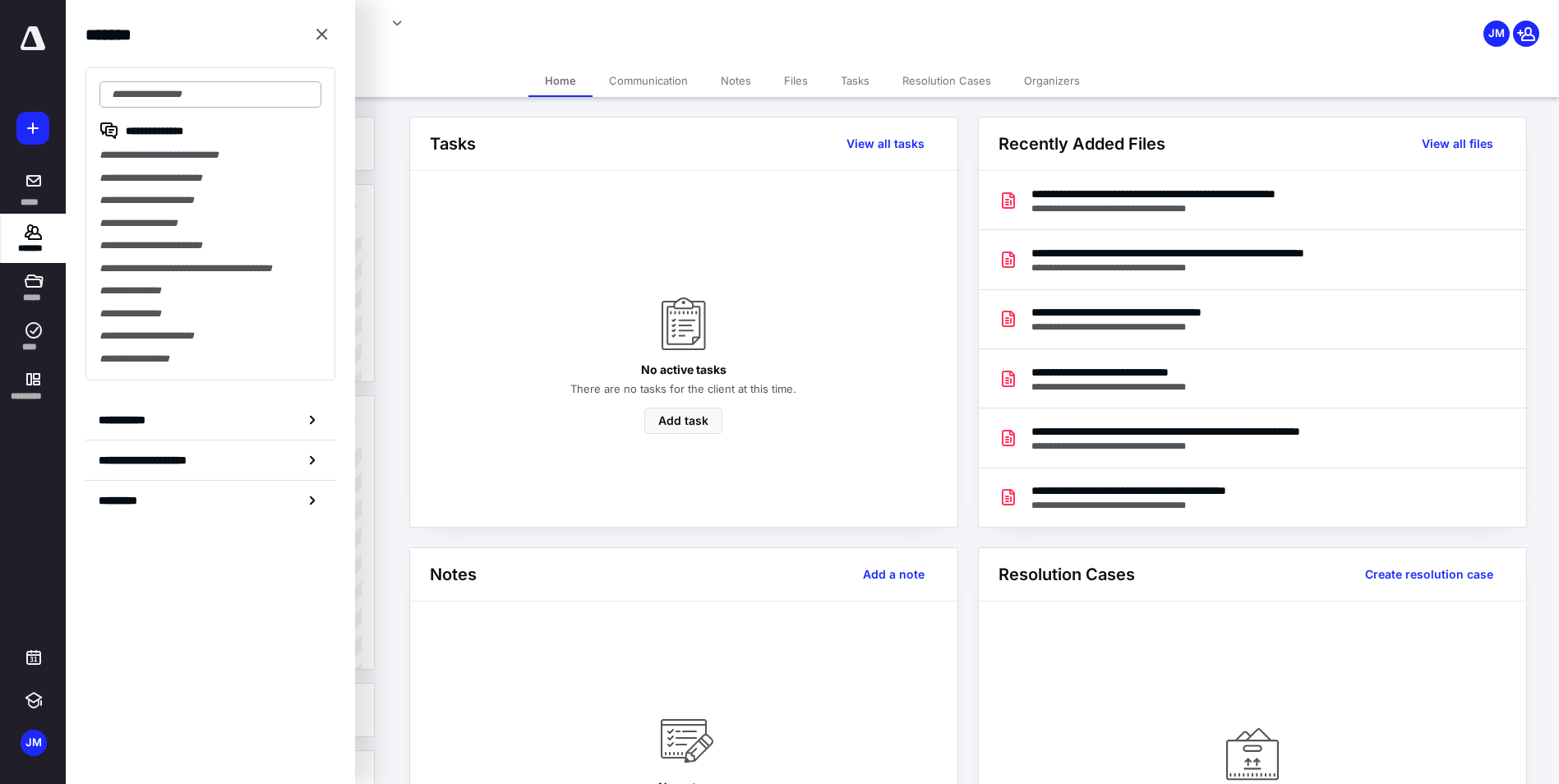 click at bounding box center (210, 95) 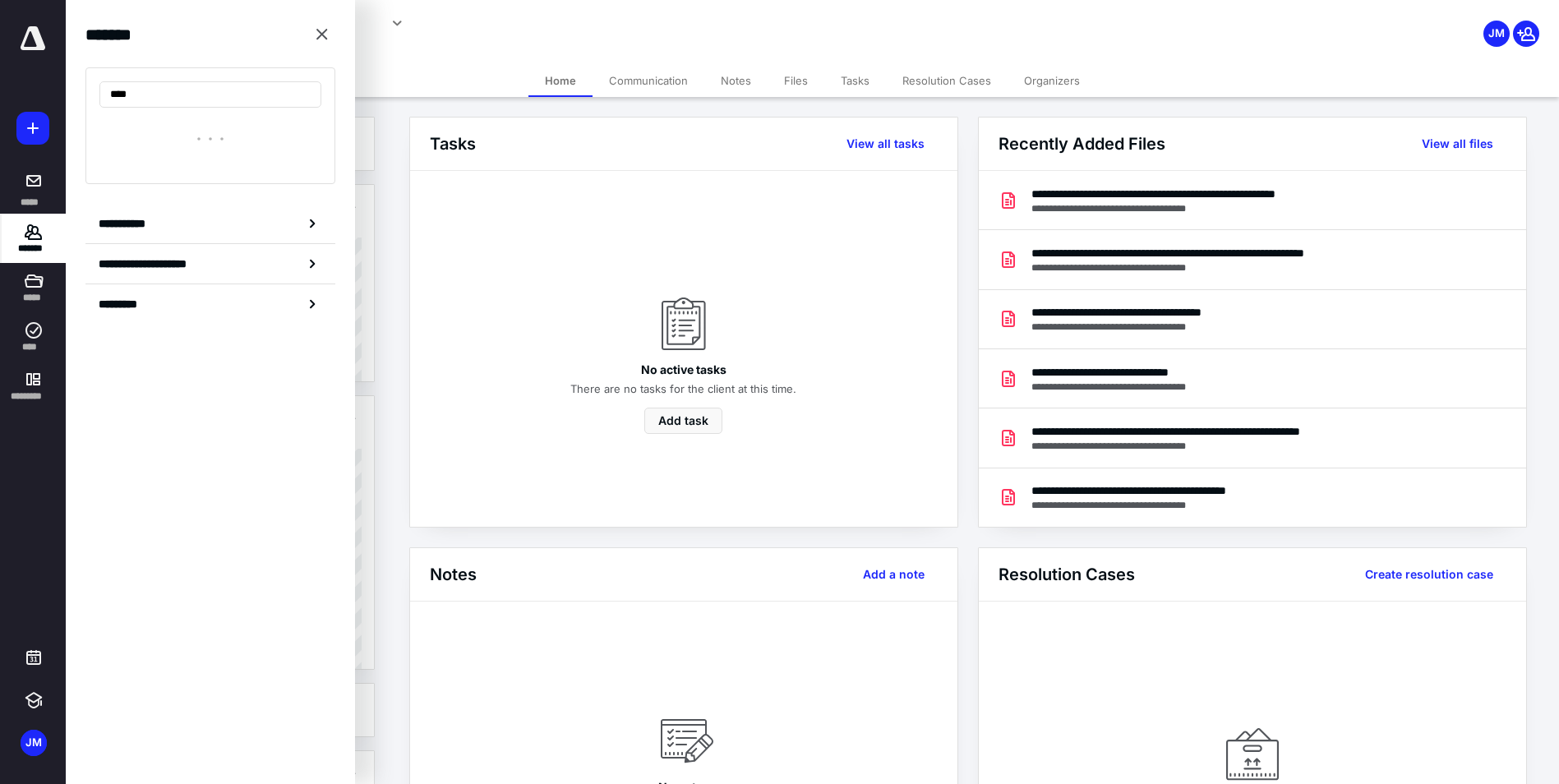 type on "***" 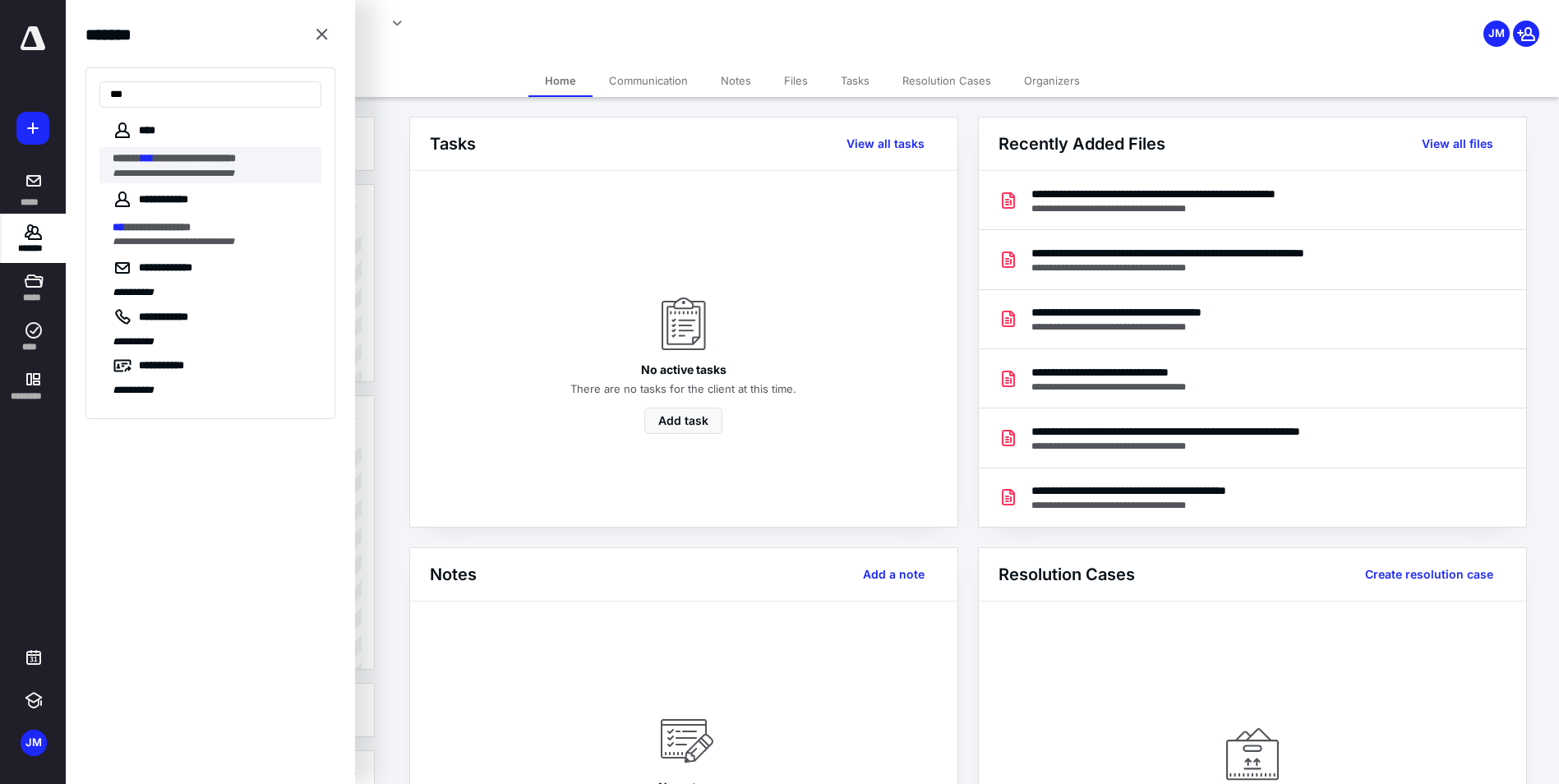 click on "**********" at bounding box center [195, 158] 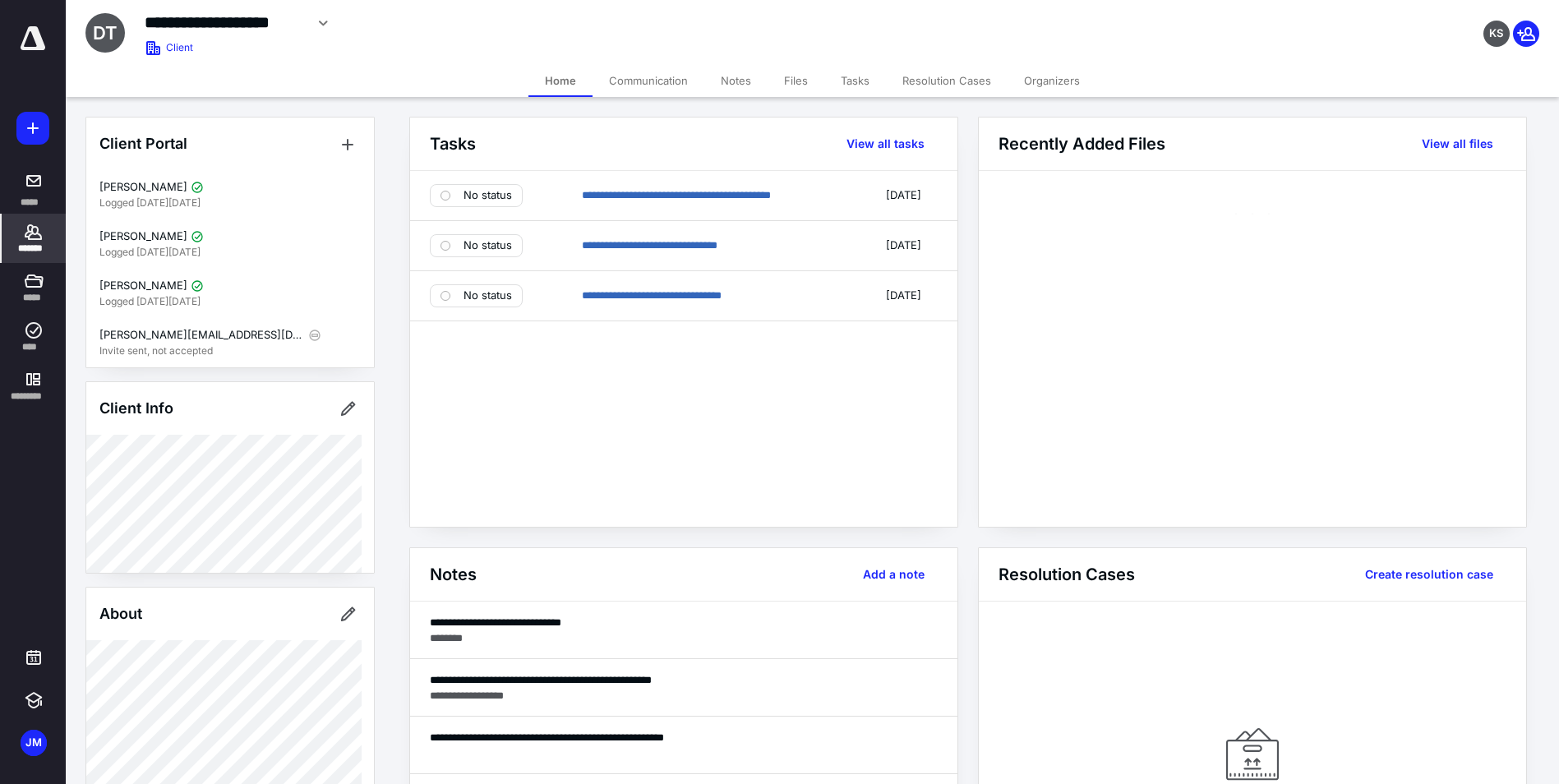 click on "Files" at bounding box center [796, 81] 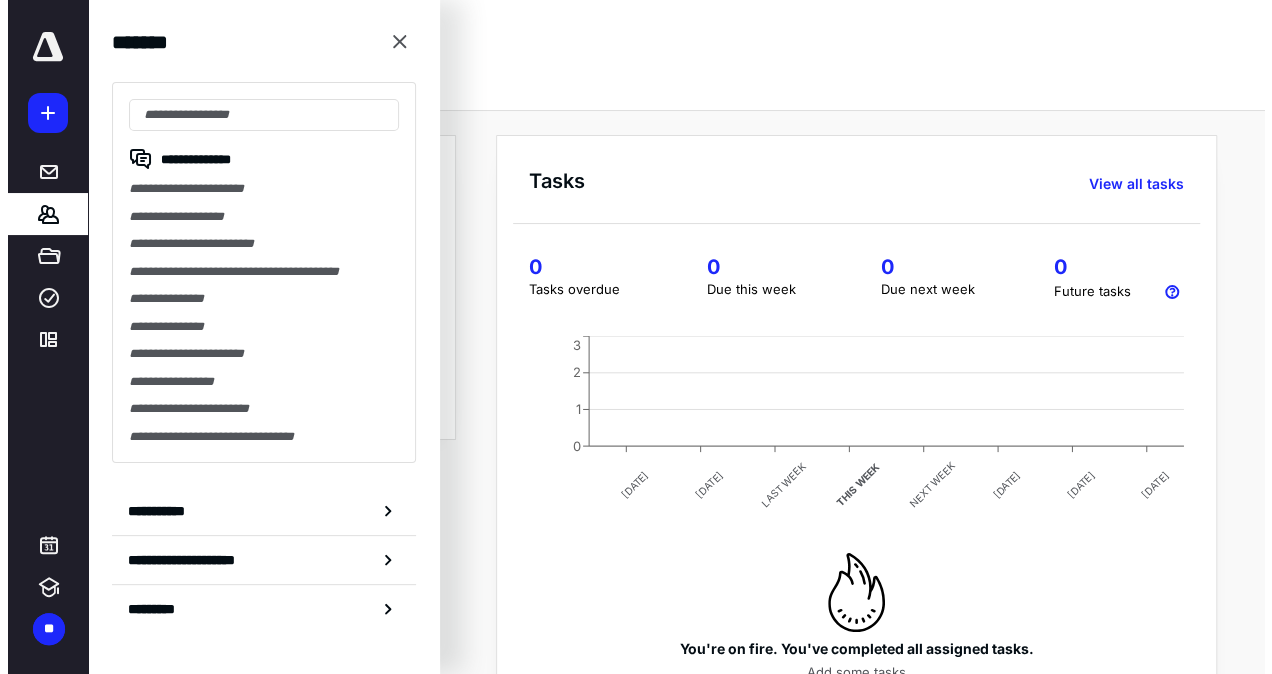 scroll, scrollTop: 0, scrollLeft: 0, axis: both 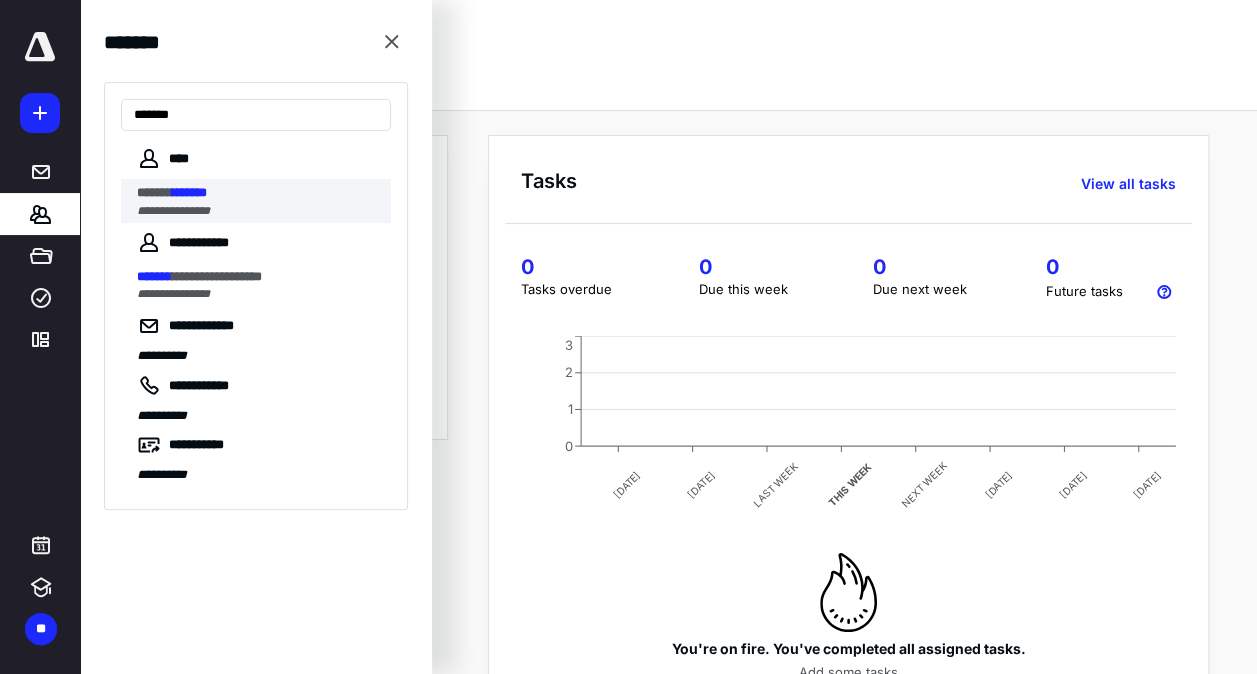 type on "*******" 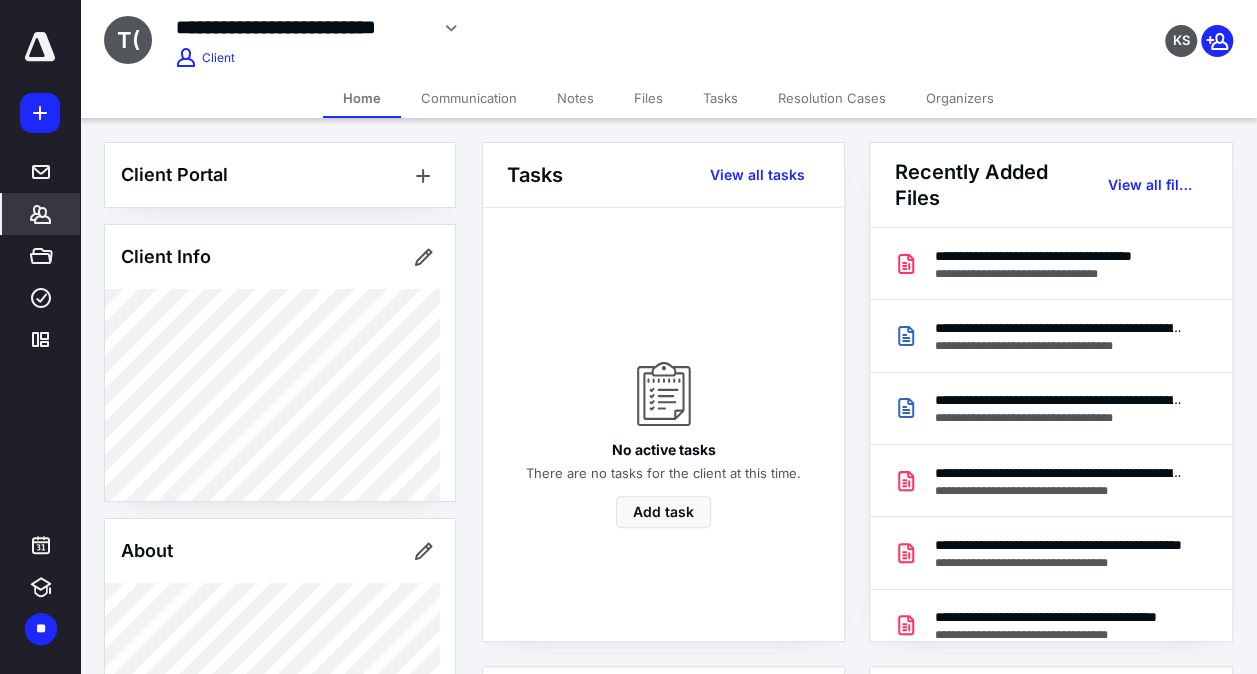 click on "Files" at bounding box center (648, 98) 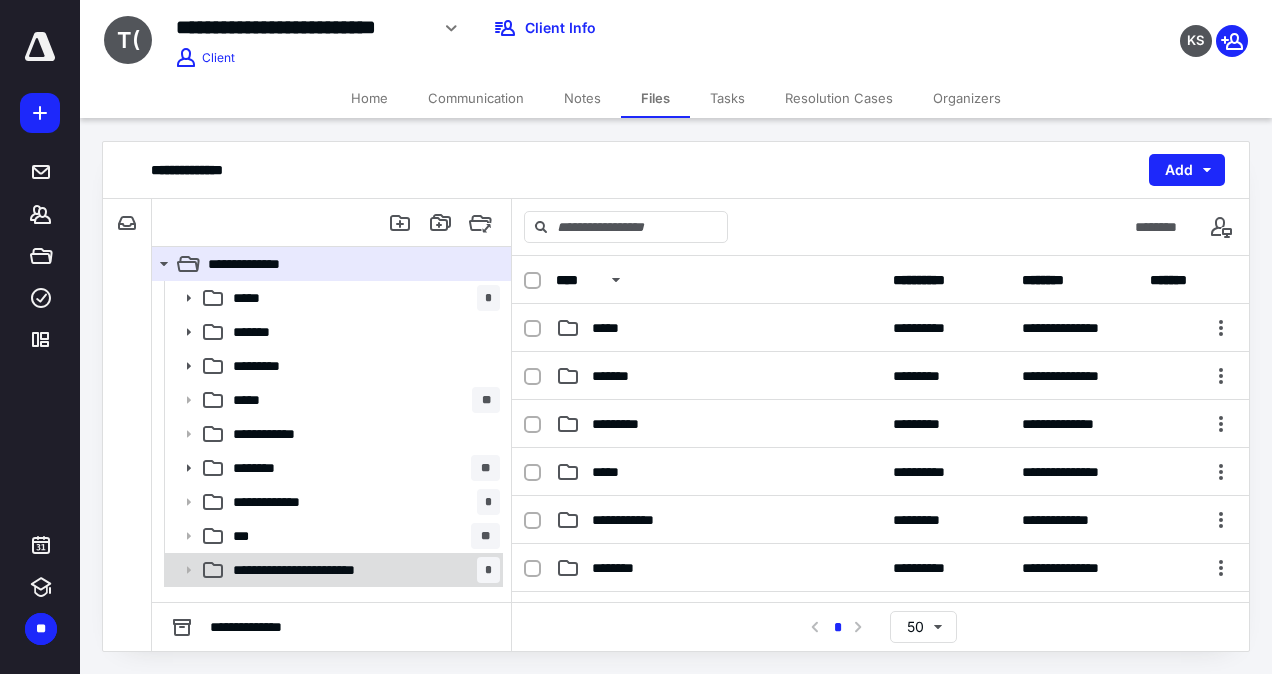 click on "**********" at bounding box center [314, 570] 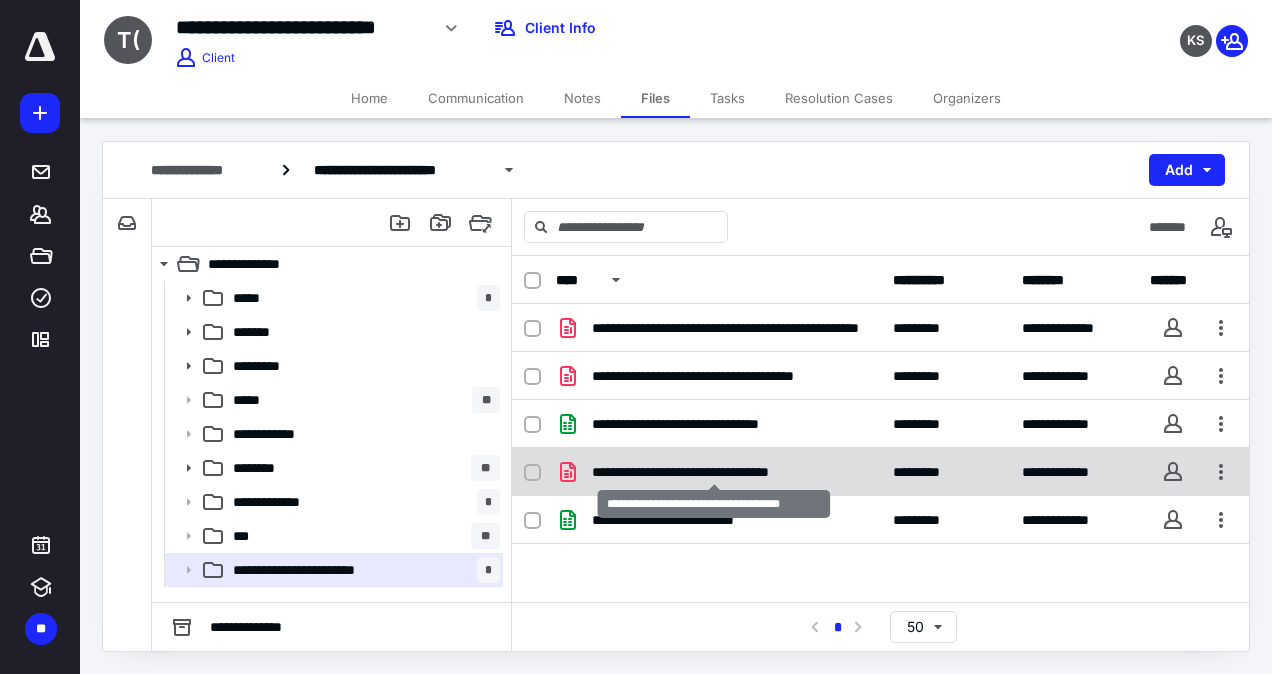 click on "**********" at bounding box center [715, 472] 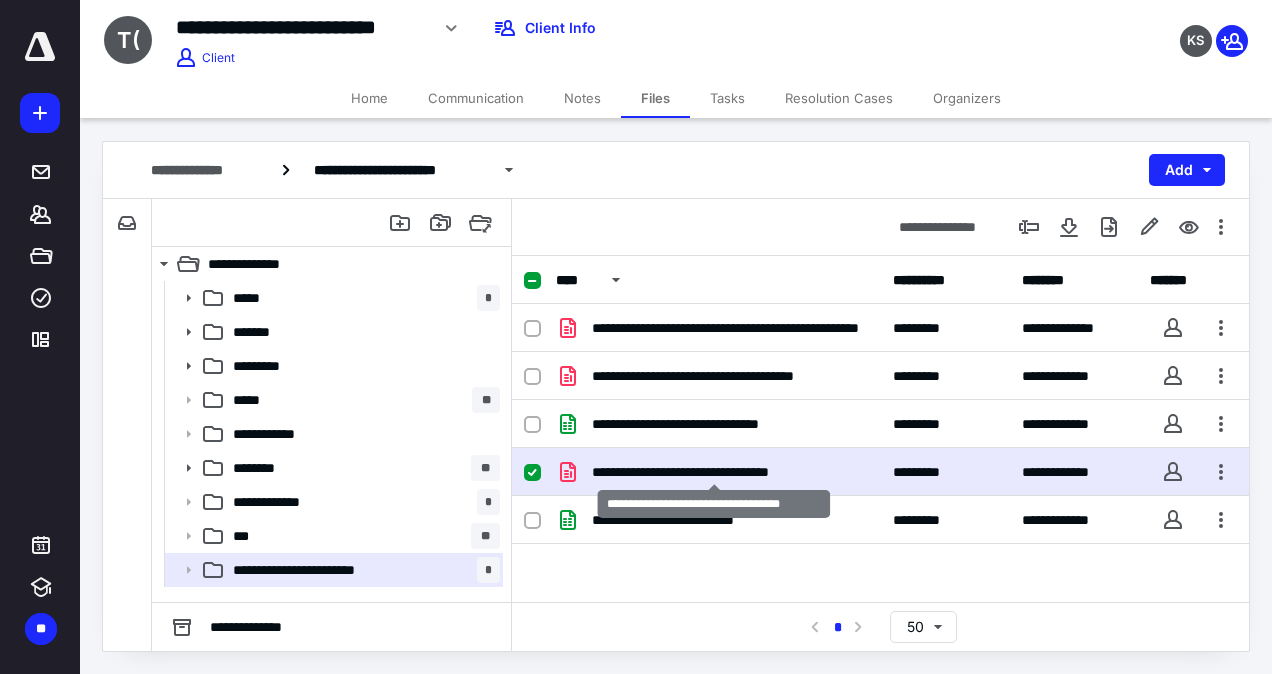 click on "**********" at bounding box center (715, 472) 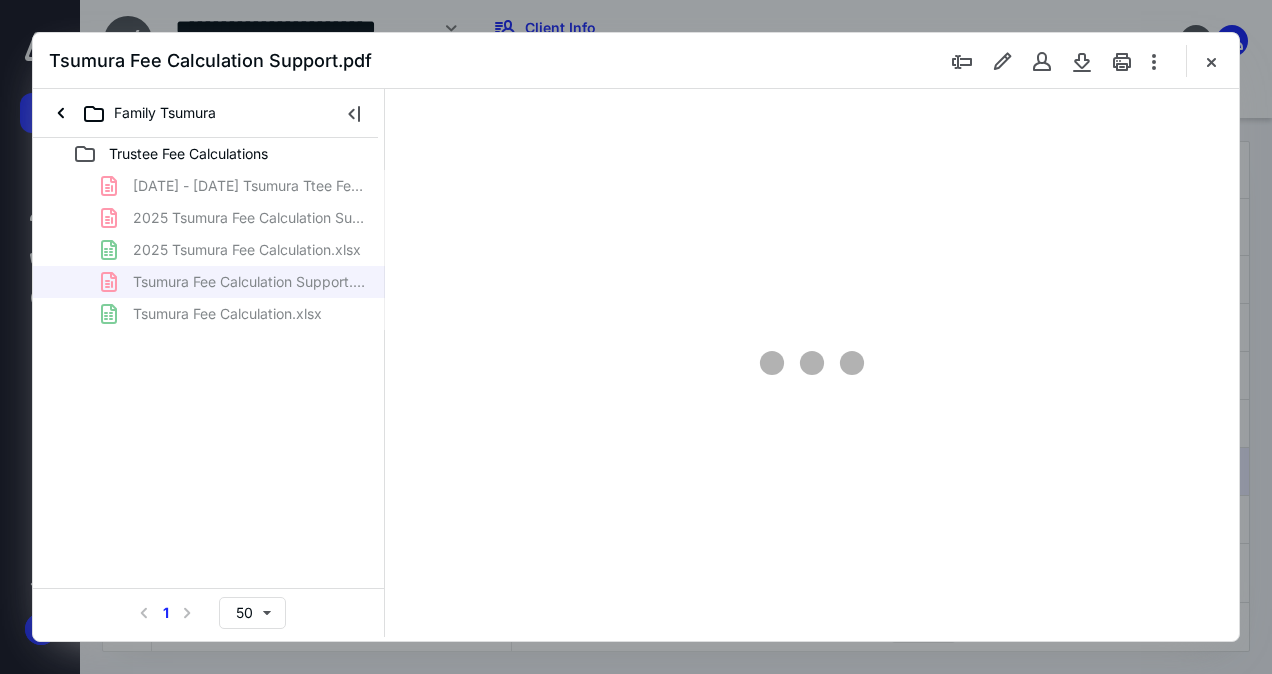 scroll, scrollTop: 0, scrollLeft: 0, axis: both 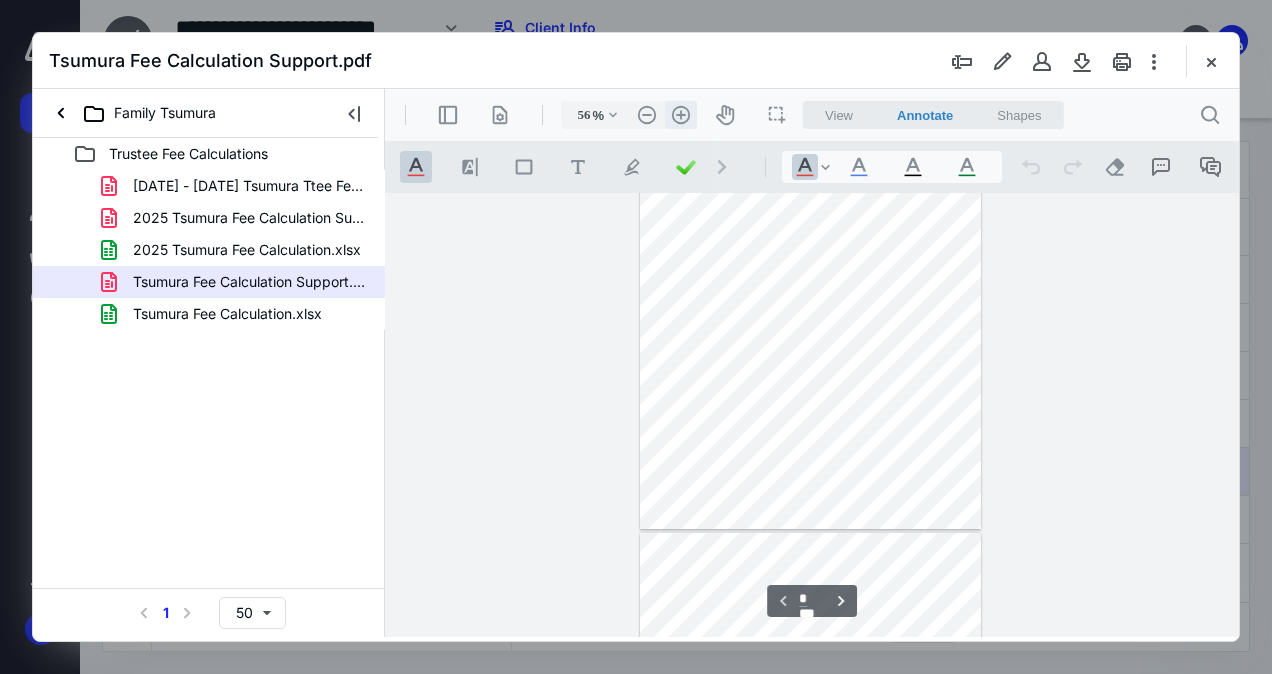 click on ".cls-1{fill:#abb0c4;} icon - header - zoom - in - line" at bounding box center (681, 115) 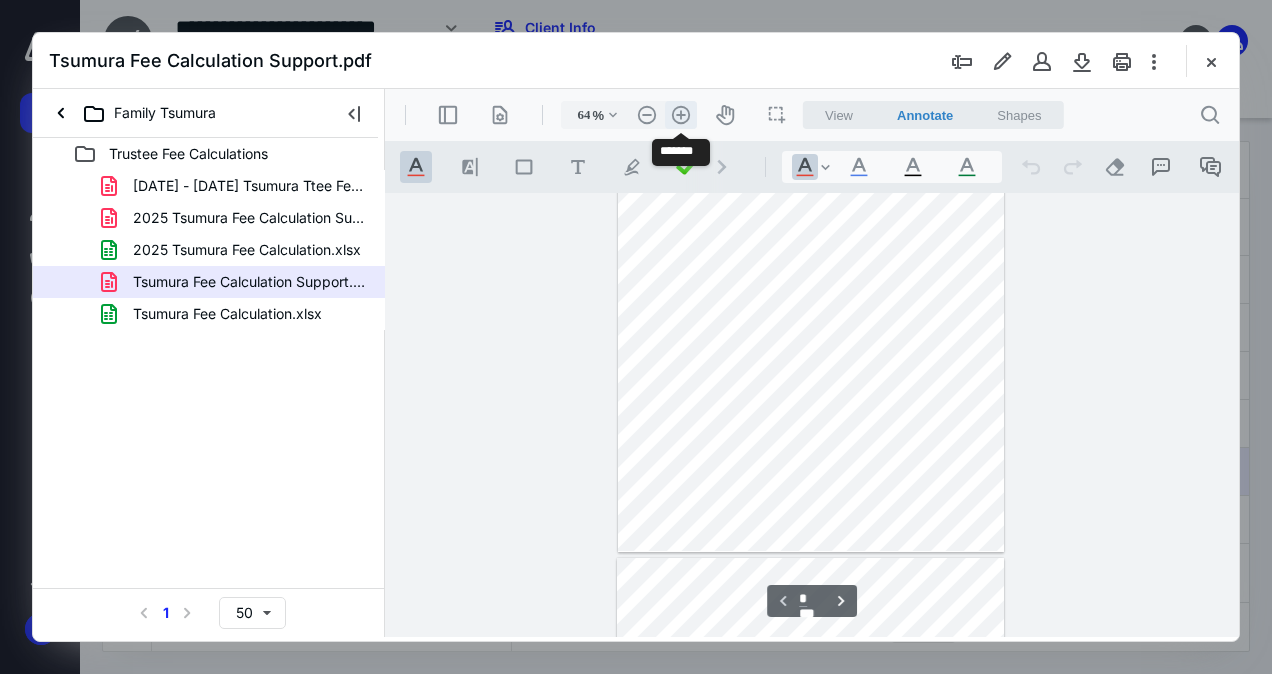 click on ".cls-1{fill:#abb0c4;} icon - header - zoom - in - line" at bounding box center [681, 115] 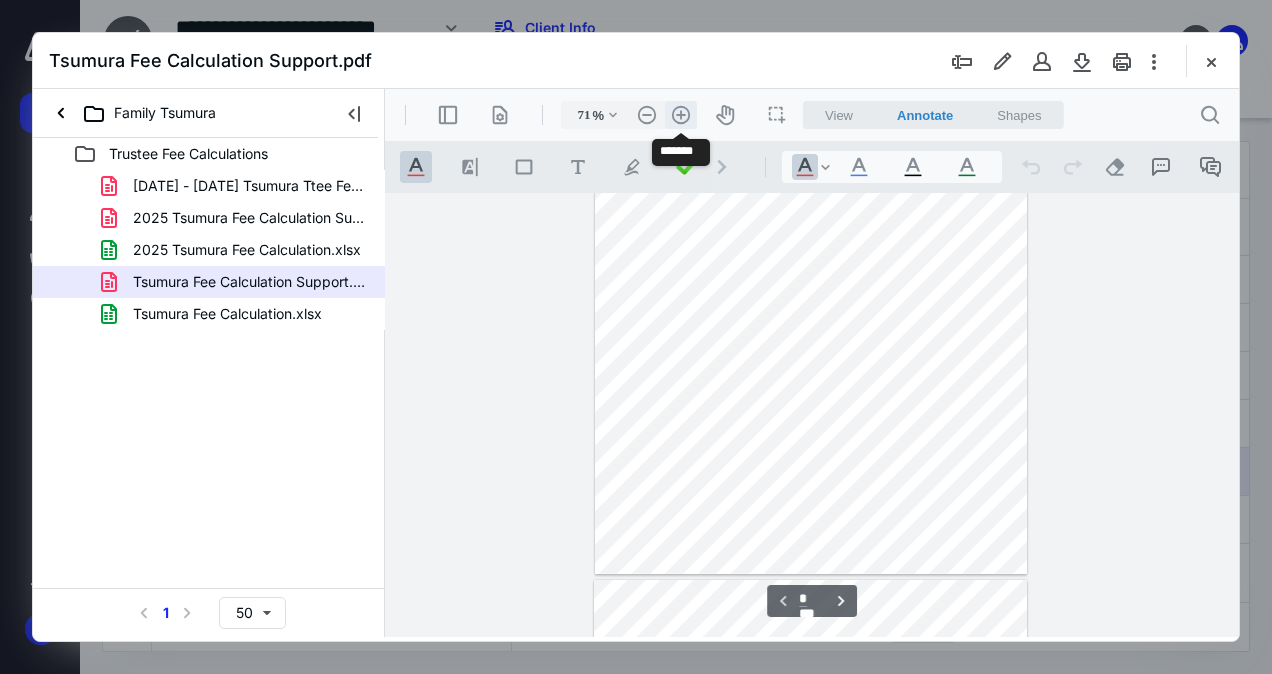 click on ".cls-1{fill:#abb0c4;} icon - header - zoom - in - line" at bounding box center [681, 115] 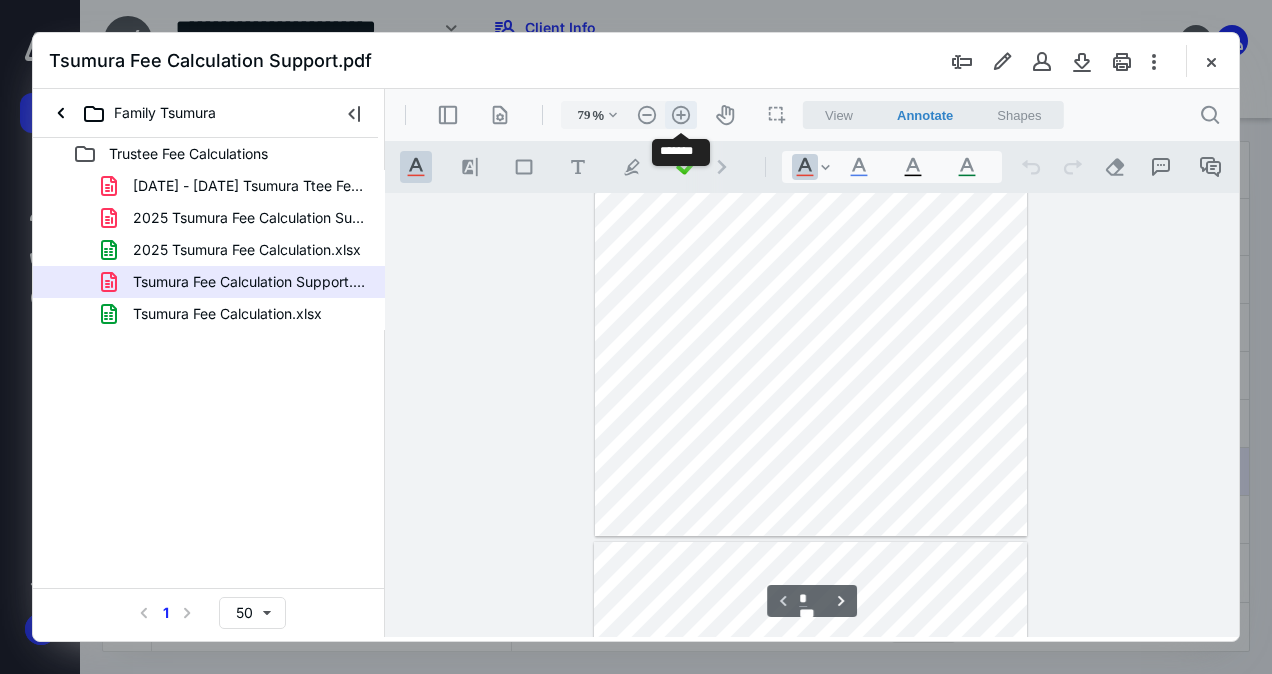 click on ".cls-1{fill:#abb0c4;} icon - header - zoom - in - line" at bounding box center (681, 115) 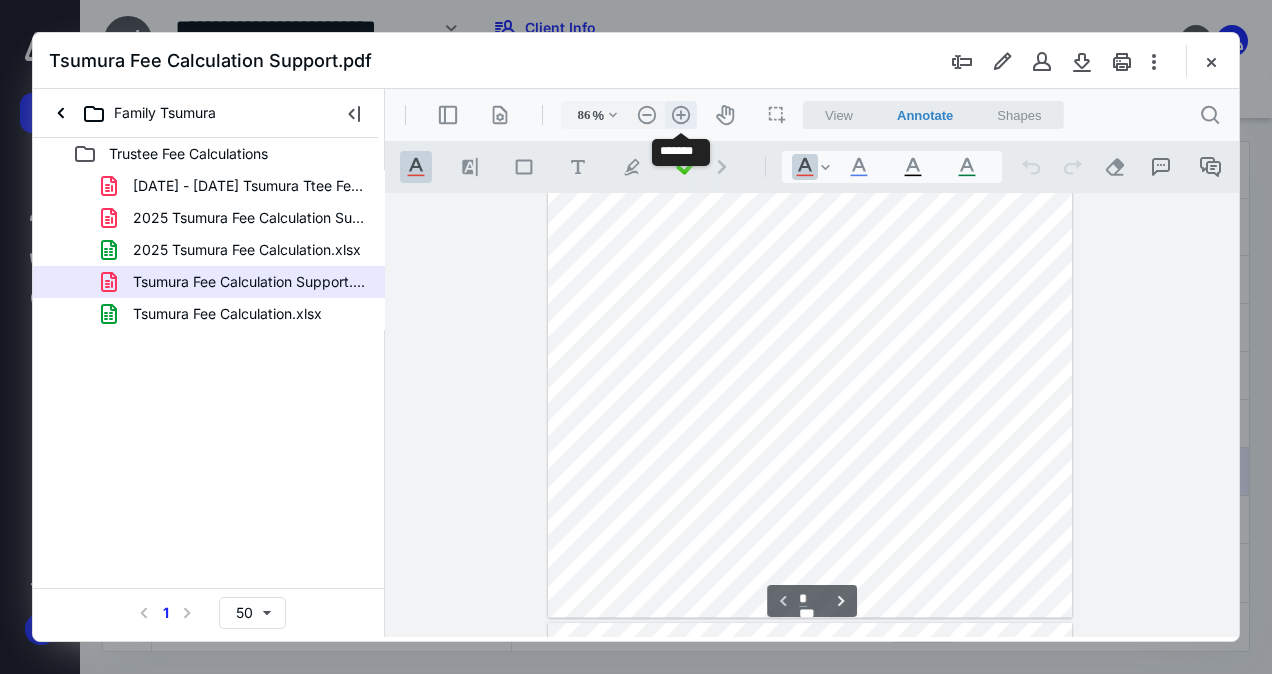 click on ".cls-1{fill:#abb0c4;} icon - header - zoom - in - line" at bounding box center [681, 115] 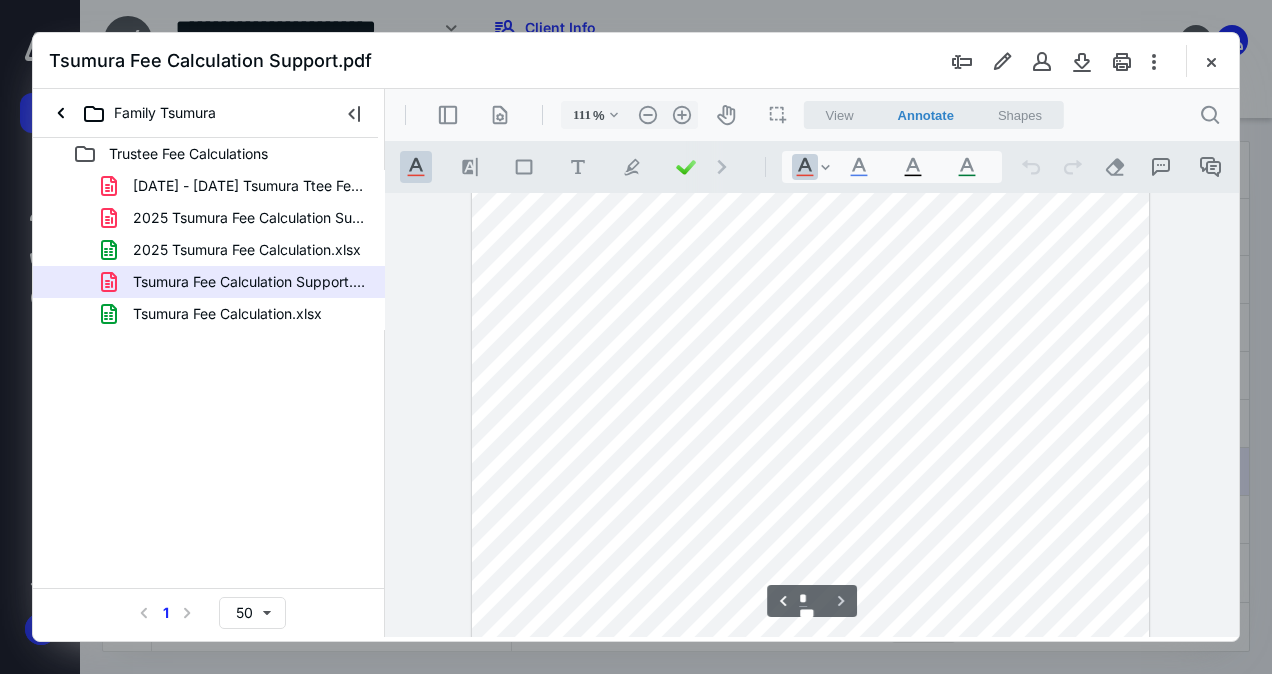 scroll, scrollTop: 1317, scrollLeft: 0, axis: vertical 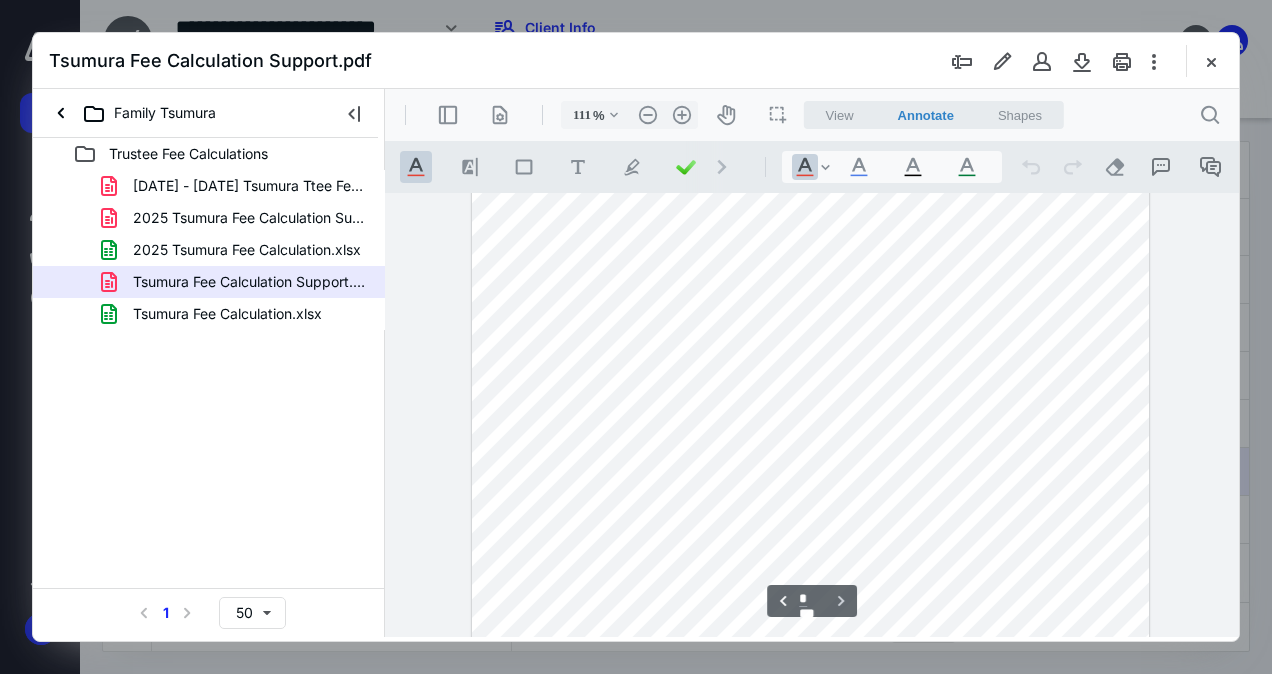 type on "*" 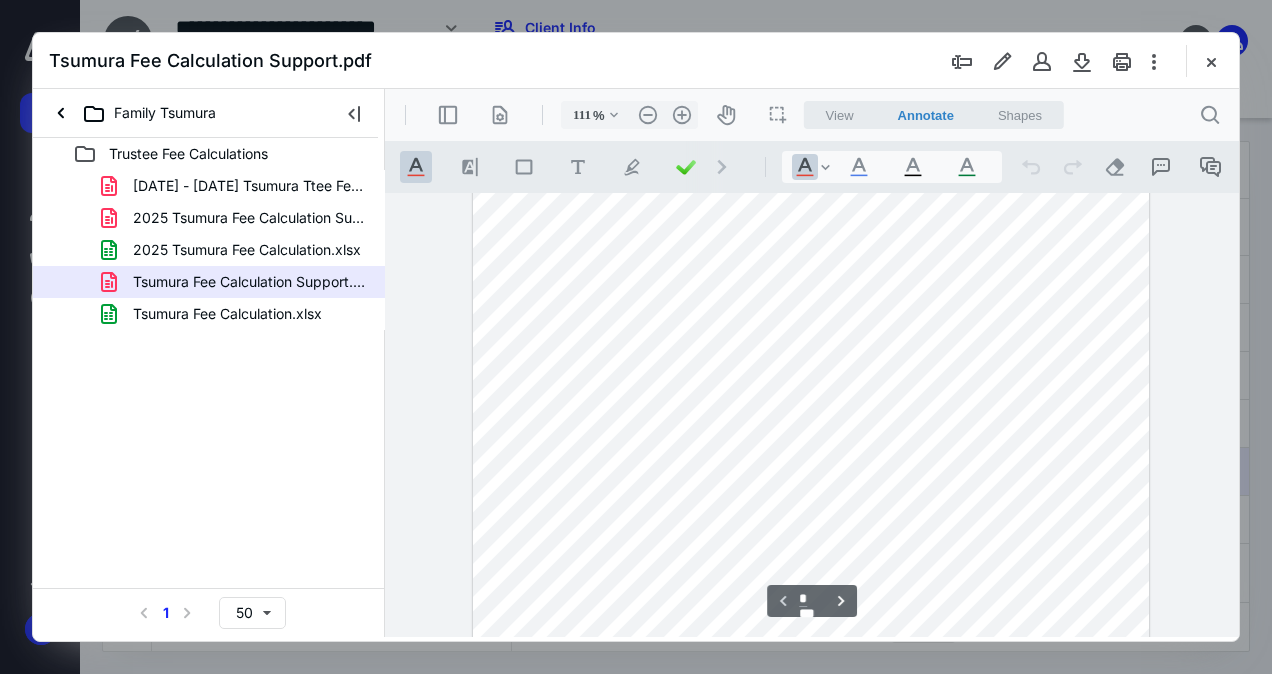 scroll, scrollTop: 275, scrollLeft: 0, axis: vertical 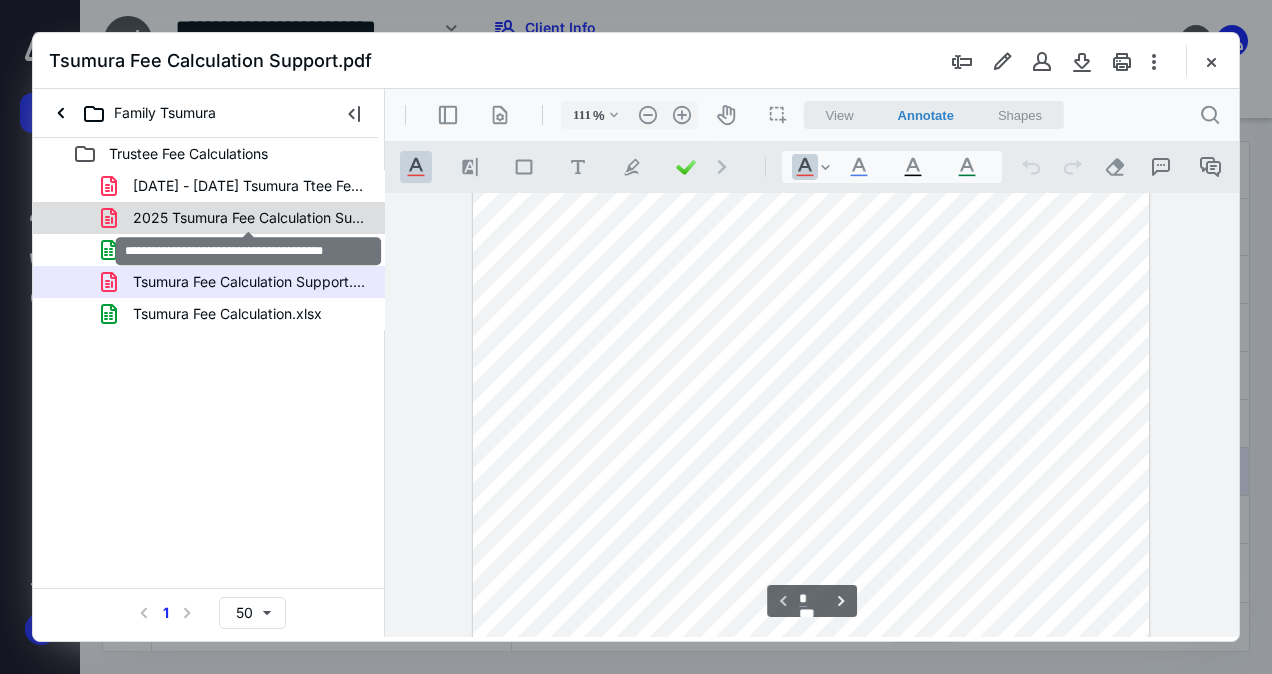 click on "2025 Tsumura Fee Calculation Support.pdf" at bounding box center [249, 218] 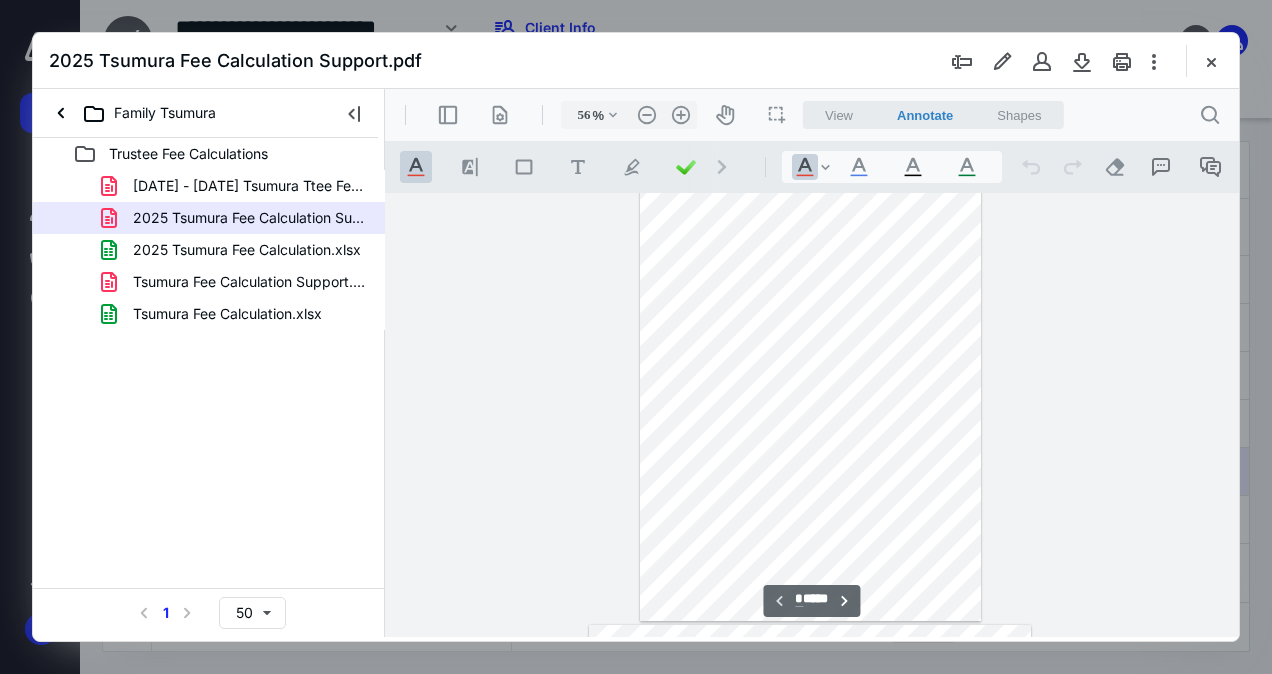 scroll, scrollTop: 0, scrollLeft: 0, axis: both 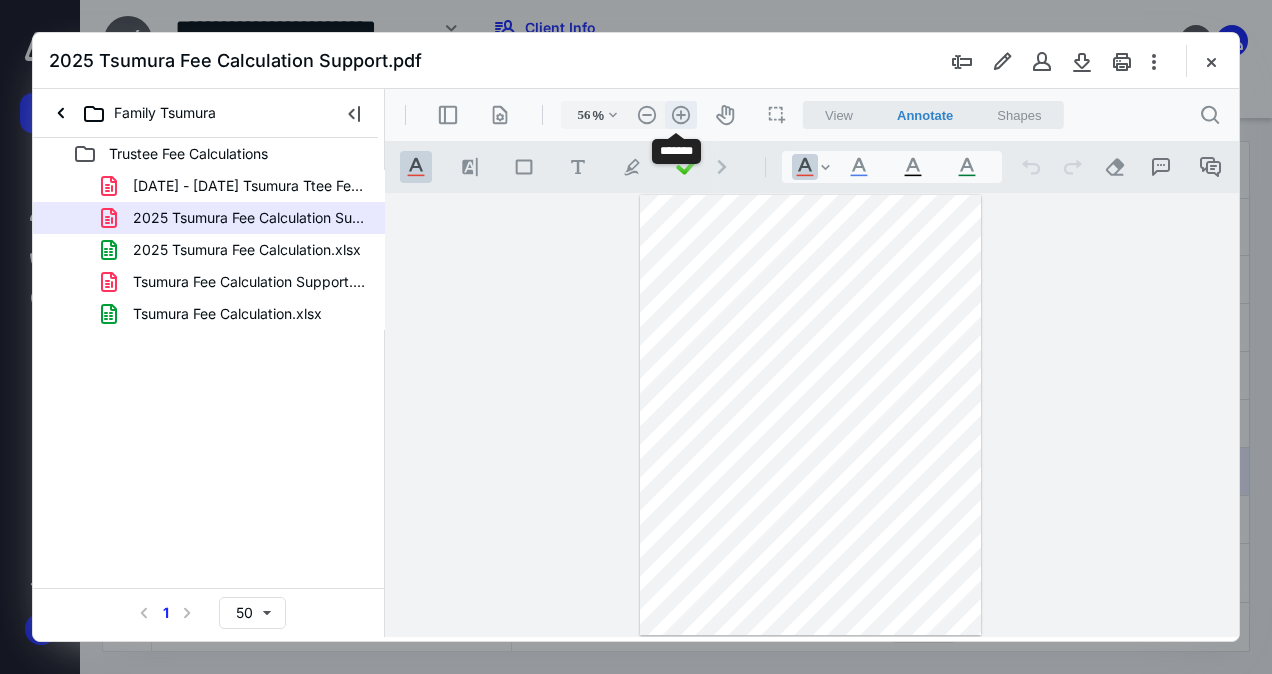 click on ".cls-1{fill:#abb0c4;} icon - header - zoom - in - line" at bounding box center [681, 115] 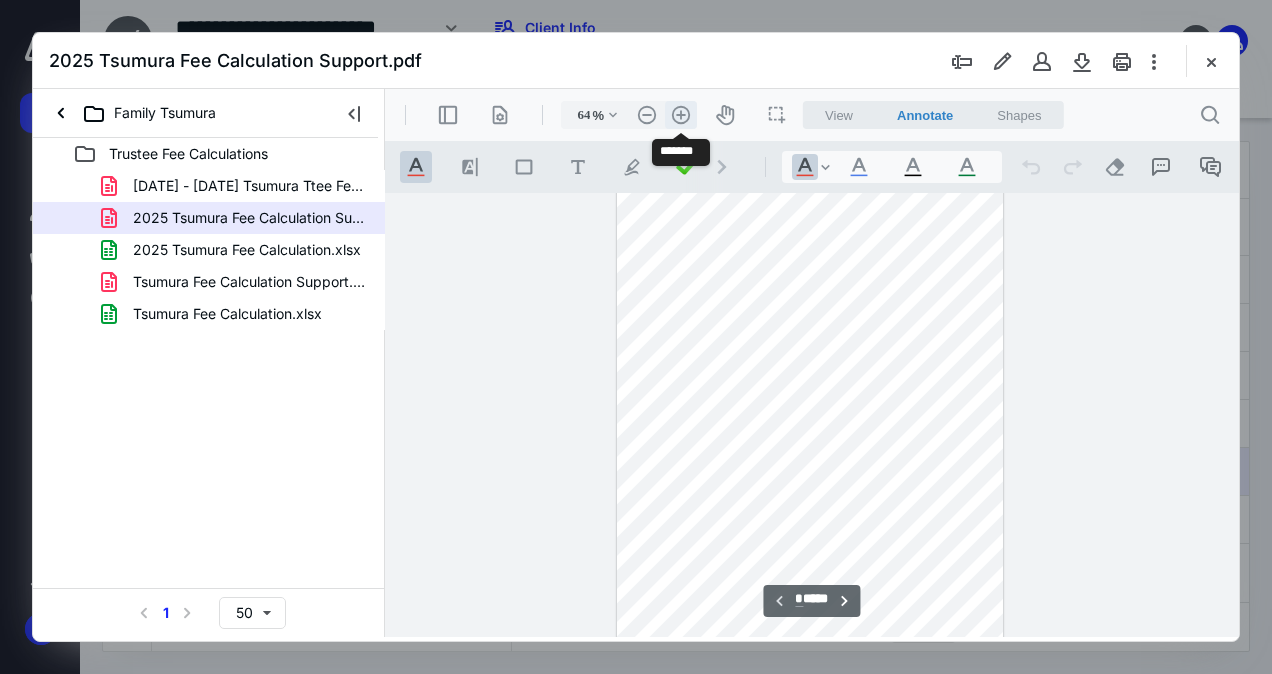 click on ".cls-1{fill:#abb0c4;} icon - header - zoom - in - line" at bounding box center (681, 115) 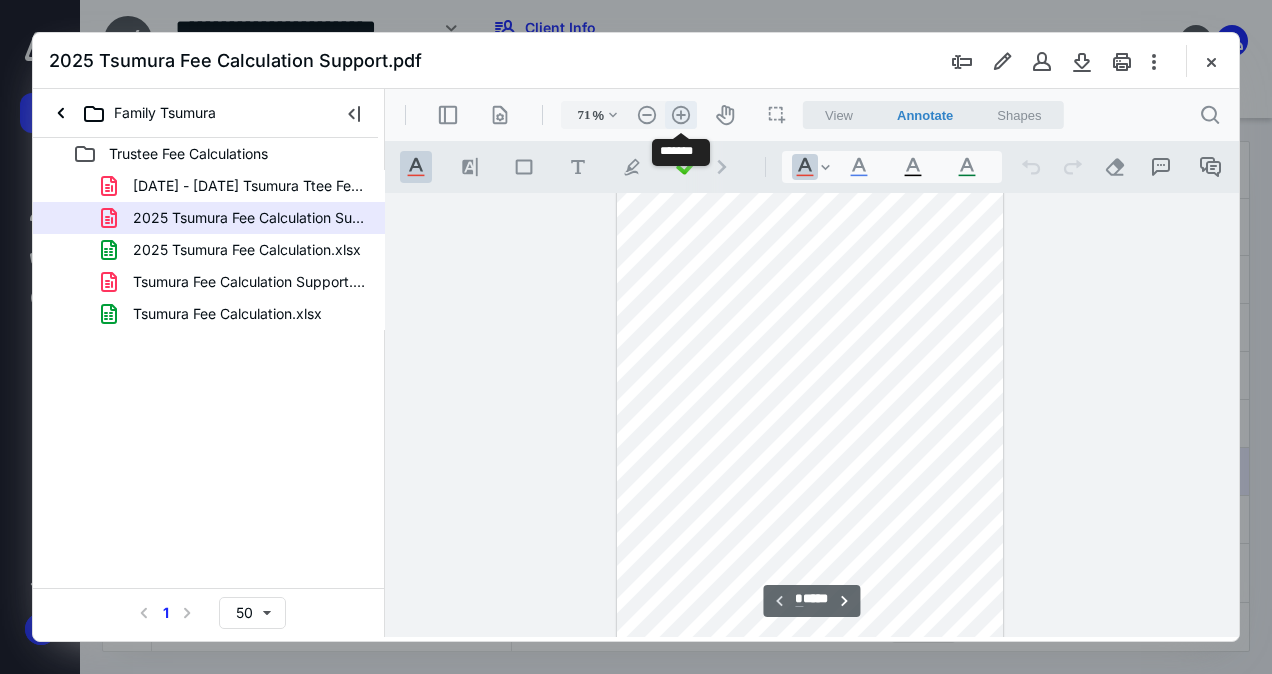 click on ".cls-1{fill:#abb0c4;} icon - header - zoom - in - line" at bounding box center (681, 115) 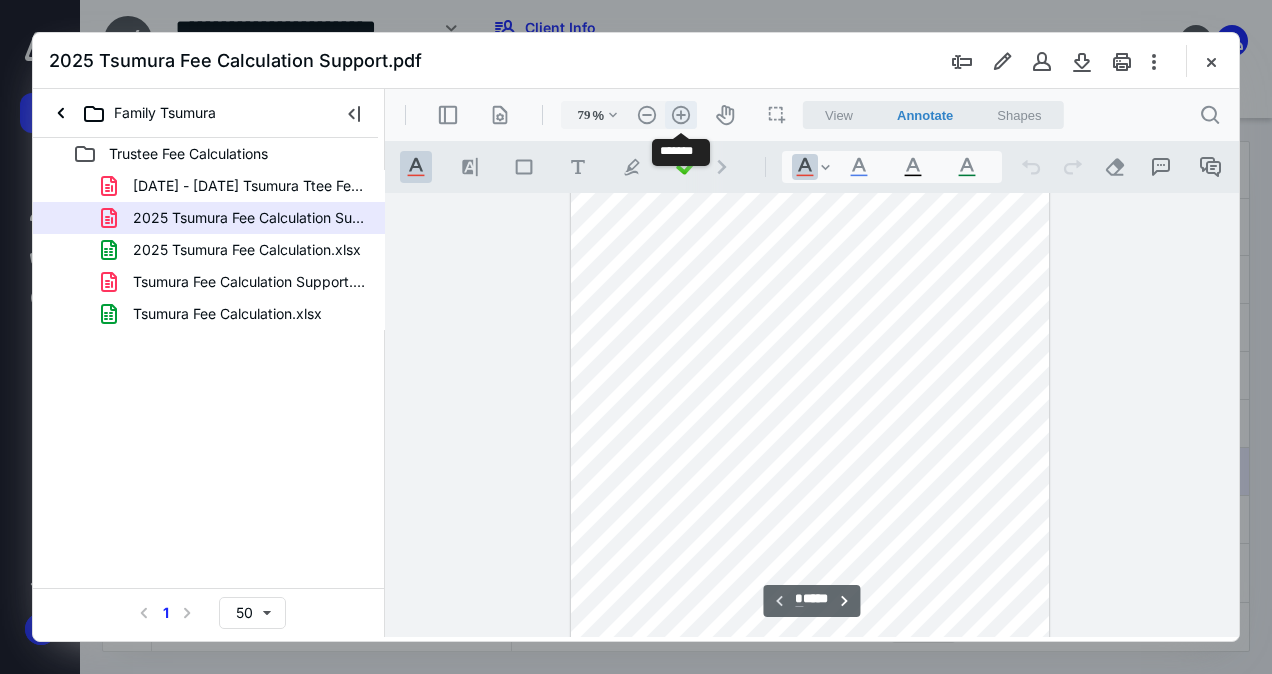 scroll, scrollTop: 68, scrollLeft: 0, axis: vertical 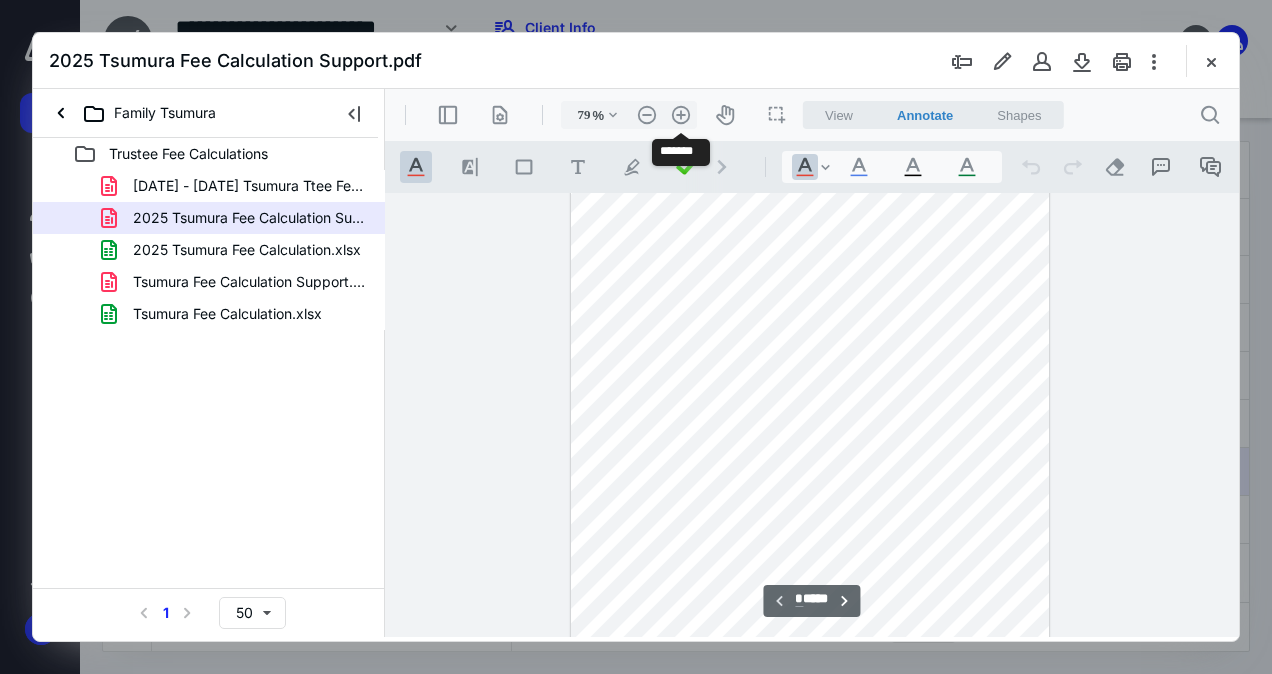 drag, startPoint x: 688, startPoint y: 117, endPoint x: 497, endPoint y: 358, distance: 307.50934 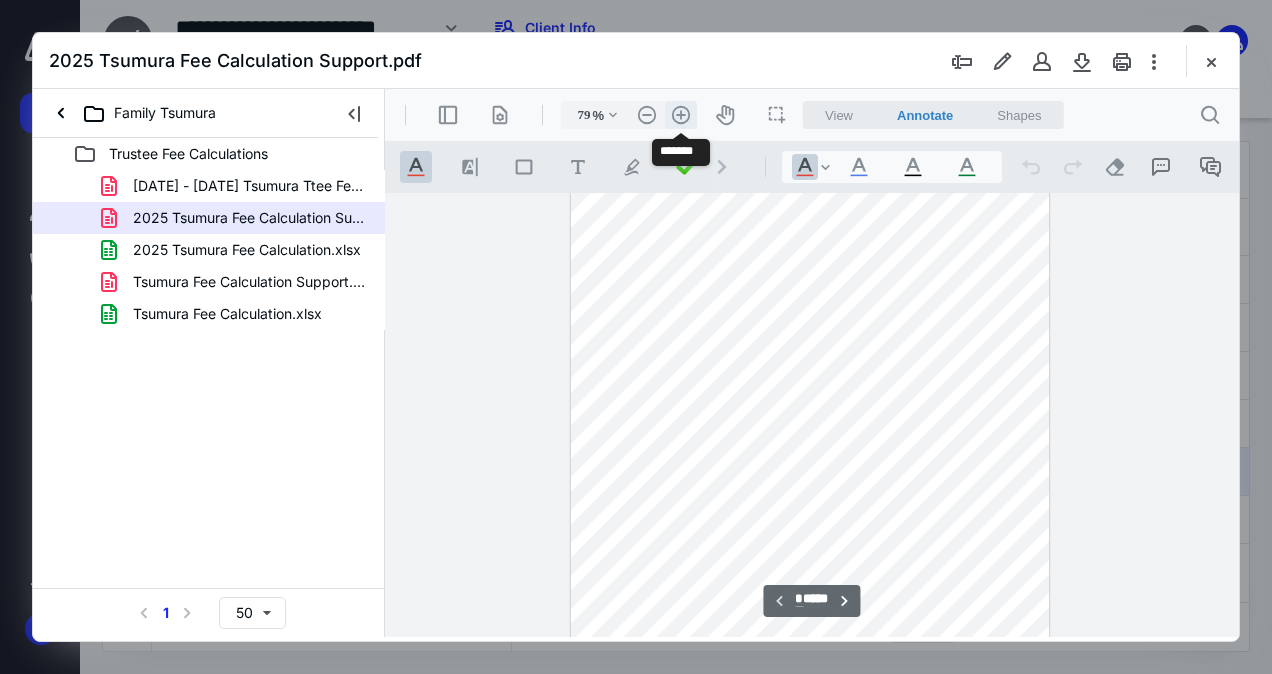 click on ".cls-1{fill:#abb0c4;} icon - header - zoom - in - line" at bounding box center [681, 115] 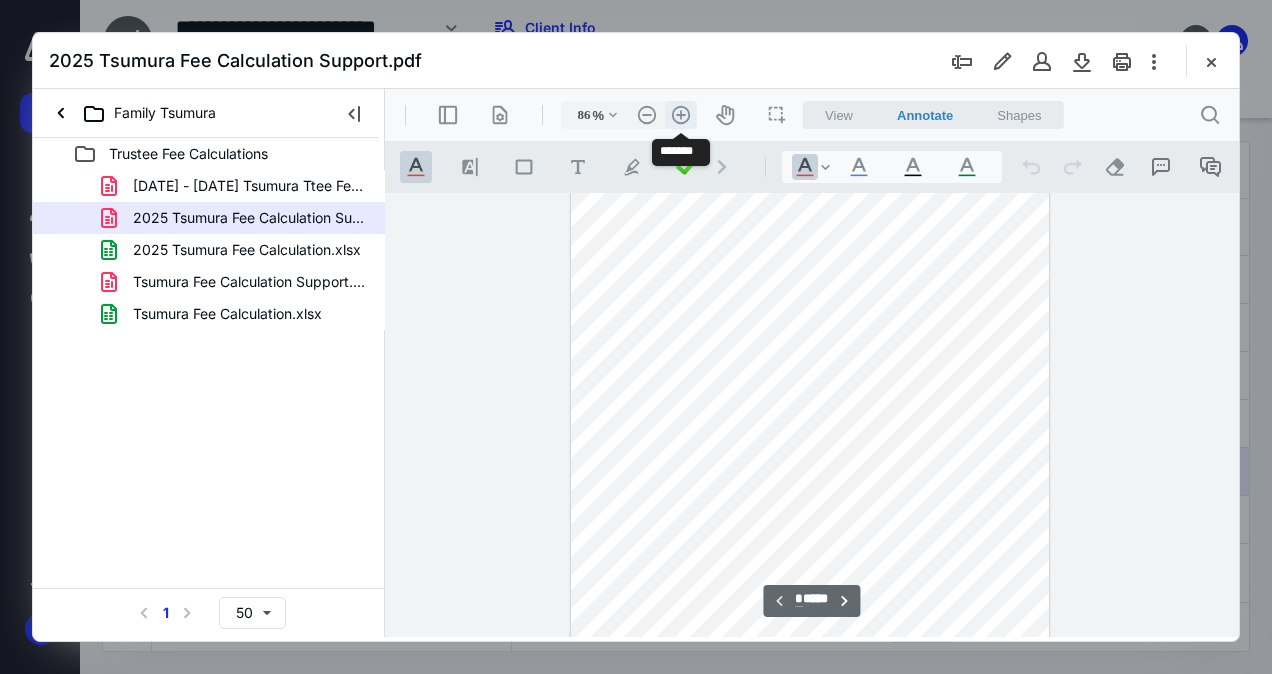 scroll, scrollTop: 90, scrollLeft: 0, axis: vertical 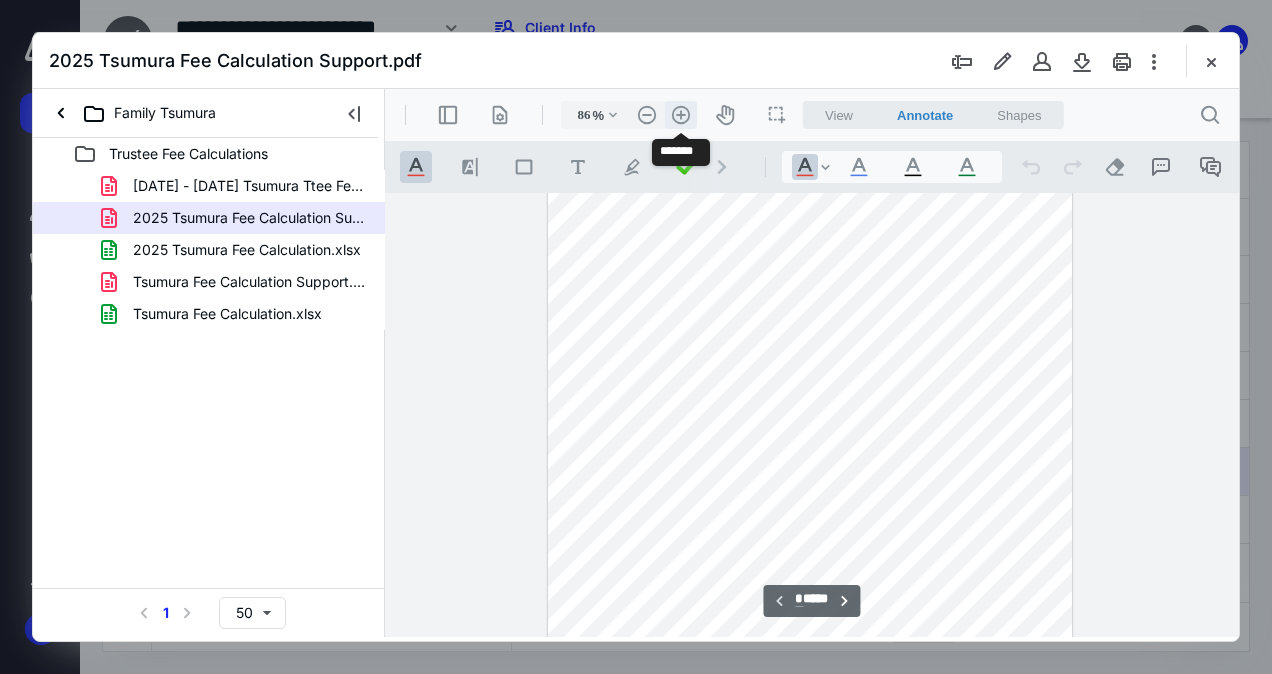 click on ".cls-1{fill:#abb0c4;} icon - header - zoom - in - line" at bounding box center (681, 115) 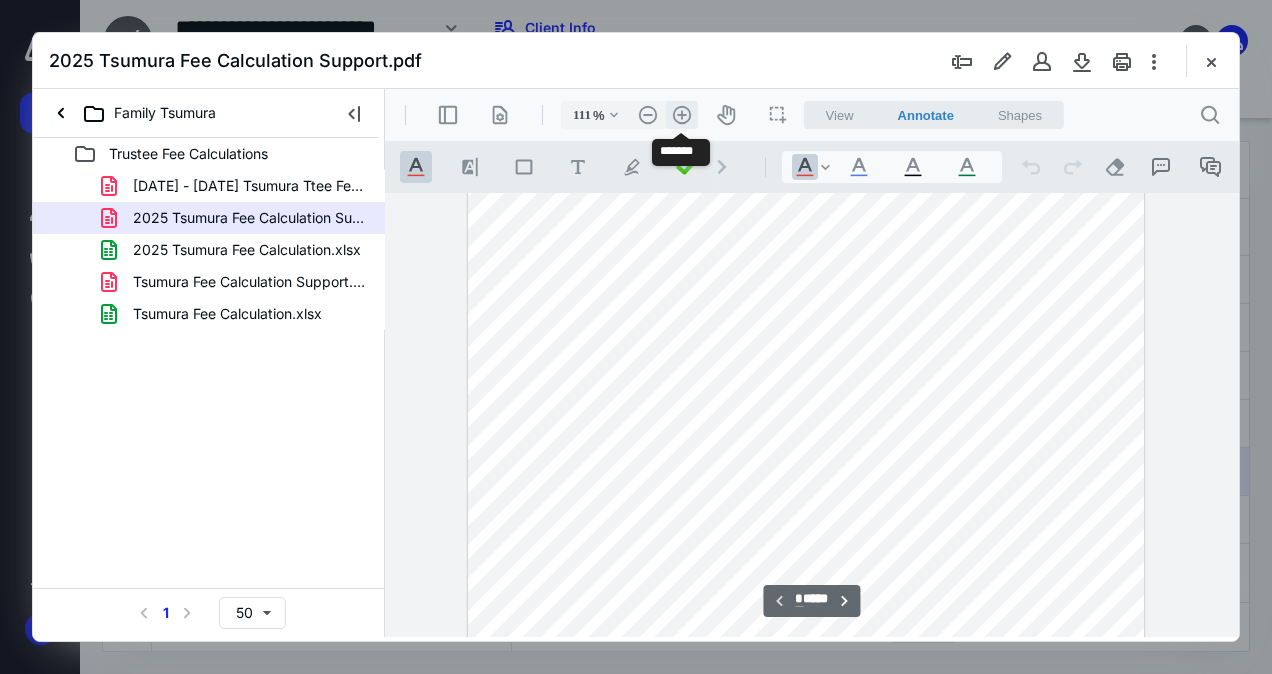 click on ".cls-1{fill:#abb0c4;} icon - header - zoom - in - line" at bounding box center (682, 115) 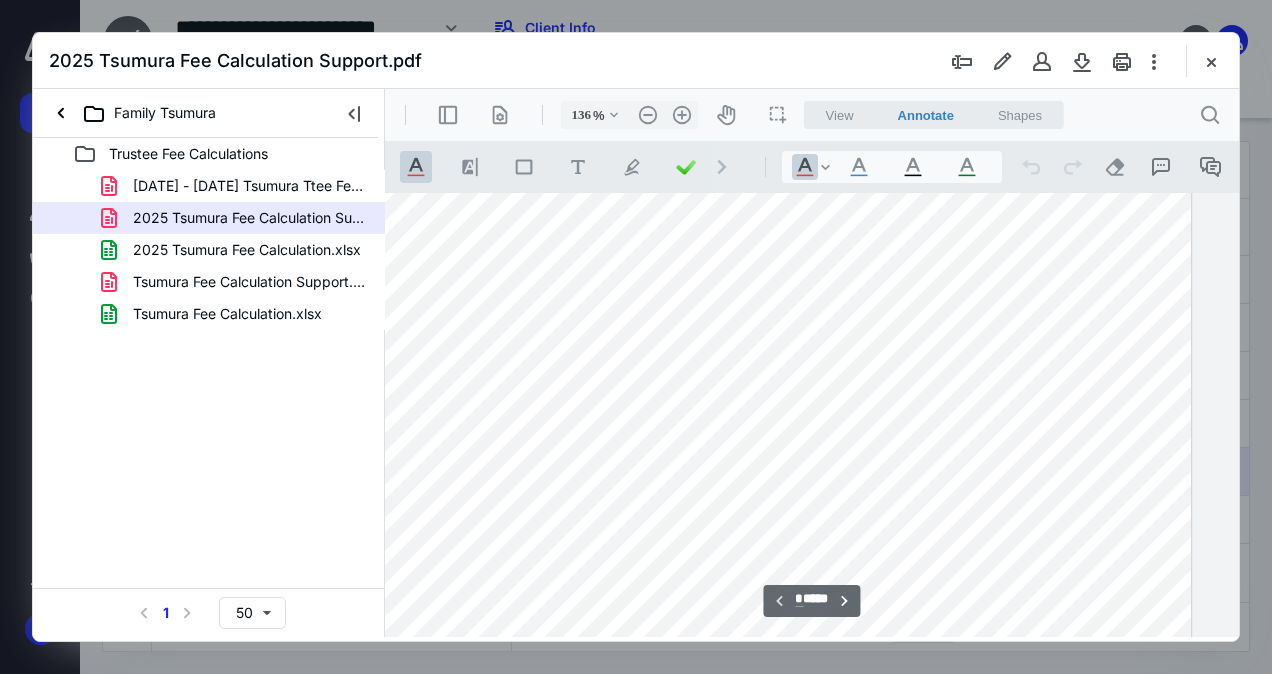scroll, scrollTop: 336, scrollLeft: 119, axis: both 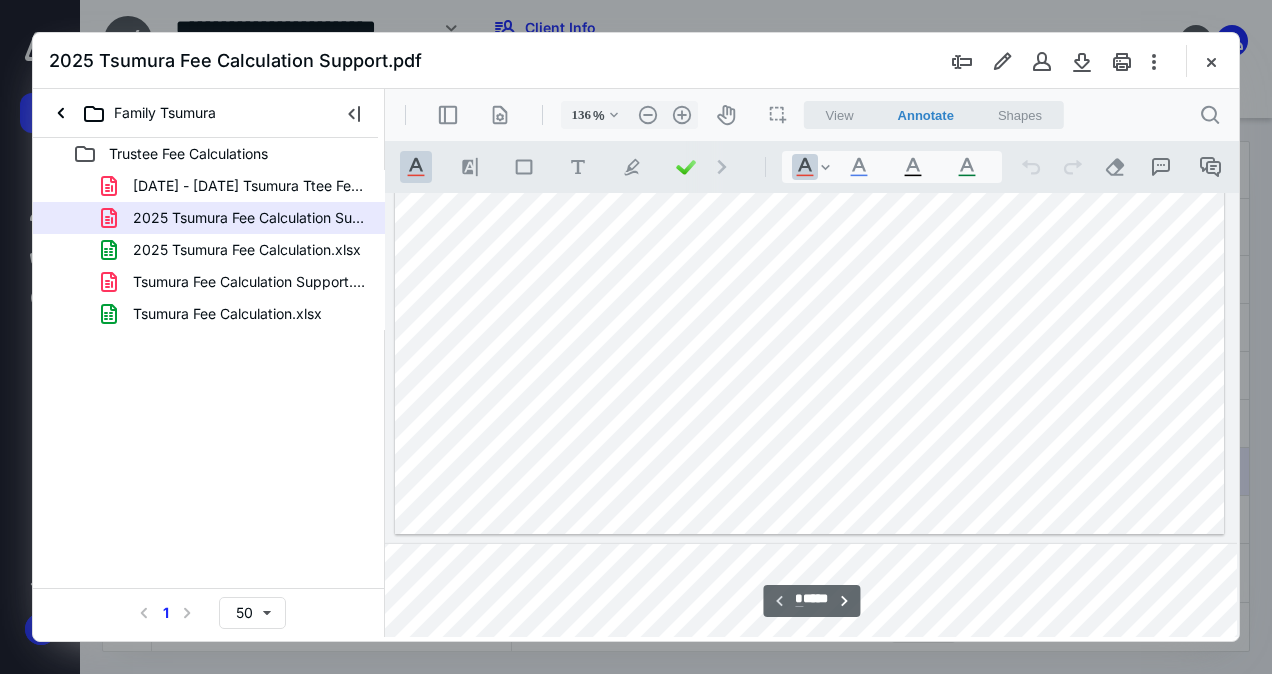 type on "*" 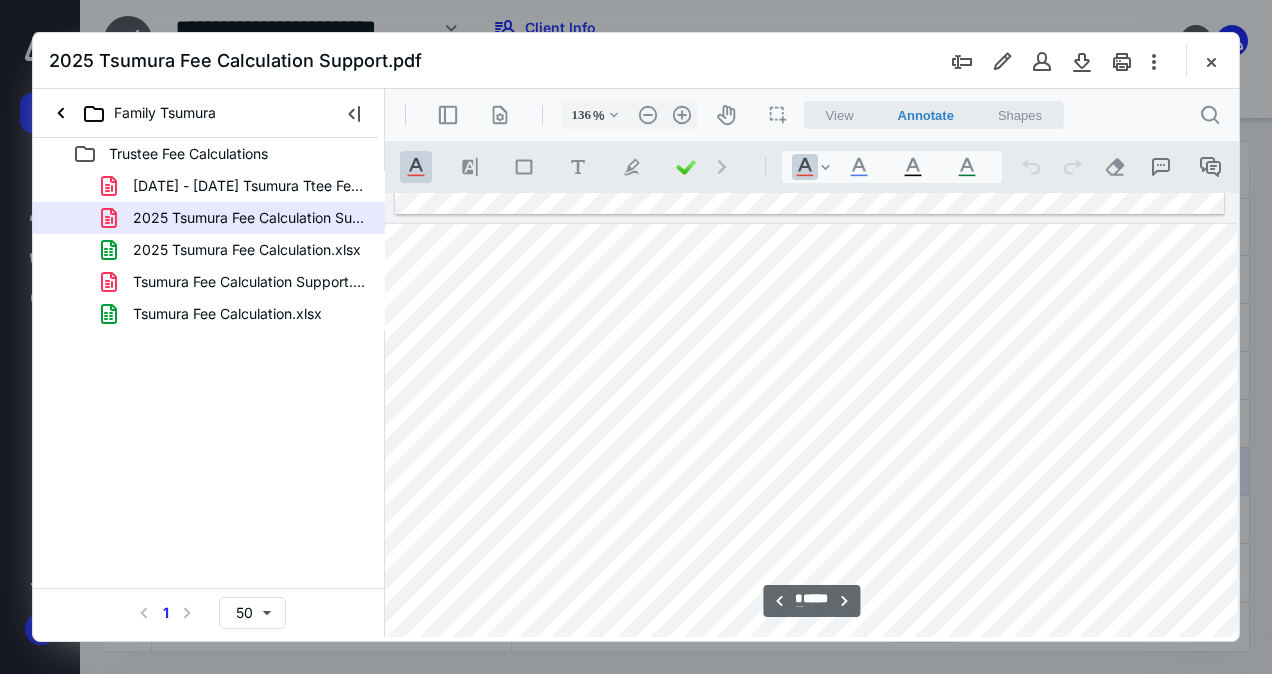 scroll, scrollTop: 1054, scrollLeft: 119, axis: both 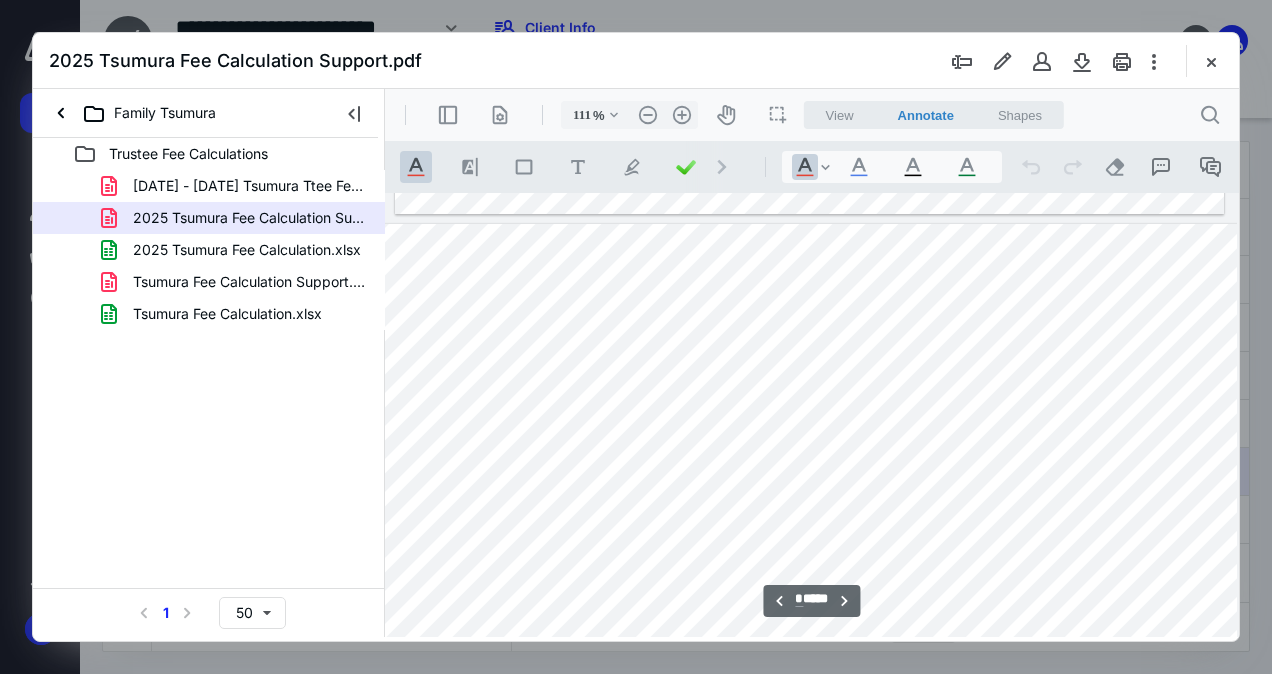 type on "61" 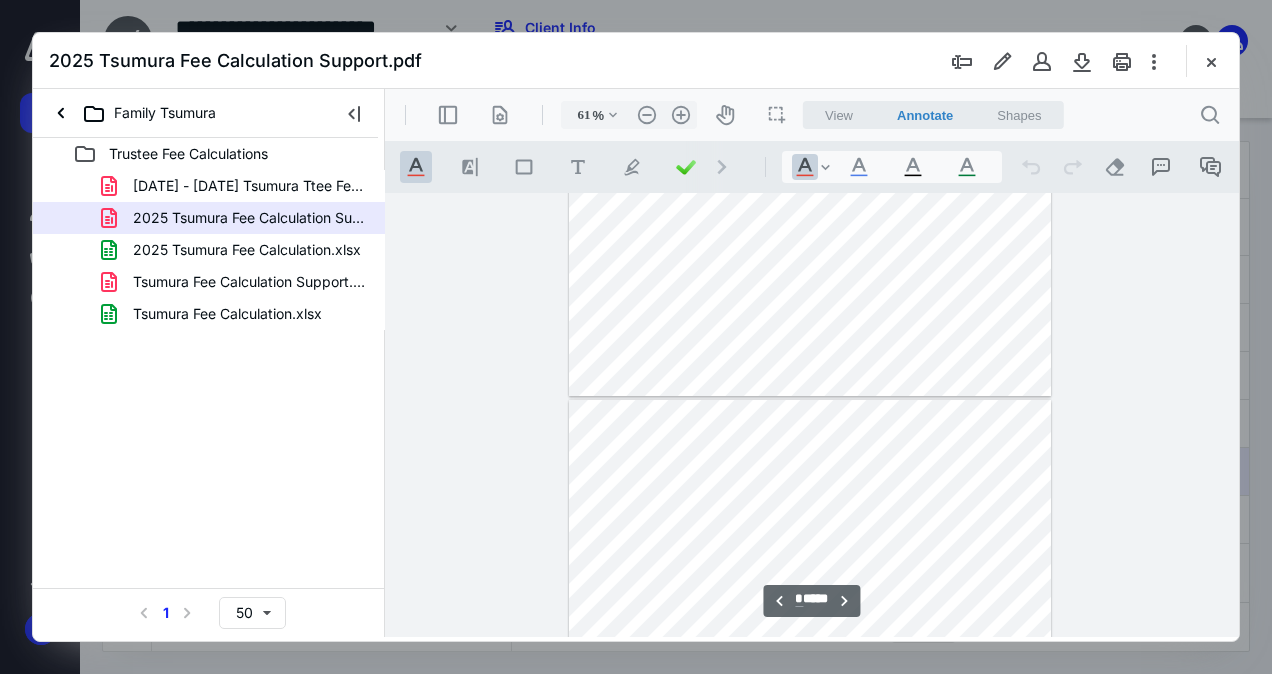 type on "*" 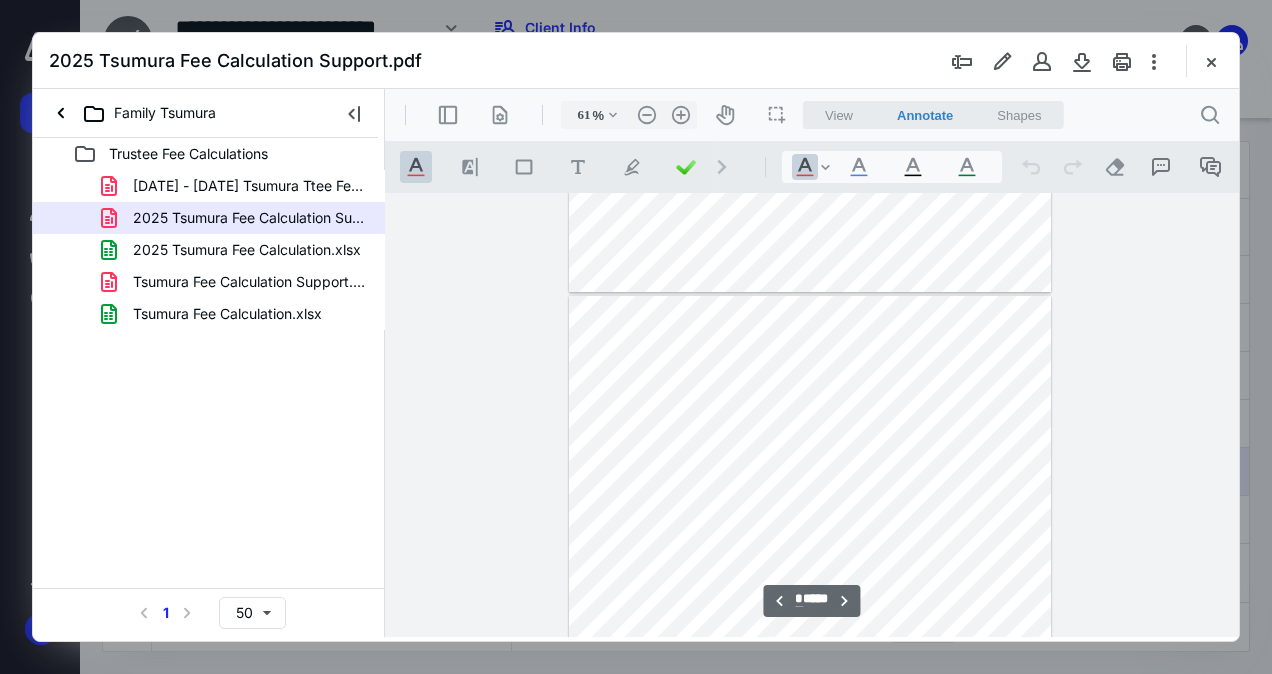 scroll, scrollTop: 1136, scrollLeft: 0, axis: vertical 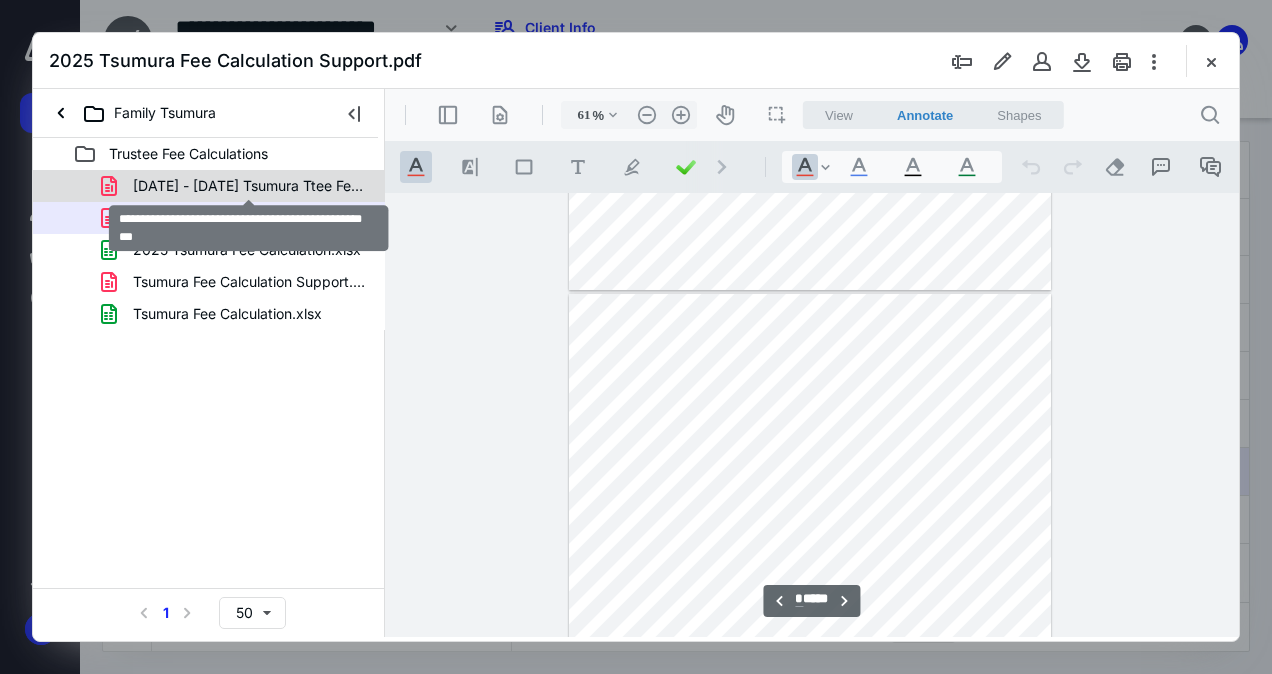 click on "[DATE] - [DATE] Tsumura Ttee Fee Calculation APPROVED.pdf" at bounding box center [249, 186] 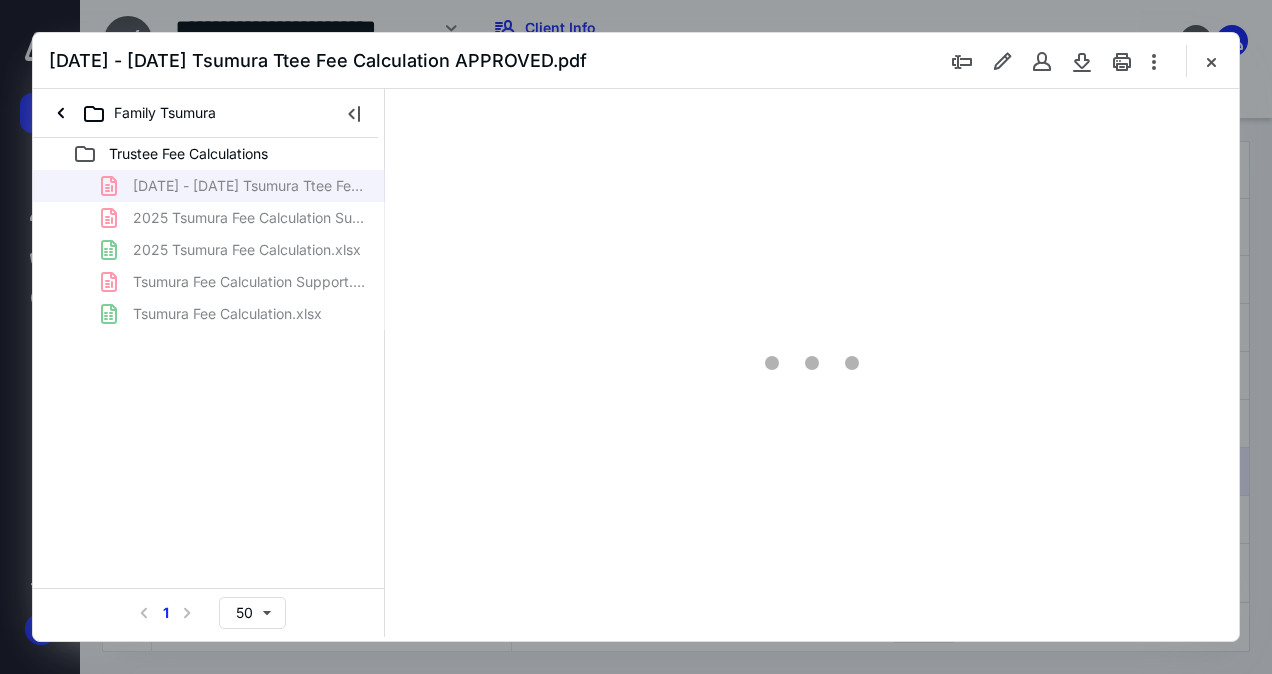 scroll, scrollTop: 106, scrollLeft: 0, axis: vertical 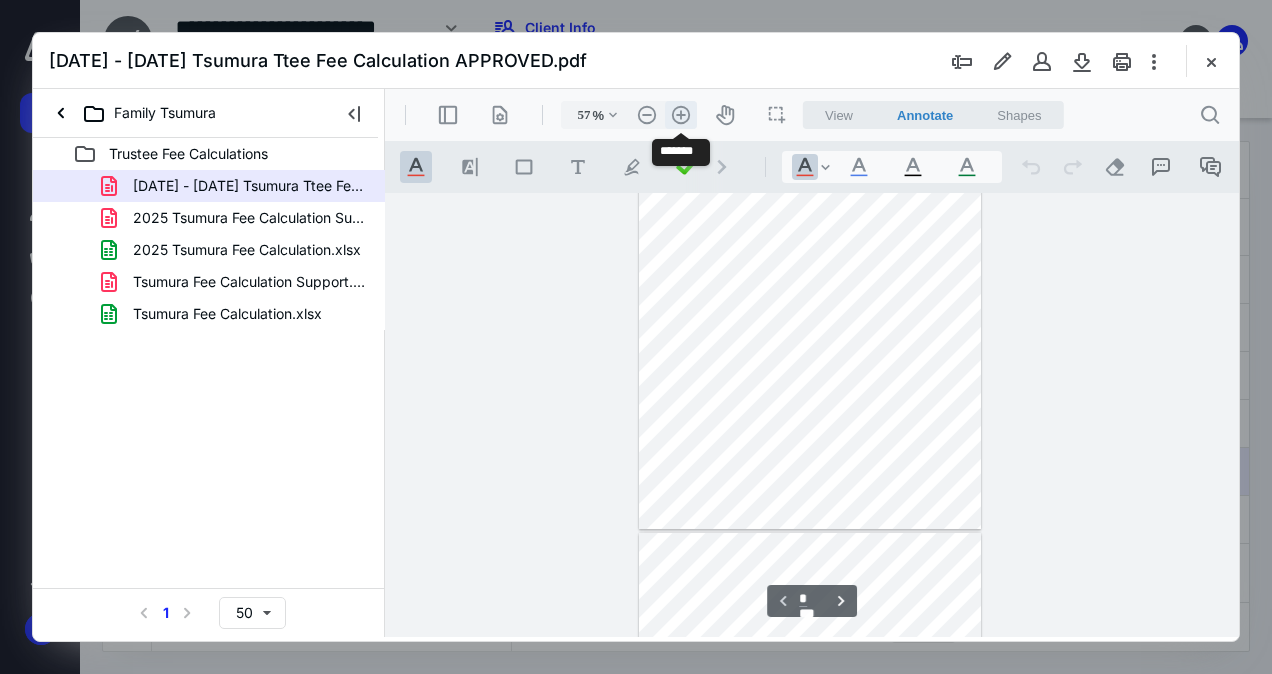 click on ".cls-1{fill:#abb0c4;} icon - header - zoom - in - line" at bounding box center [681, 115] 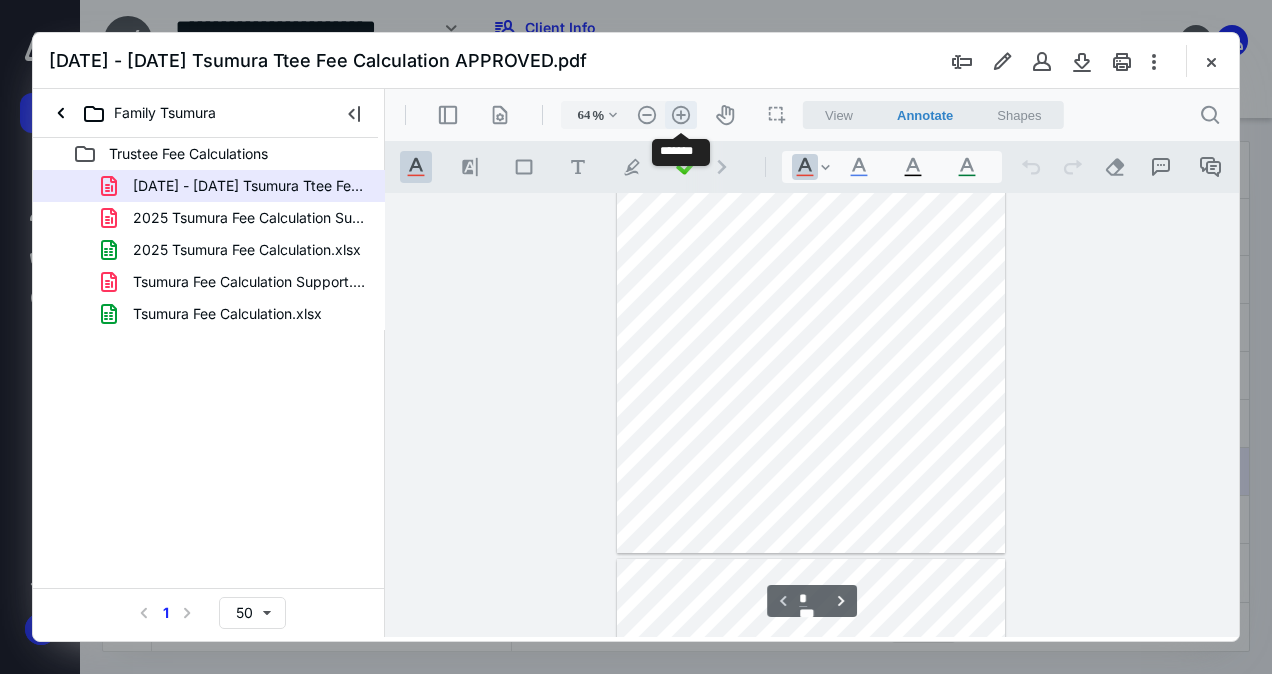 click on ".cls-1{fill:#abb0c4;} icon - header - zoom - in - line" at bounding box center [681, 115] 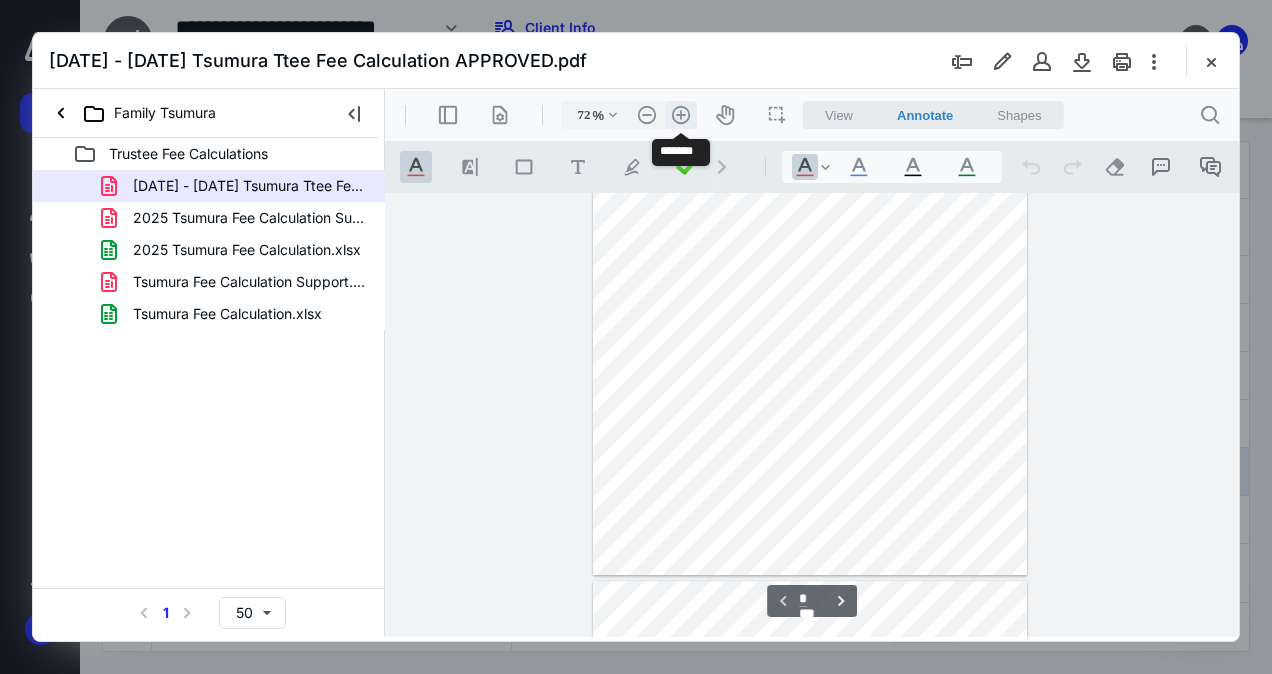 click on ".cls-1{fill:#abb0c4;} icon - header - zoom - in - line" at bounding box center [681, 115] 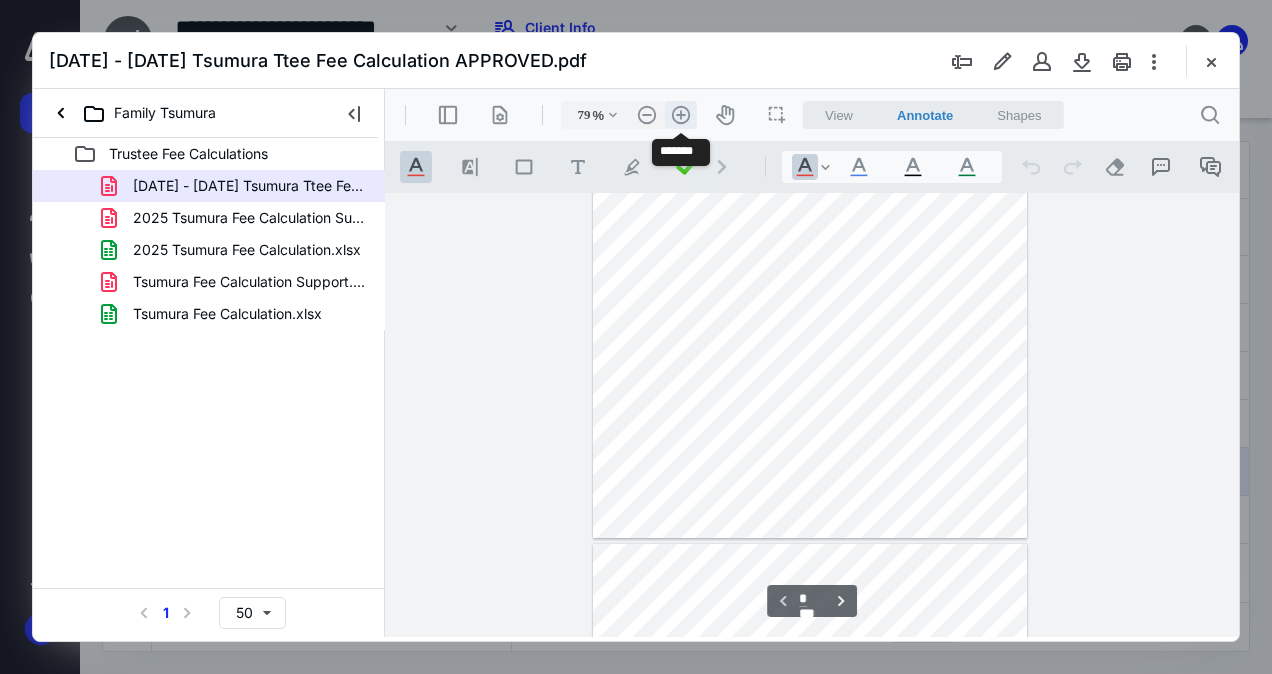 click on ".cls-1{fill:#abb0c4;} icon - header - zoom - in - line" at bounding box center [681, 115] 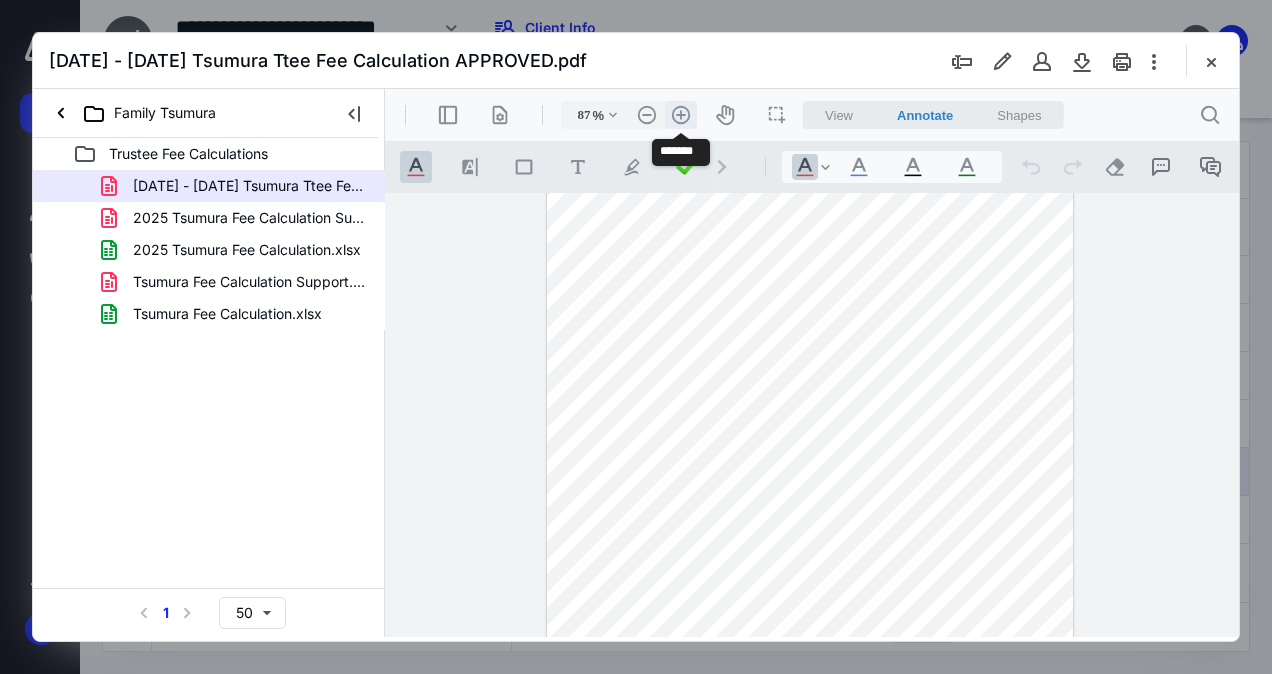 scroll, scrollTop: 252, scrollLeft: 0, axis: vertical 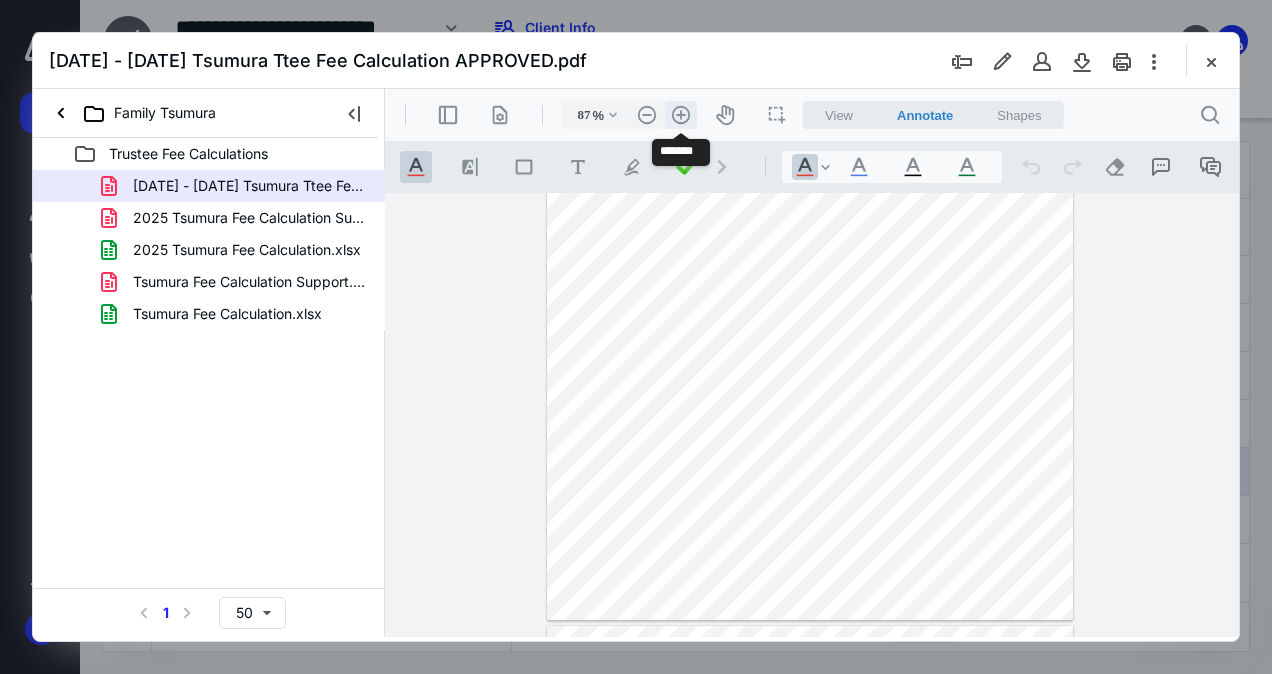 click on ".cls-1{fill:#abb0c4;} icon - header - zoom - in - line" at bounding box center [681, 115] 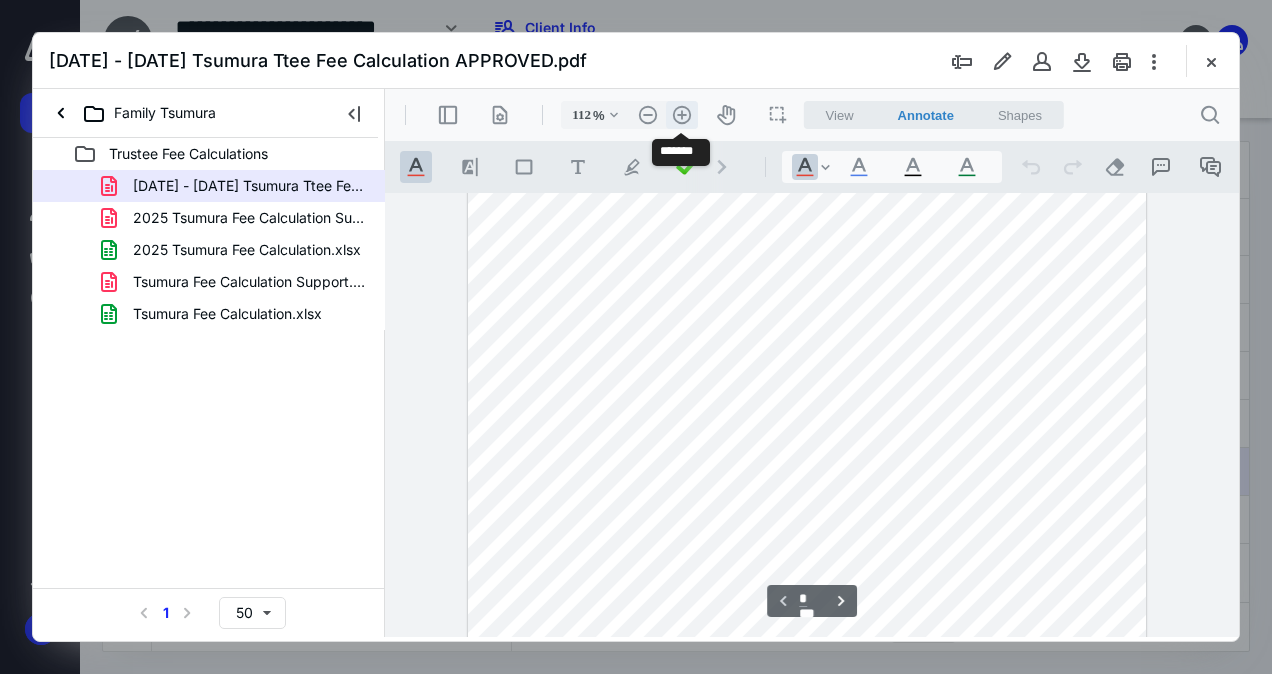 click on ".cls-1{fill:#abb0c4;} icon - header - zoom - in - line" at bounding box center [682, 115] 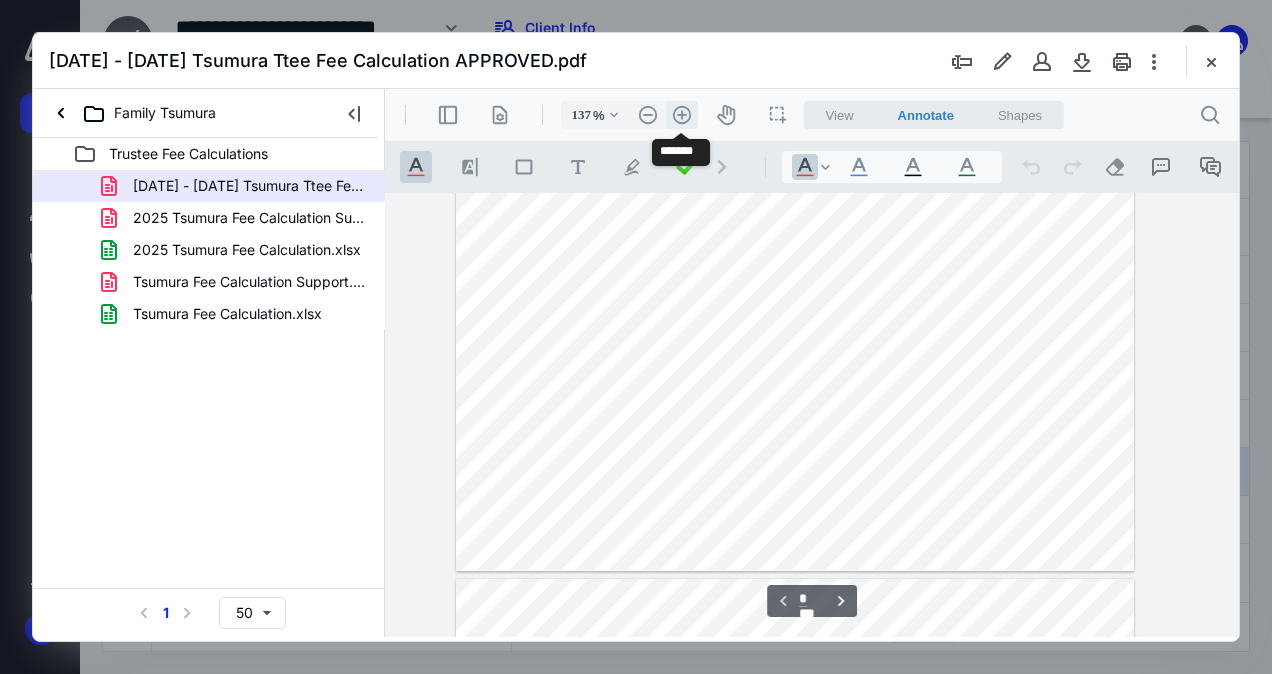 click on ".cls-1{fill:#abb0c4;} icon - header - zoom - in - line" at bounding box center [682, 115] 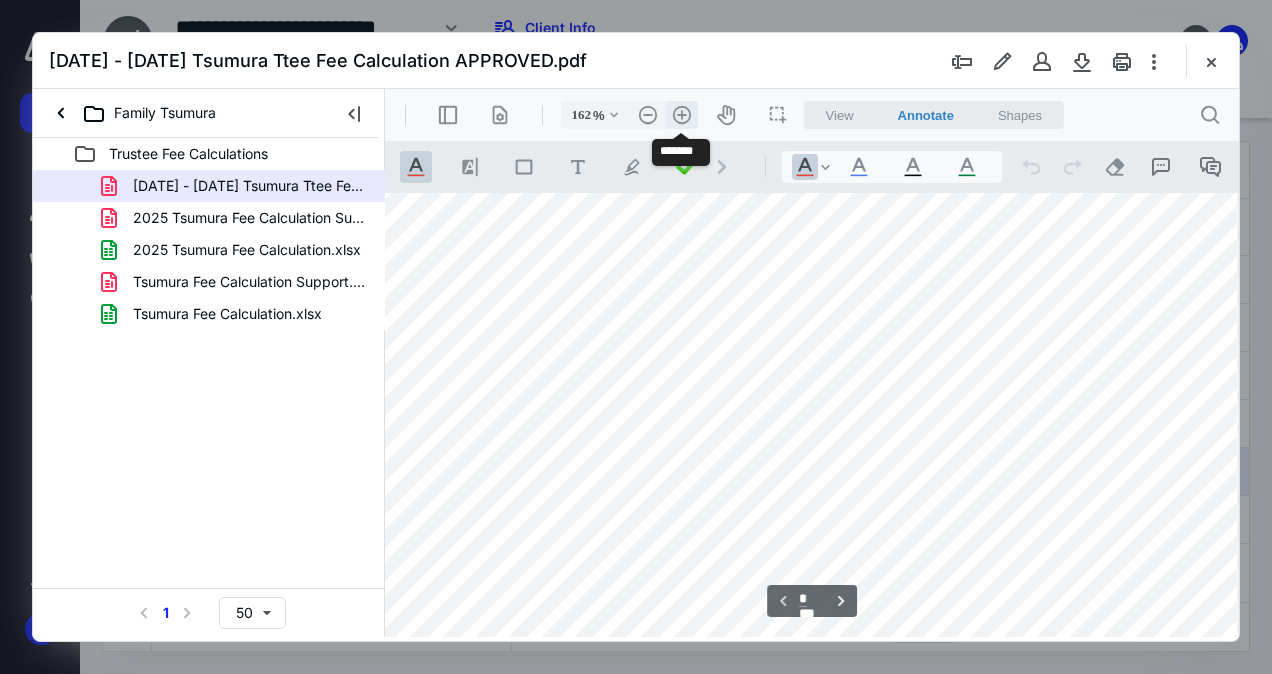 click on ".cls-1{fill:#abb0c4;} icon - header - zoom - in - line" at bounding box center (682, 115) 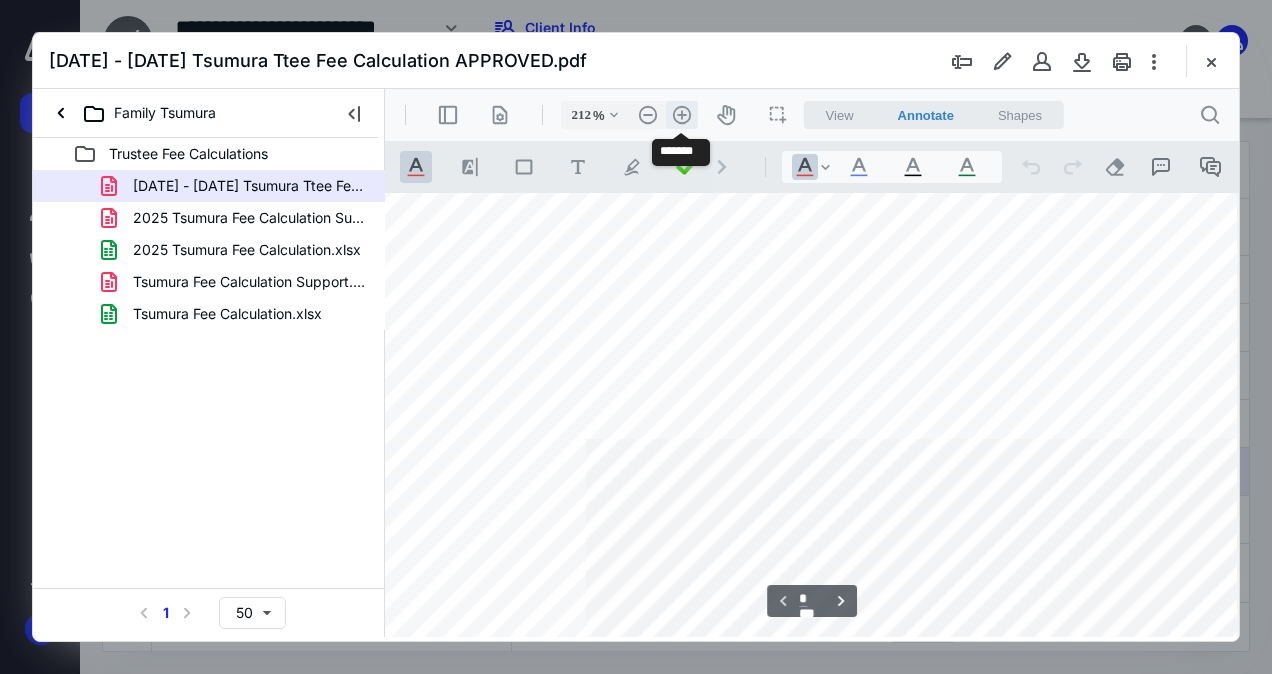 scroll, scrollTop: 866, scrollLeft: 423, axis: both 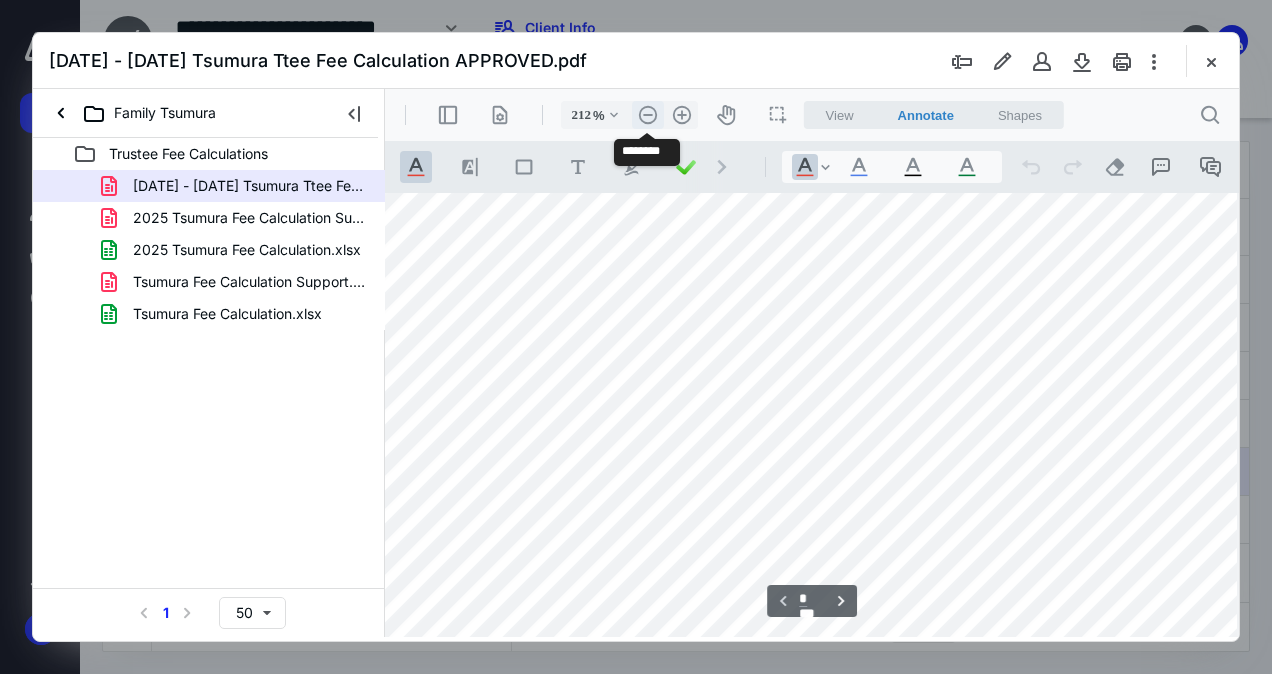 click on ".cls-1{fill:#abb0c4;} icon - header - zoom - out - line" at bounding box center (648, 115) 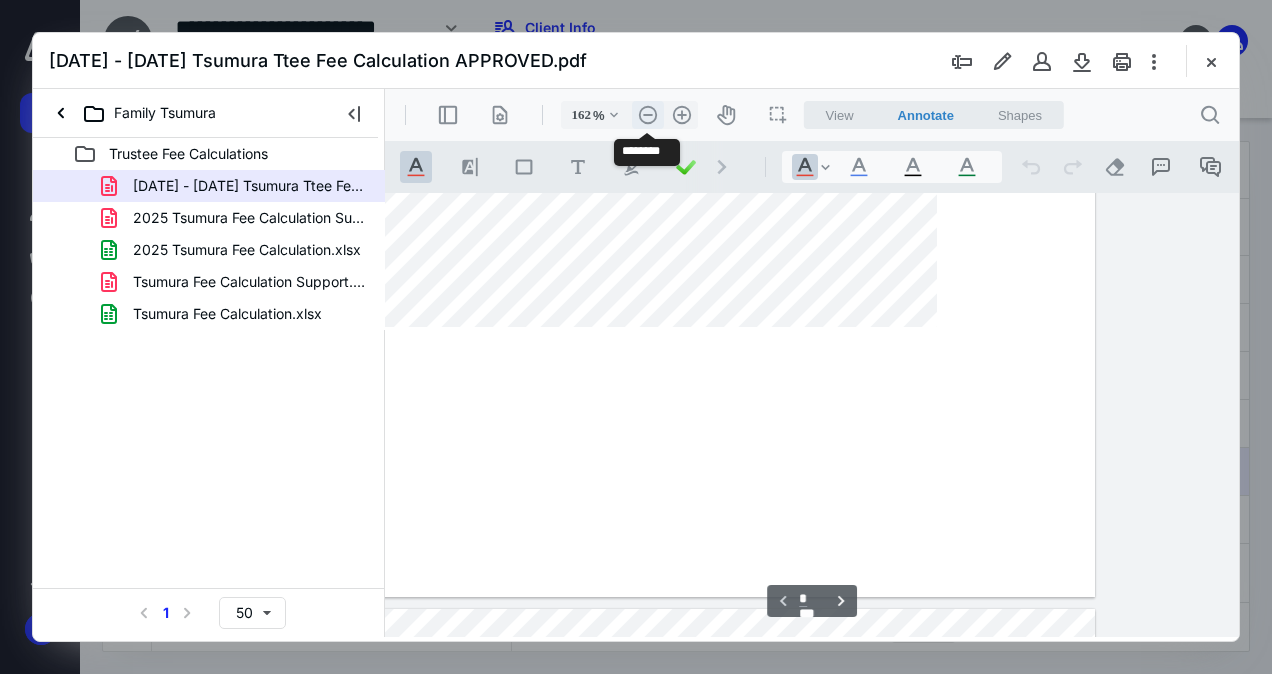 scroll, scrollTop: 620, scrollLeft: 222, axis: both 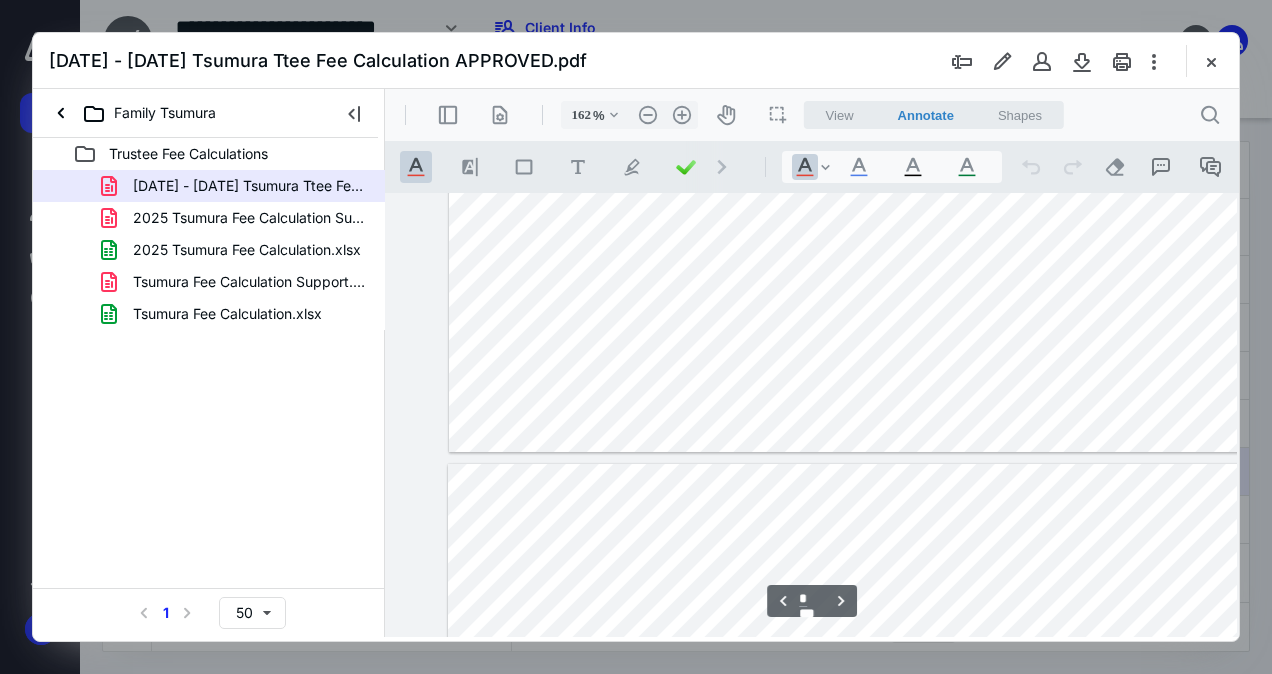 type on "*" 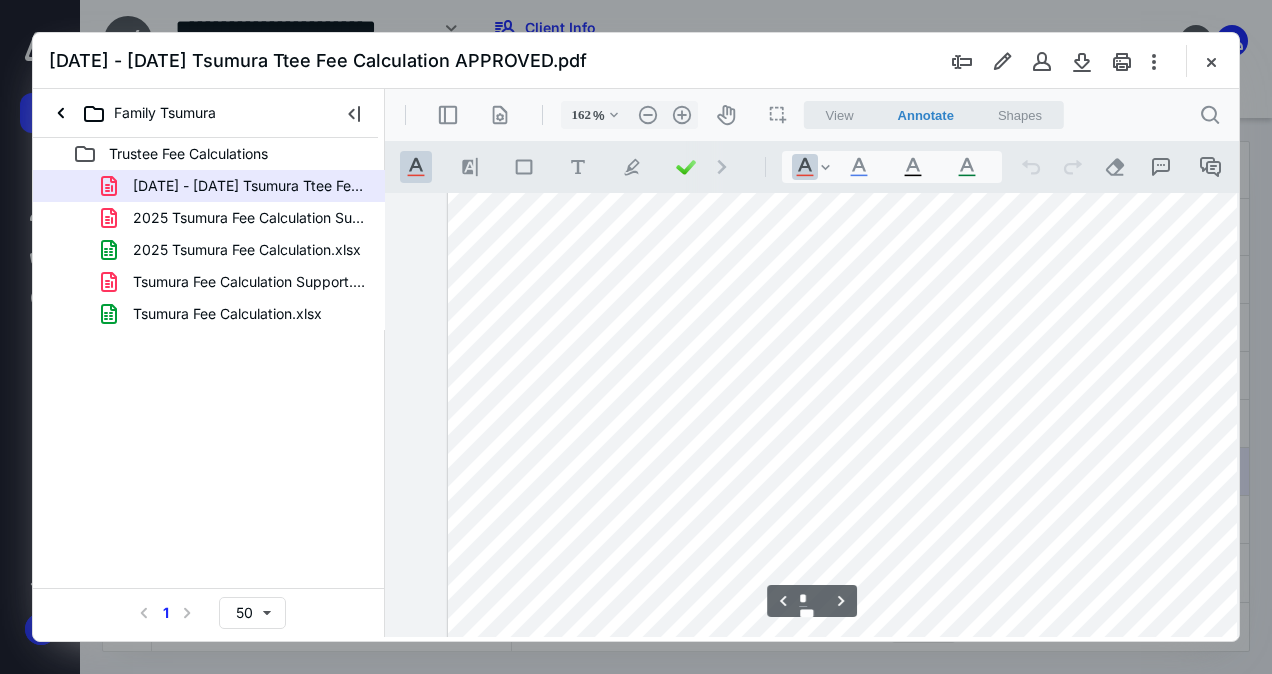 scroll, scrollTop: 2734, scrollLeft: 85, axis: both 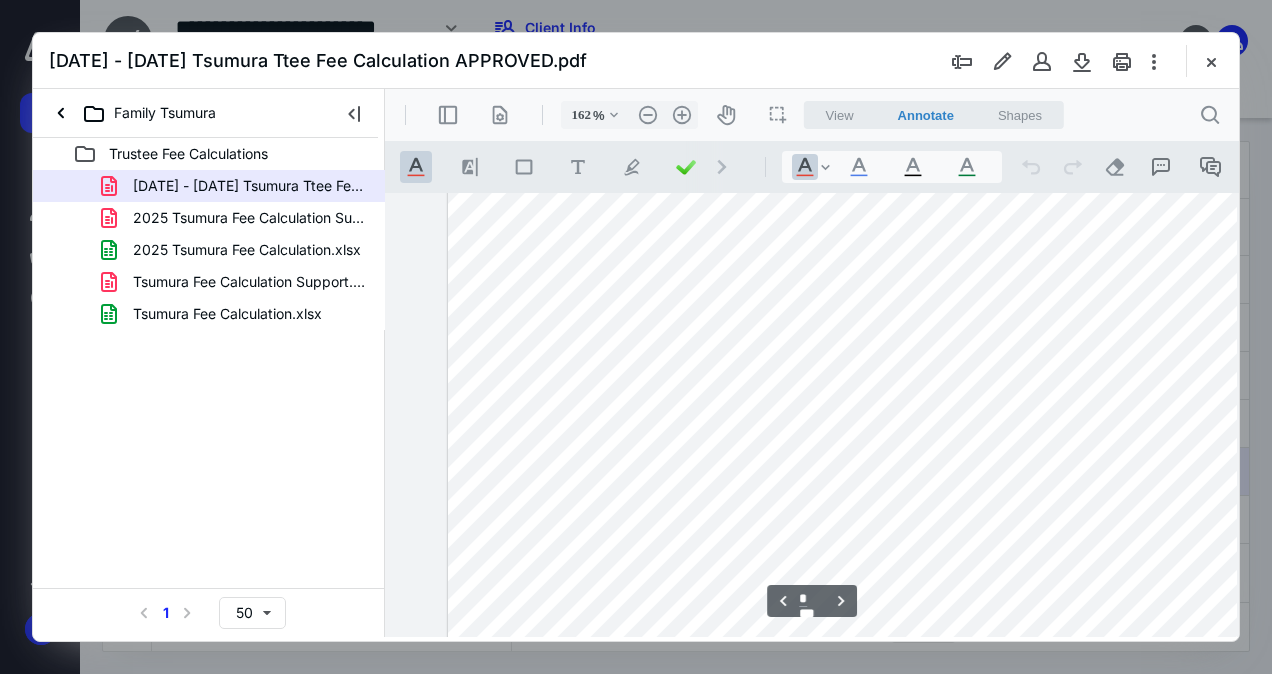 type on "62" 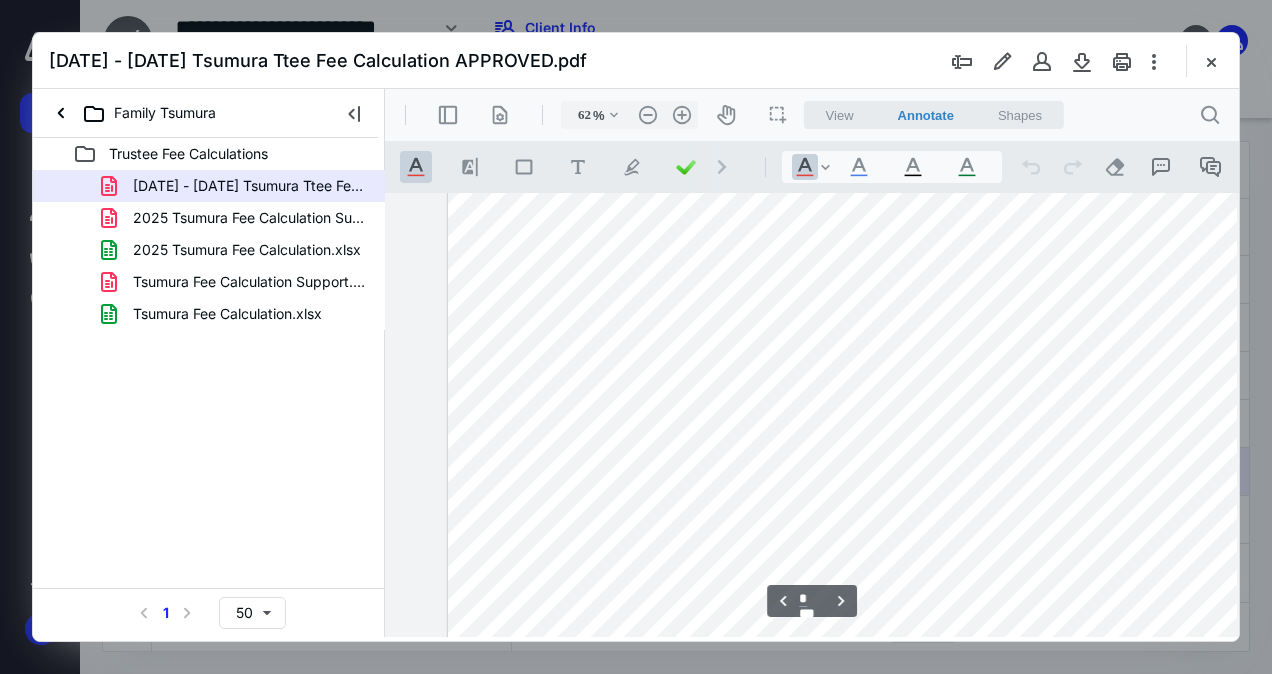 scroll, scrollTop: 894, scrollLeft: 0, axis: vertical 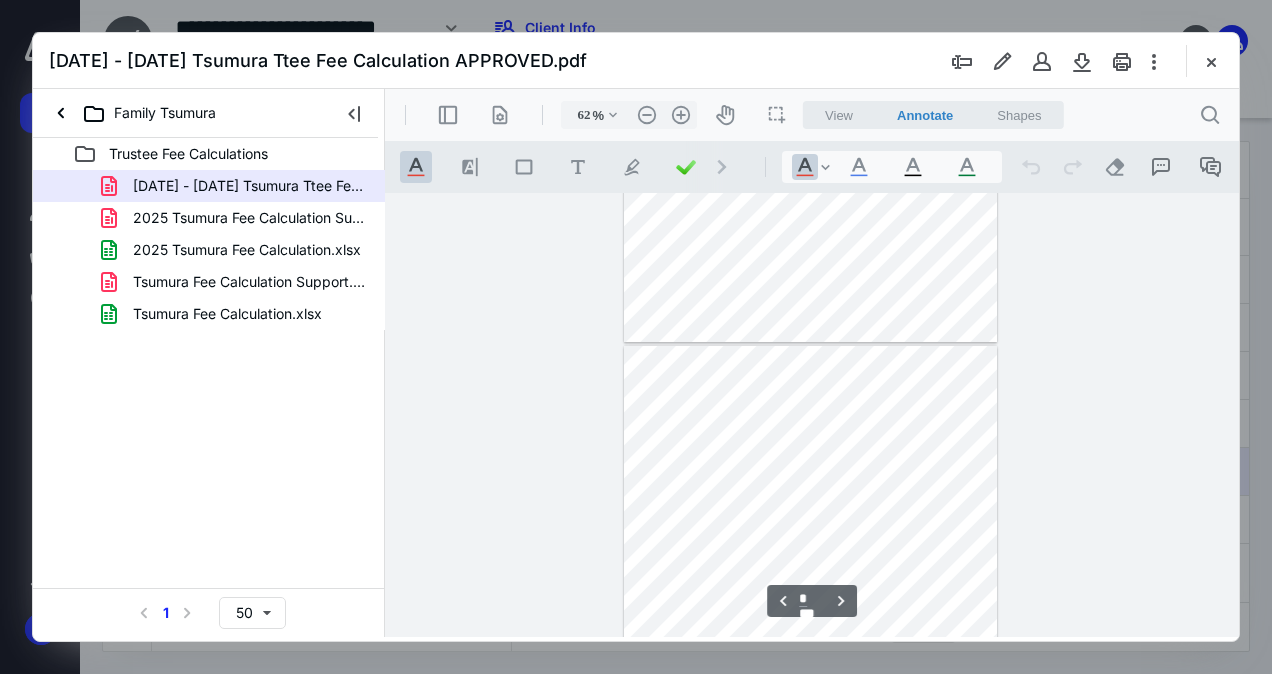 type on "*" 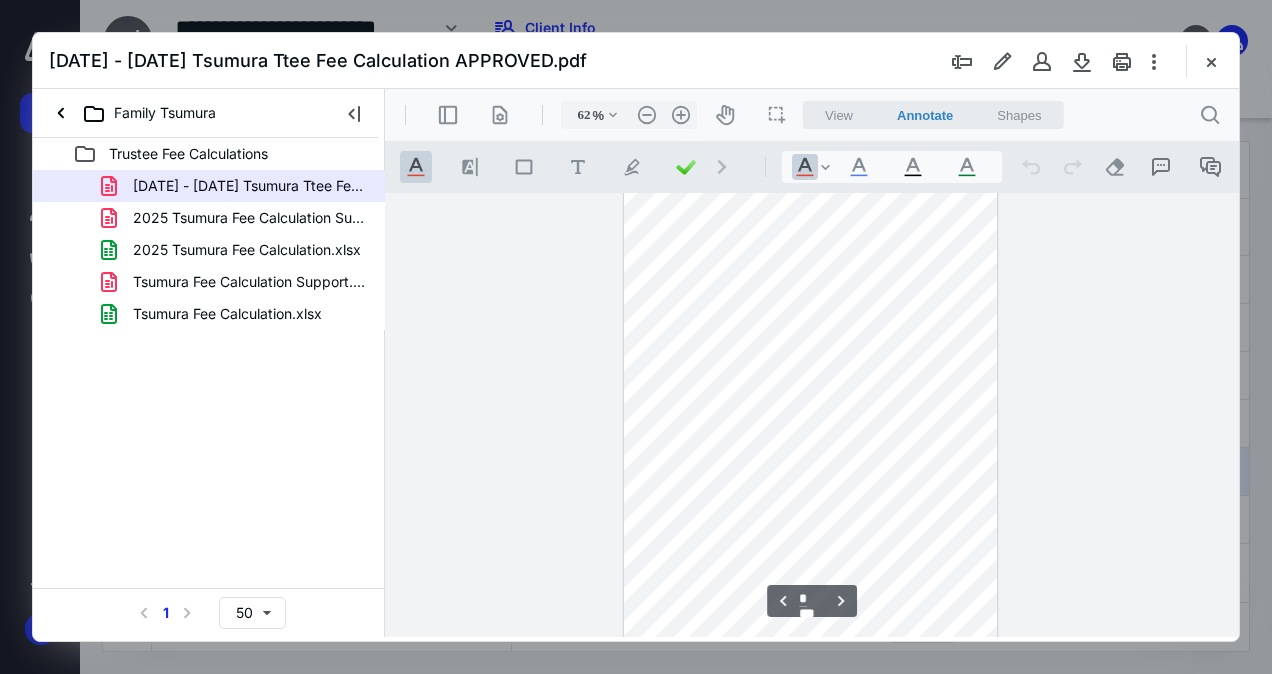 scroll, scrollTop: 0, scrollLeft: 0, axis: both 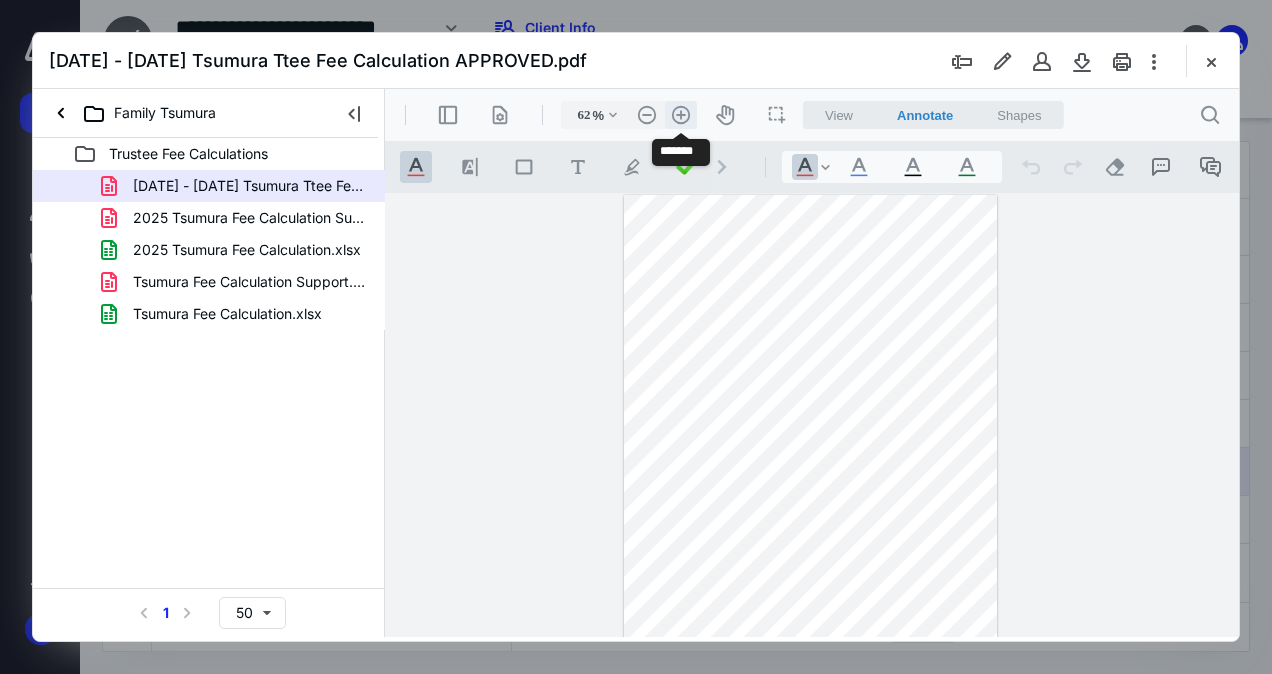 click on ".cls-1{fill:#abb0c4;} icon - header - zoom - in - line" at bounding box center (681, 115) 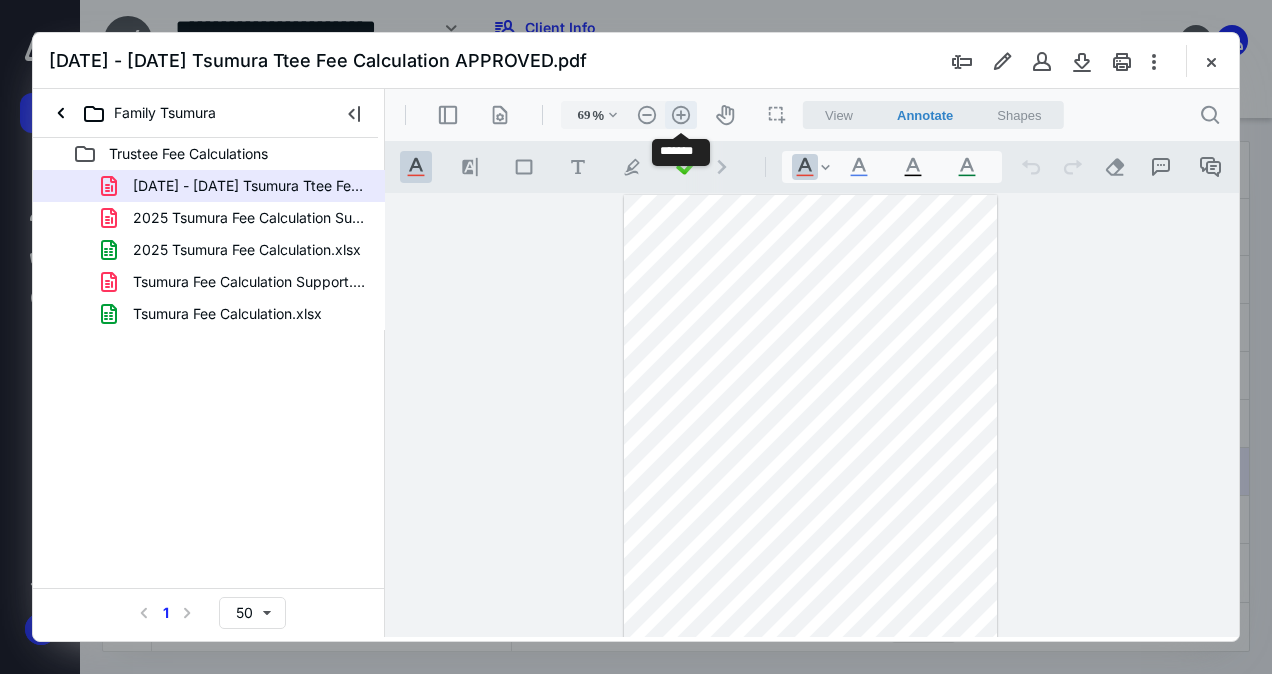 scroll, scrollTop: 20, scrollLeft: 0, axis: vertical 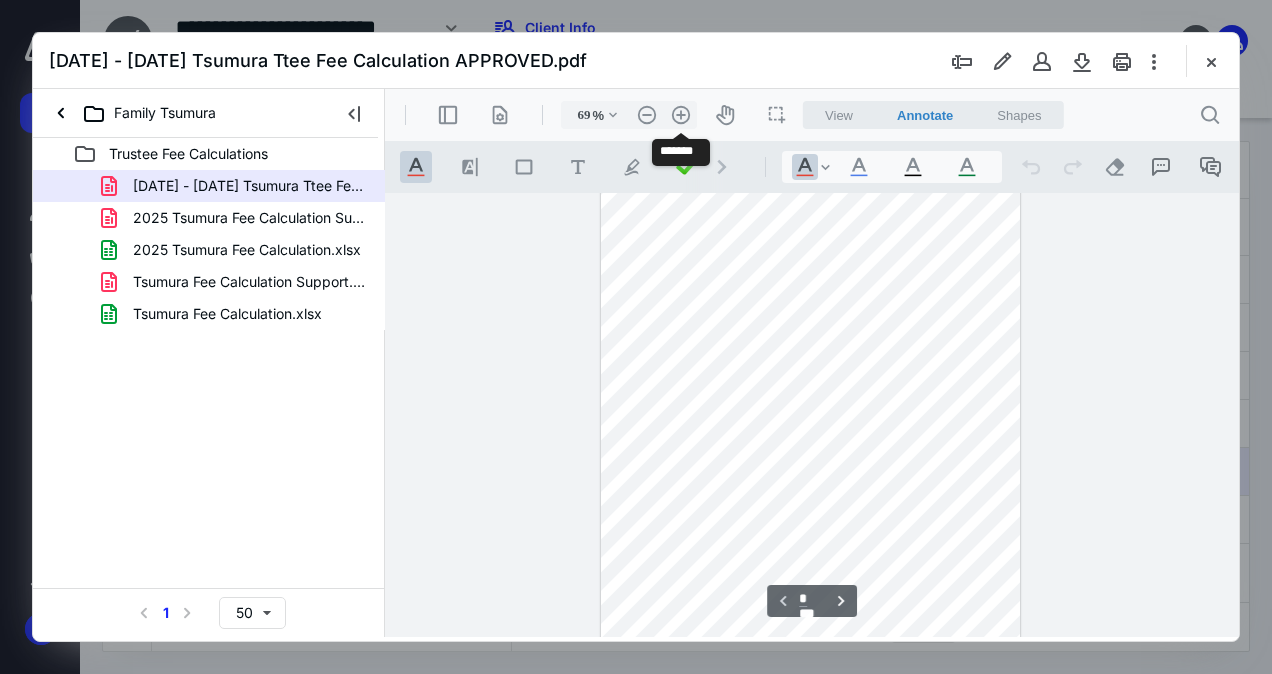click on ".cls-1{fill:#abb0c4;} icon - header - sidebar - line .cls-1{fill:#abb0c4;} icon - header - page manipulation - line 69 % .cls-1{fill:#abb0c4;} icon - chevron - down .cls-1{fill:#abb0c4;} icon - header - zoom - out - line Current zoom is   69 % .cls-1{fill:#abb0c4;} icon - header - zoom - in - line icon-header-pan20 icon / operation / multi select View Annotate Shapes Annotate .cls-1{fill:#abb0c4;} icon - chevron - down View Annotate Shapes .cls-1{fill:#abb0c4;} icon - header - search" at bounding box center (812, 115) 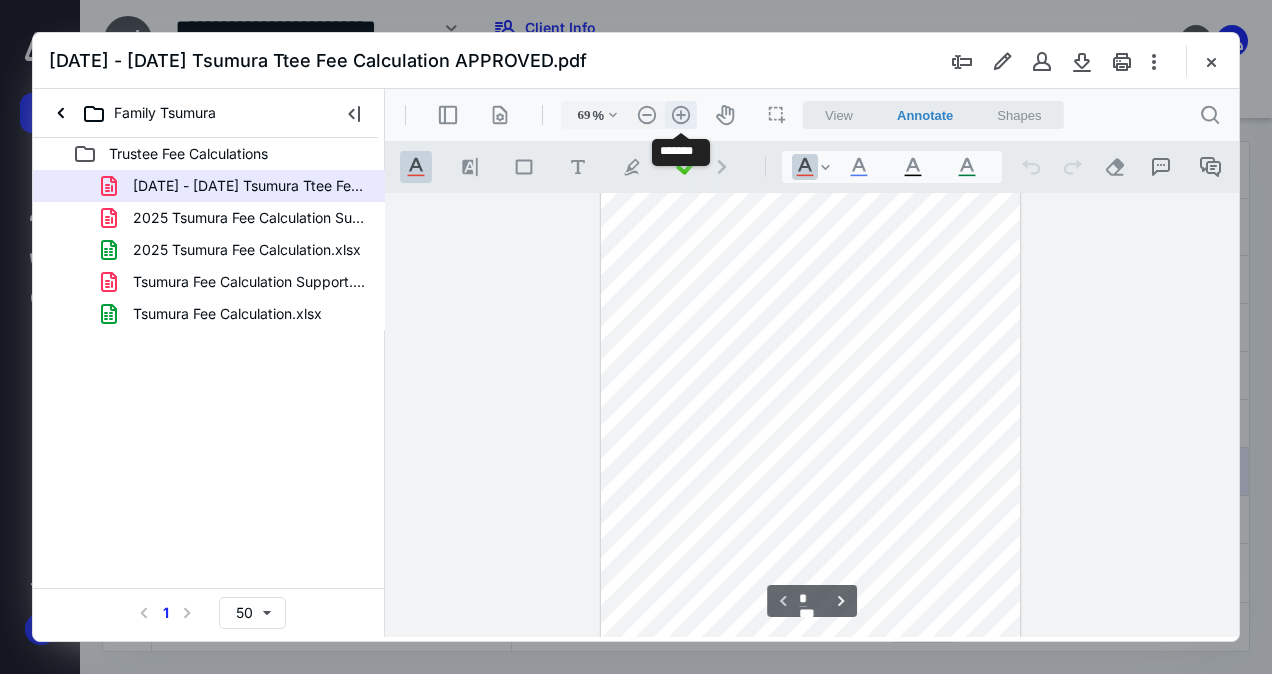 click on ".cls-1{fill:#abb0c4;} icon - header - zoom - in - line" at bounding box center [681, 115] 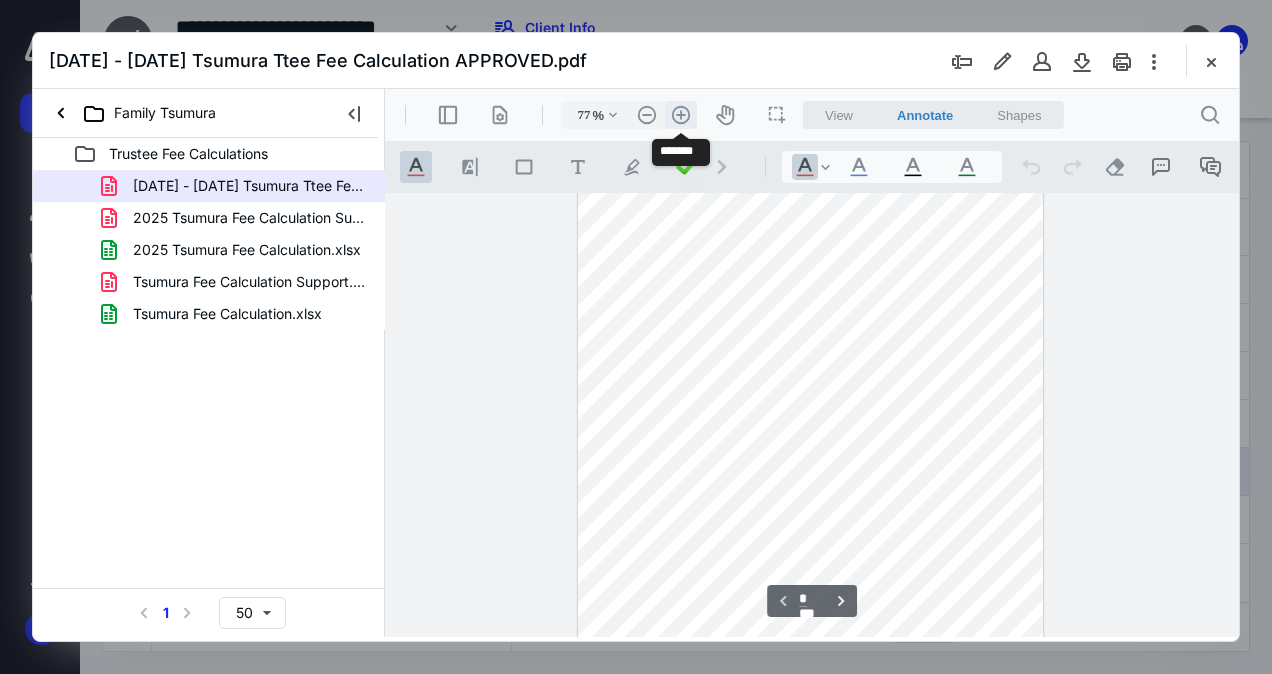 click on ".cls-1{fill:#abb0c4;} icon - header - zoom - in - line" at bounding box center (681, 115) 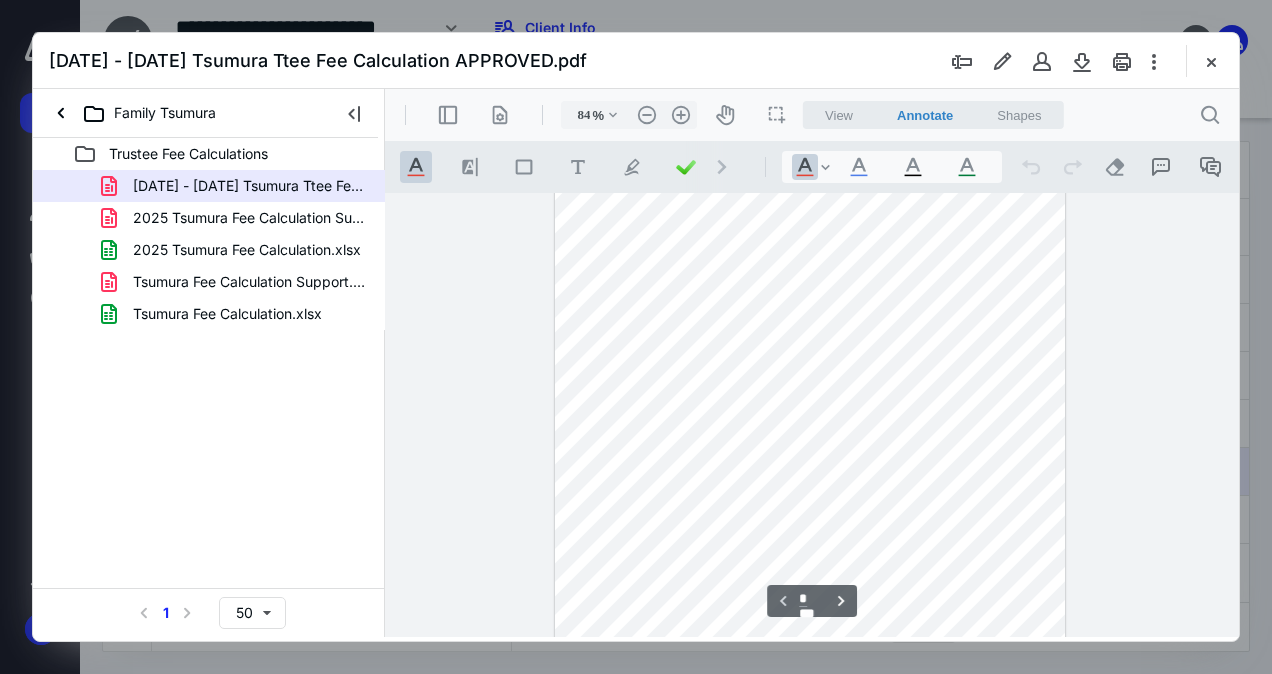 scroll, scrollTop: 0, scrollLeft: 0, axis: both 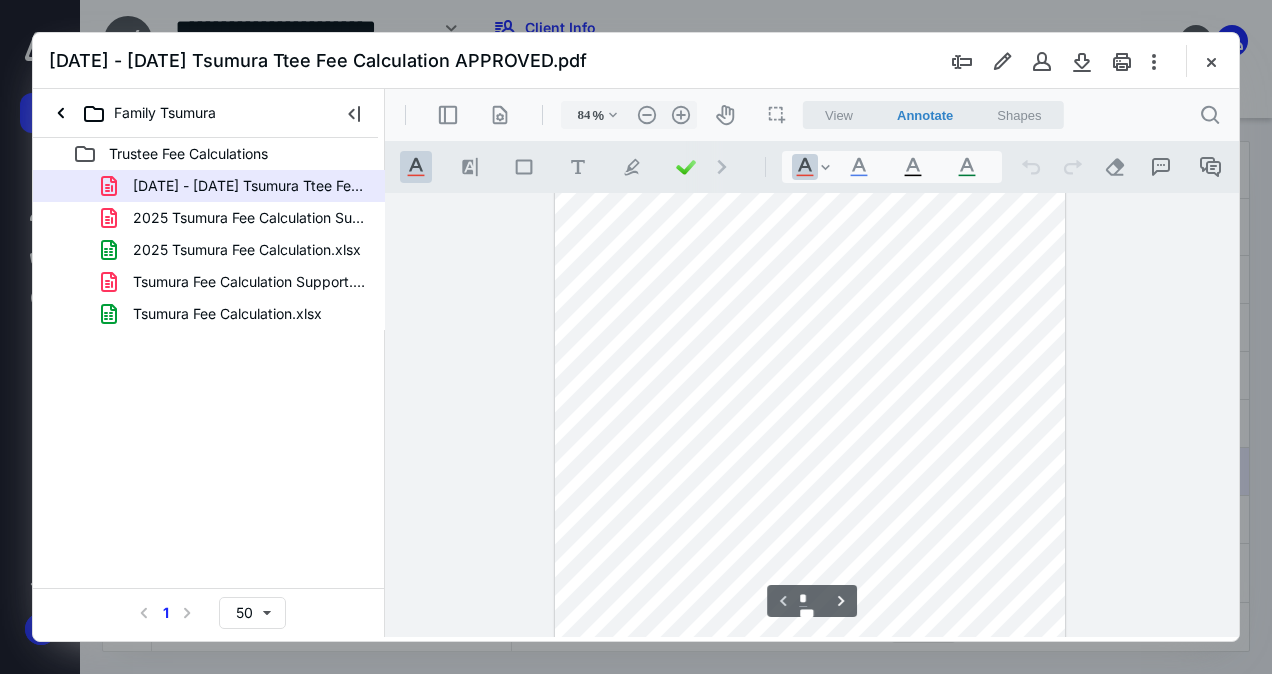 type on "*" 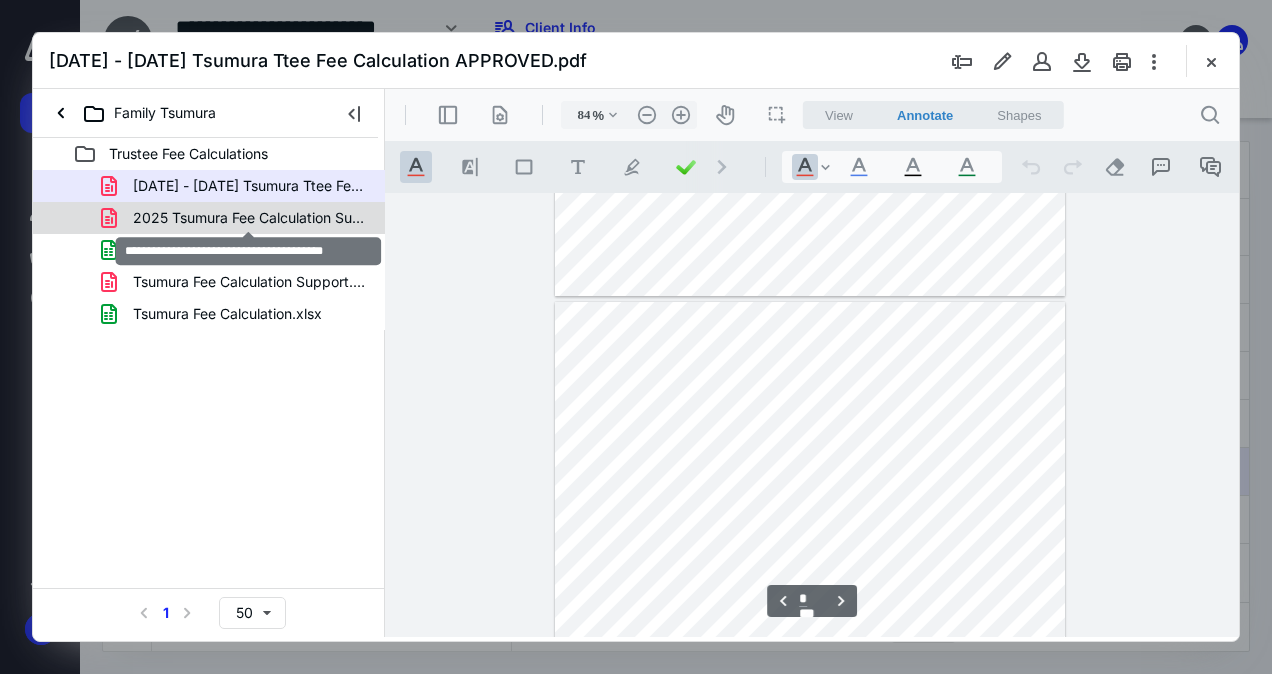 click on "2025 Tsumura Fee Calculation Support.pdf" at bounding box center [249, 218] 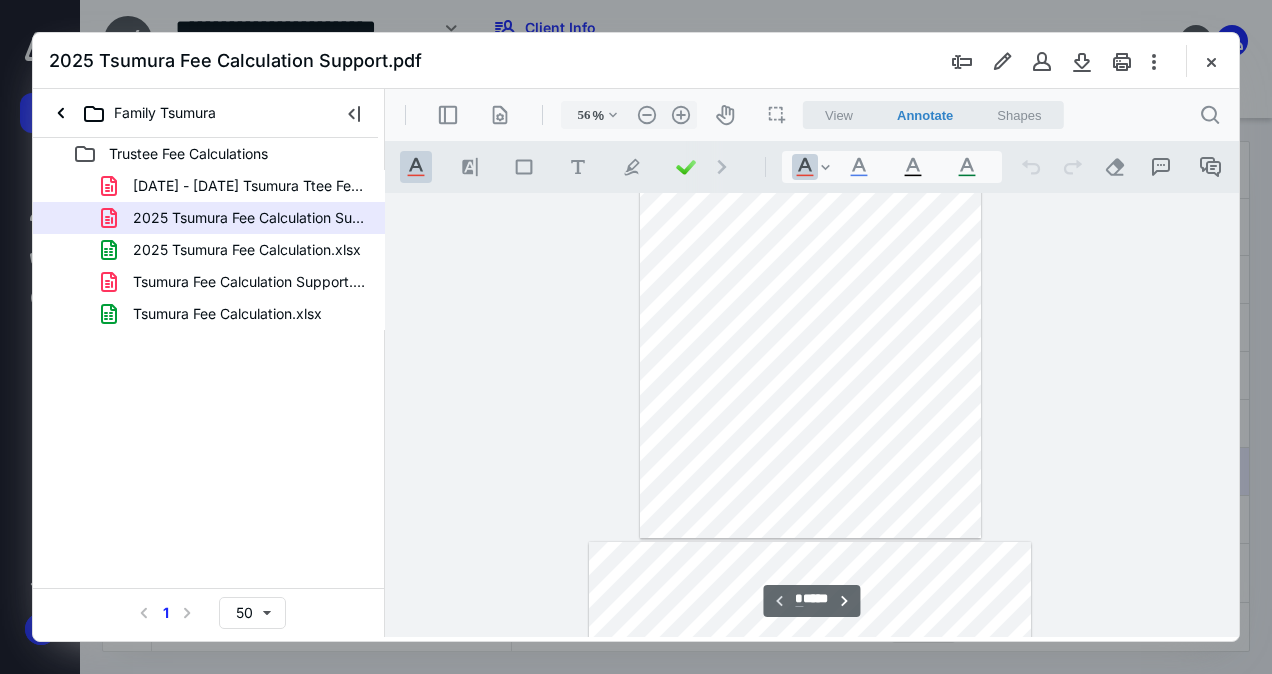 scroll, scrollTop: 96, scrollLeft: 0, axis: vertical 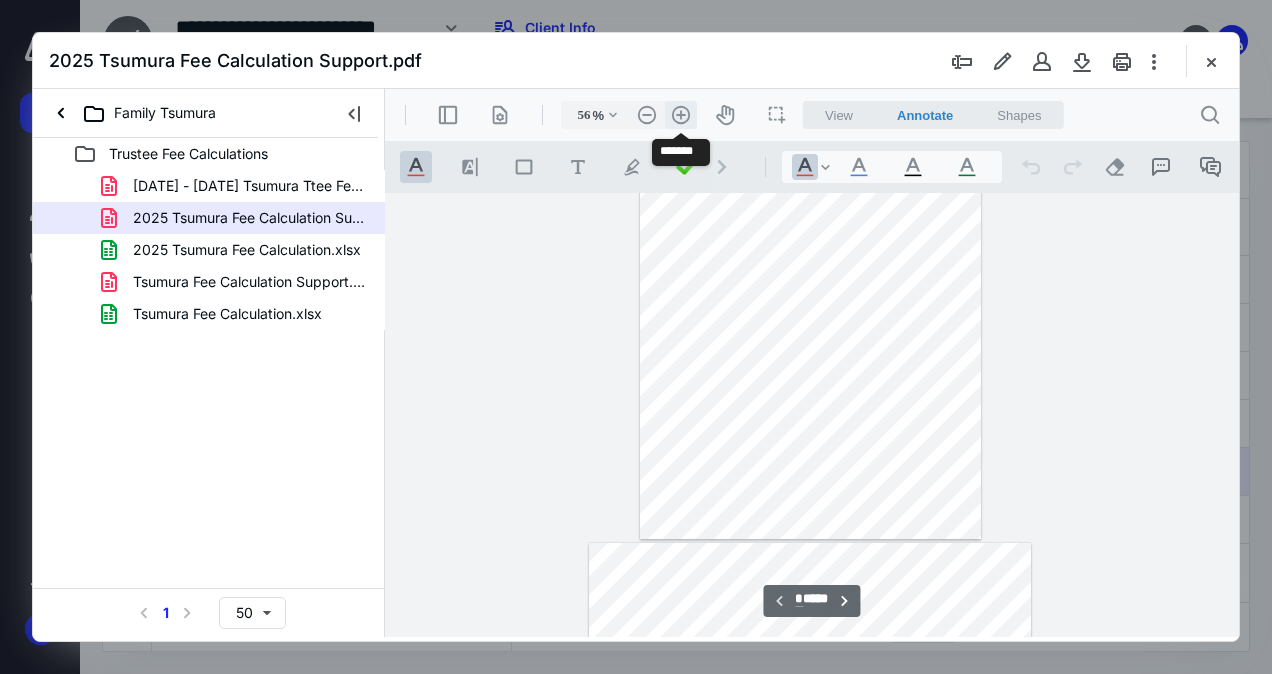 click on ".cls-1{fill:#abb0c4;} icon - header - zoom - in - line" at bounding box center (681, 115) 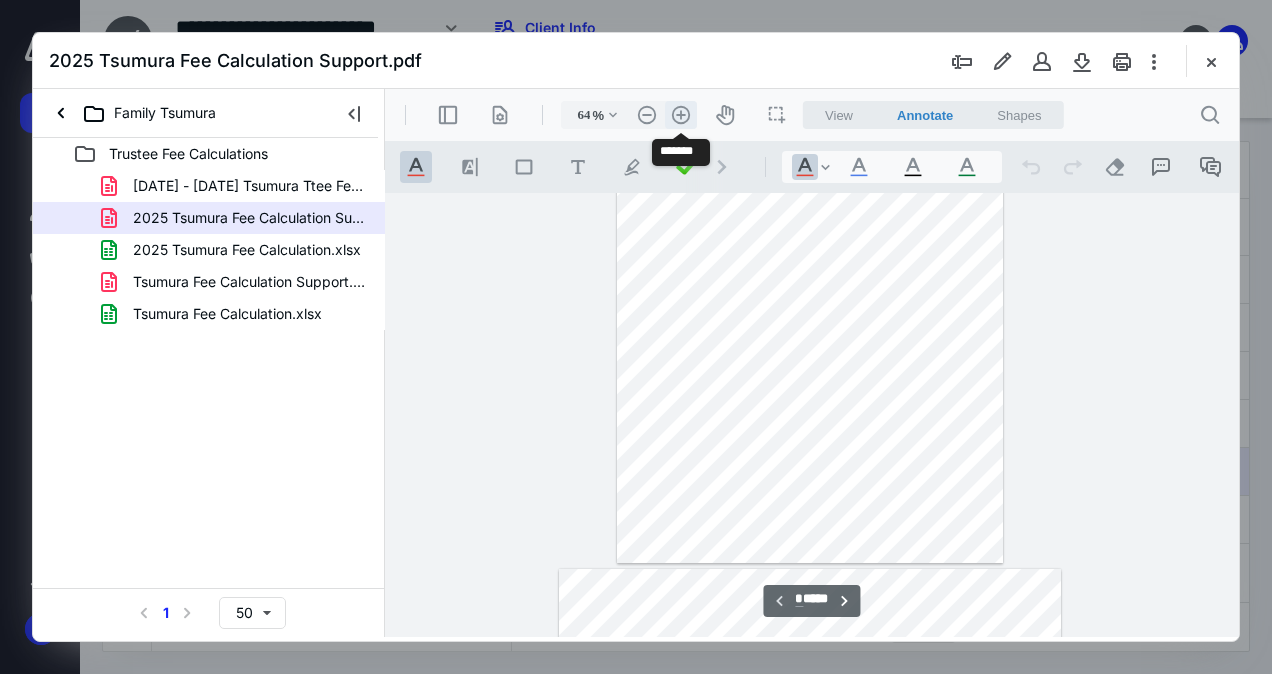 click on ".cls-1{fill:#abb0c4;} icon - header - zoom - in - line" at bounding box center [681, 115] 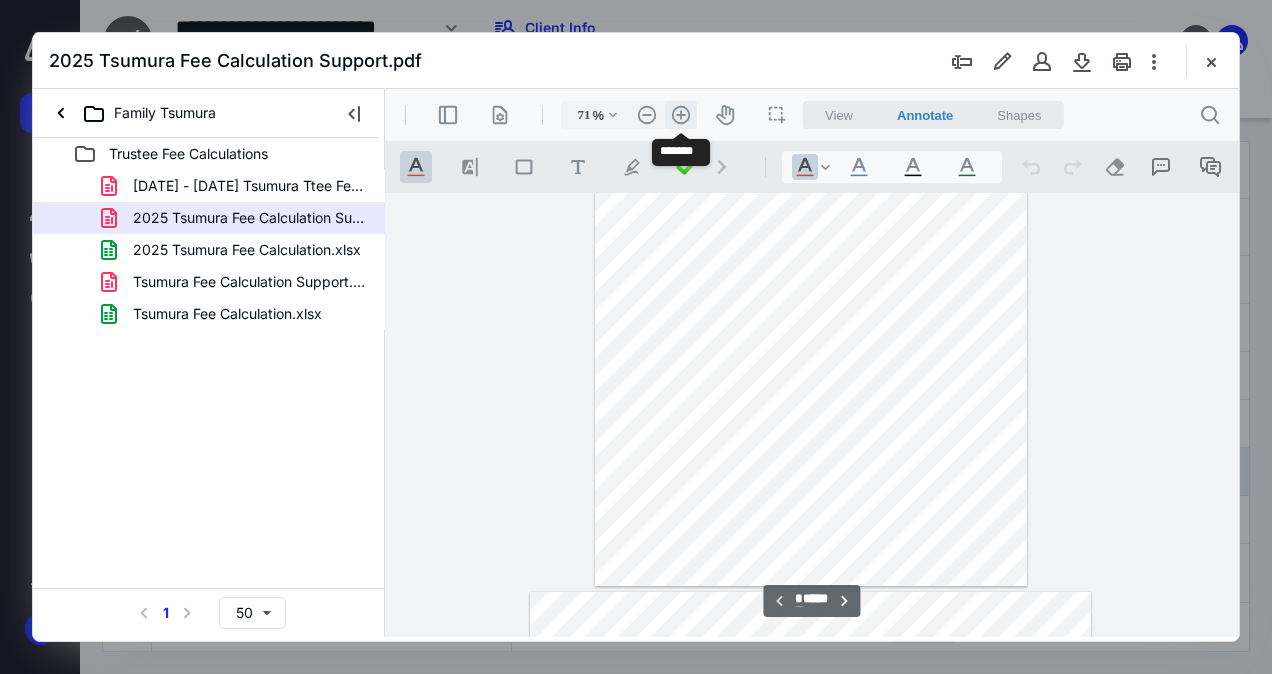 click on ".cls-1{fill:#abb0c4;} icon - header - zoom - in - line" at bounding box center [681, 115] 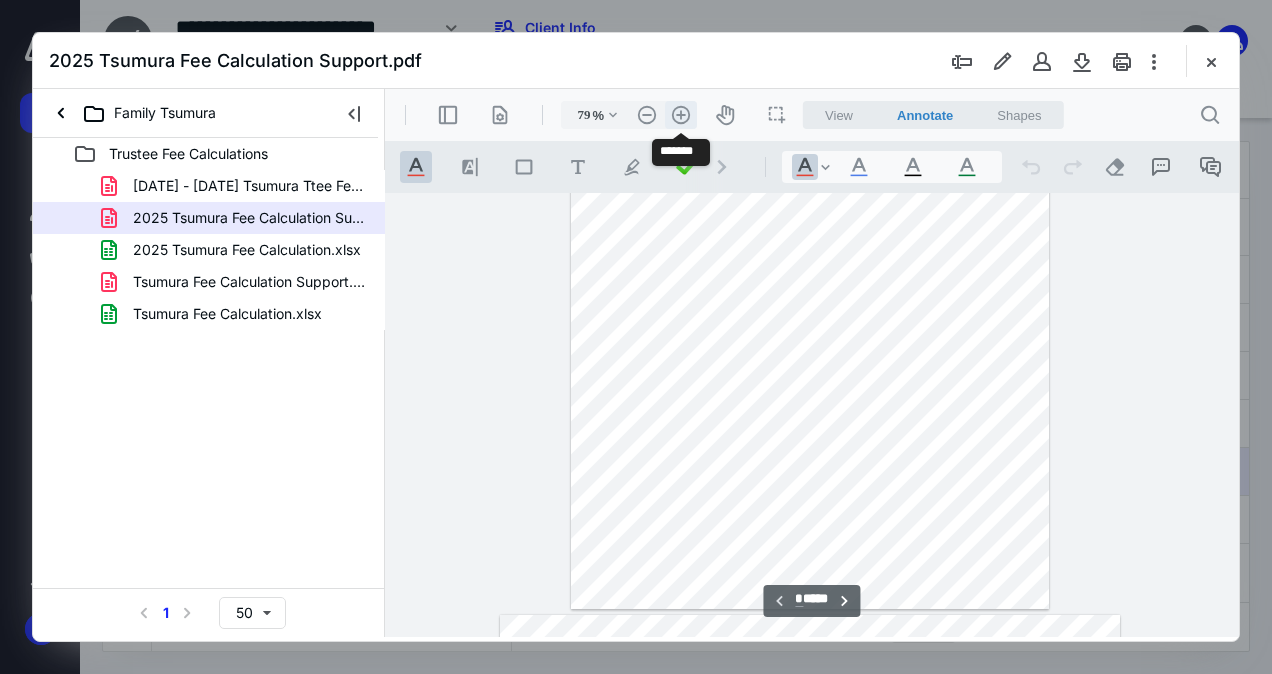 click on ".cls-1{fill:#abb0c4;} icon - header - zoom - in - line" at bounding box center (681, 115) 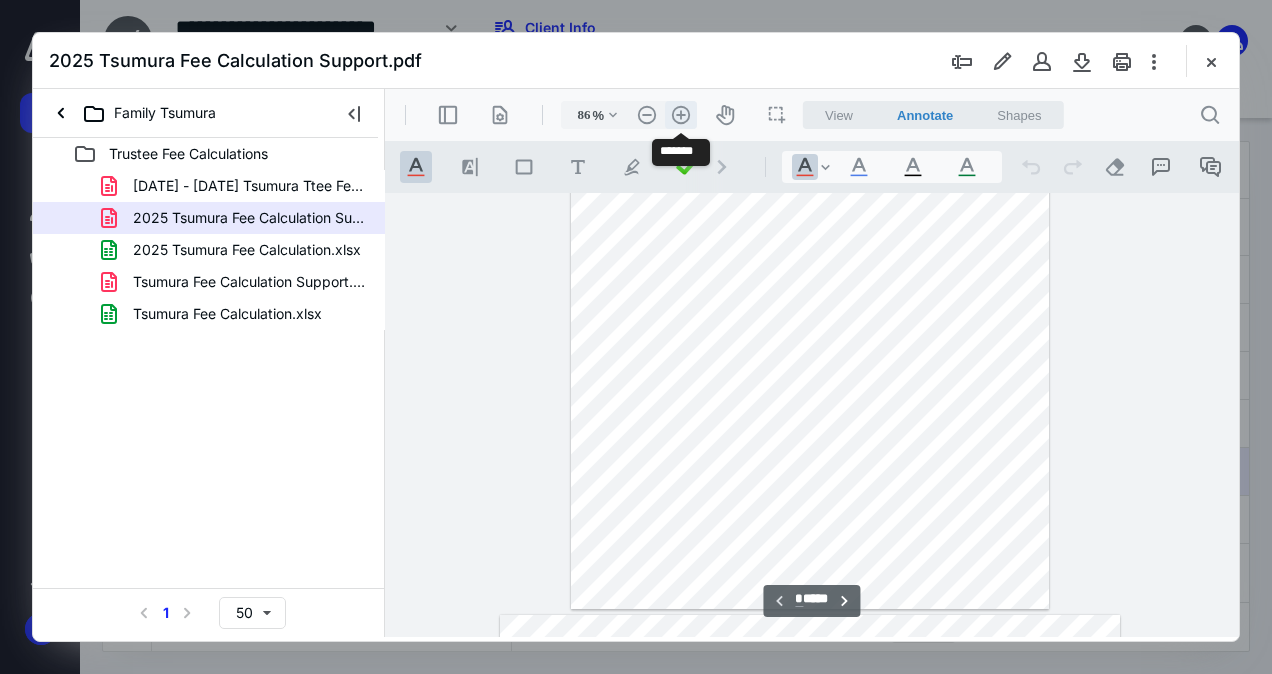 scroll, scrollTop: 240, scrollLeft: 0, axis: vertical 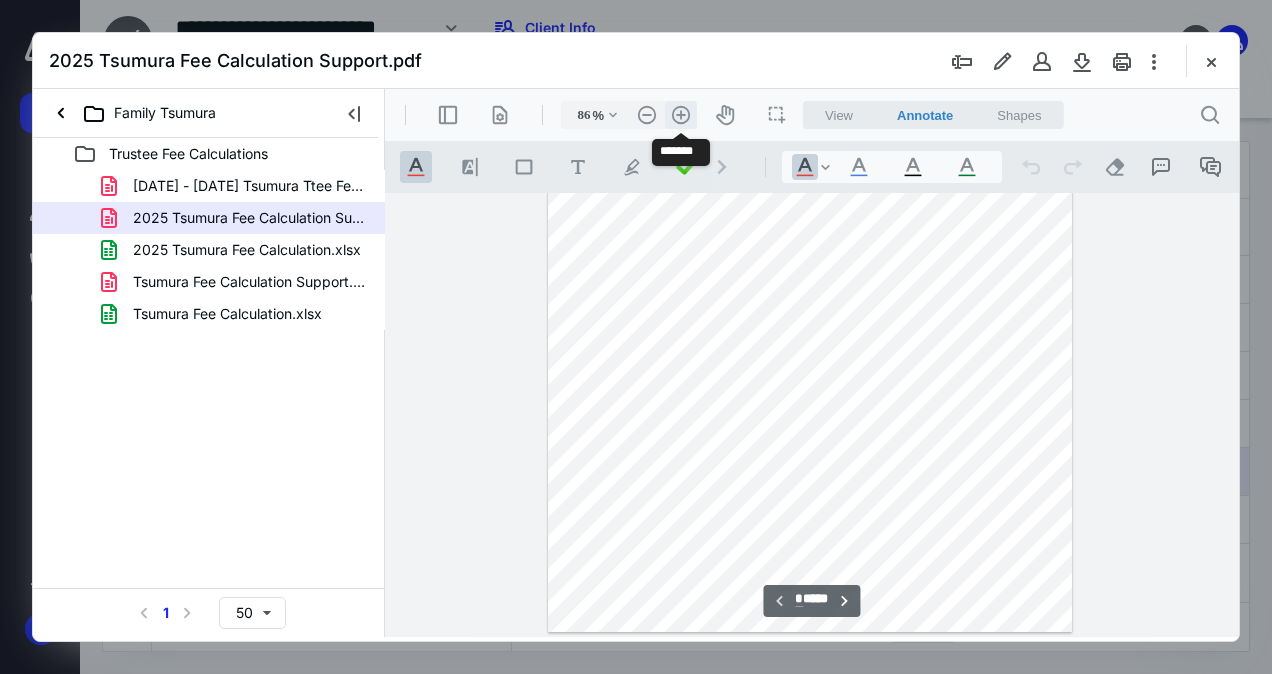 click on ".cls-1{fill:#abb0c4;} icon - header - zoom - in - line" at bounding box center (681, 115) 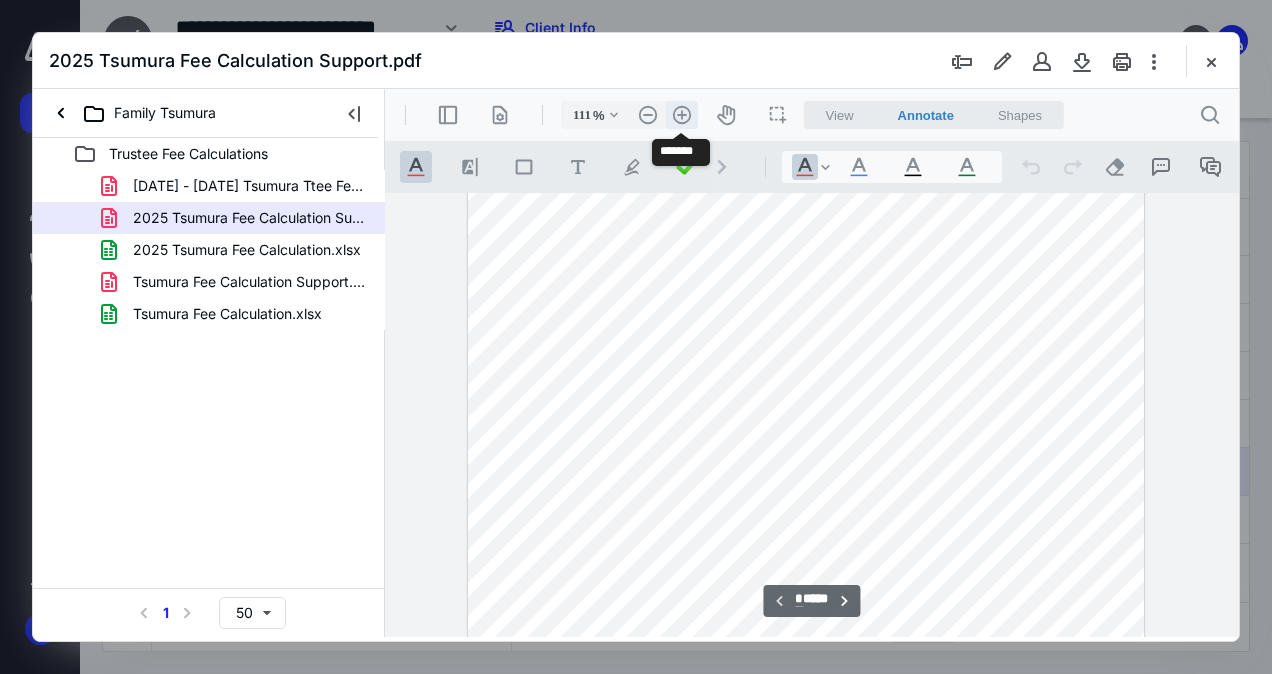 click on ".cls-1{fill:#abb0c4;} icon - header - zoom - in - line" at bounding box center [682, 115] 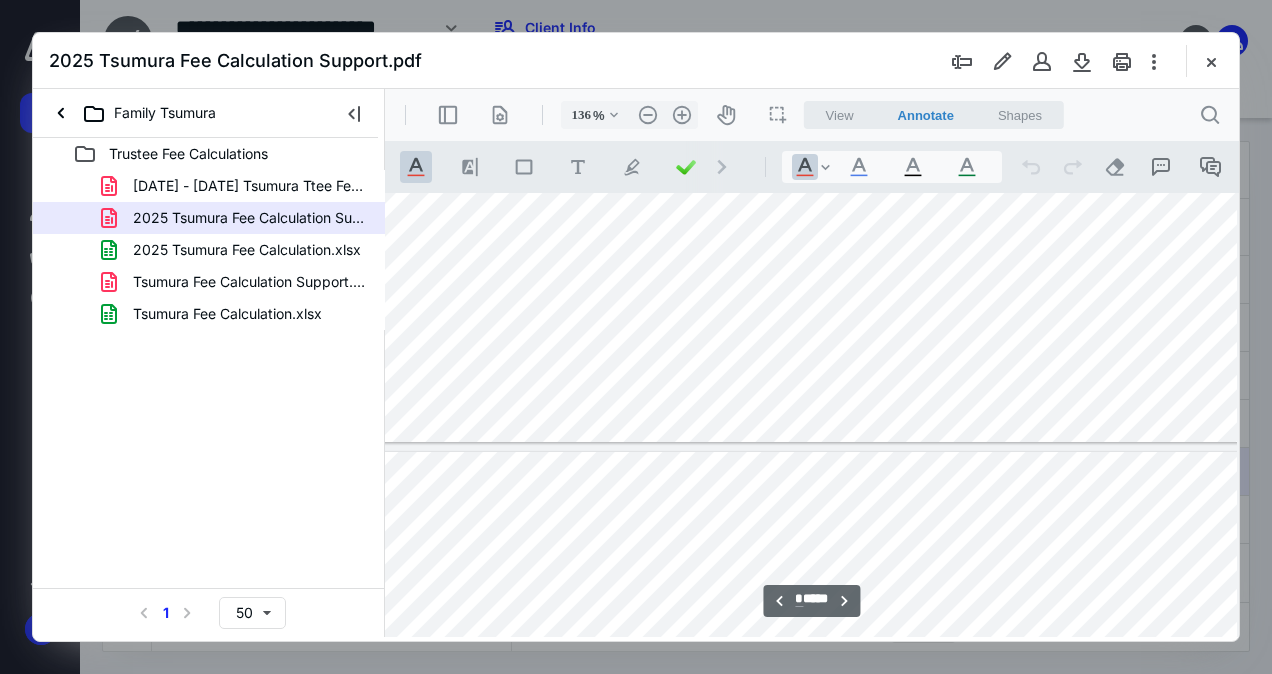 type on "*" 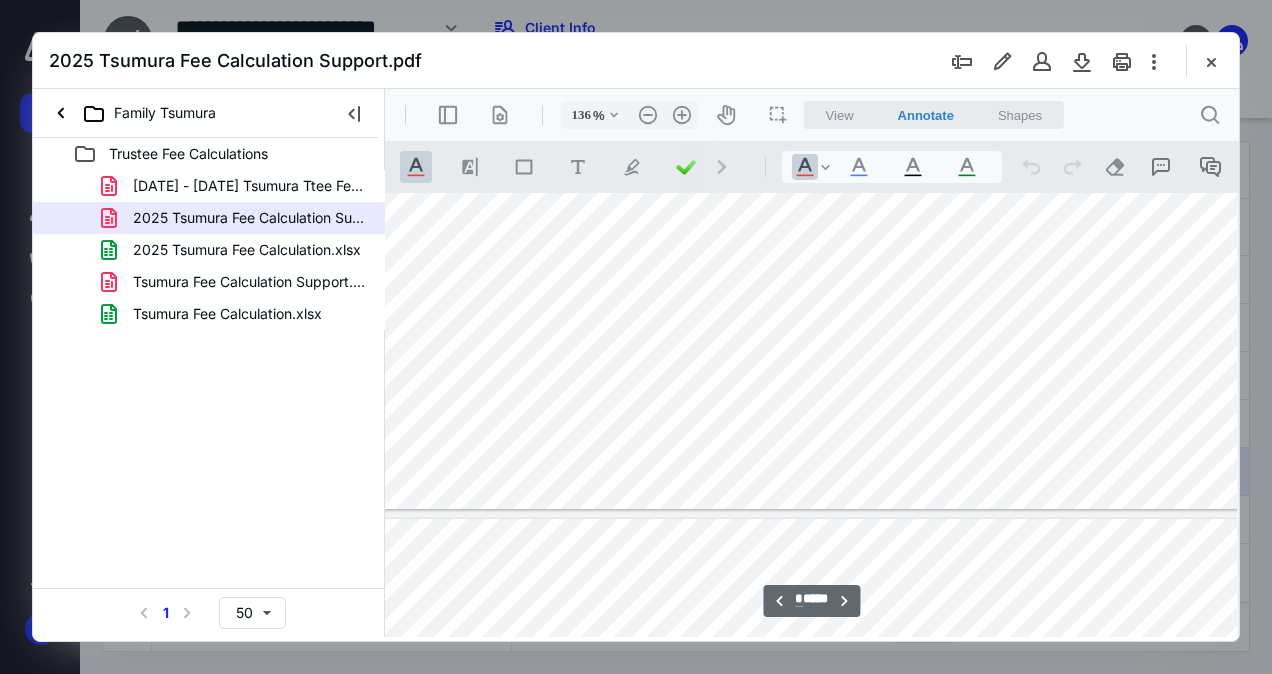 scroll, scrollTop: 3366, scrollLeft: 0, axis: vertical 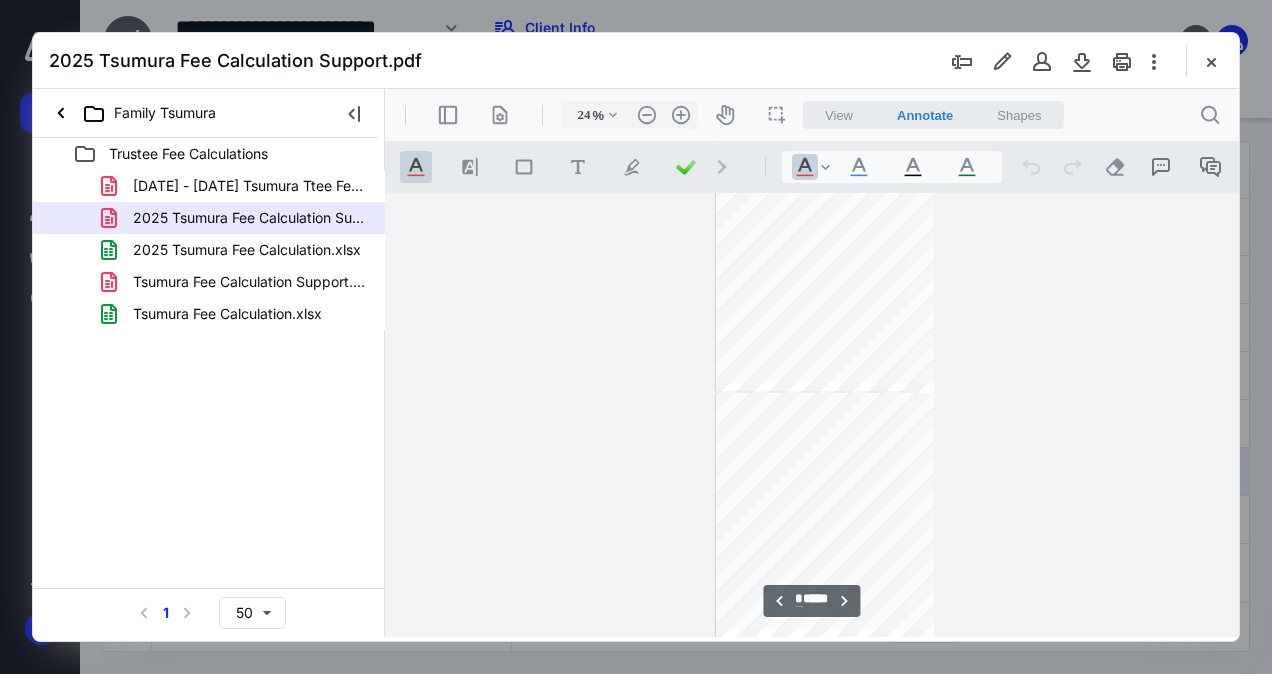 type on "16" 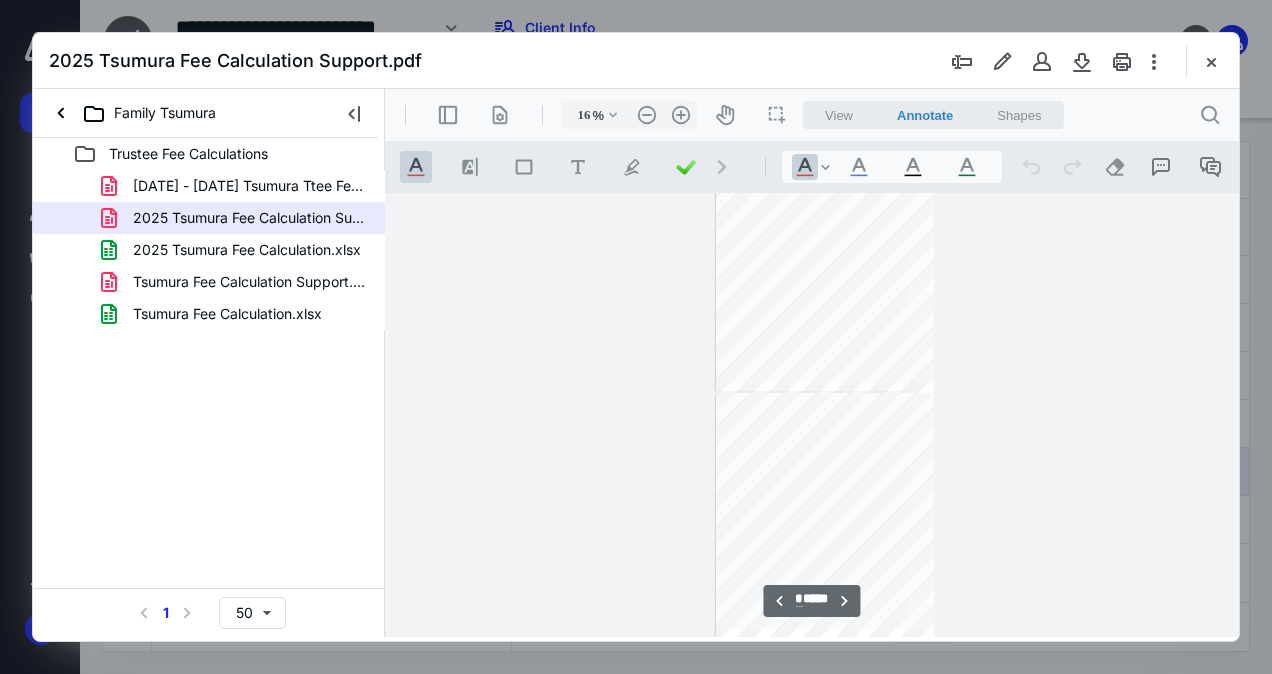 type on "9" 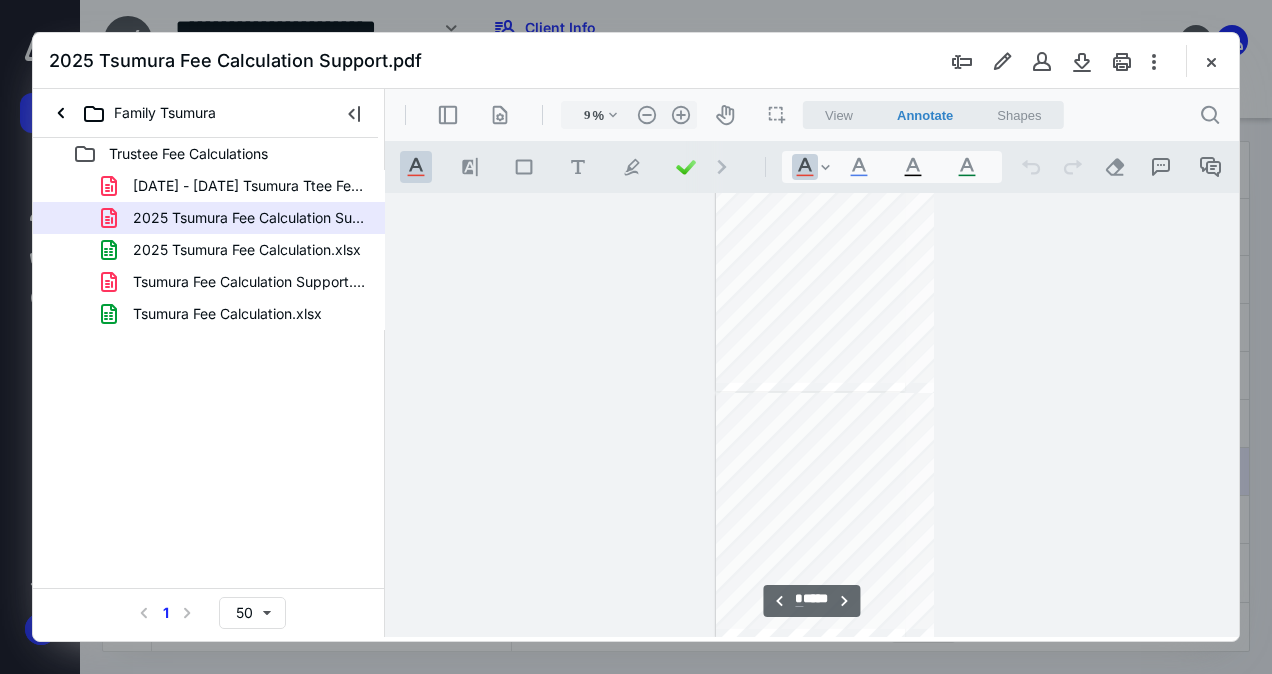 scroll, scrollTop: 0, scrollLeft: 0, axis: both 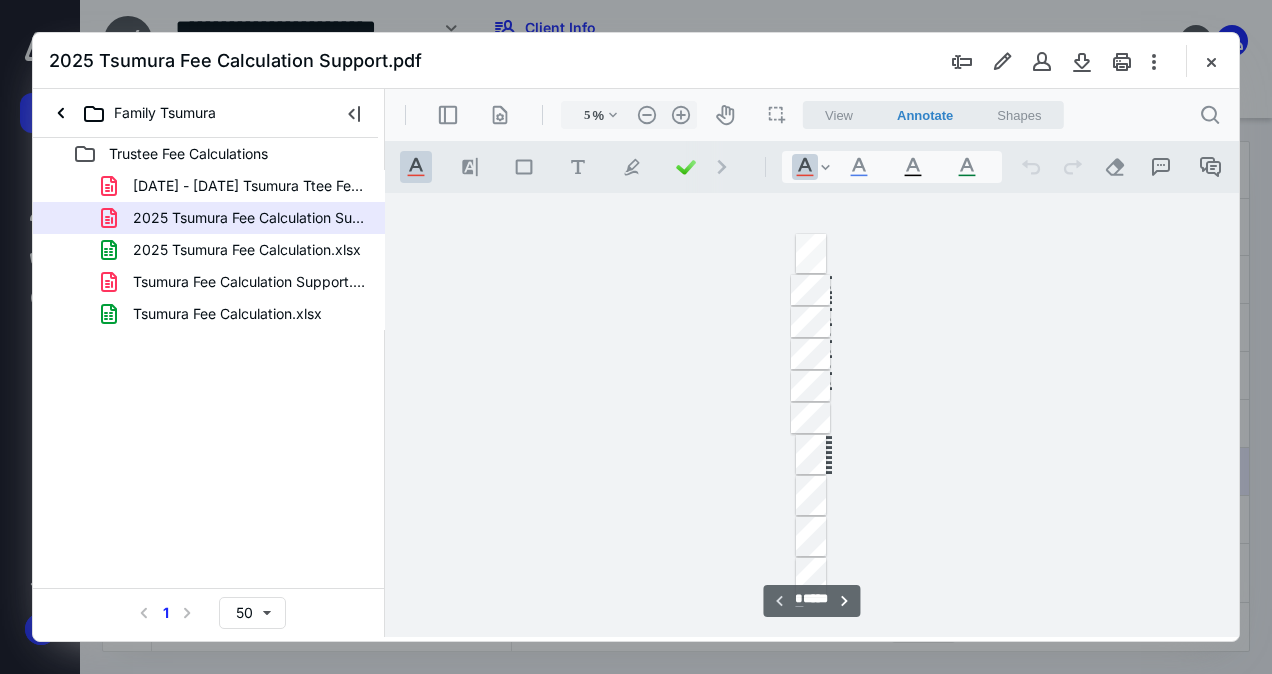 type on "28" 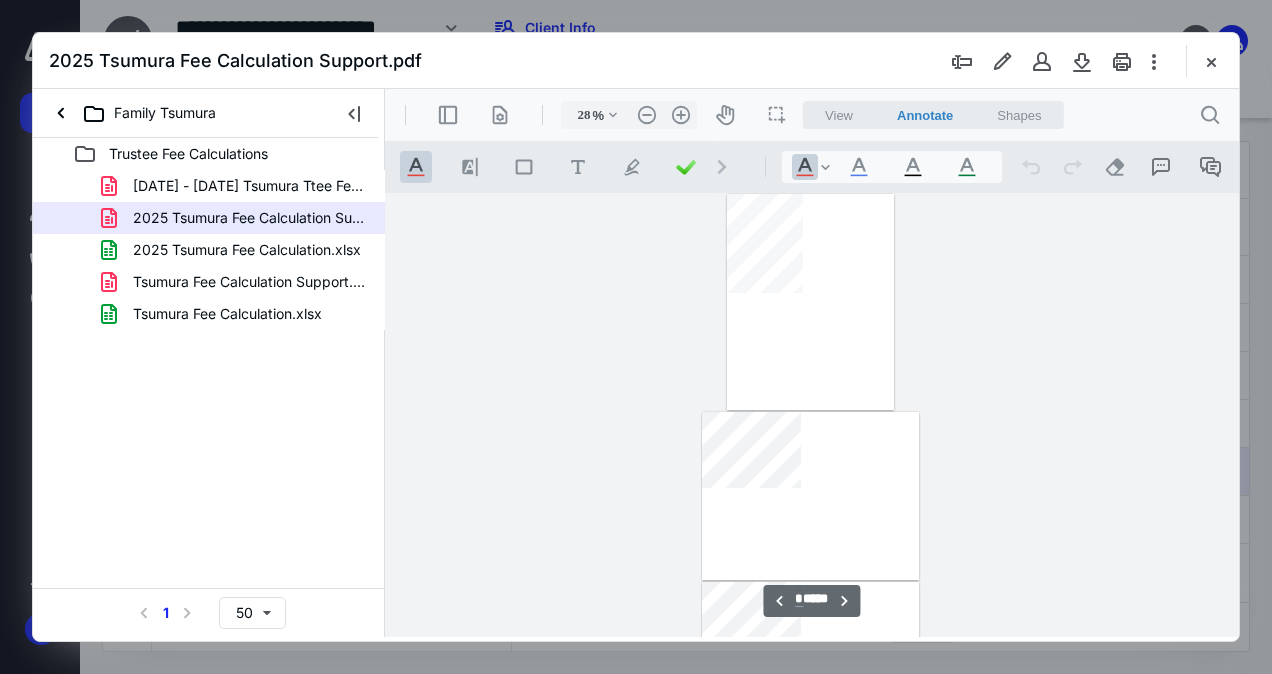scroll, scrollTop: 814, scrollLeft: 0, axis: vertical 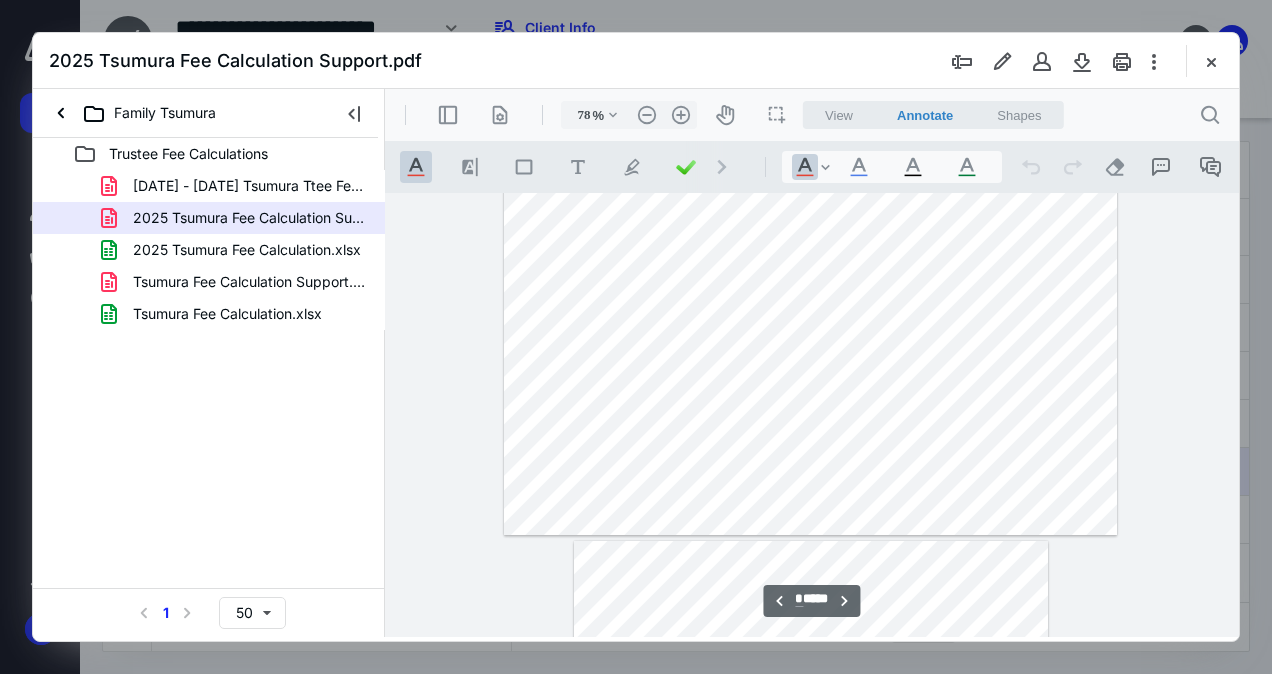 click at bounding box center [811, 298] 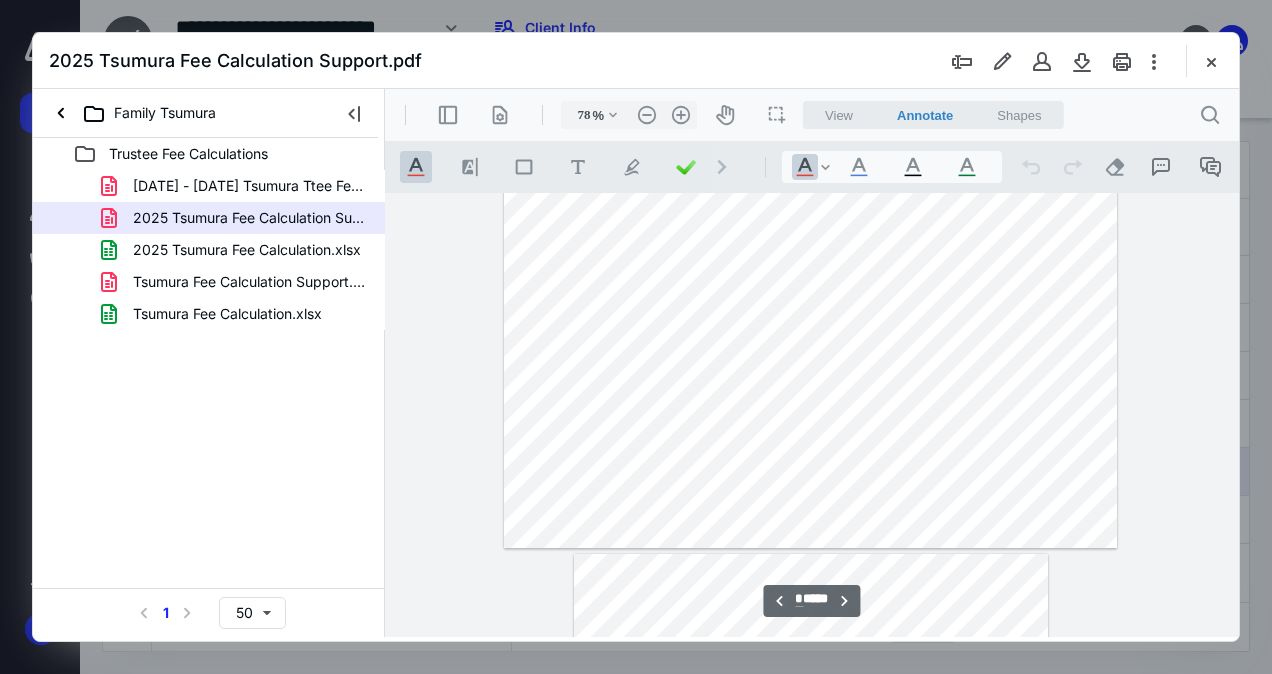 scroll, scrollTop: 2657, scrollLeft: 0, axis: vertical 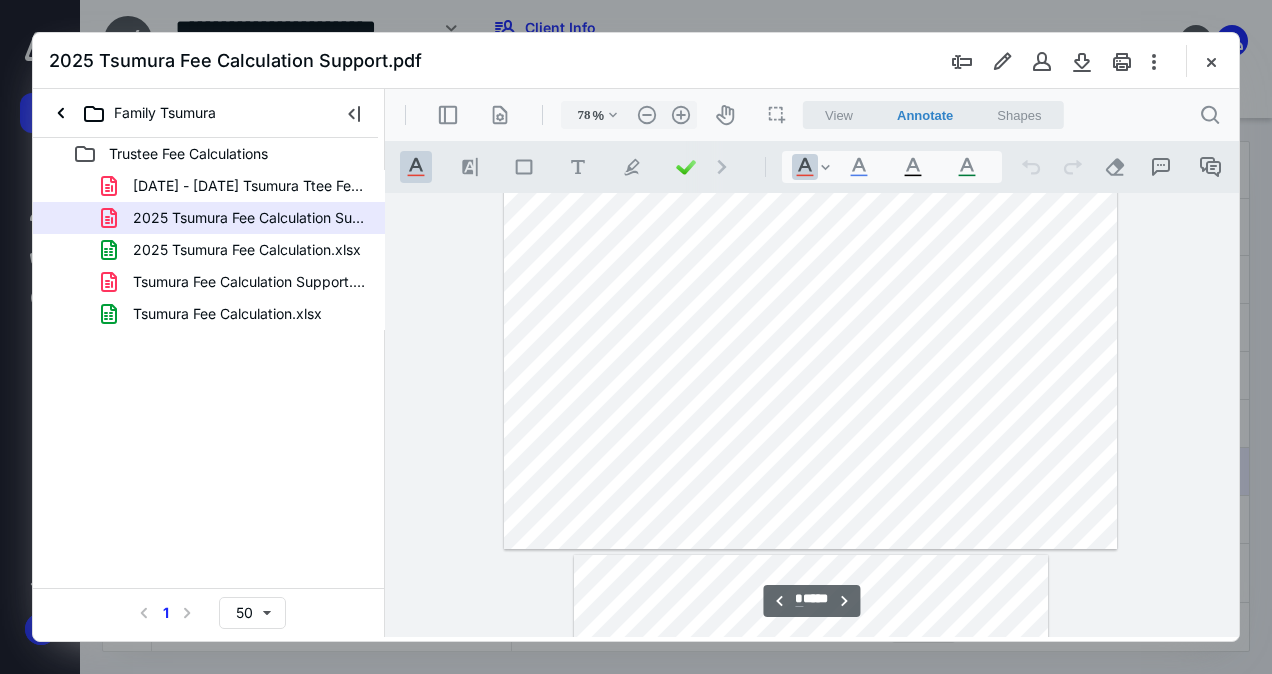 type on "135" 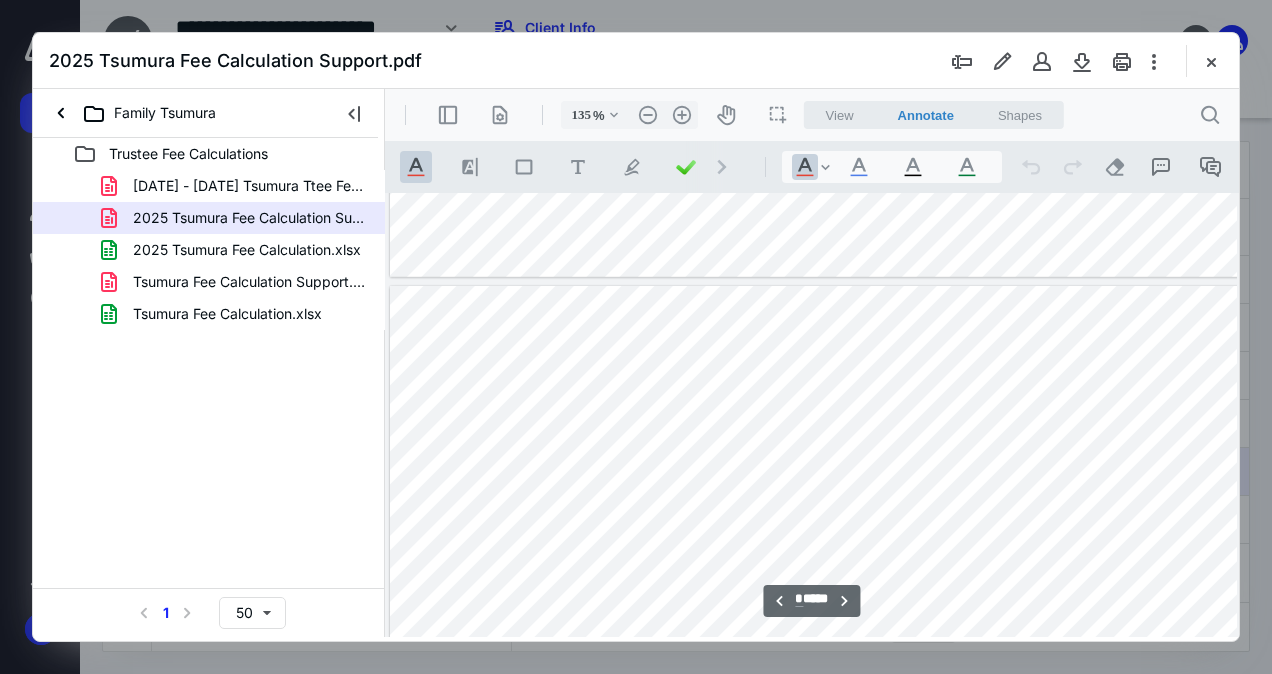 scroll, scrollTop: 4786, scrollLeft: 68, axis: both 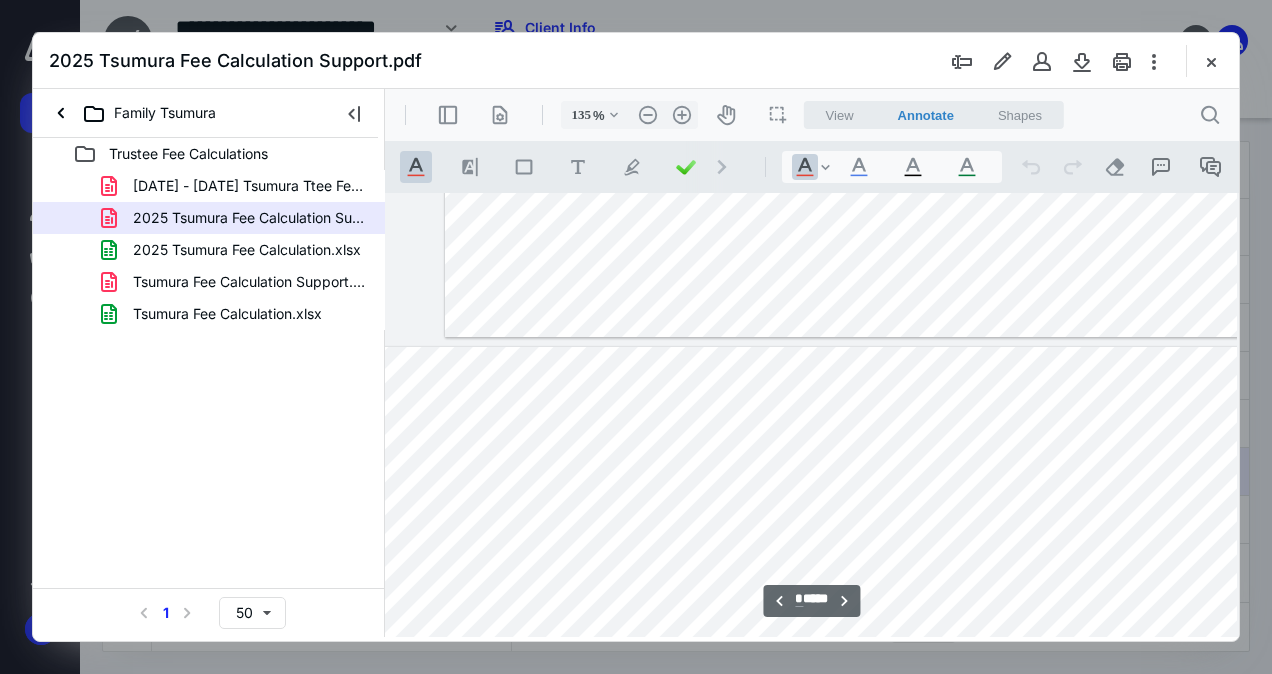 type on "*" 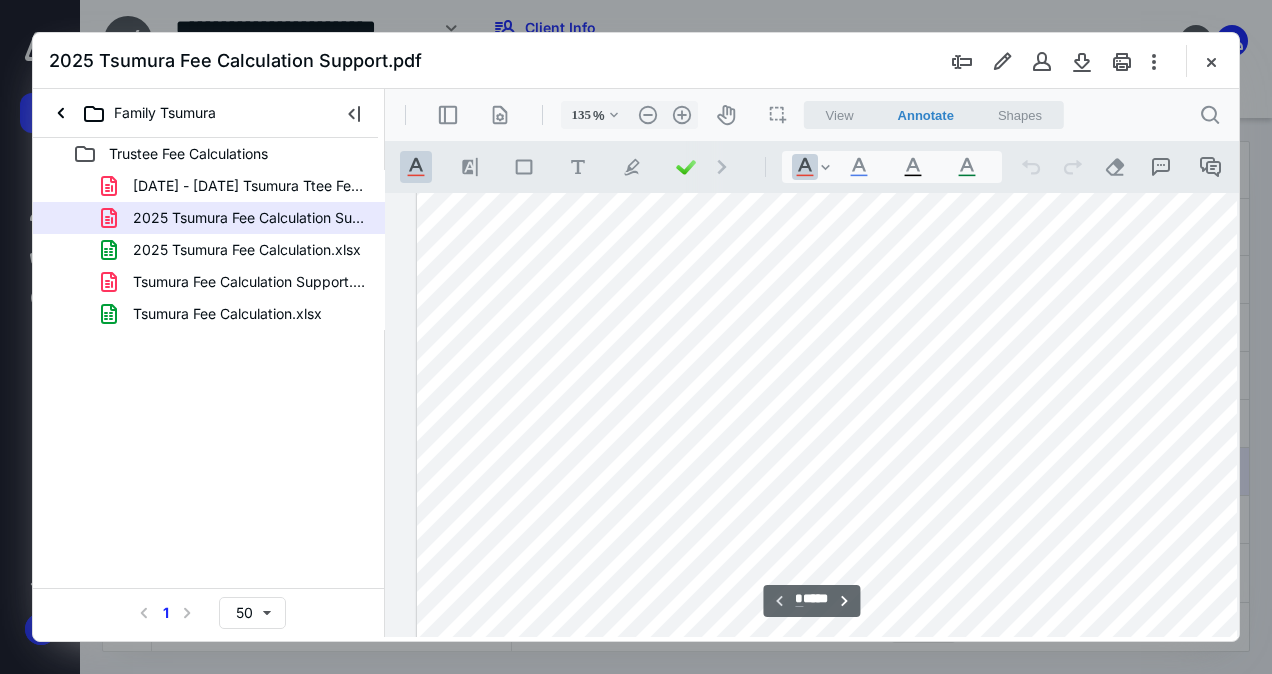 scroll, scrollTop: 0, scrollLeft: 96, axis: horizontal 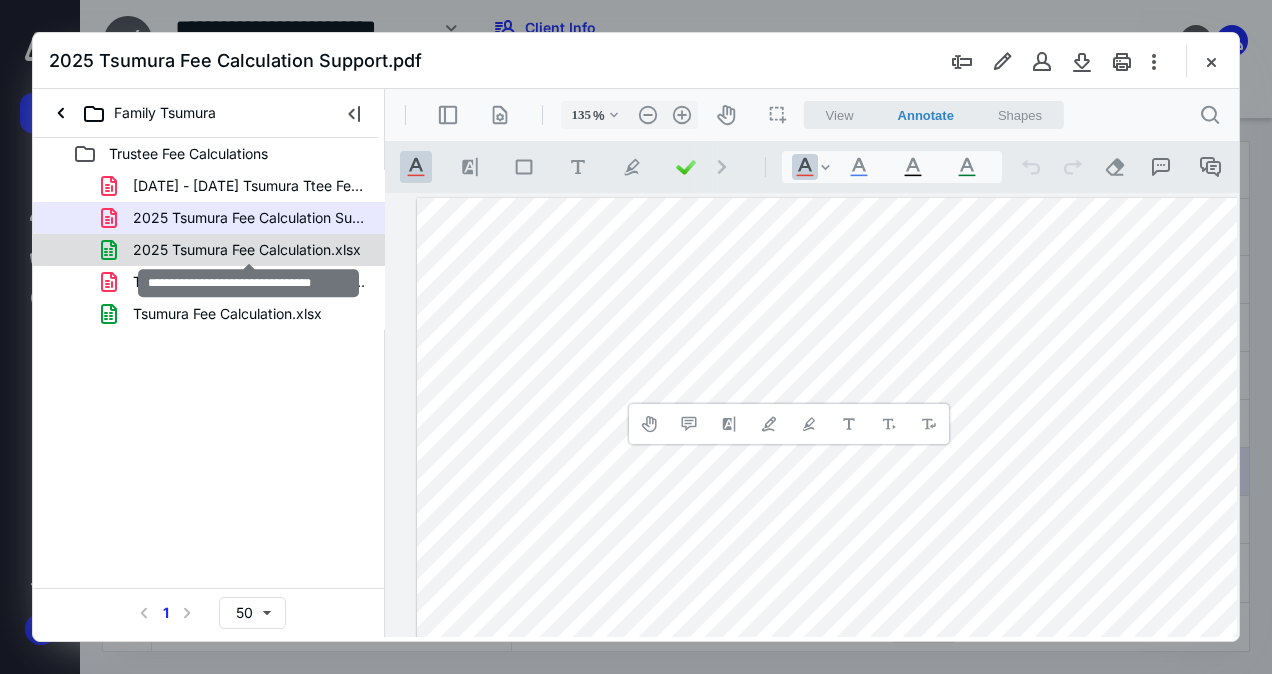 click on "2025 Tsumura Fee Calculation.xlsx" at bounding box center (247, 250) 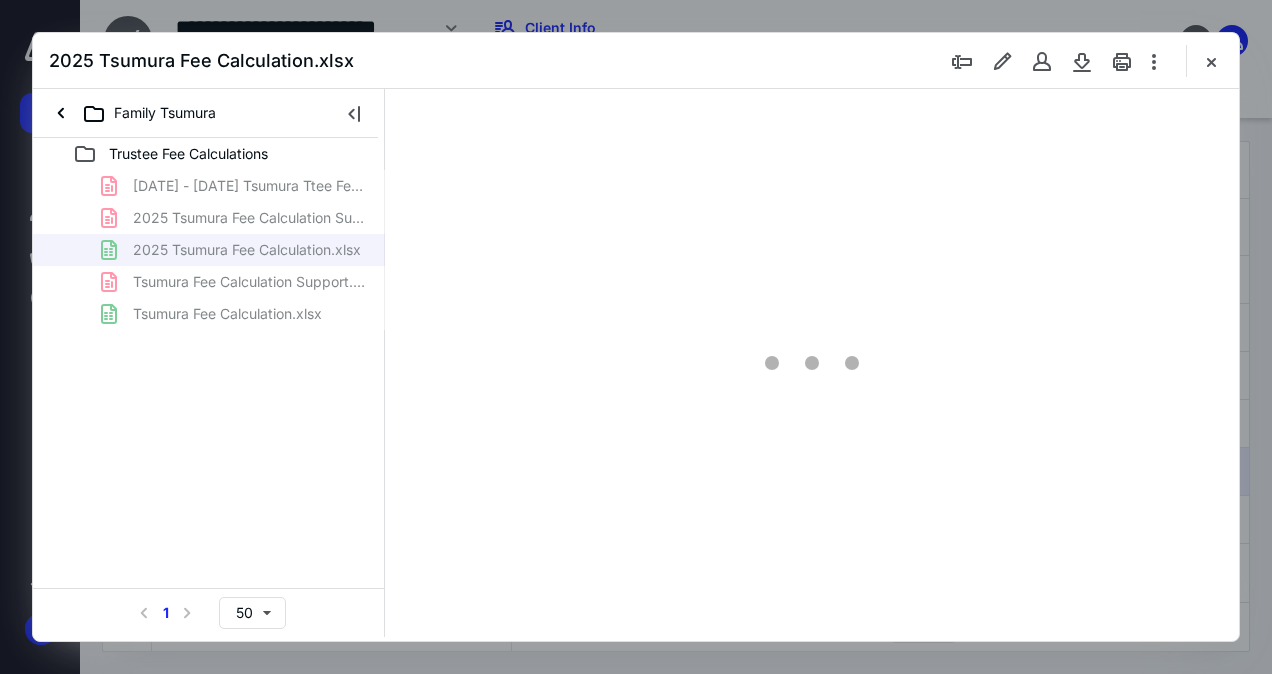 scroll, scrollTop: 0, scrollLeft: 0, axis: both 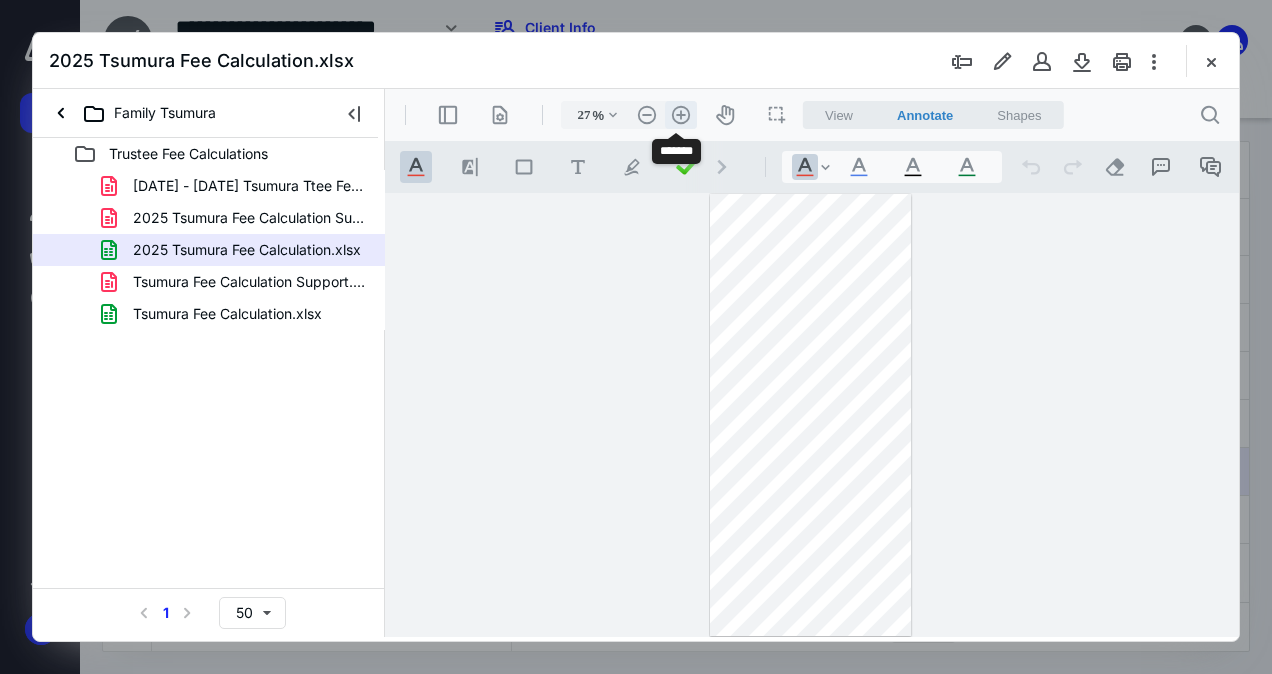 click on ".cls-1{fill:#abb0c4;} icon - header - zoom - in - line" at bounding box center (681, 115) 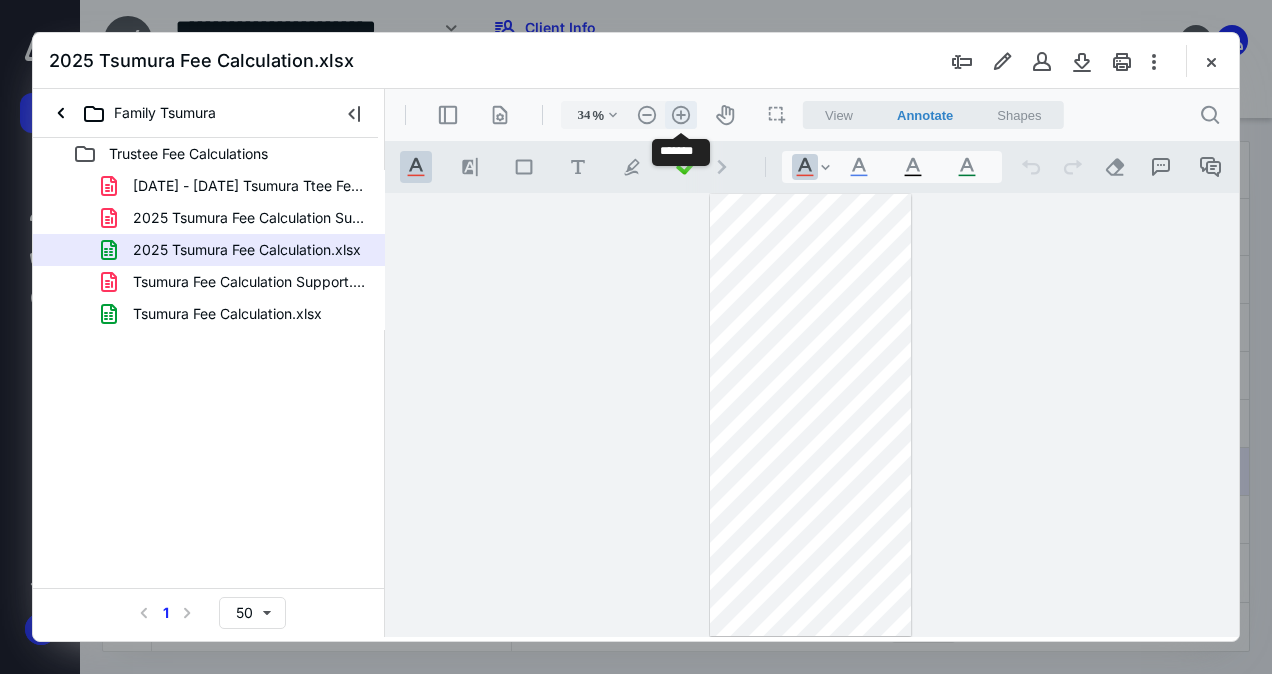 click on ".cls-1{fill:#abb0c4;} icon - header - zoom - in - line" at bounding box center [681, 115] 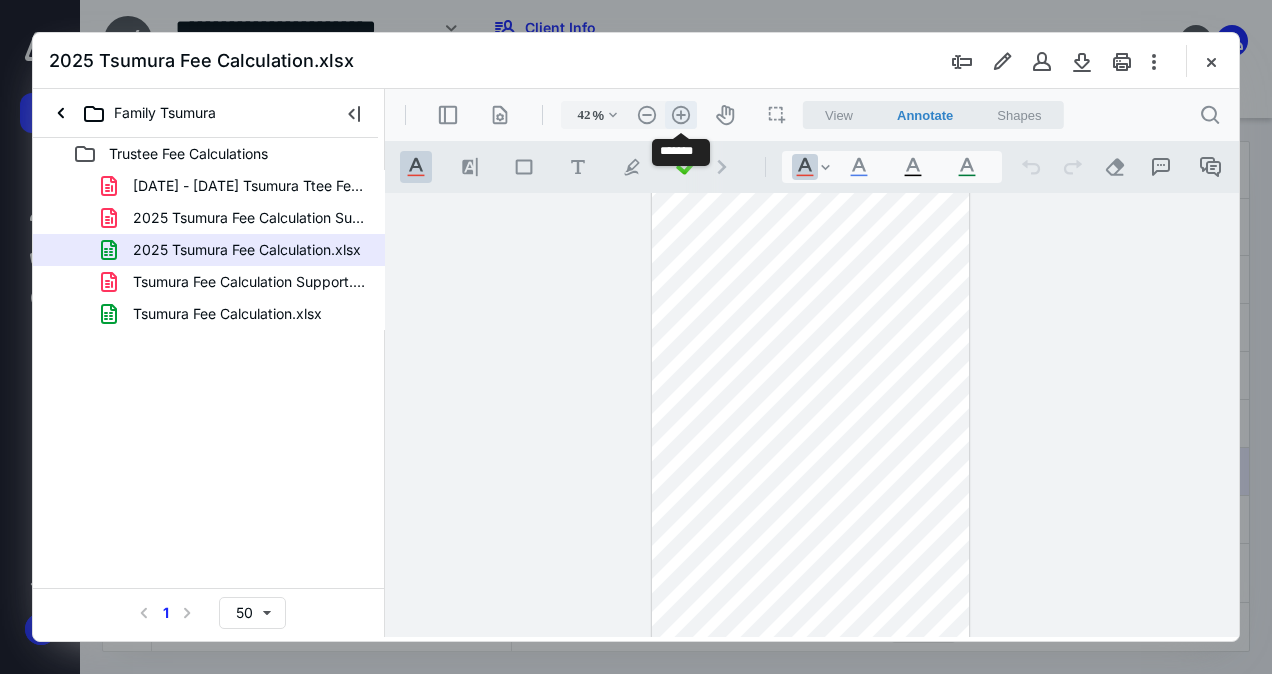 click on ".cls-1{fill:#abb0c4;} icon - header - zoom - in - line" at bounding box center [681, 115] 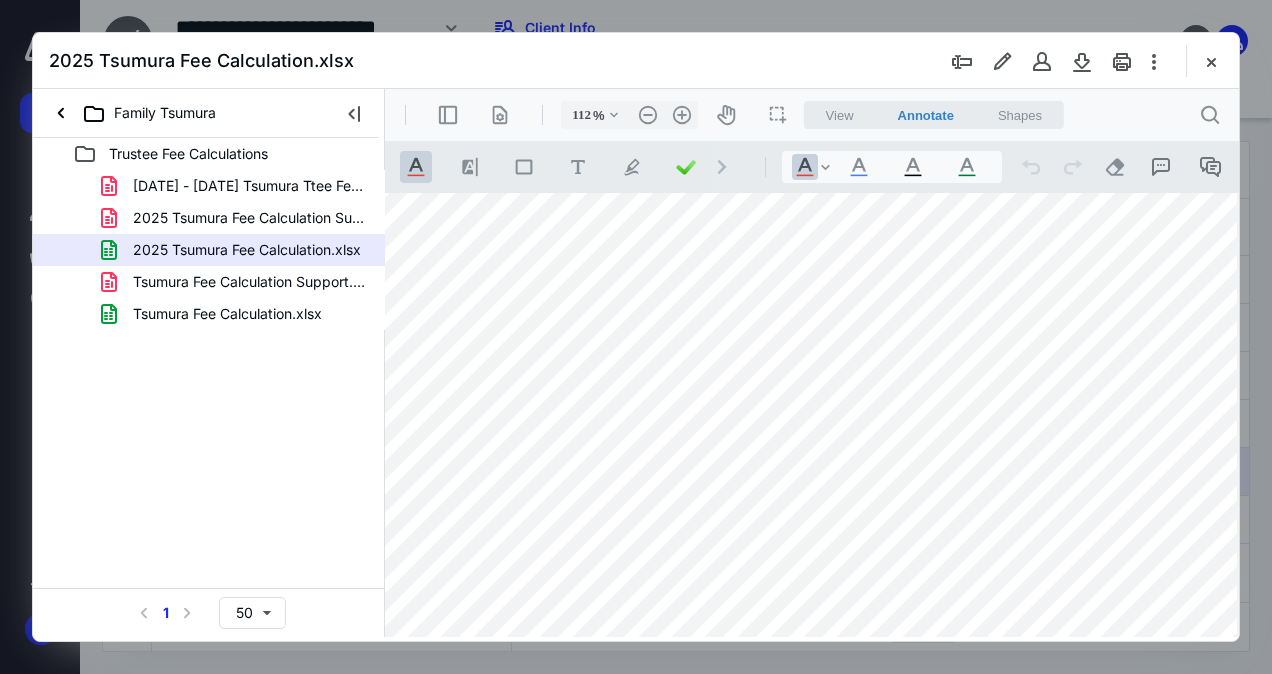 scroll, scrollTop: 459, scrollLeft: 6, axis: both 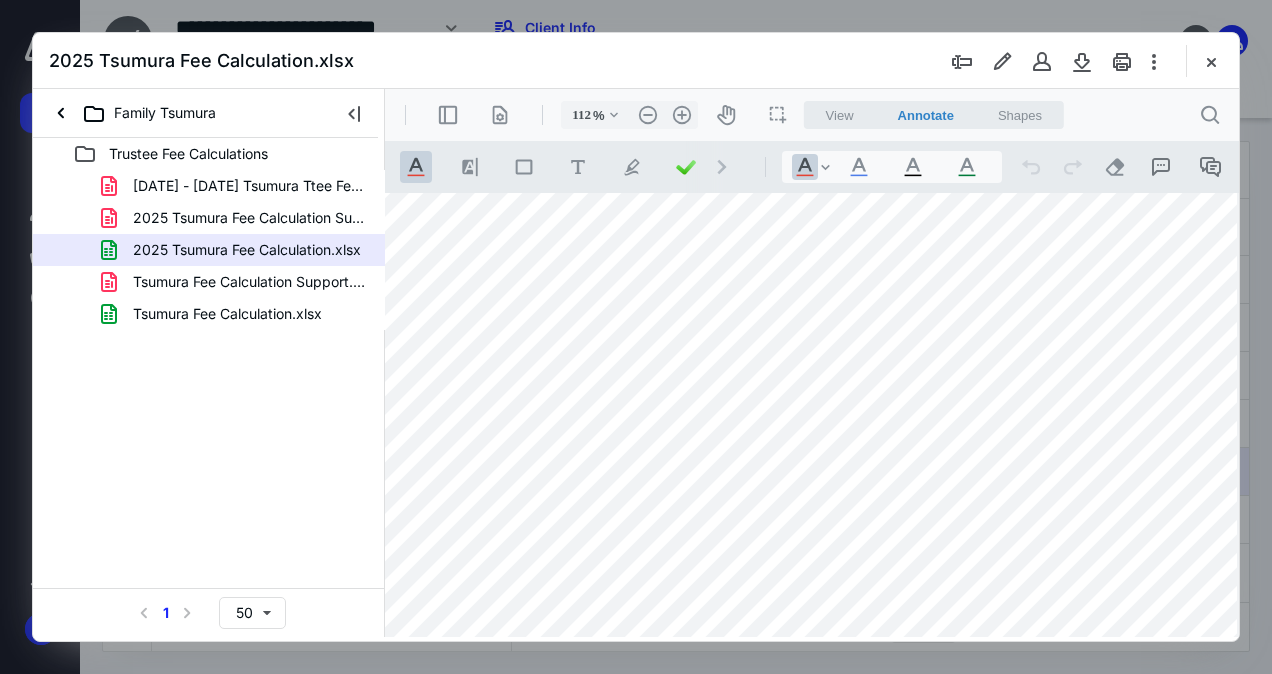 click at bounding box center (812, 680) 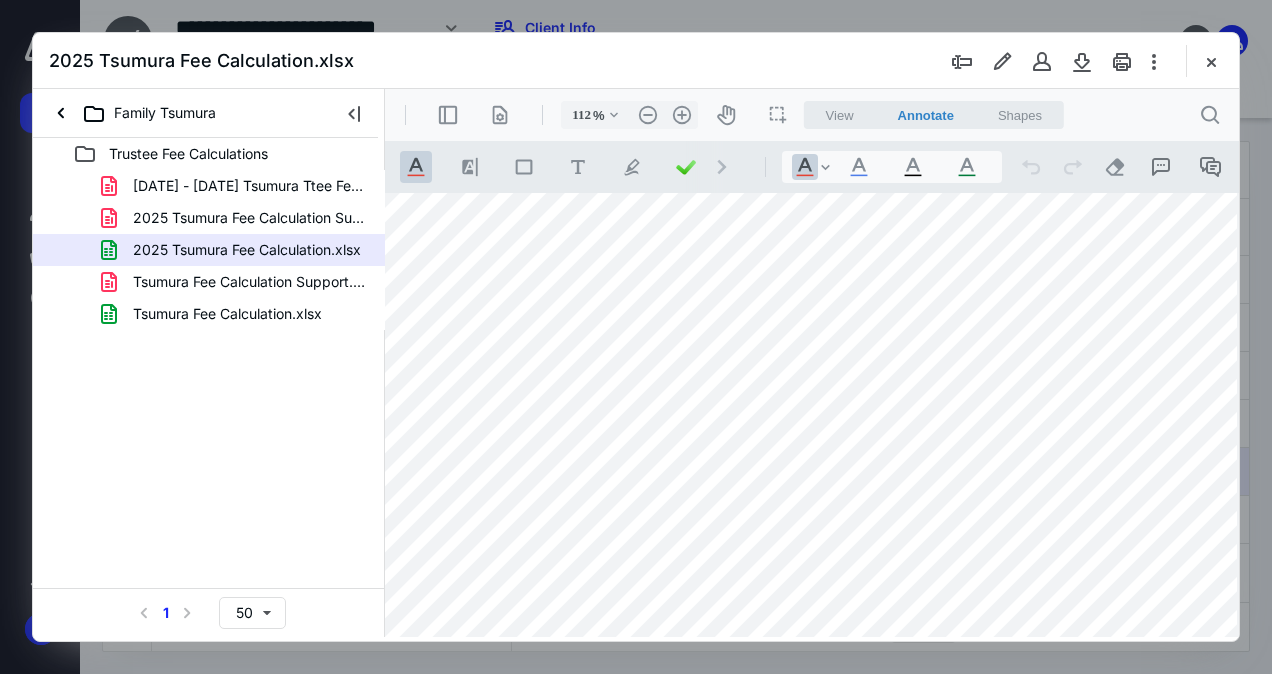scroll, scrollTop: 1455, scrollLeft: 6, axis: both 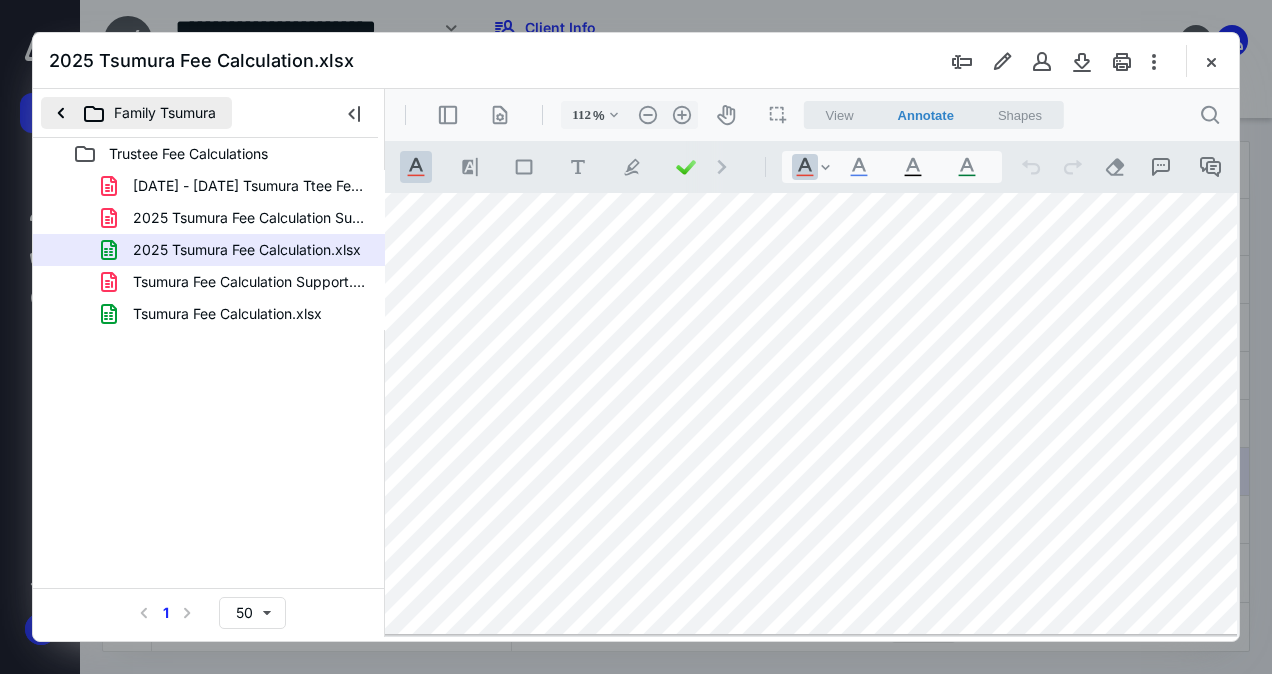 click on "Family Tsumura" at bounding box center [136, 113] 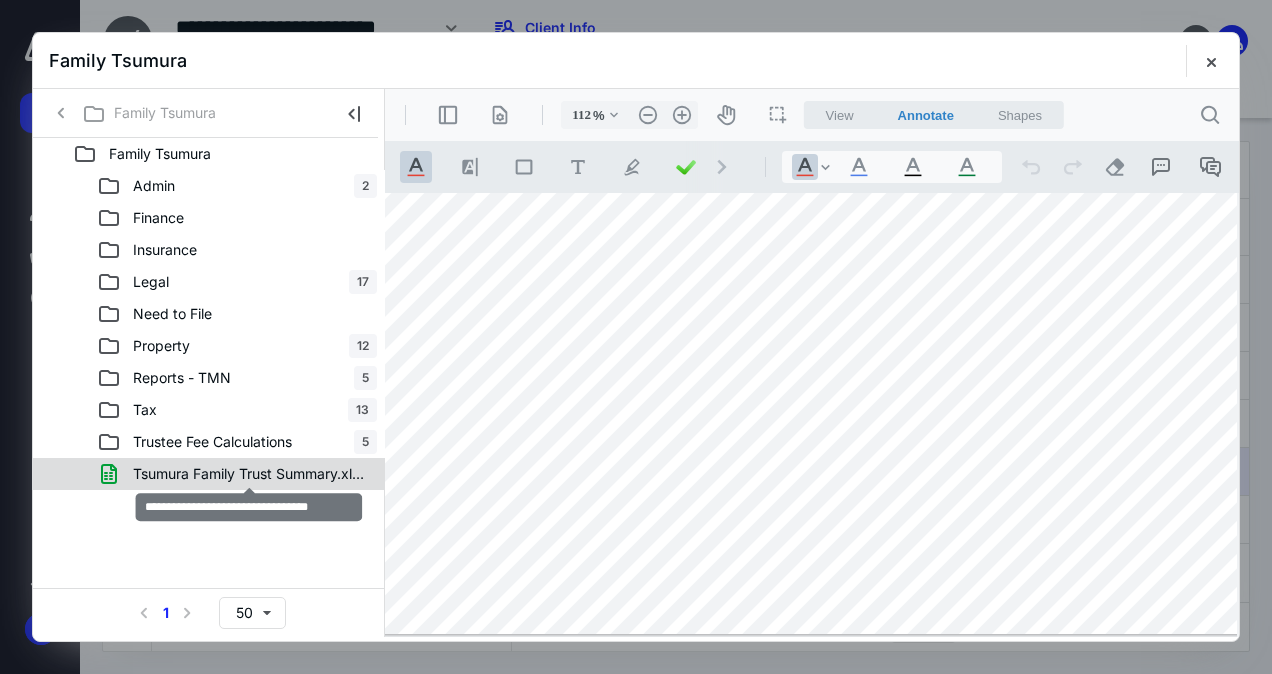 click on "Tsumura Family Trust Summary.xlsx" at bounding box center (249, 474) 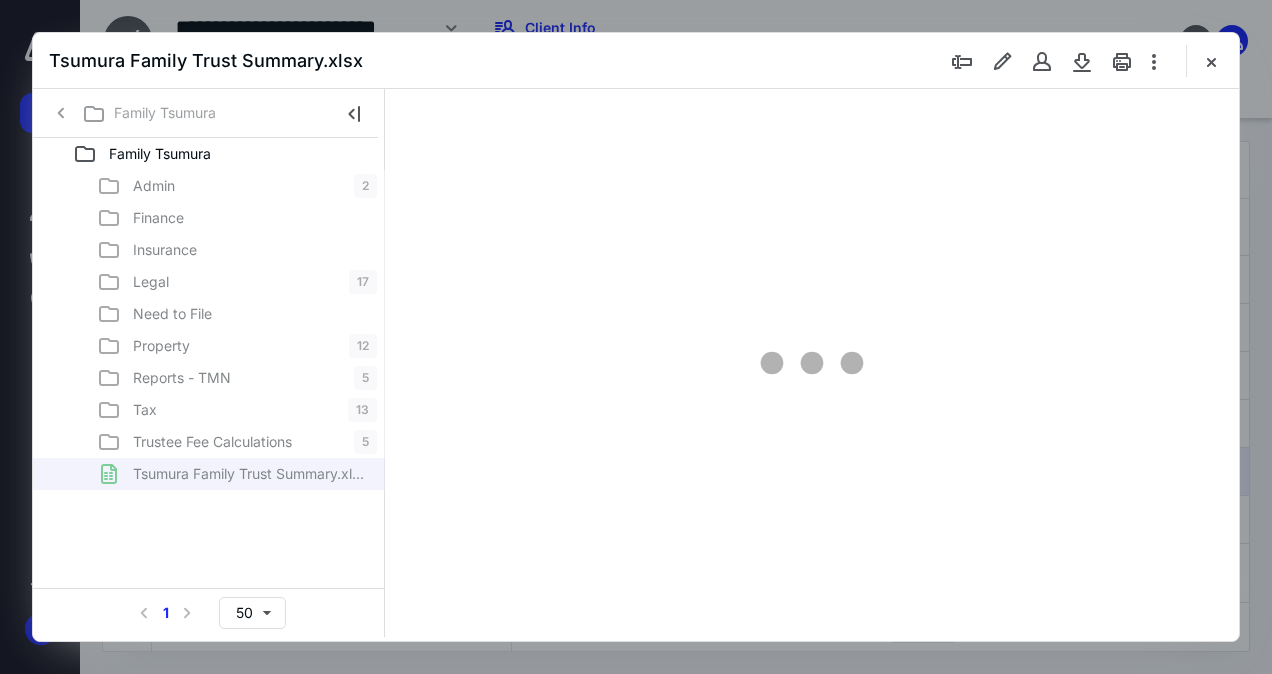 type on "62" 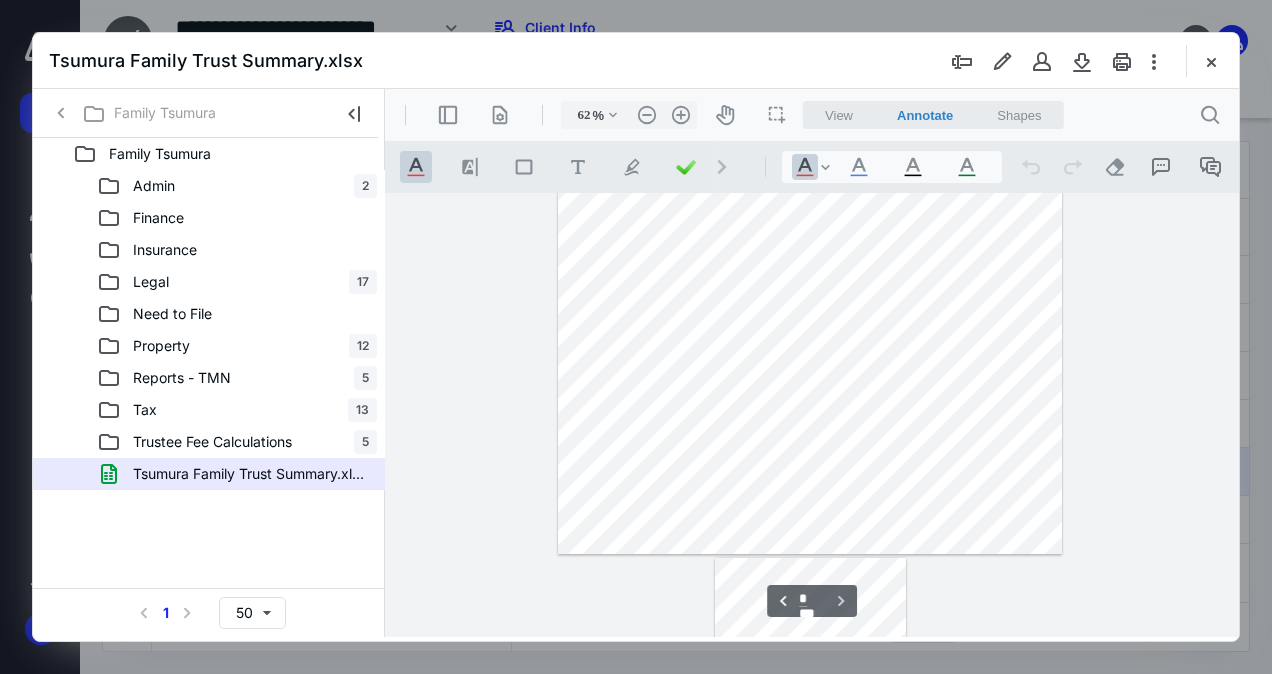 scroll, scrollTop: 835, scrollLeft: 0, axis: vertical 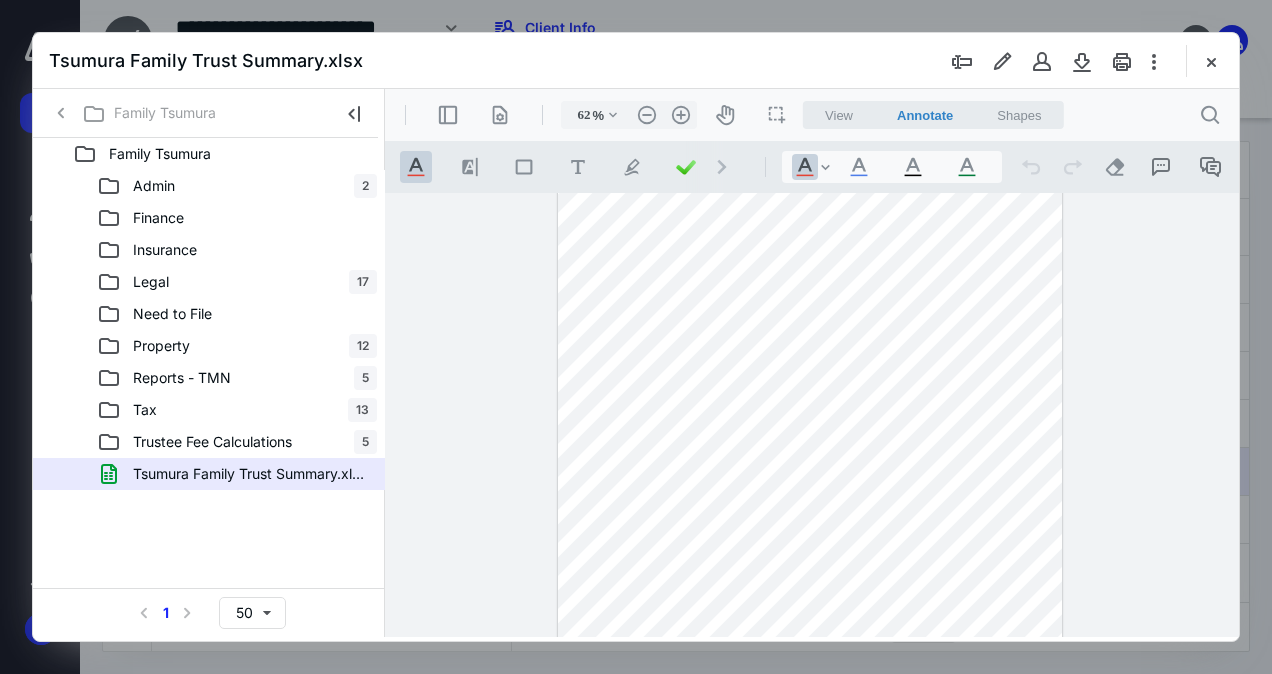 type on "*" 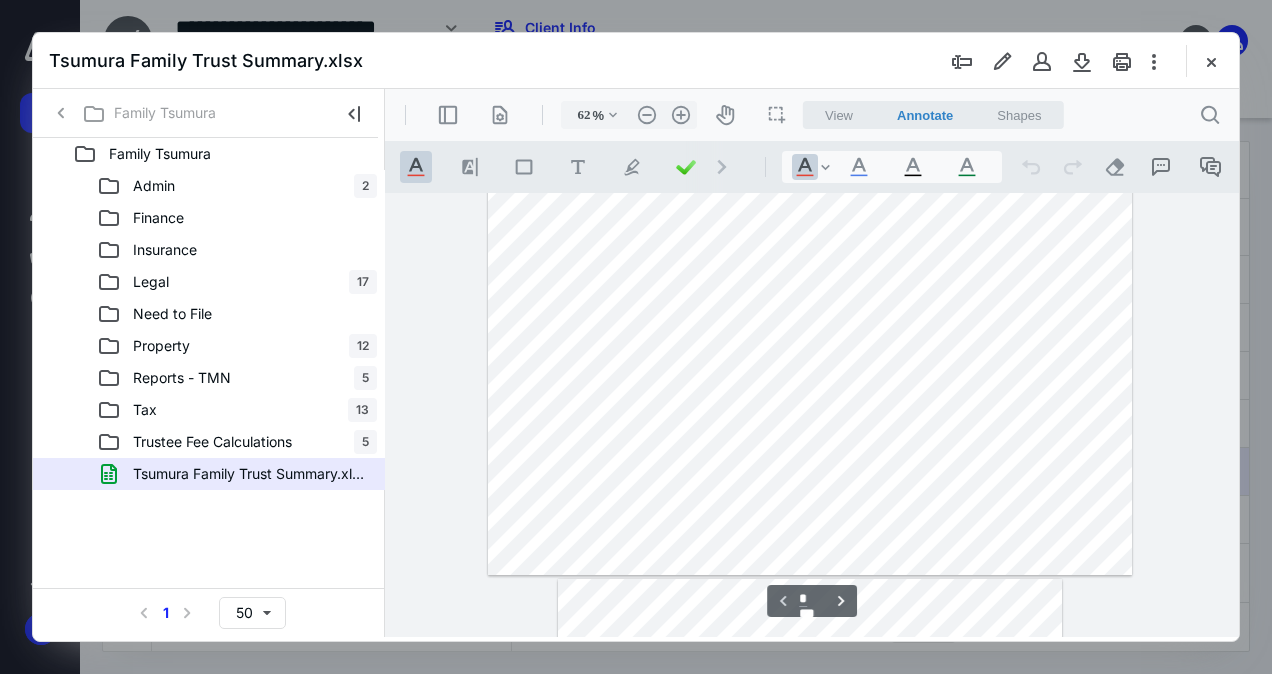 scroll, scrollTop: 0, scrollLeft: 0, axis: both 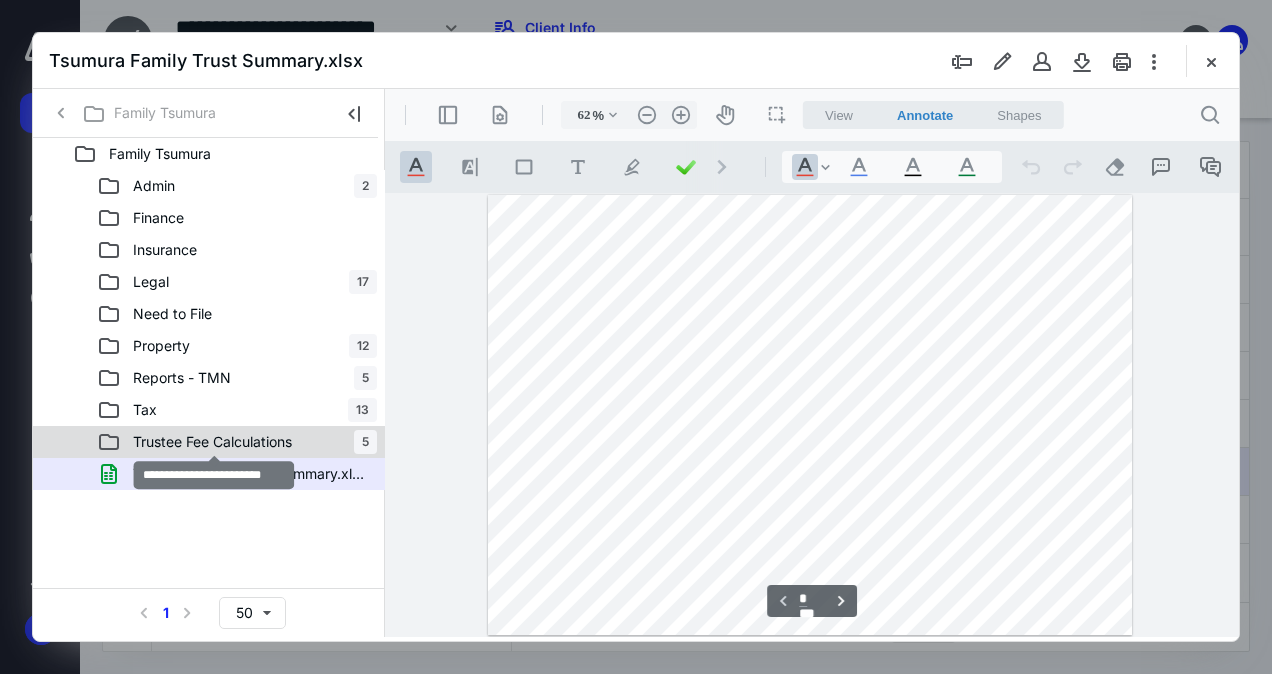 click on "Trustee Fee Calculations" at bounding box center (212, 442) 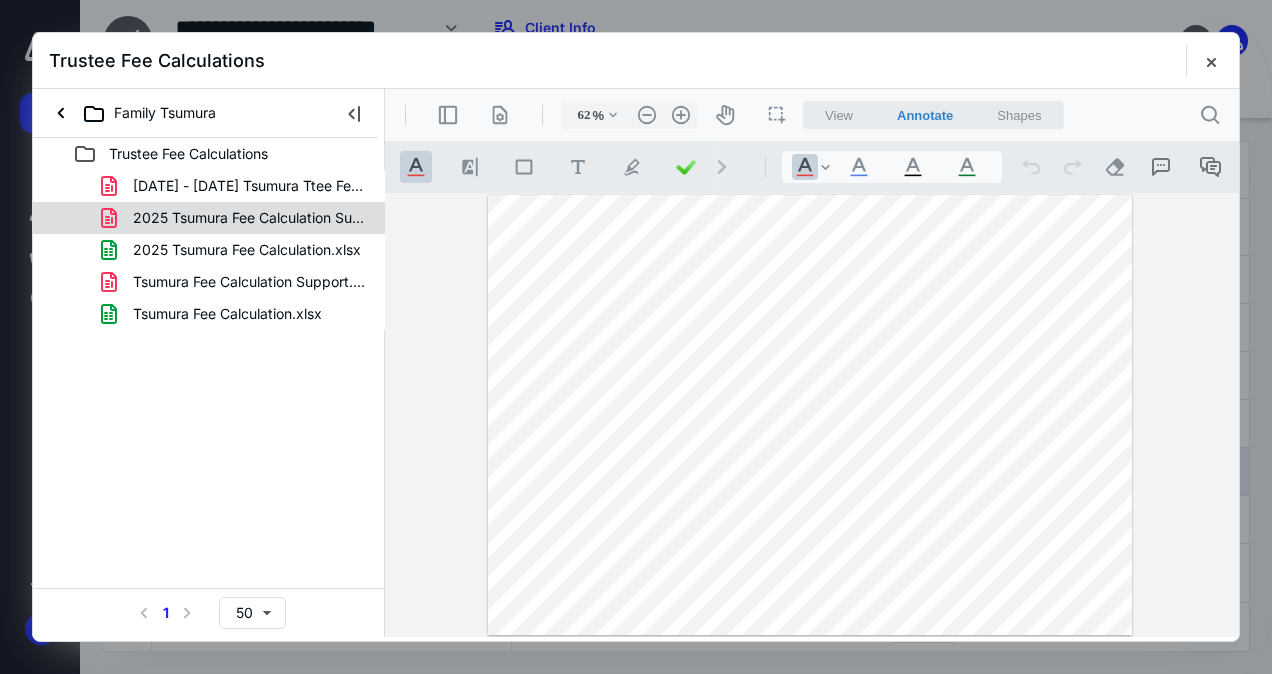 click on "2025 Tsumura Fee Calculation Support.pdf" at bounding box center [249, 218] 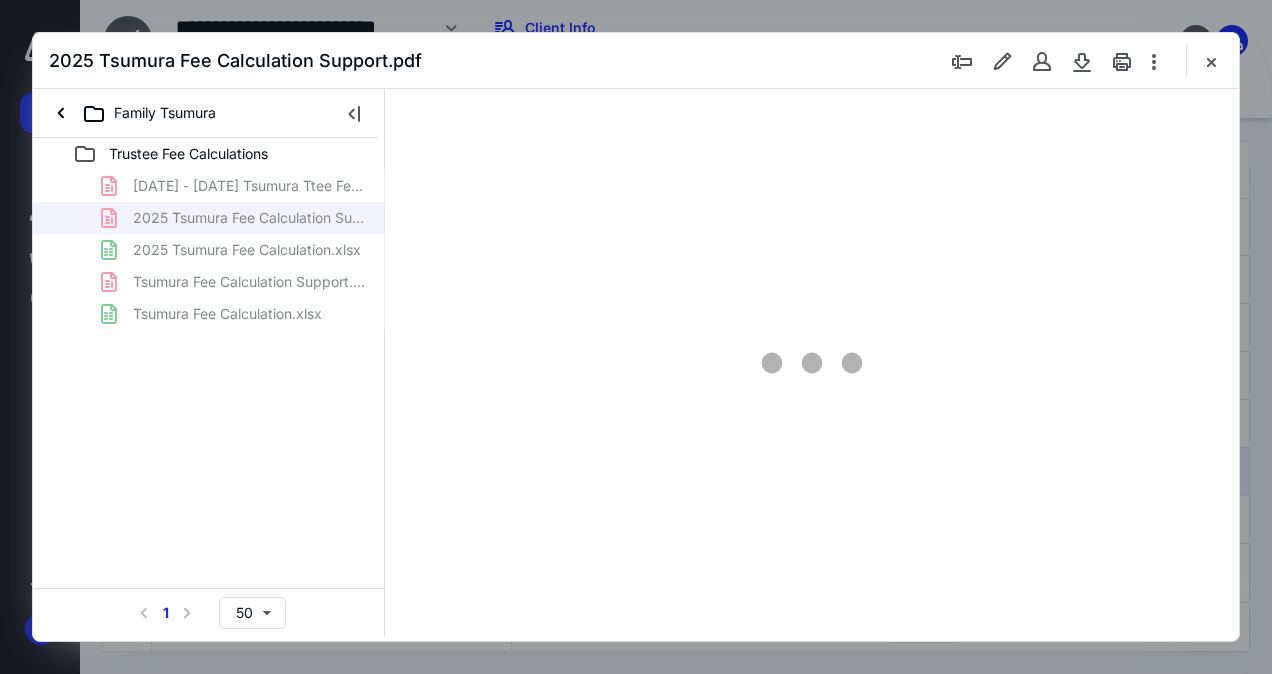 type on "56" 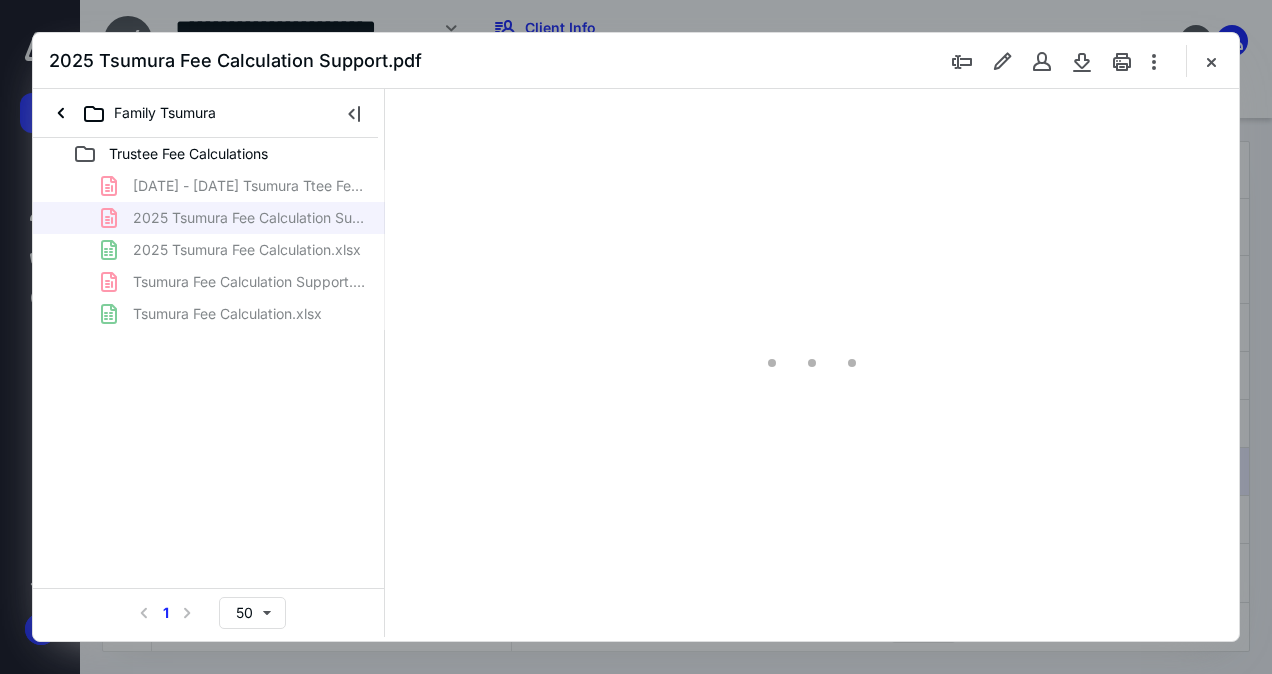 scroll, scrollTop: 106, scrollLeft: 0, axis: vertical 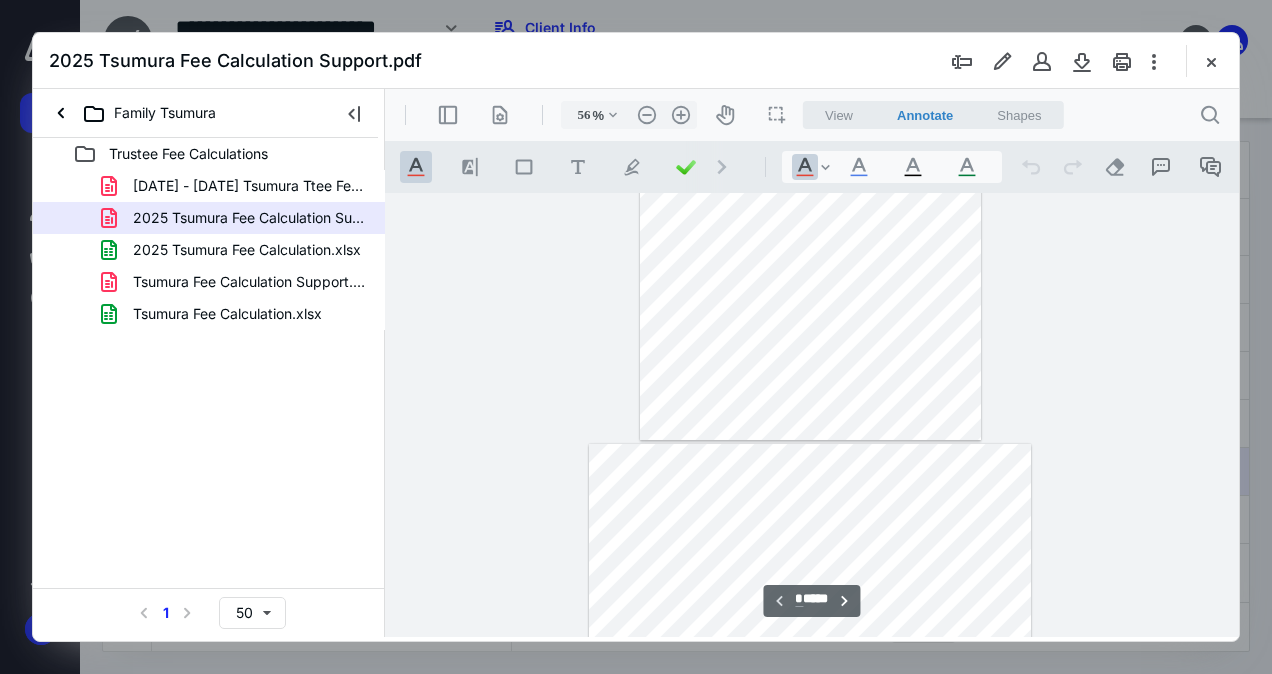 type on "*" 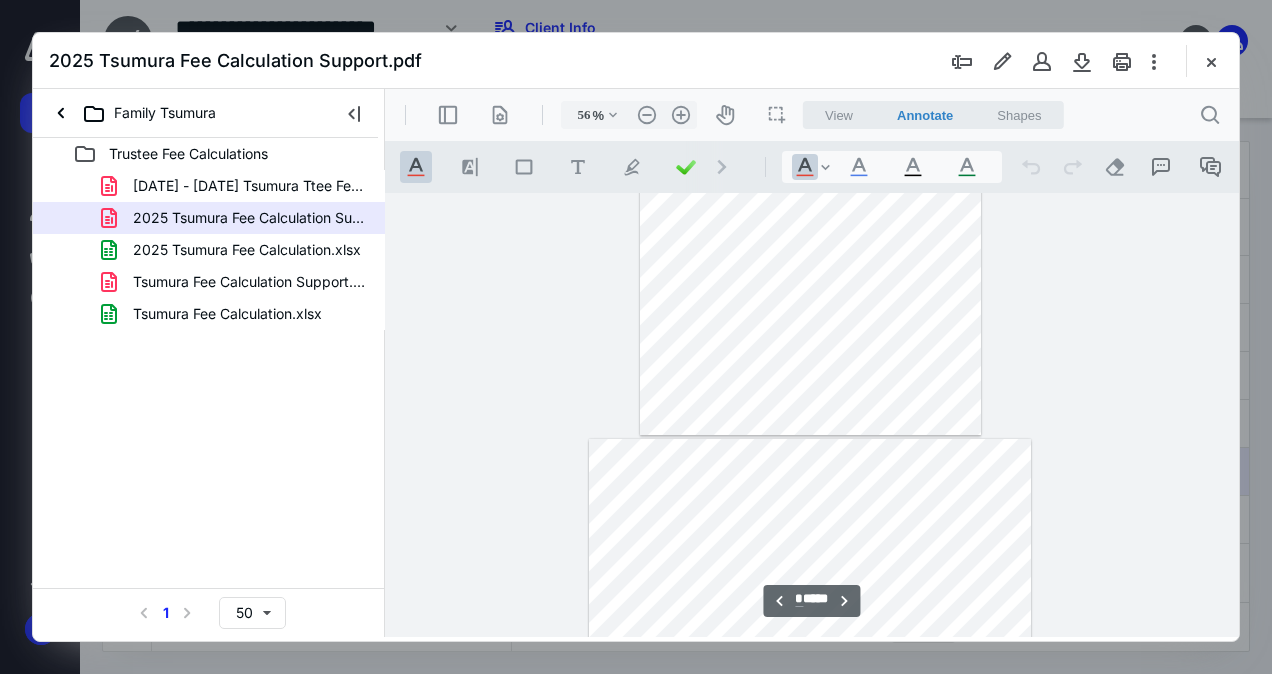 type on "86" 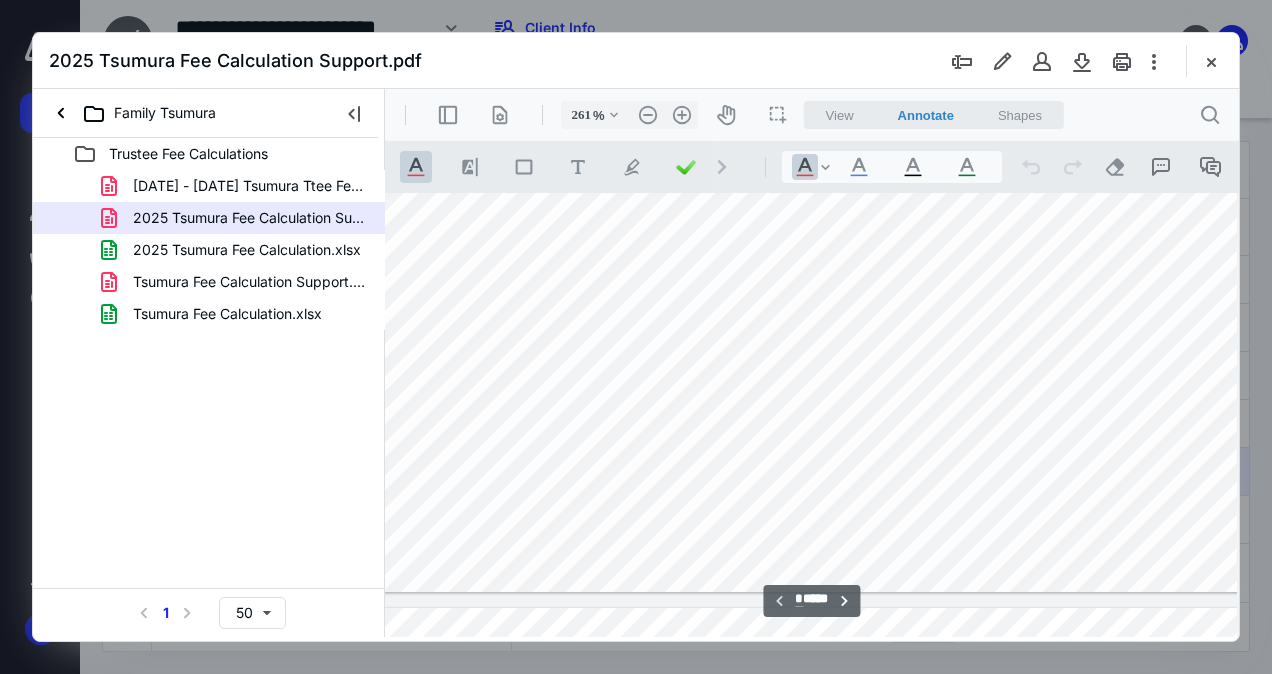 scroll, scrollTop: 1615, scrollLeft: 348, axis: both 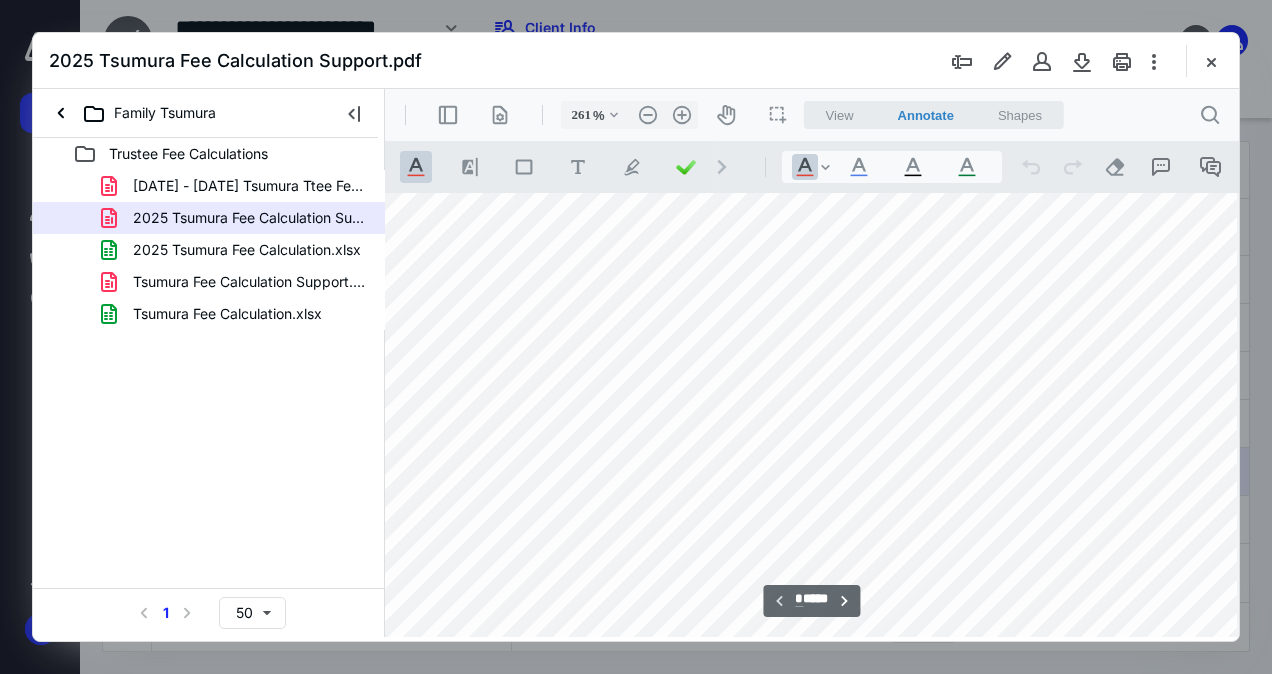 type on "54" 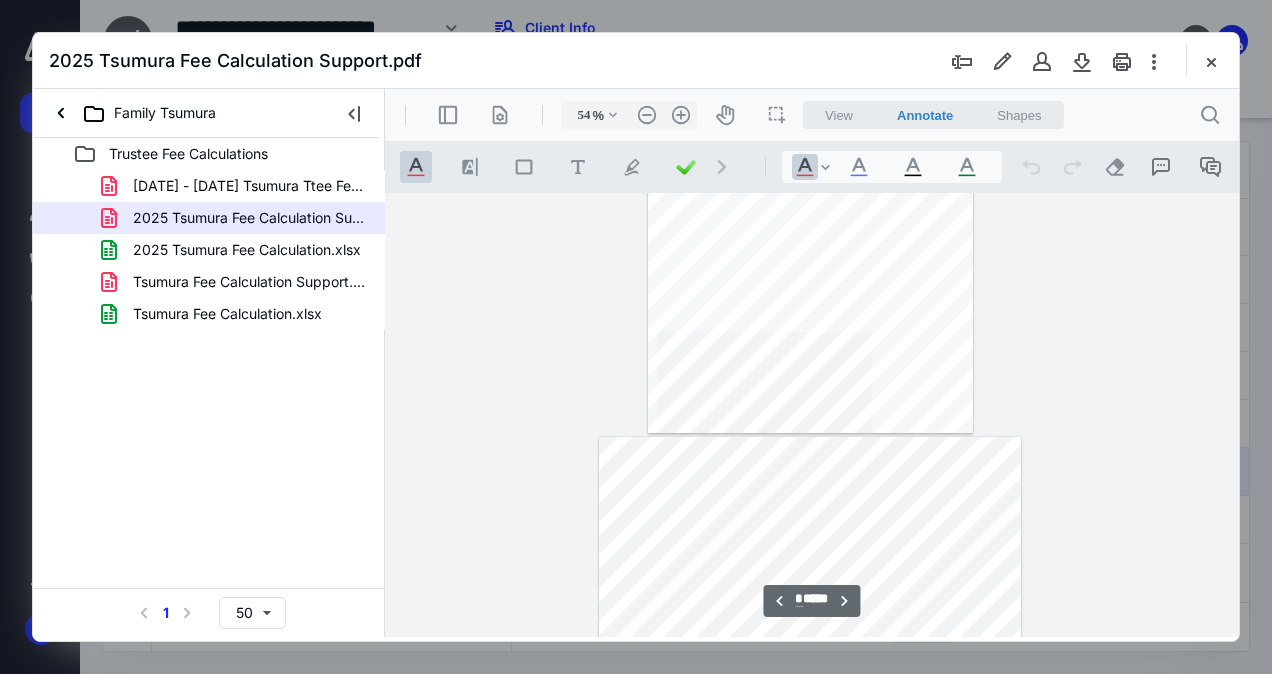 type on "69" 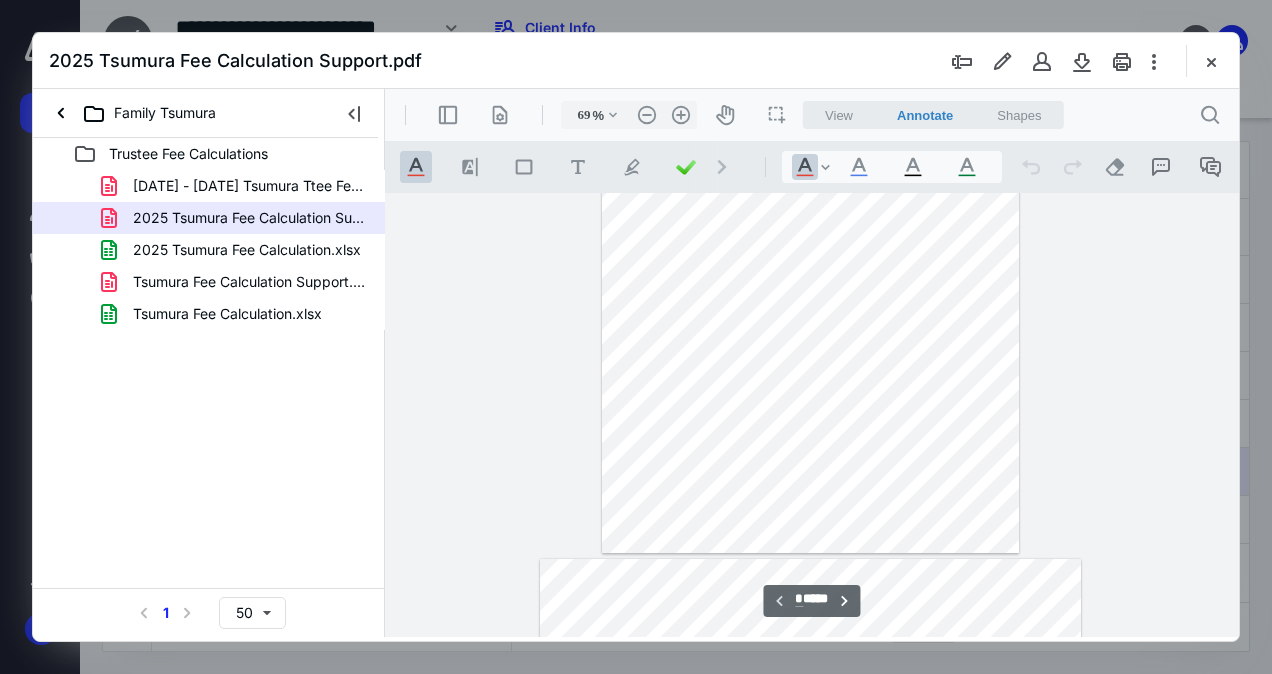 scroll, scrollTop: 287, scrollLeft: 0, axis: vertical 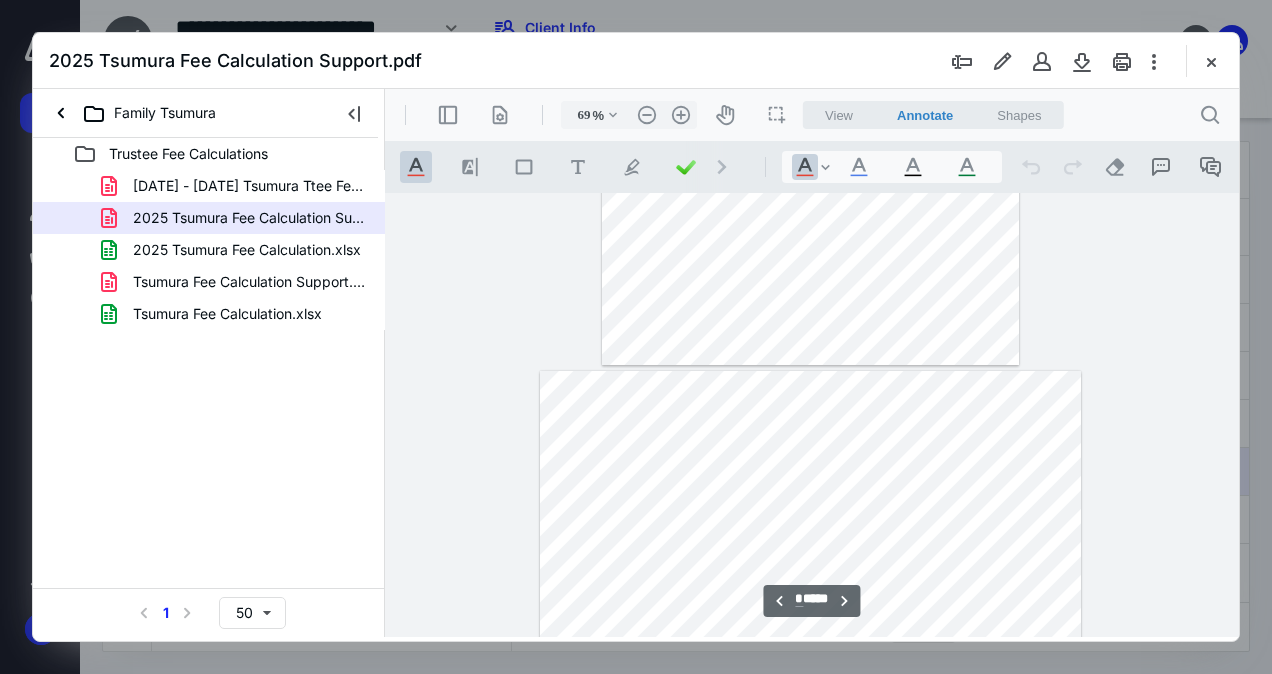 type on "*" 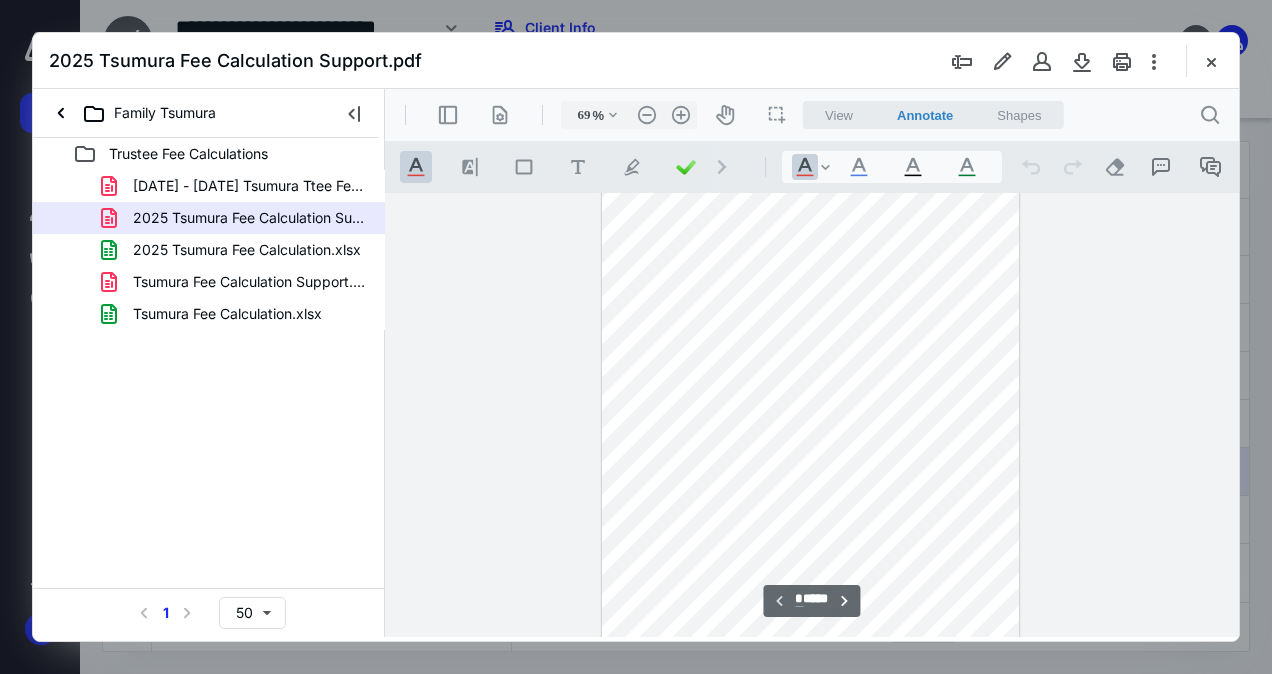 scroll, scrollTop: 0, scrollLeft: 0, axis: both 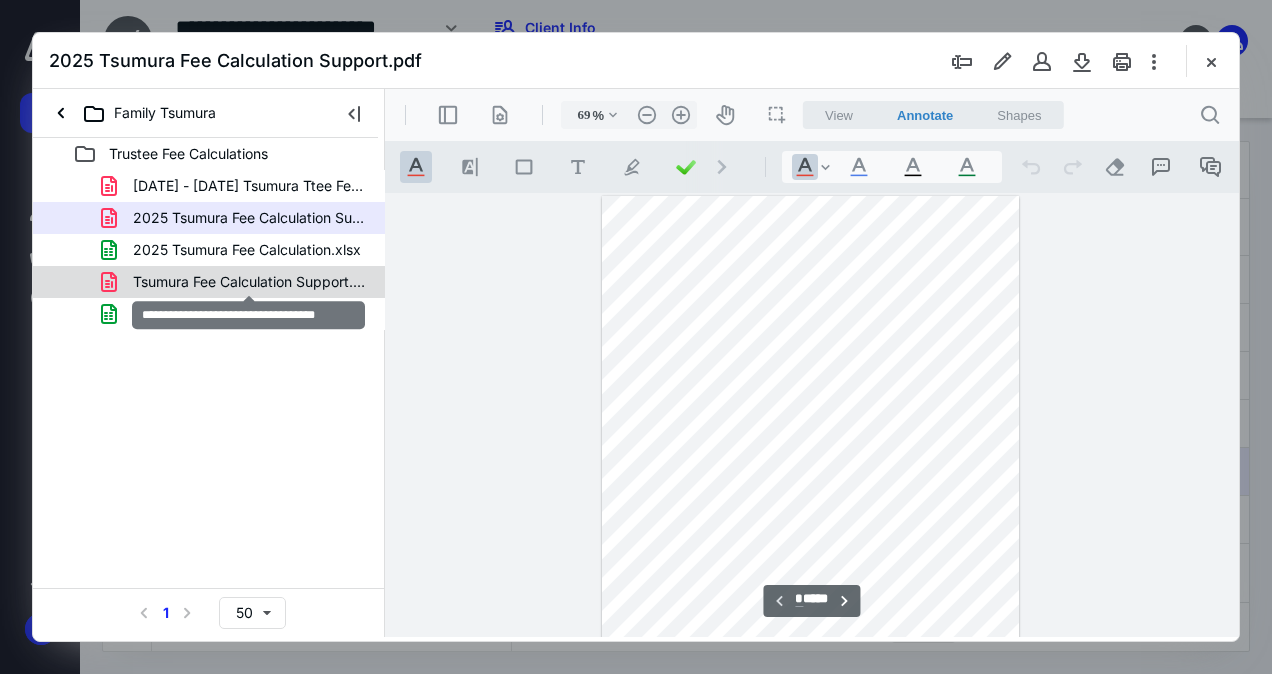 click on "Tsumura Fee Calculation Support.pdf" at bounding box center (249, 282) 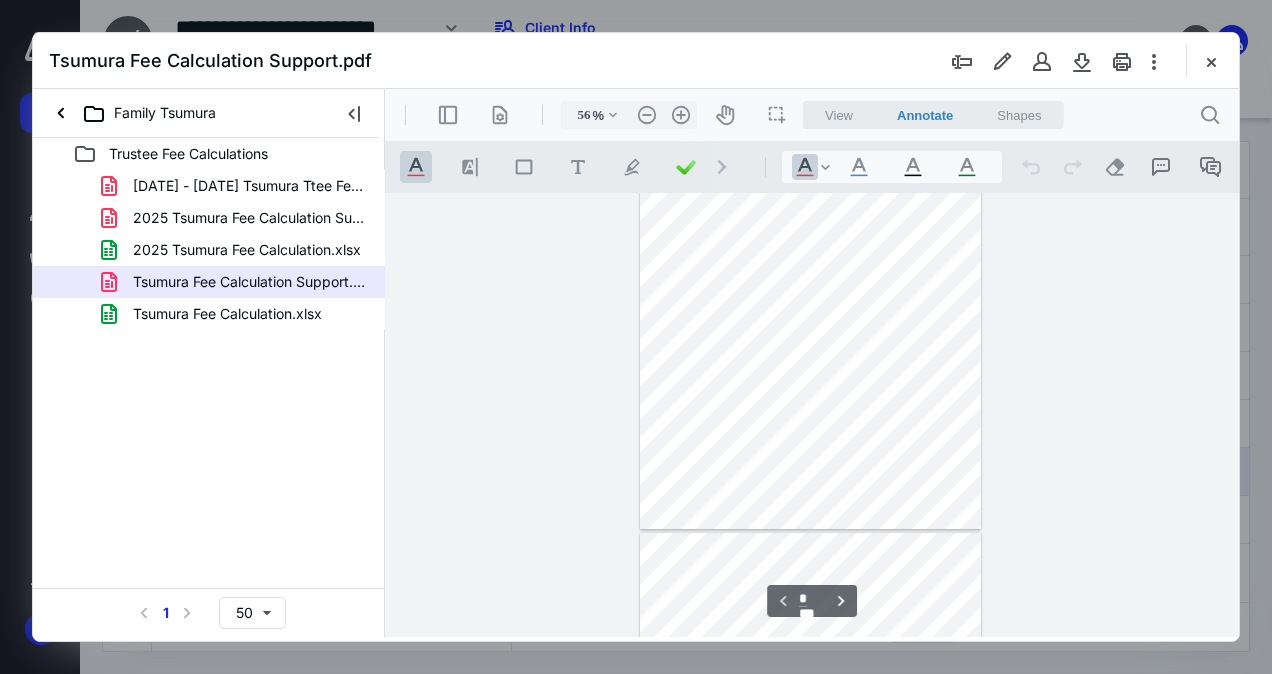 click on "**********" at bounding box center [811, 531] 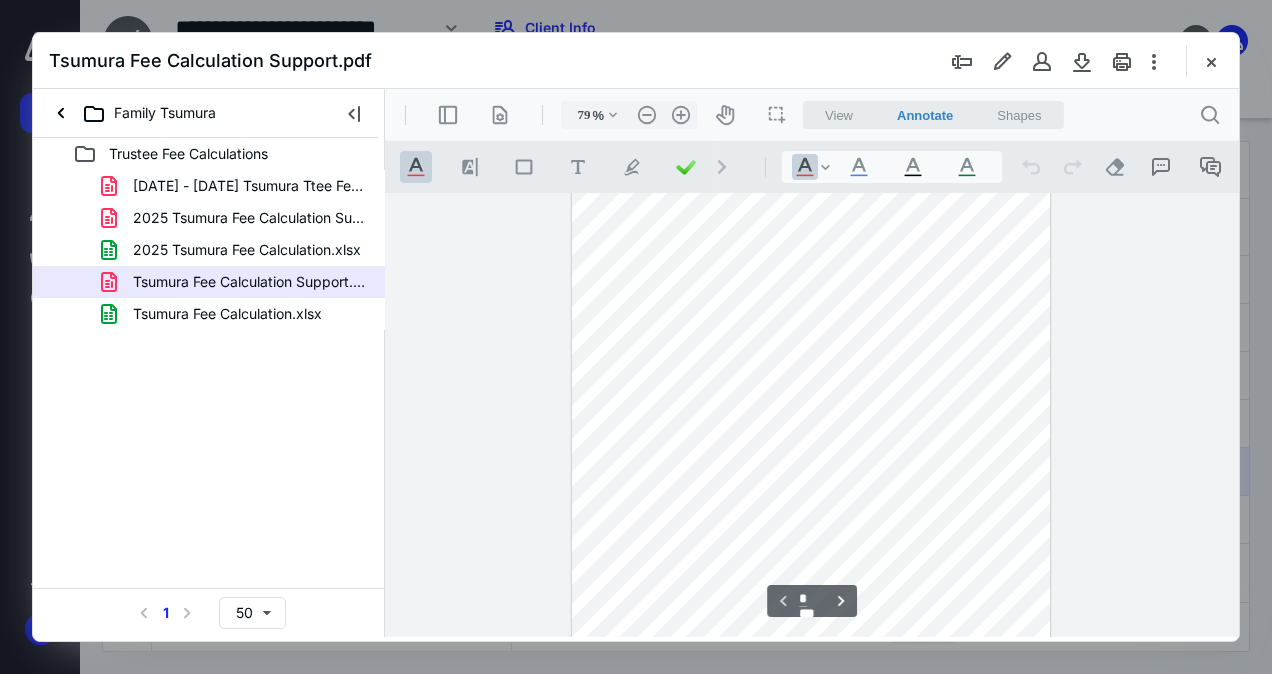 type on "86" 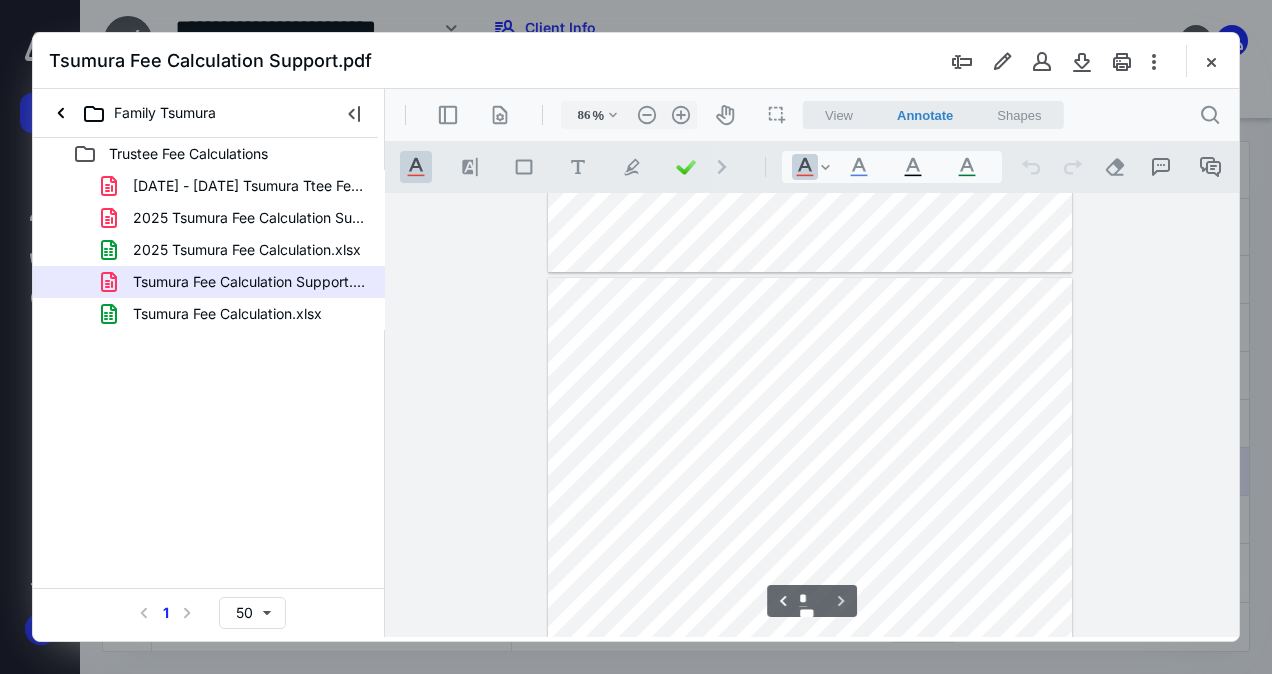 scroll, scrollTop: 919, scrollLeft: 0, axis: vertical 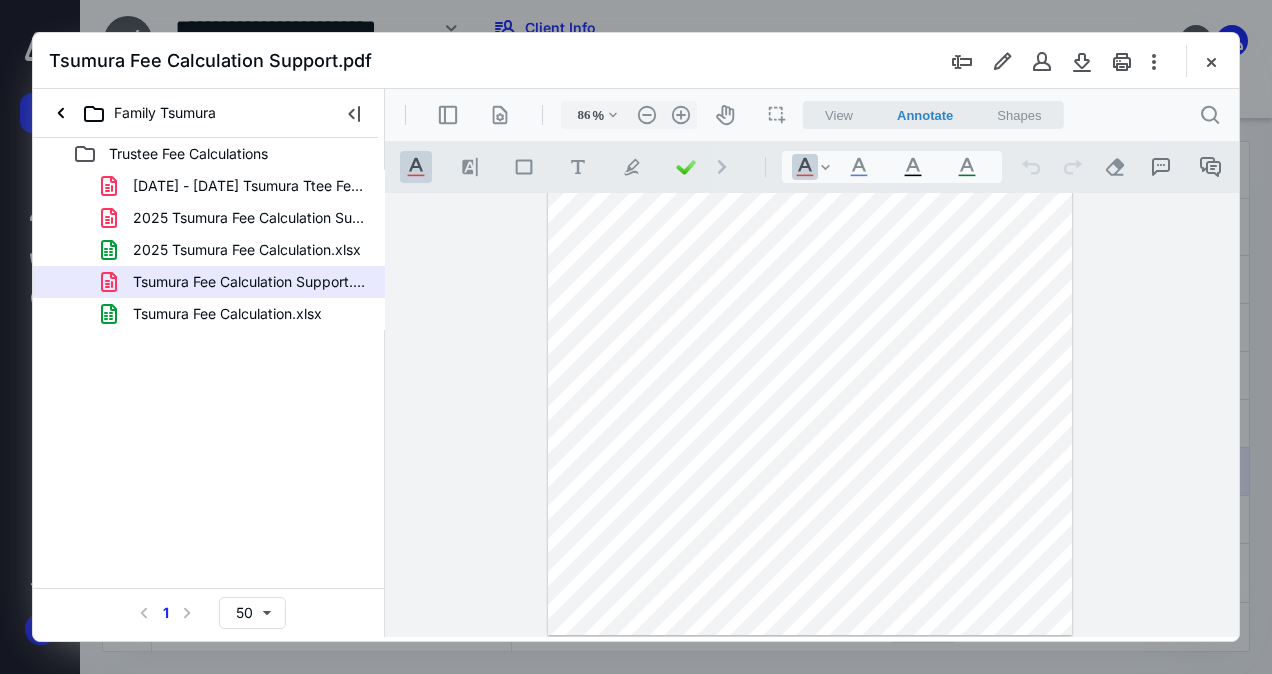 click at bounding box center [810, 297] 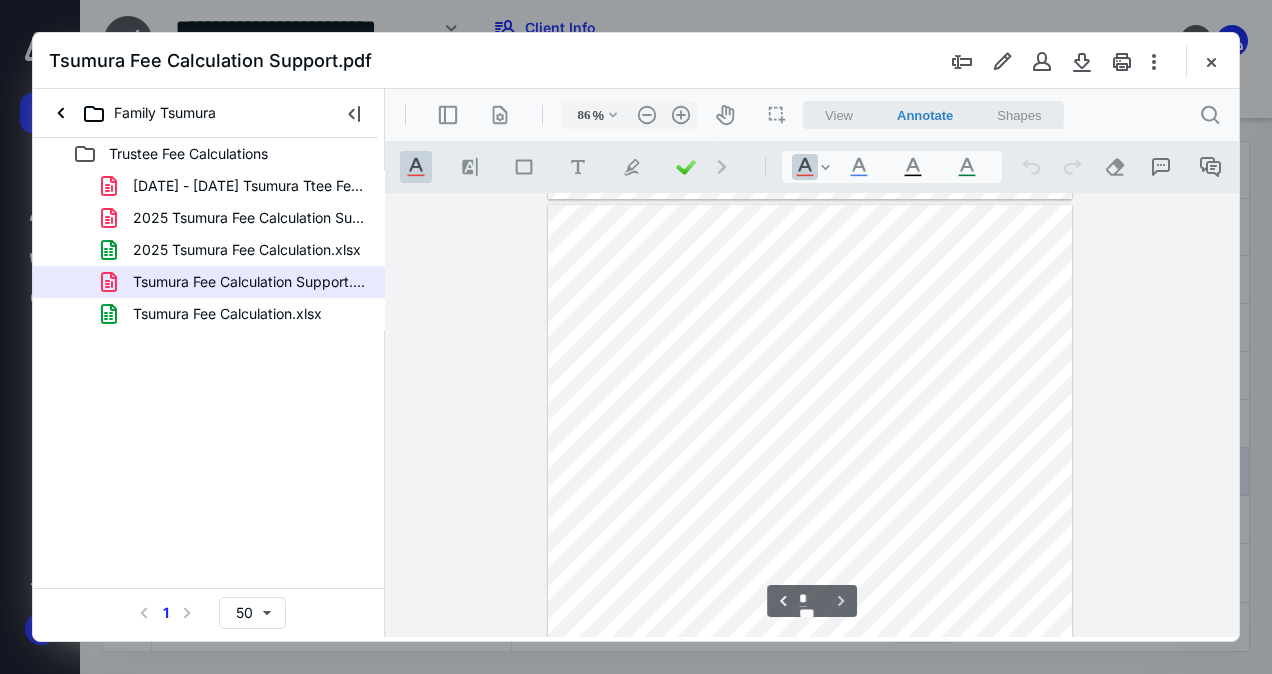 type on "*" 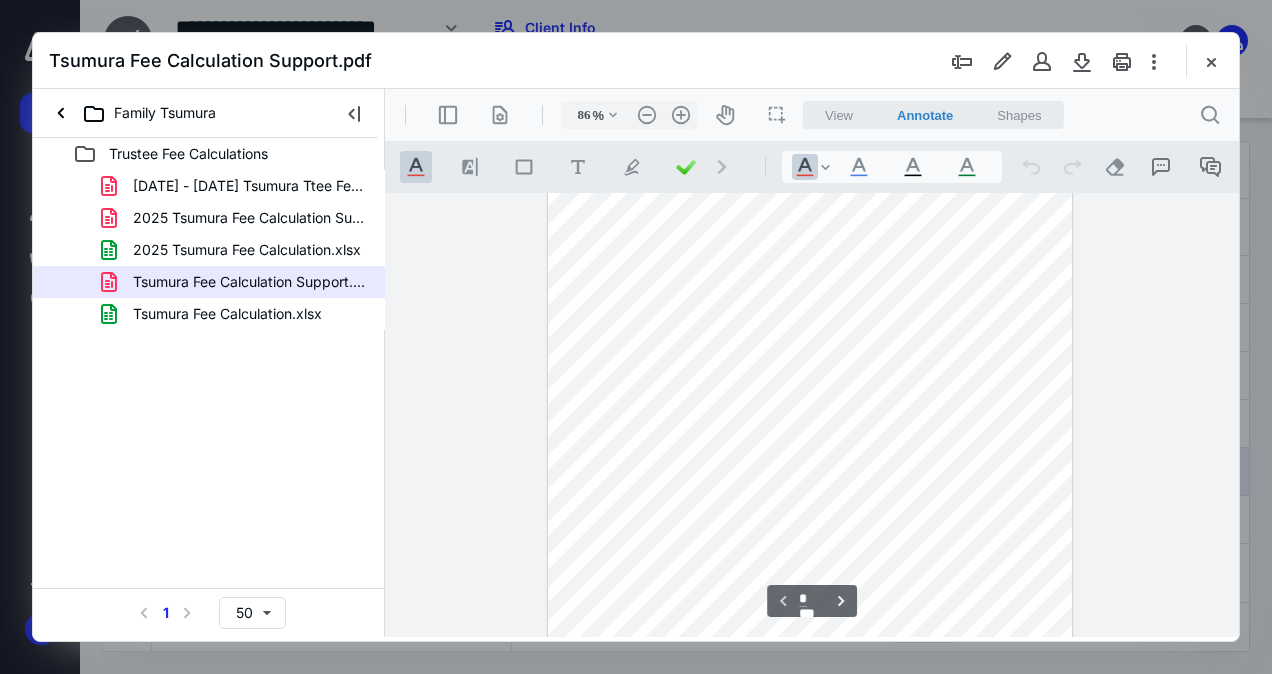 scroll, scrollTop: 0, scrollLeft: 0, axis: both 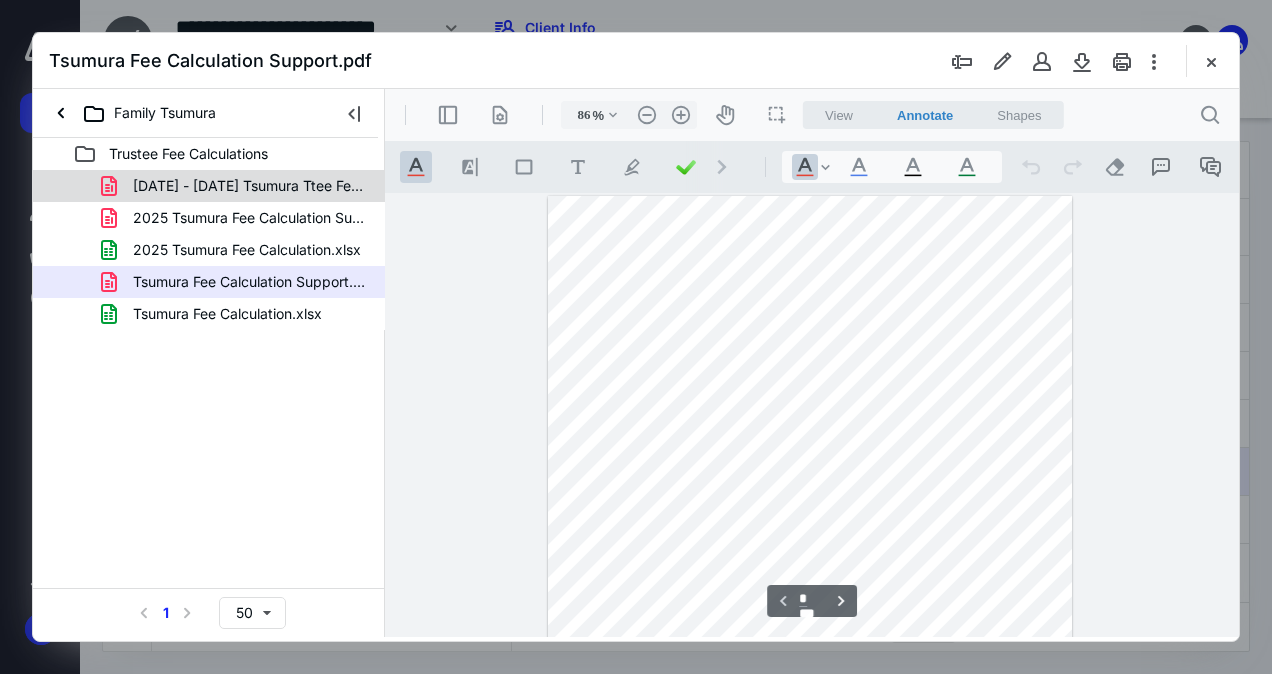 click on "[DATE] - [DATE] Tsumura Ttee Fee Calculation APPROVED.pdf" at bounding box center [237, 186] 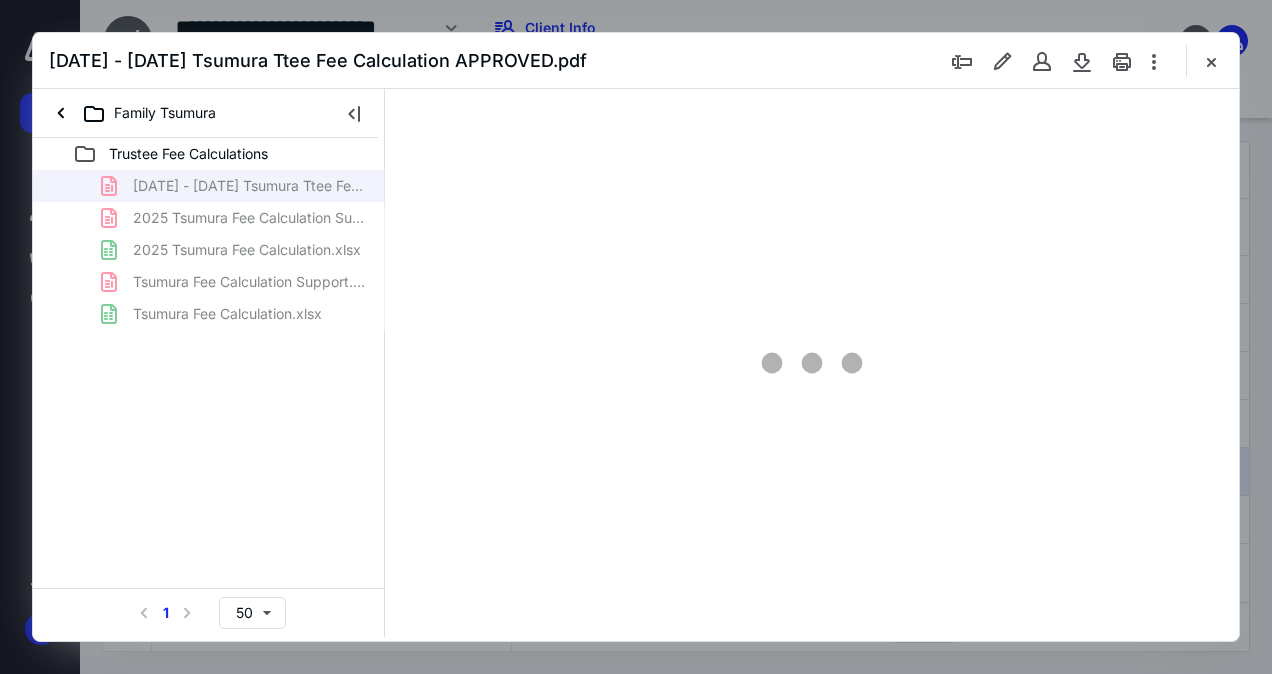 scroll, scrollTop: 106, scrollLeft: 0, axis: vertical 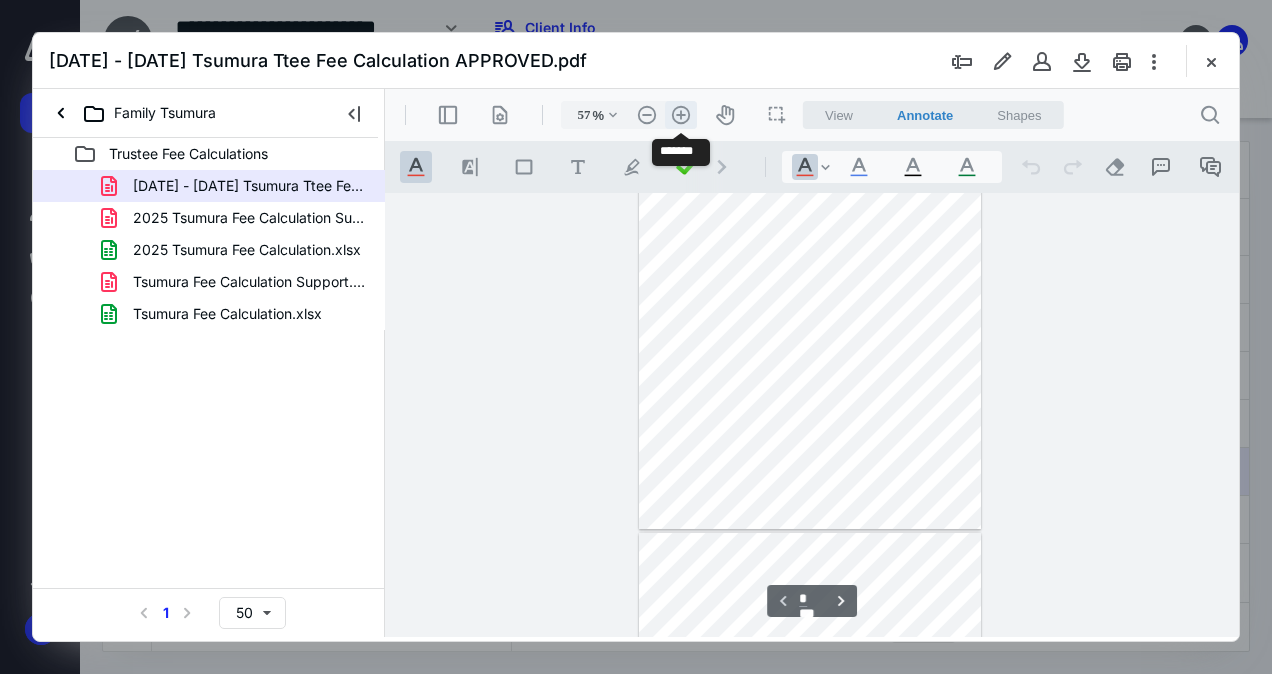 click on ".cls-1{fill:#abb0c4;} icon - header - zoom - in - line" at bounding box center (681, 115) 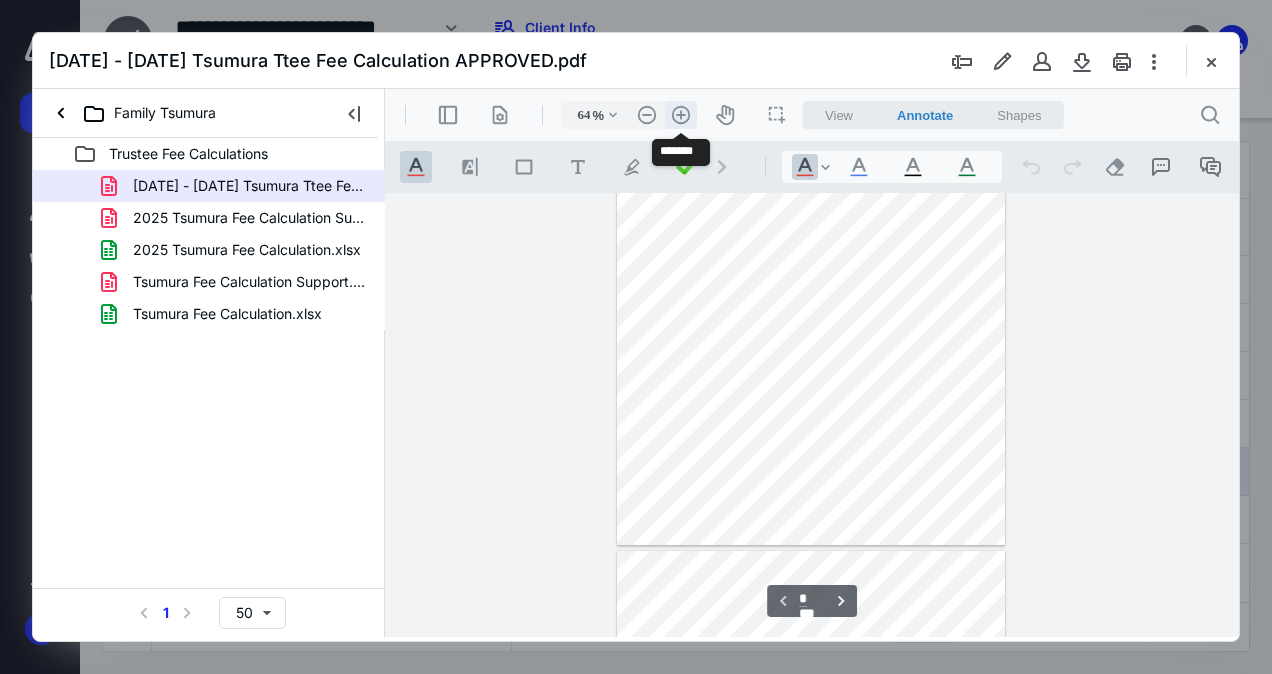 click on ".cls-1{fill:#abb0c4;} icon - header - zoom - in - line" at bounding box center [681, 115] 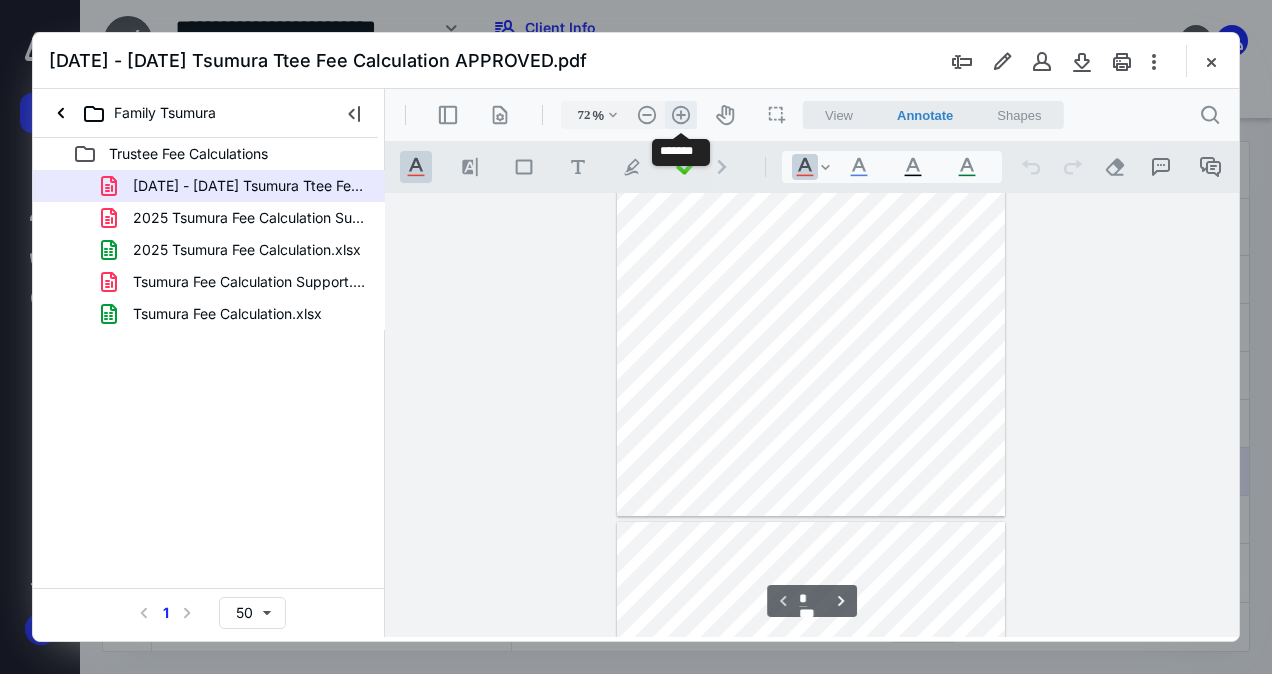 click on ".cls-1{fill:#abb0c4;} icon - header - zoom - in - line" at bounding box center (681, 115) 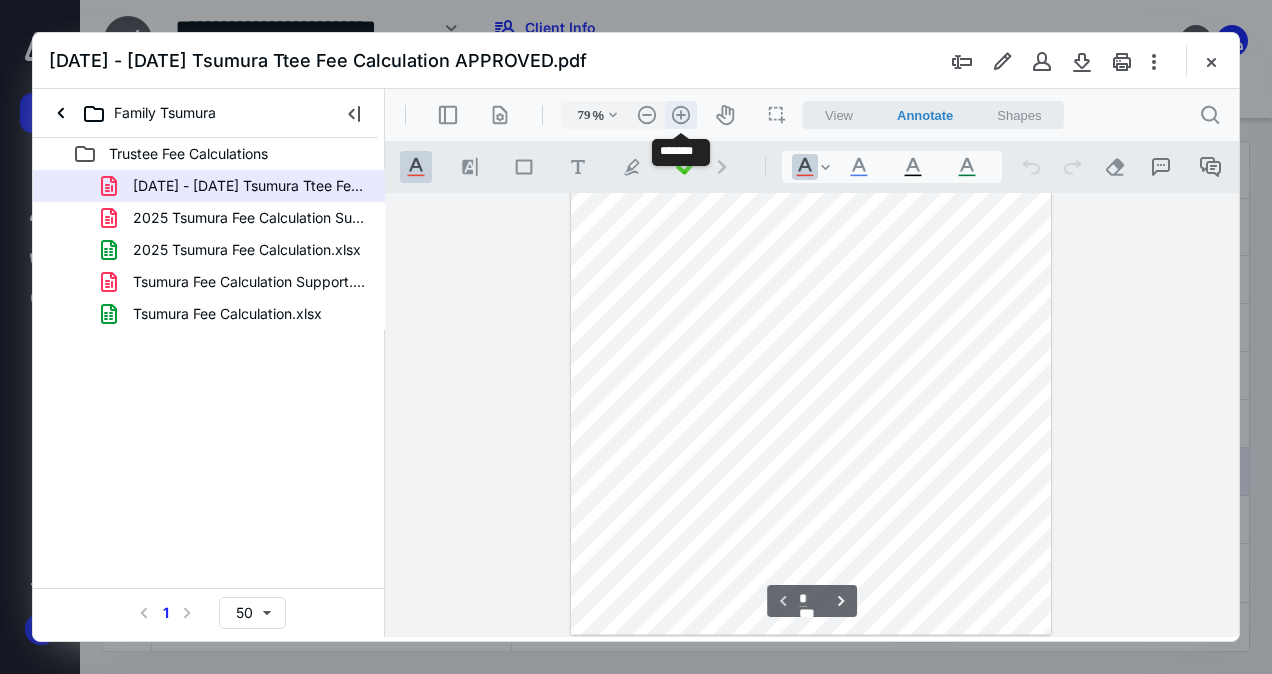 scroll, scrollTop: 216, scrollLeft: 0, axis: vertical 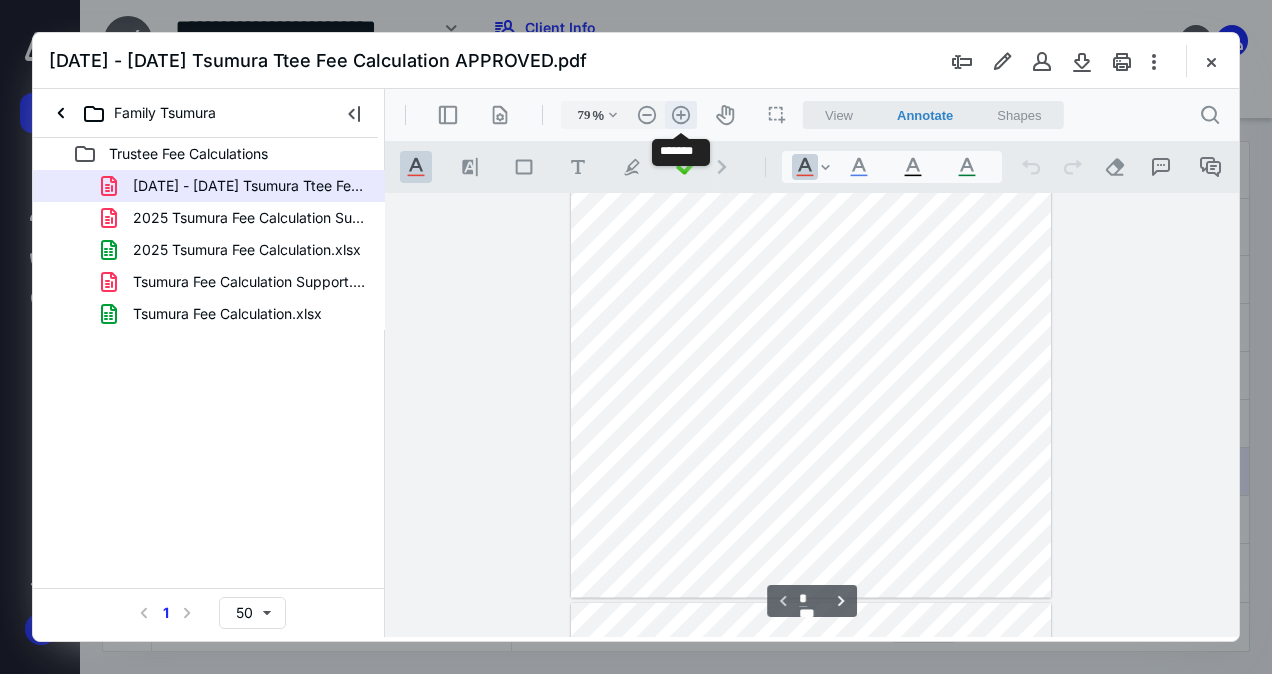 click on ".cls-1{fill:#abb0c4;} icon - header - zoom - in - line" at bounding box center [681, 115] 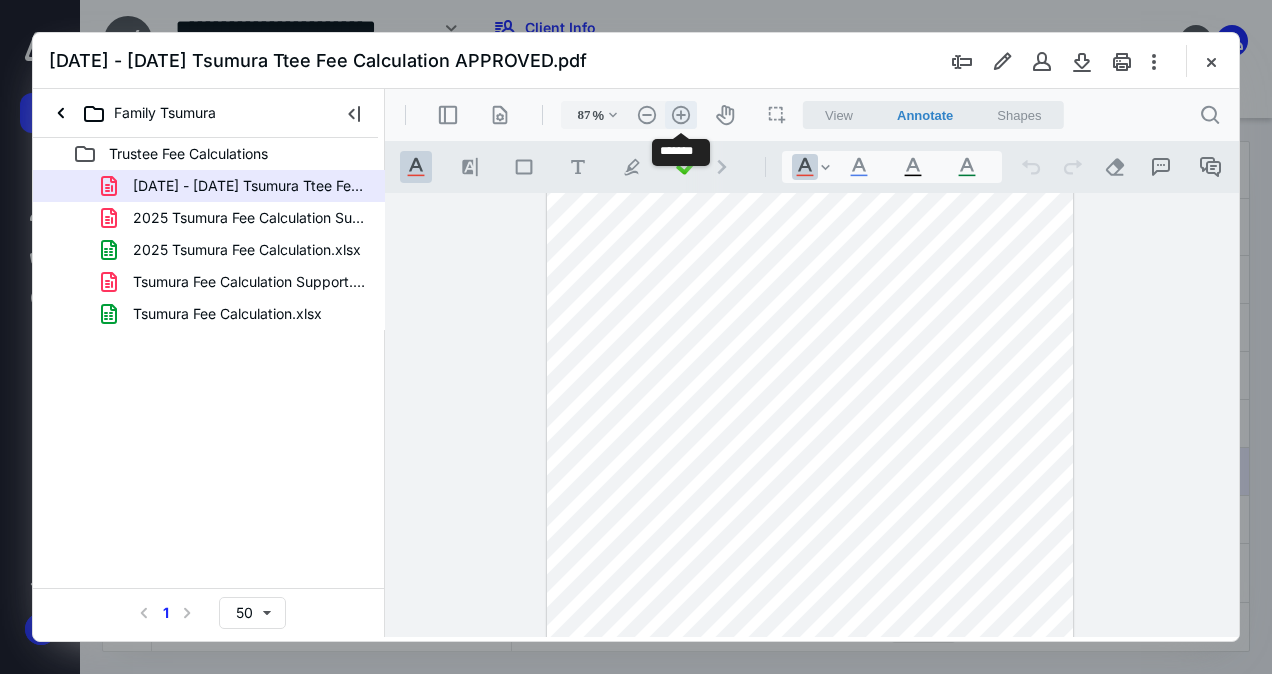 click on ".cls-1{fill:#abb0c4;} icon - header - zoom - in - line" at bounding box center (681, 115) 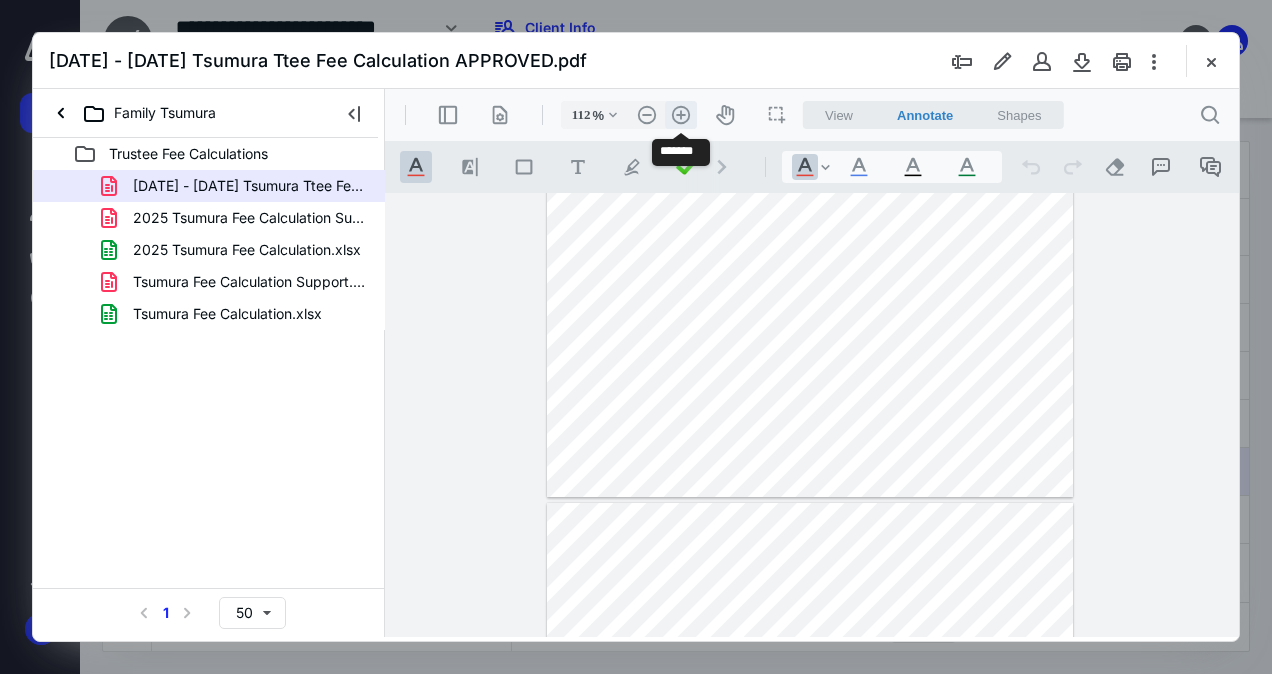 click on ".cls-1{fill:#abb0c4;} icon - header - zoom - in - line" at bounding box center (681, 115) 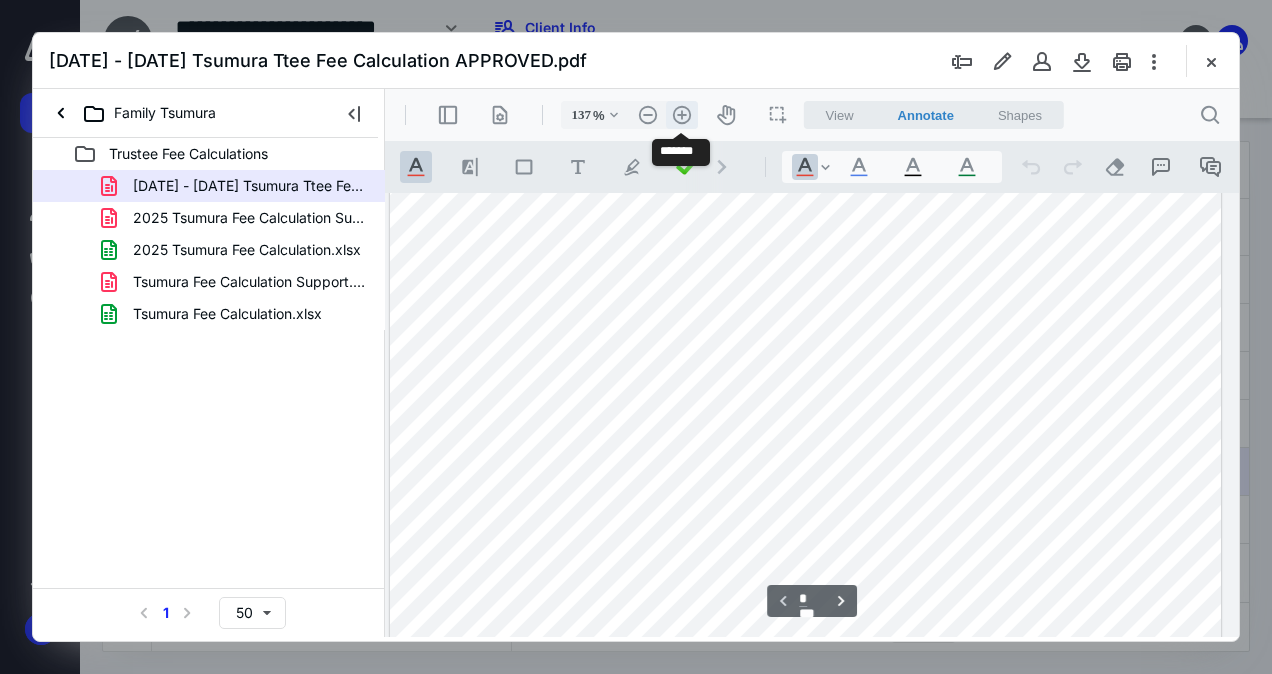click on ".cls-1{fill:#abb0c4;} icon - header - zoom - in - line" at bounding box center (682, 115) 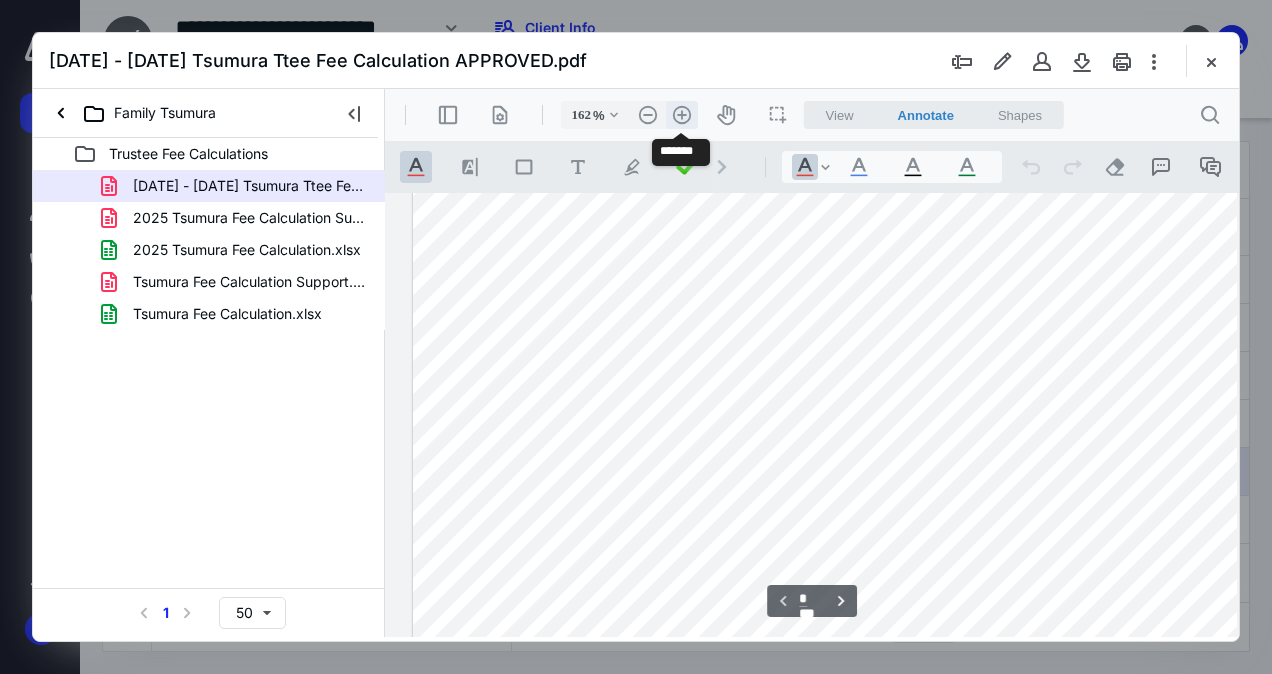 scroll, scrollTop: 620, scrollLeft: 222, axis: both 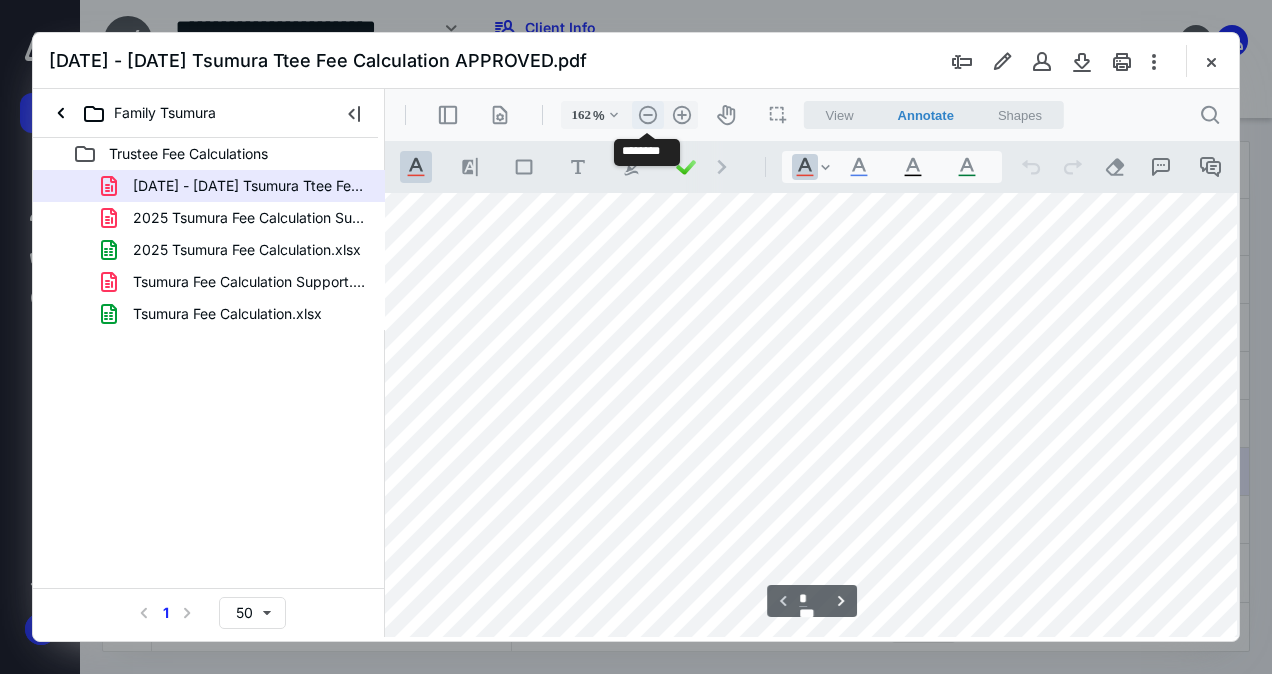 click on ".cls-1{fill:#abb0c4;} icon - header - zoom - out - line" at bounding box center [648, 115] 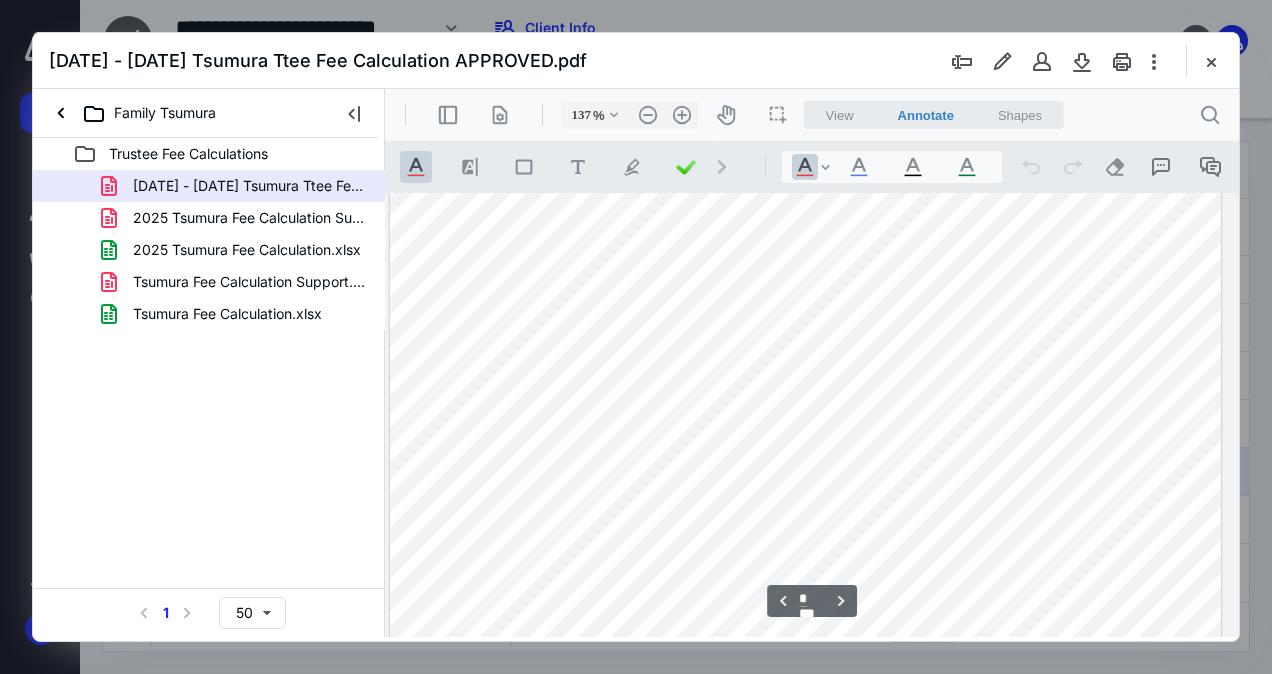 scroll, scrollTop: 1326, scrollLeft: 121, axis: both 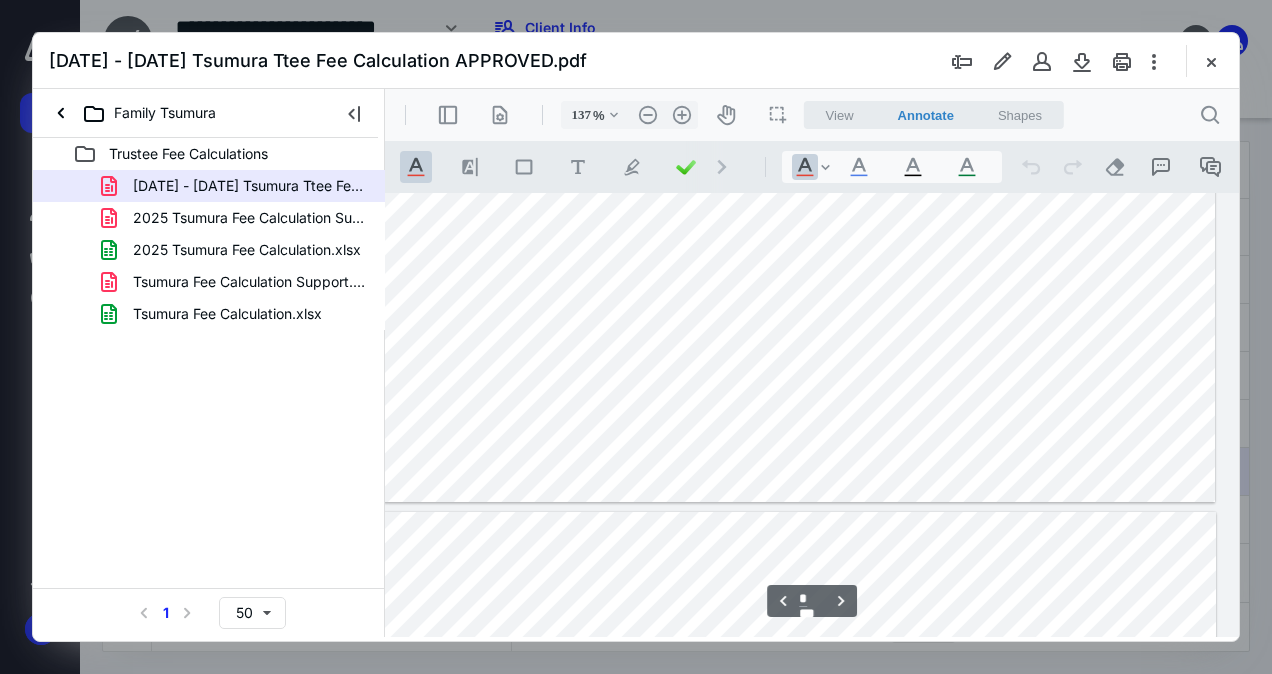 type on "*" 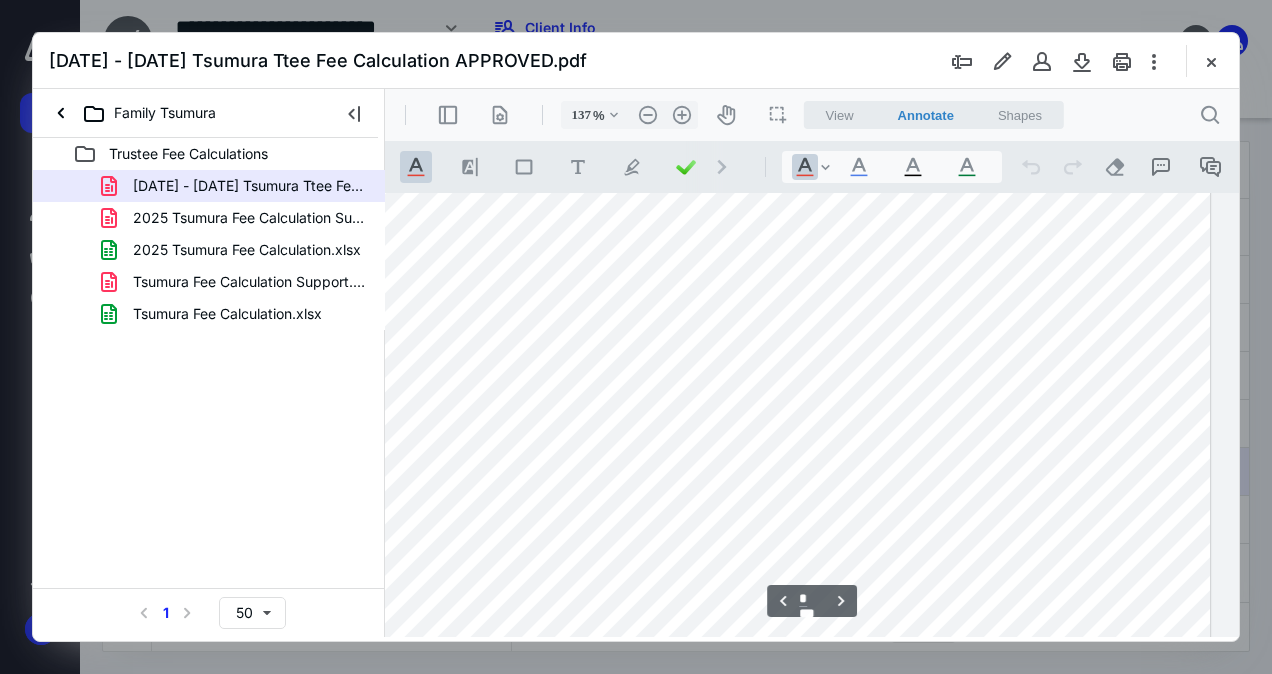 type on "112" 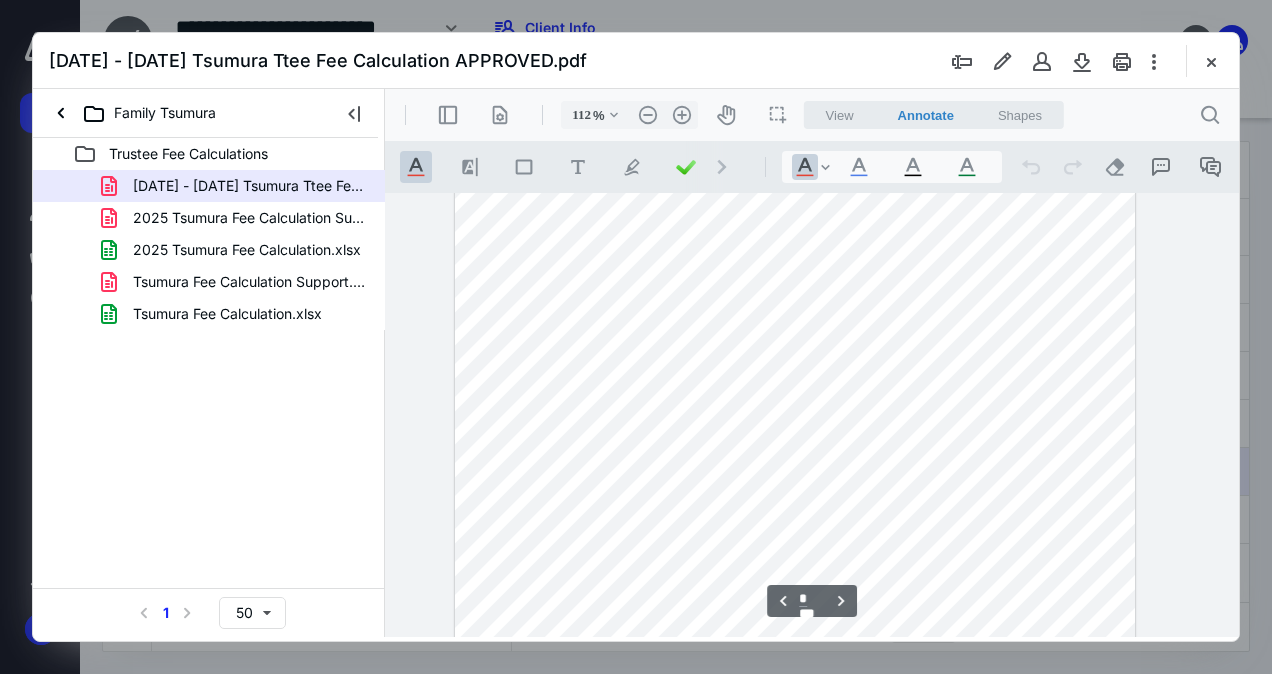scroll, scrollTop: 2725, scrollLeft: 38, axis: both 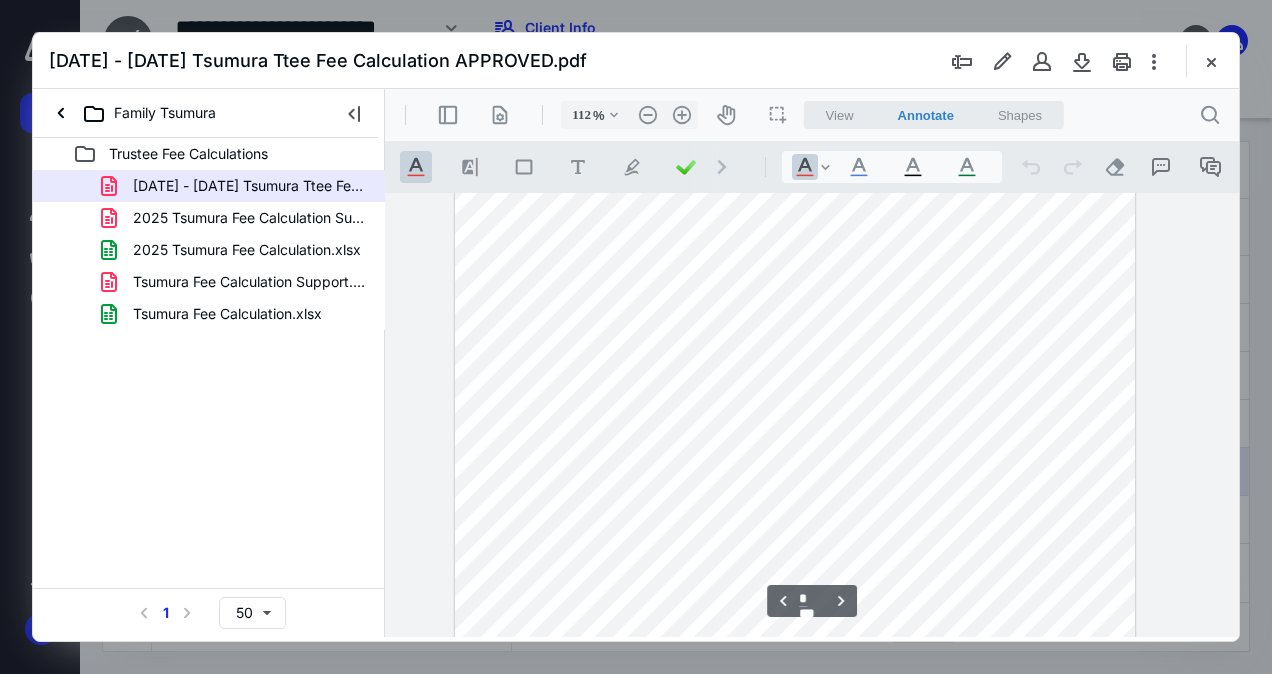 click at bounding box center (795, 553) 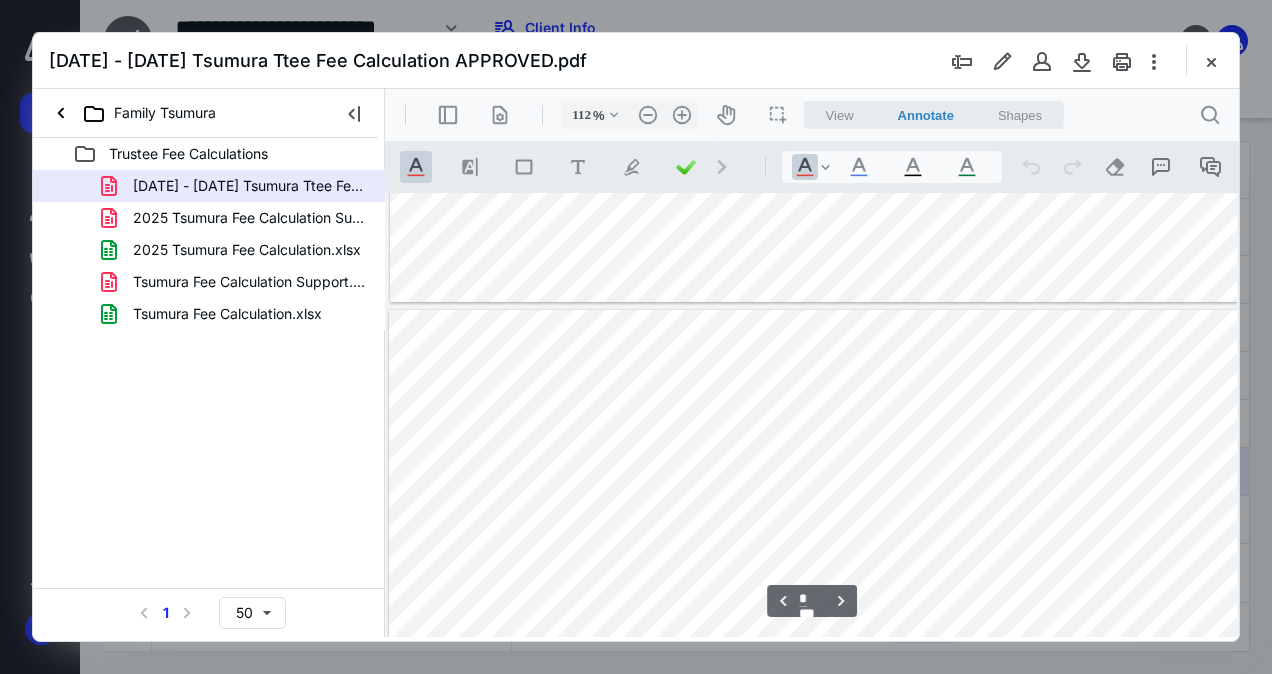 scroll, scrollTop: 4785, scrollLeft: 1, axis: both 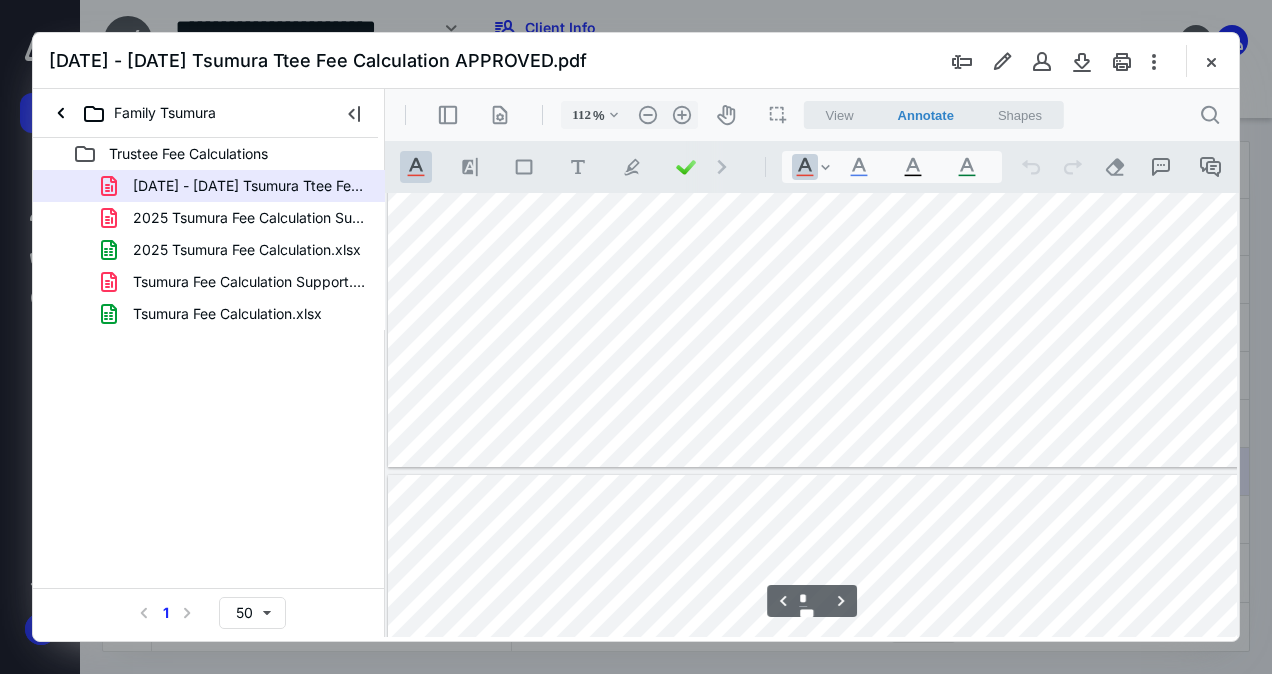 type on "*" 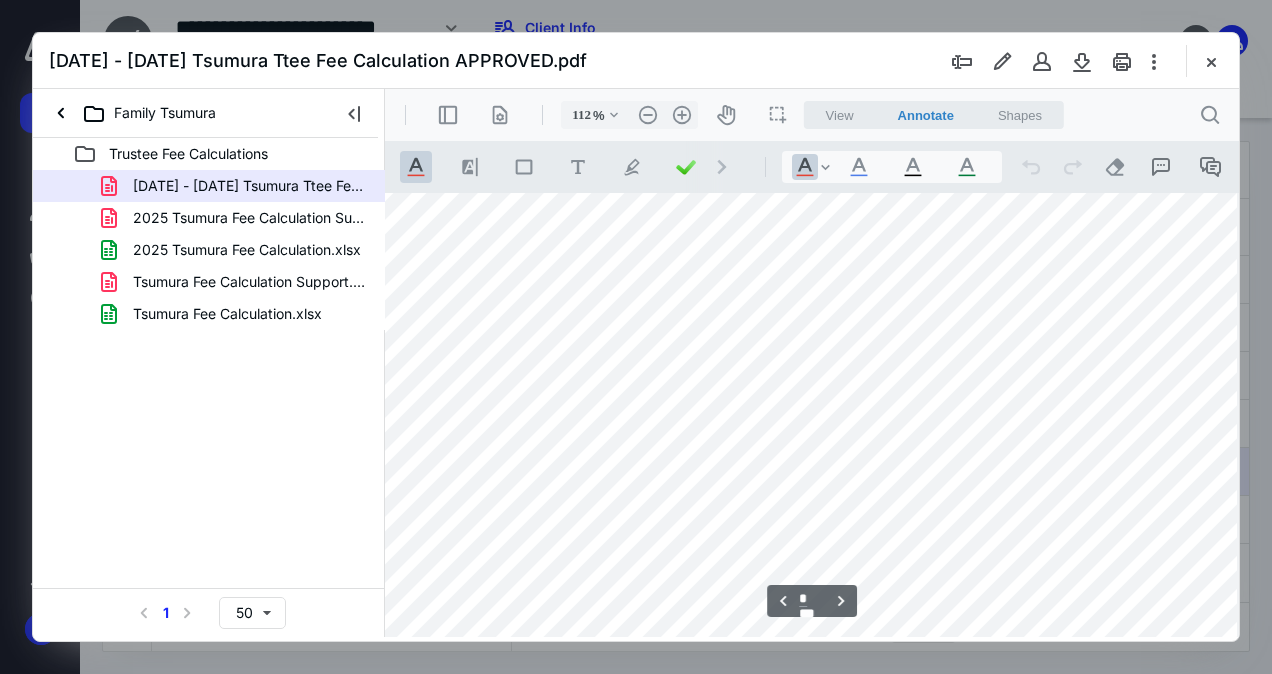 scroll, scrollTop: 5730, scrollLeft: 20, axis: both 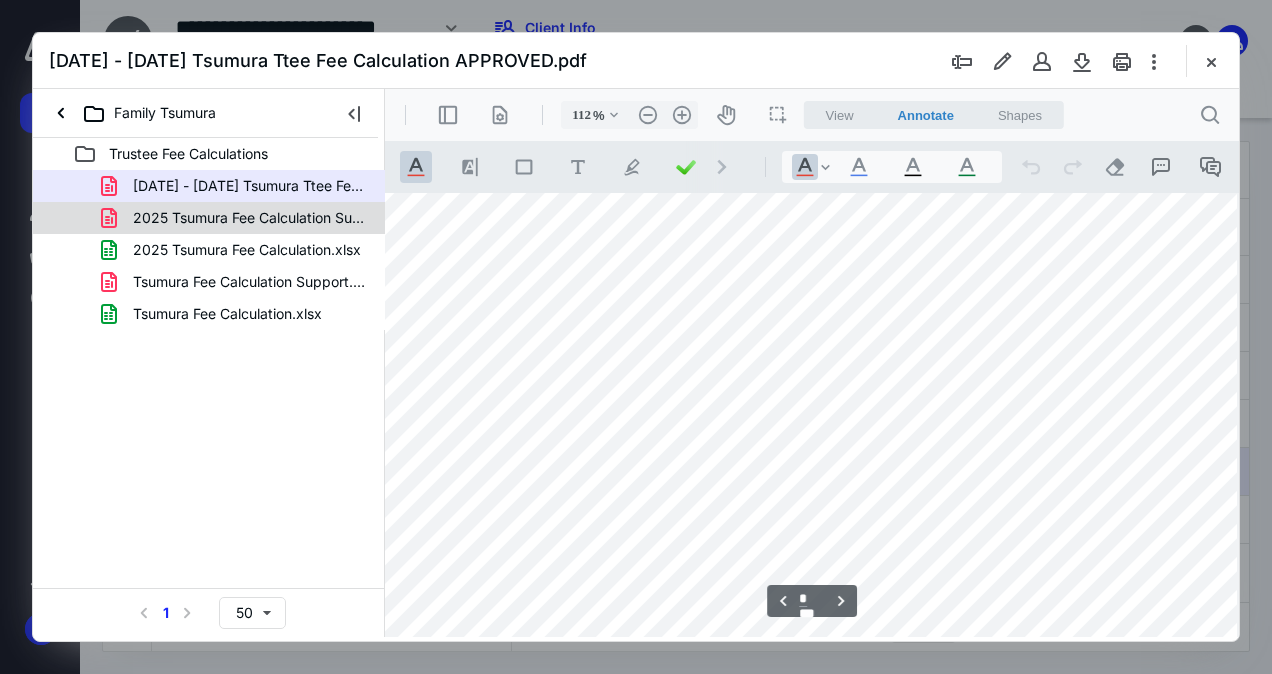 click on "2025 Tsumura Fee Calculation Support.pdf" at bounding box center (249, 218) 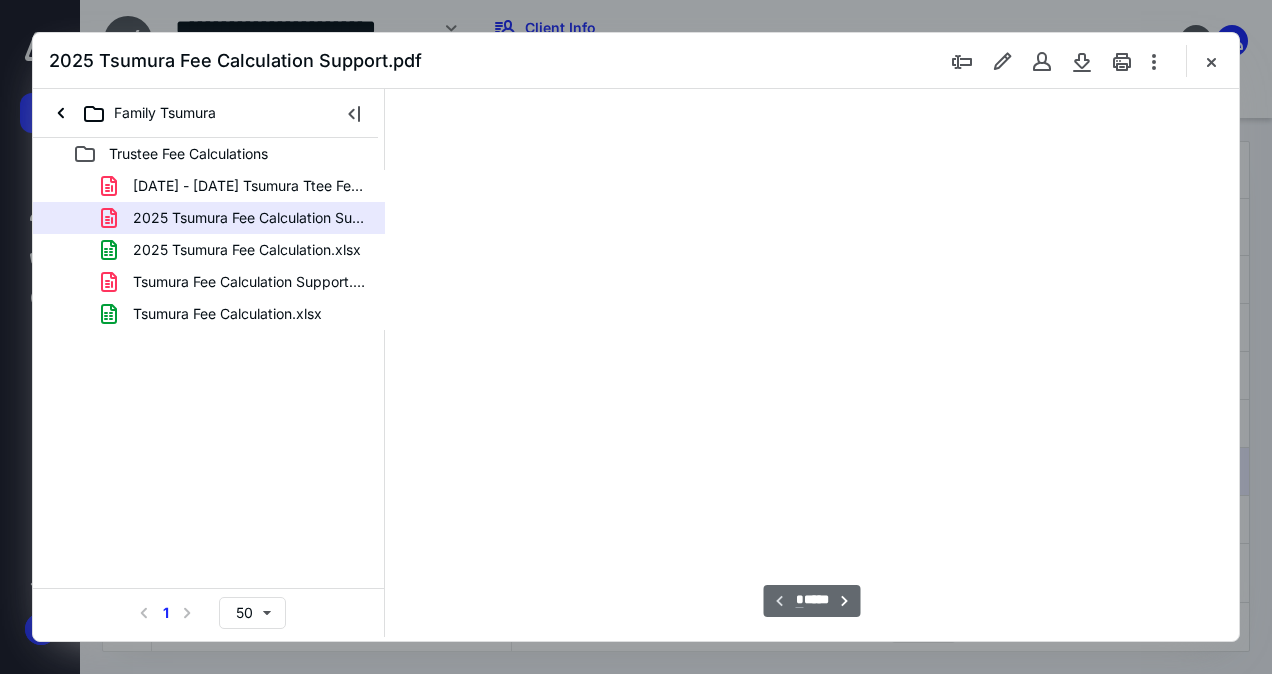 scroll, scrollTop: 106, scrollLeft: 0, axis: vertical 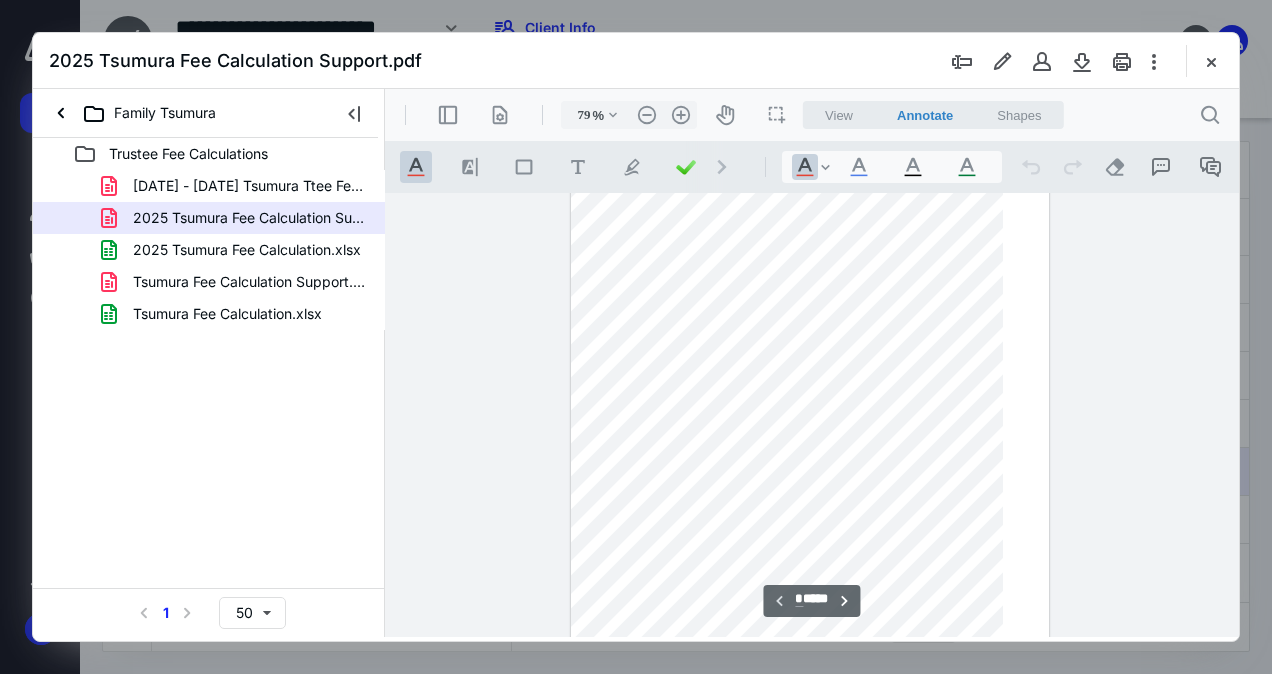 type on "86" 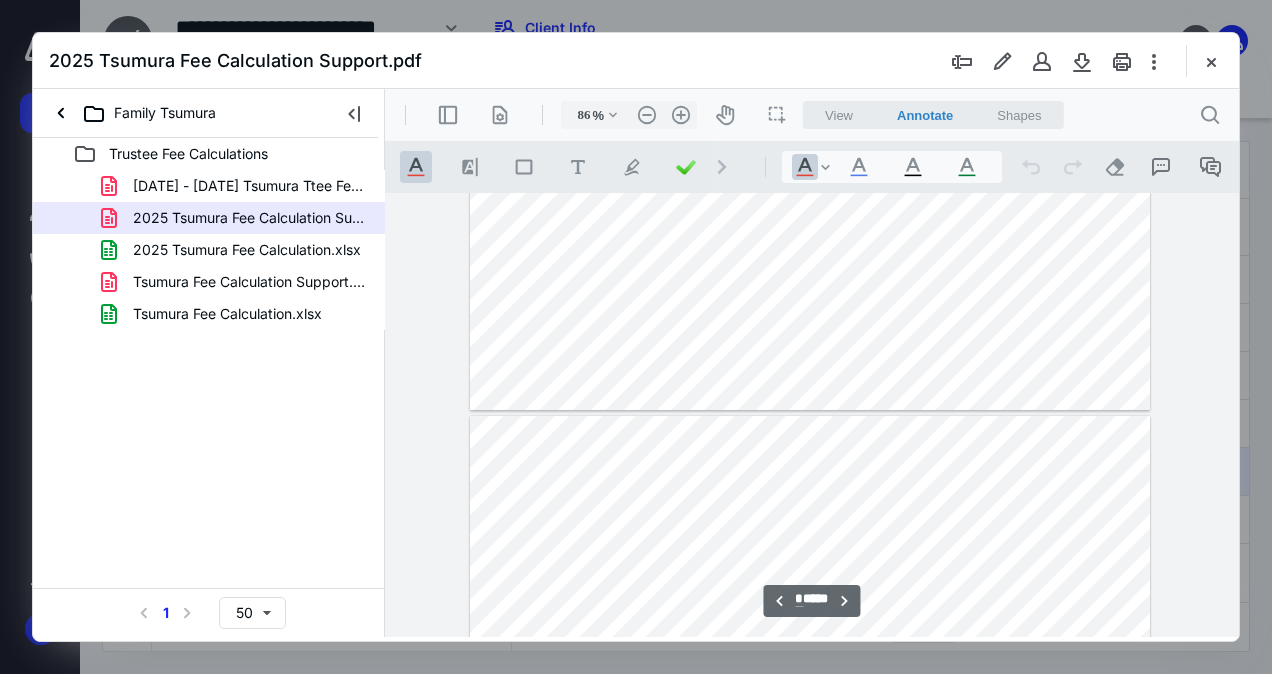 type on "*" 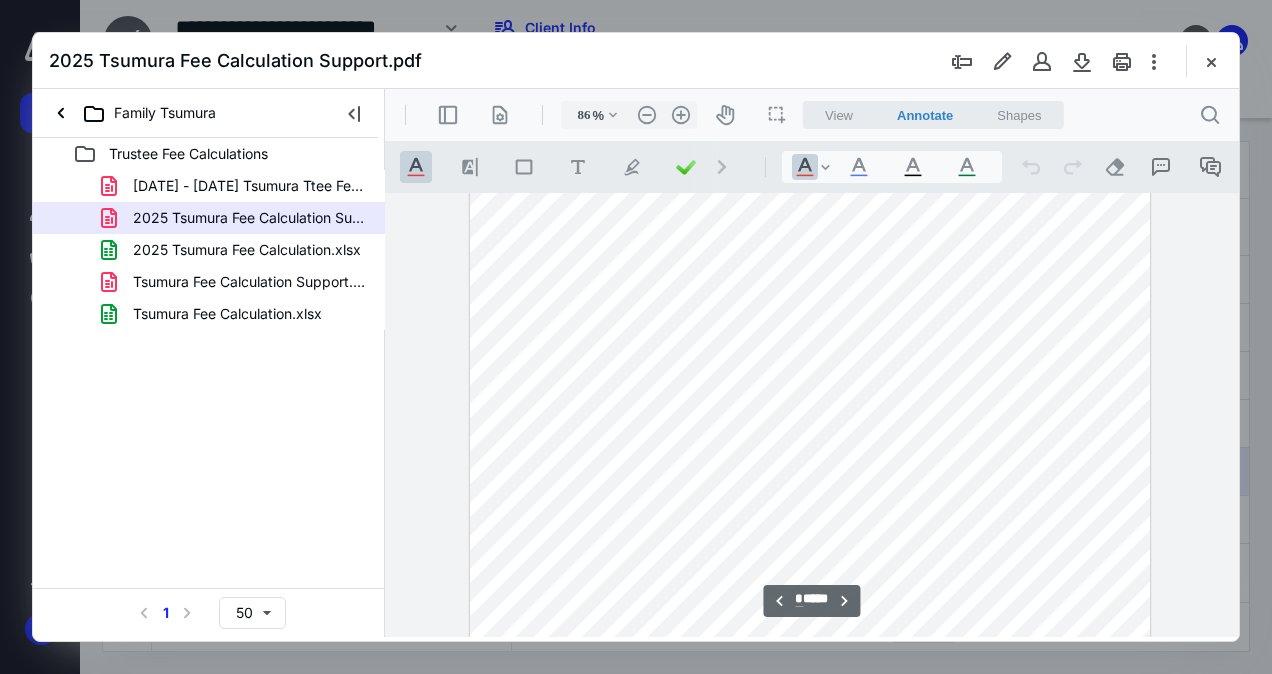 scroll, scrollTop: 1216, scrollLeft: 0, axis: vertical 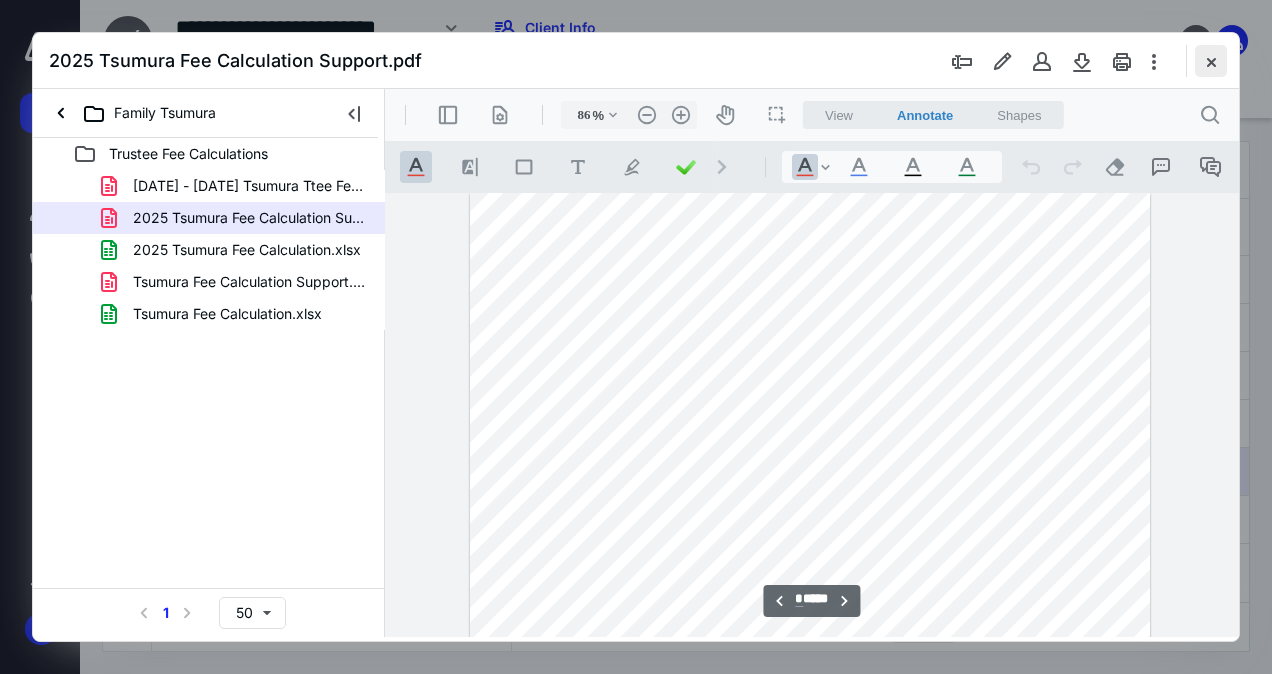click at bounding box center [1211, 61] 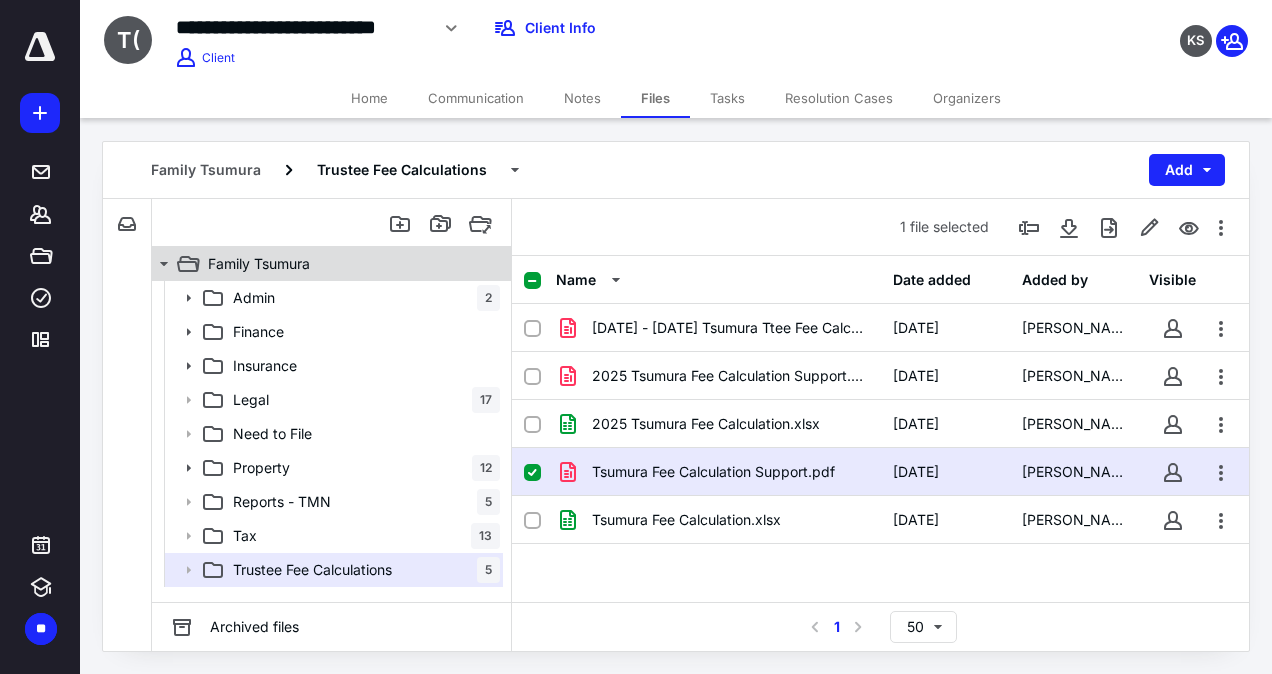click on "Family Tsumura" at bounding box center [344, 264] 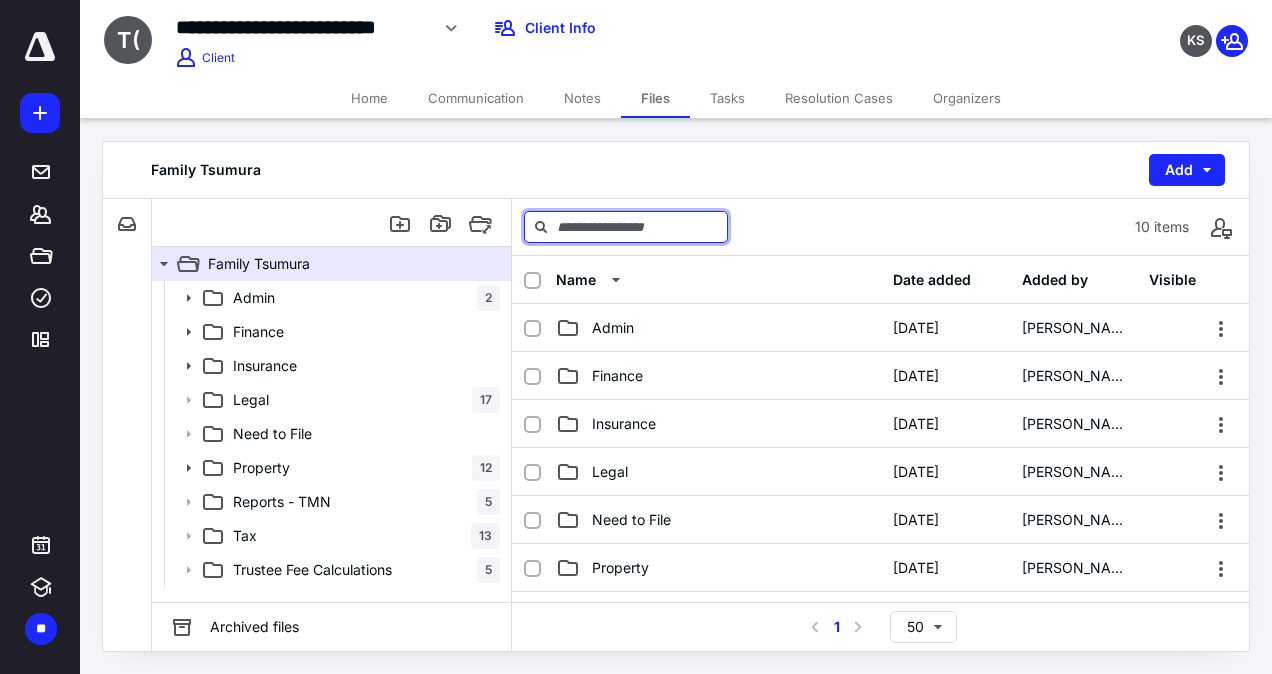 click at bounding box center [626, 227] 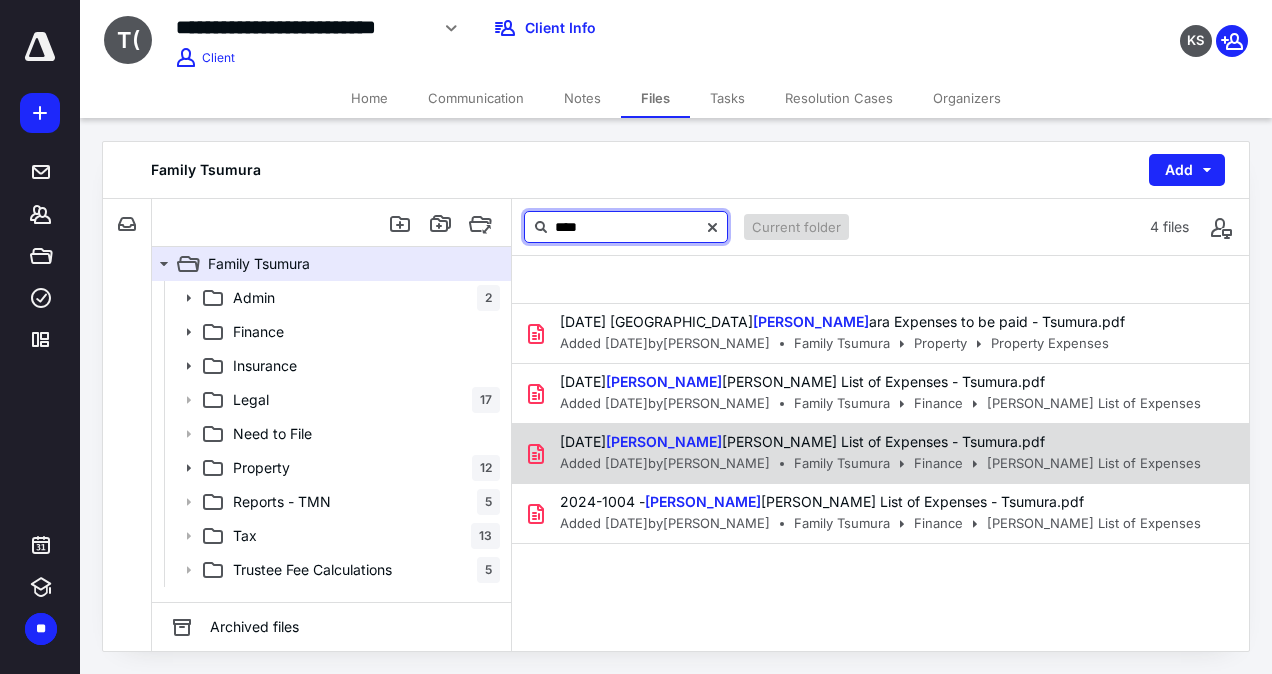 type on "****" 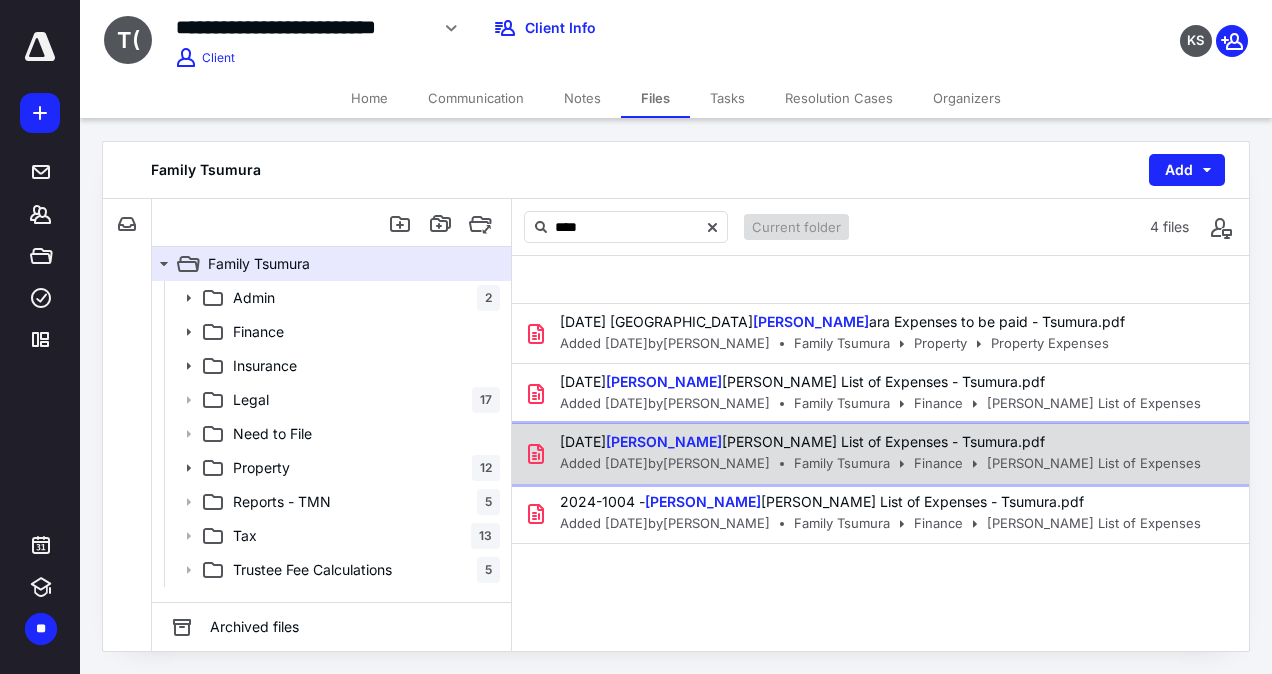 click on "[DATE]  [PERSON_NAME] [PERSON_NAME] List of Expenses - Tsumura.pdf" at bounding box center (874, 442) 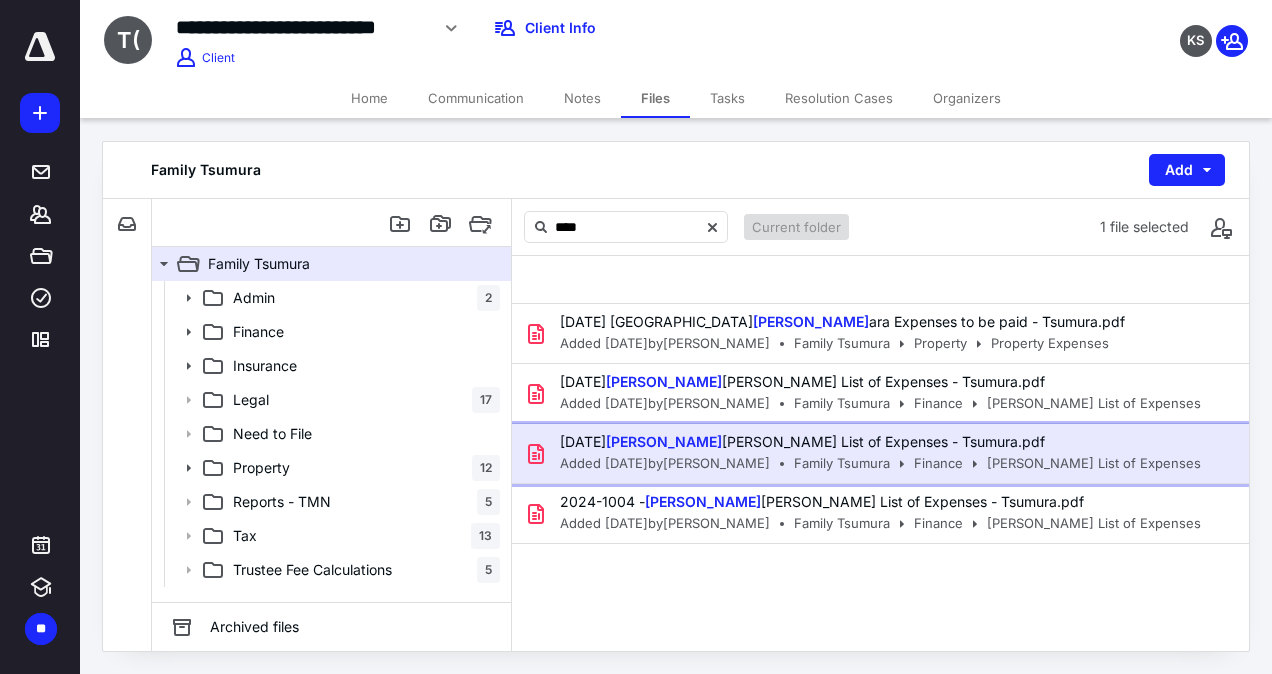 click on "[DATE]  [PERSON_NAME] [PERSON_NAME] List of Expenses - Tsumura.pdf" at bounding box center (802, 441) 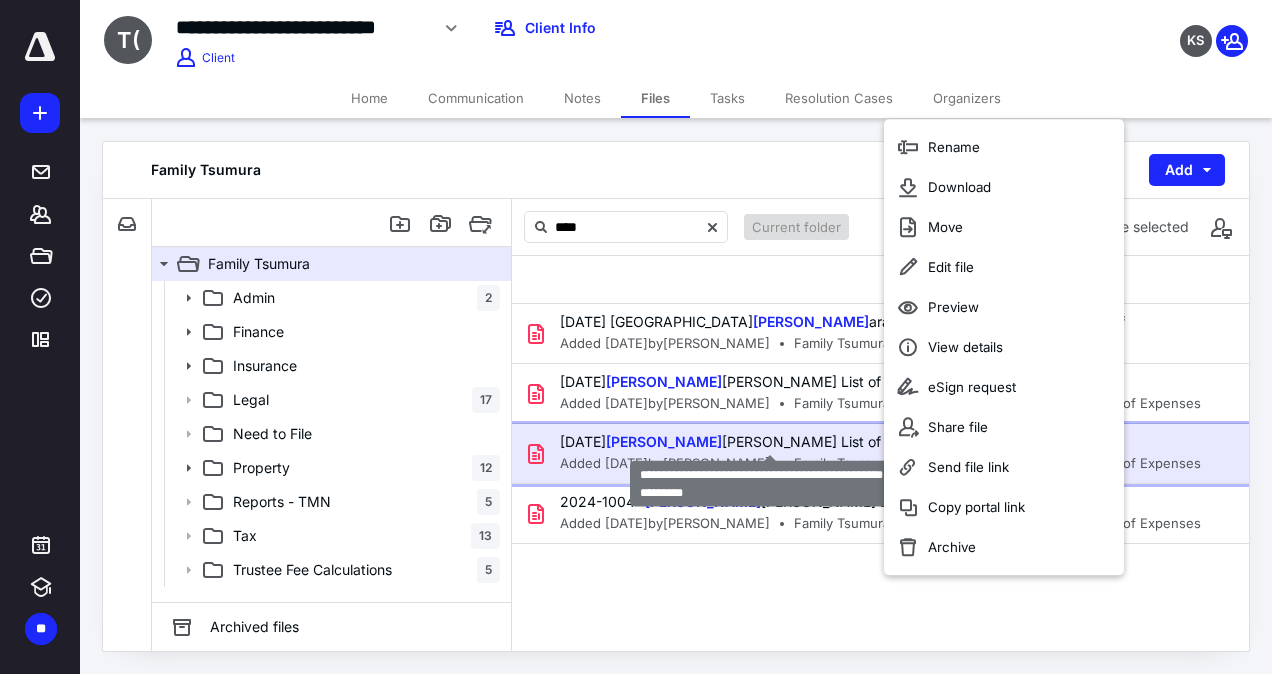 click on "[DATE]  [PERSON_NAME] [PERSON_NAME] List of Expenses - Tsumura.pdf" at bounding box center (802, 441) 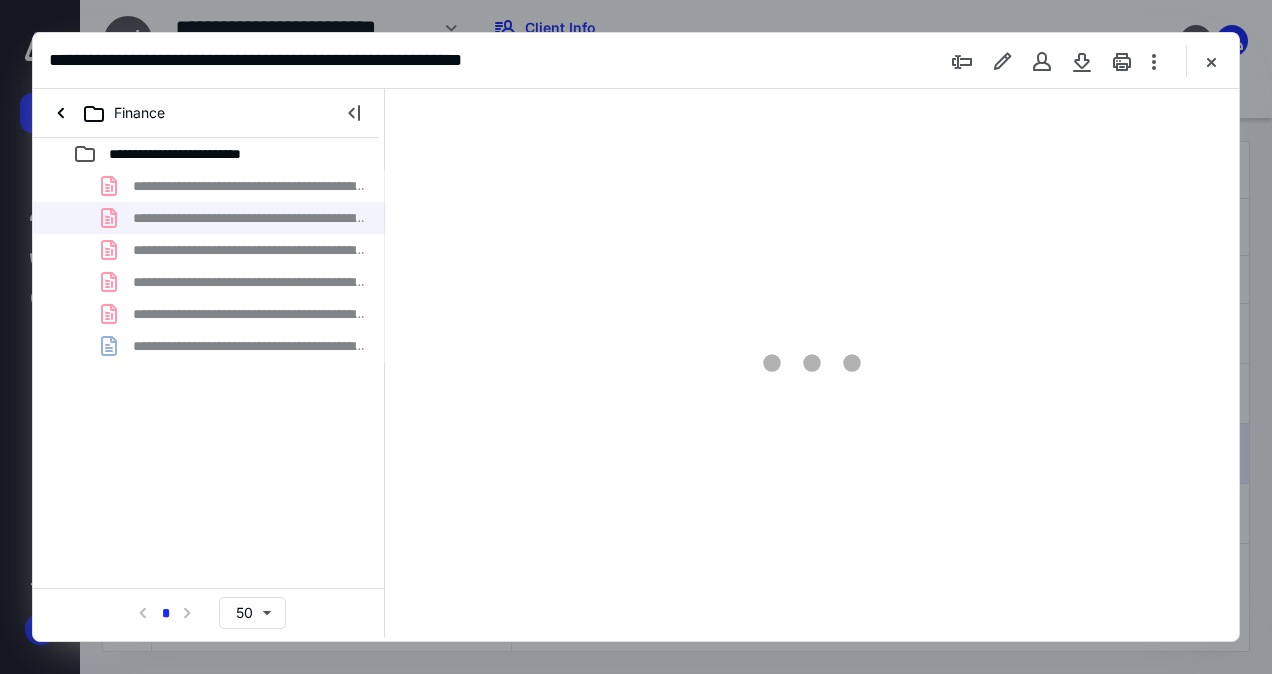 scroll, scrollTop: 0, scrollLeft: 0, axis: both 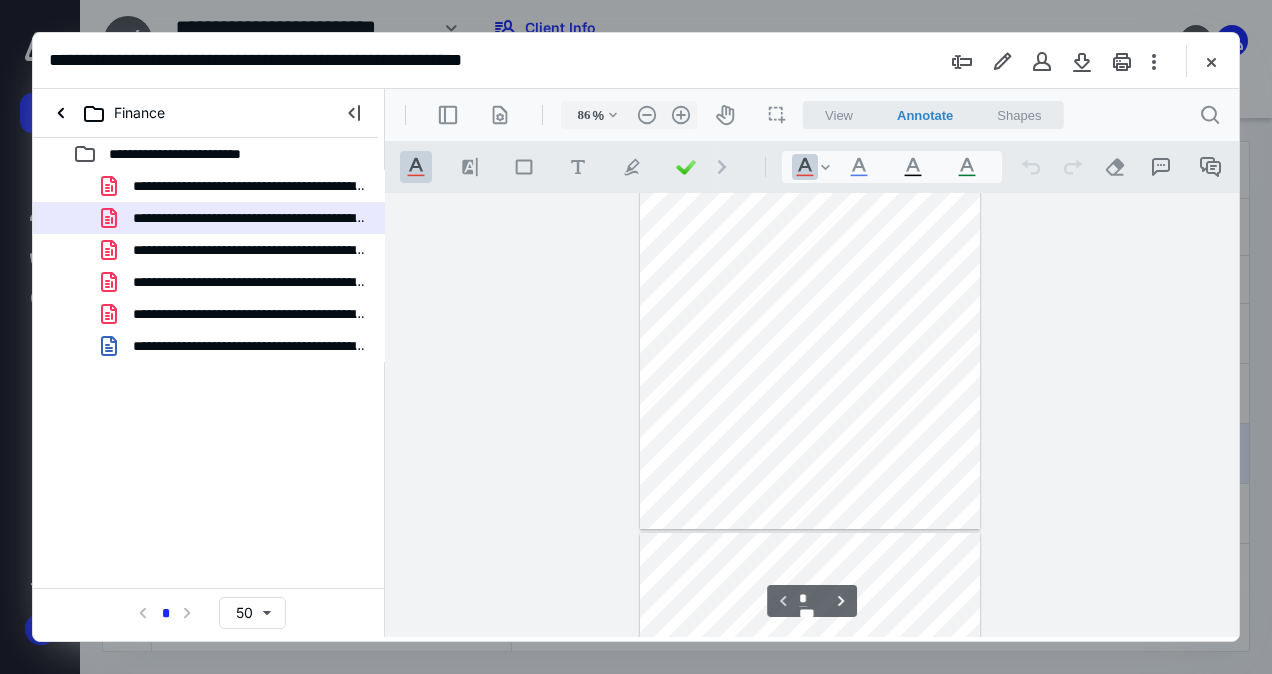type on "111" 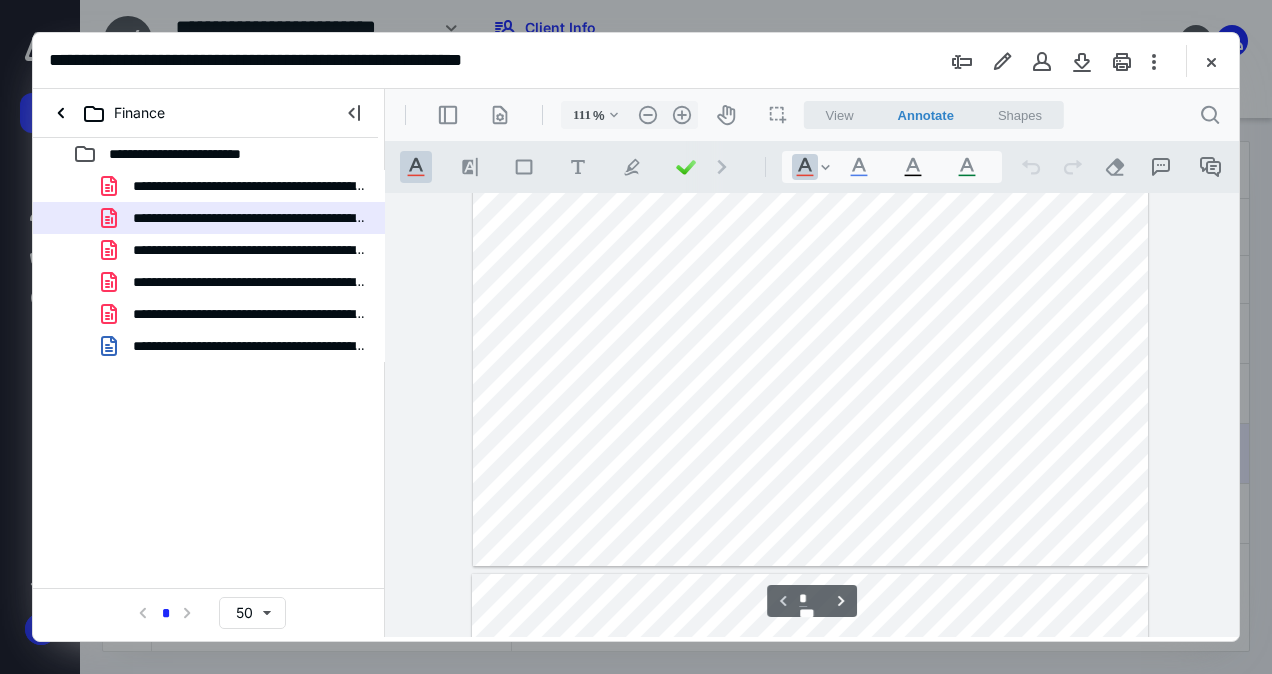 scroll, scrollTop: 508, scrollLeft: 0, axis: vertical 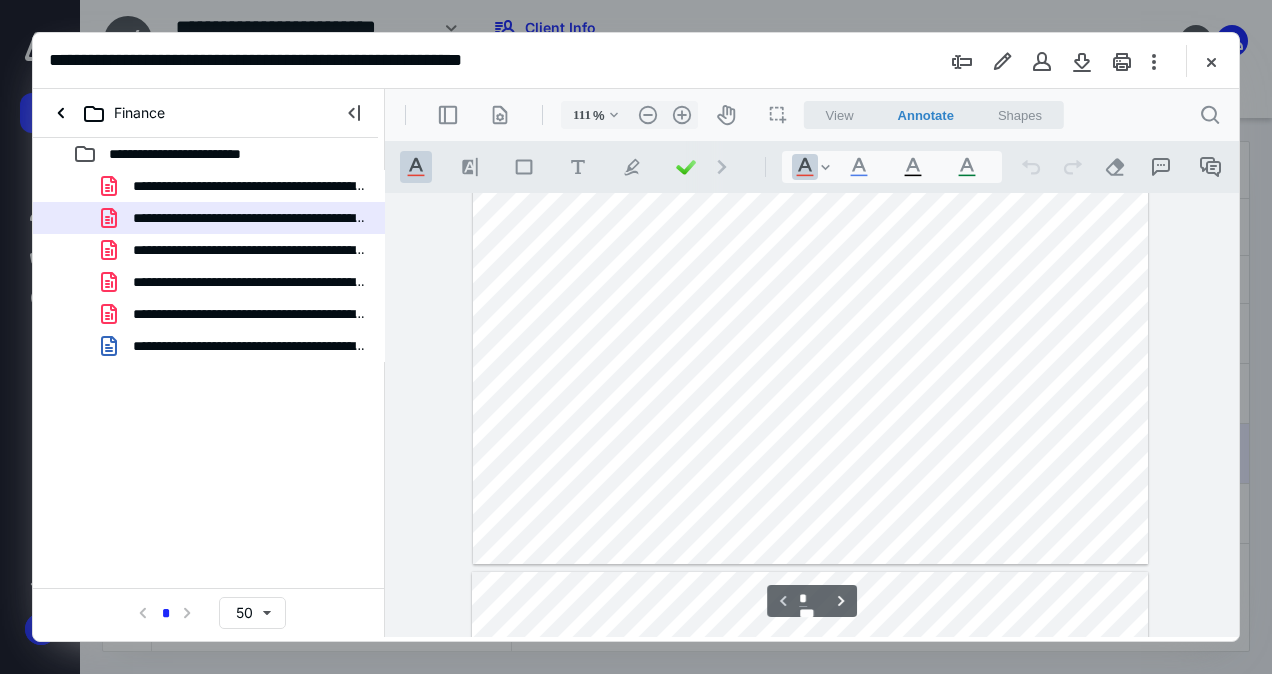 click at bounding box center (811, 126) 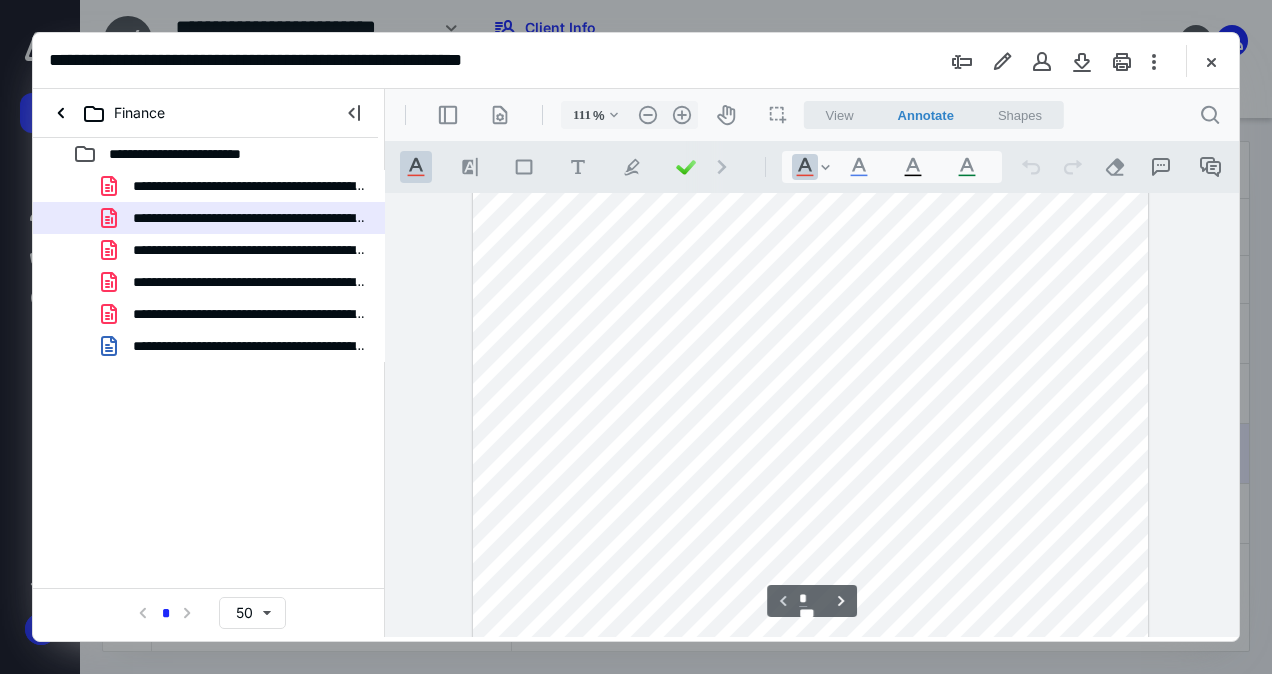 scroll, scrollTop: 0, scrollLeft: 0, axis: both 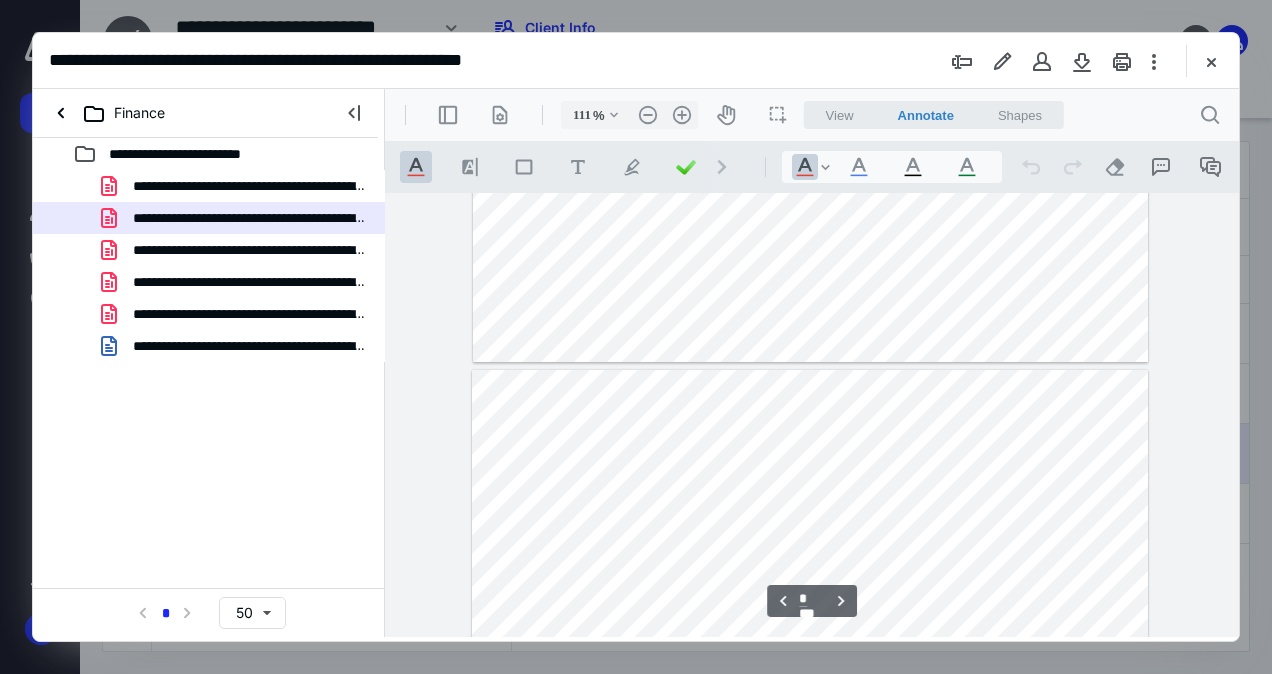 type on "*" 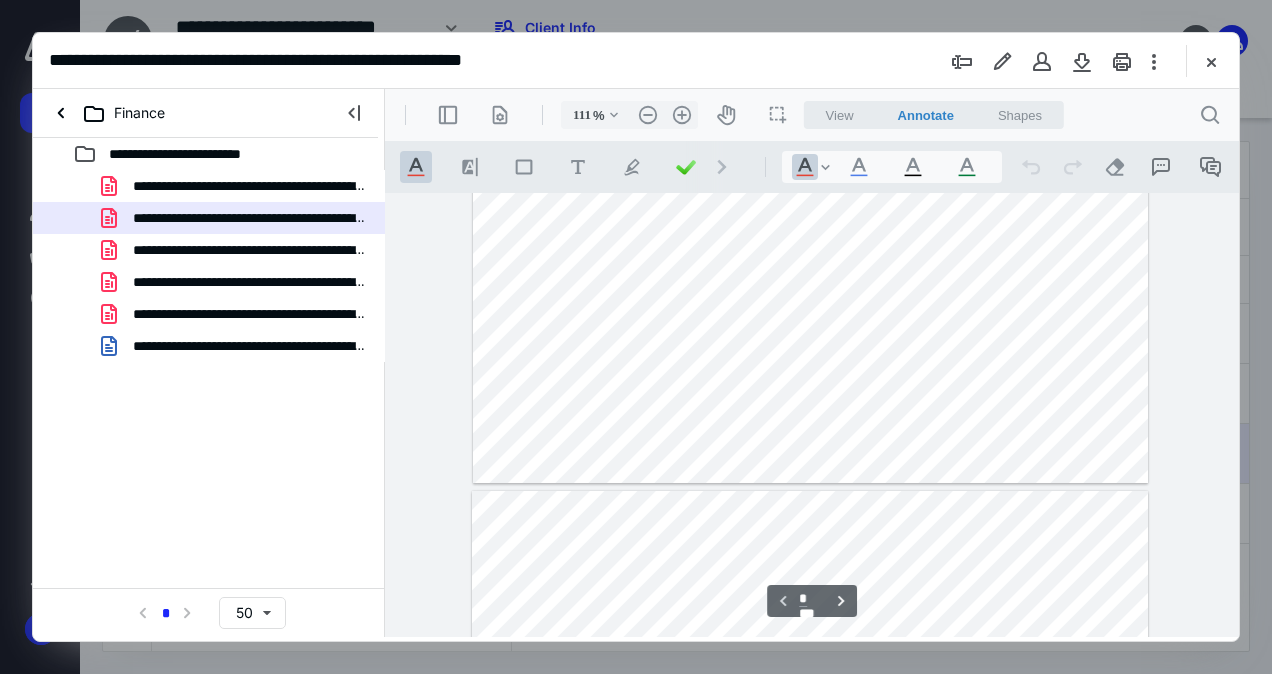 scroll, scrollTop: 591, scrollLeft: 0, axis: vertical 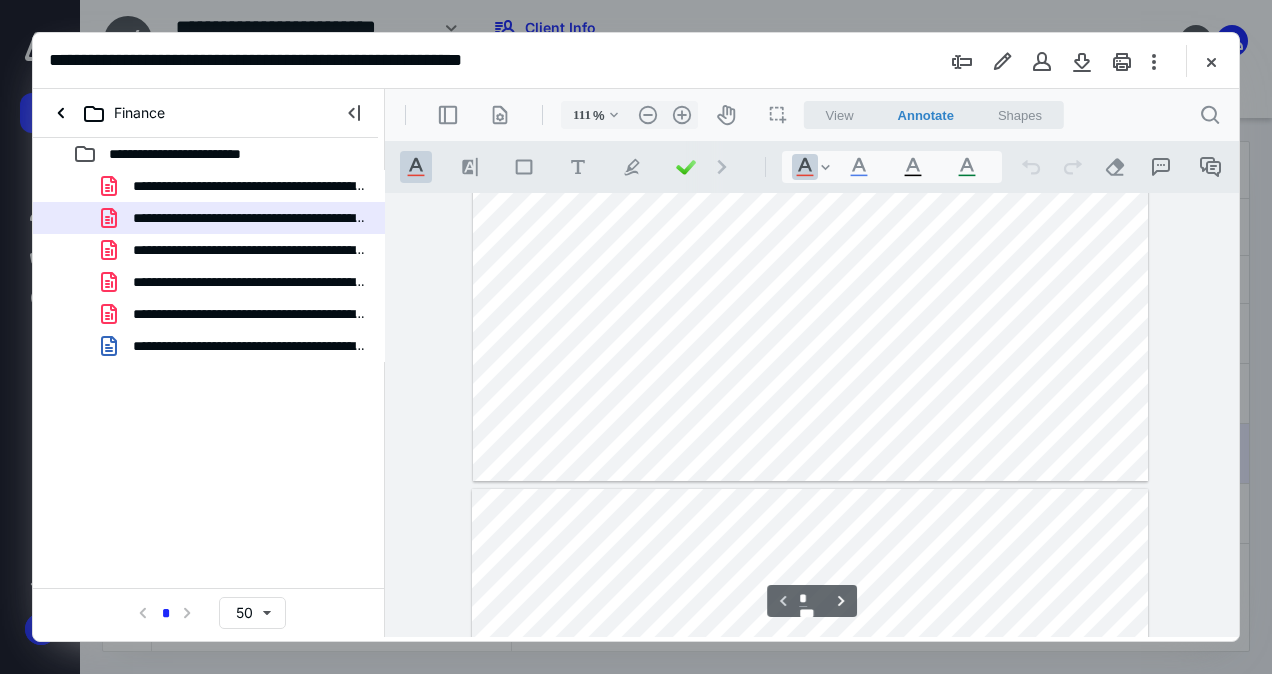 click on ".cls-1{fill:#abb0c4;} icon - header - sidebar - line .cls-1{fill:#abb0c4;} icon - header - page manipulation - line 111 % .cls-1{fill:#abb0c4;} icon - chevron - down .cls-1{fill:#abb0c4;} icon - header - zoom - out - line Current zoom is   111 % .cls-1{fill:#abb0c4;} icon - header - zoom - in - line icon-header-pan20 icon / operation / multi select View Annotate Shapes Annotate .cls-1{fill:#abb0c4;} icon - chevron - down View Annotate Shapes .cls-1{fill:#abb0c4;} icon - header - search" at bounding box center [812, 115] 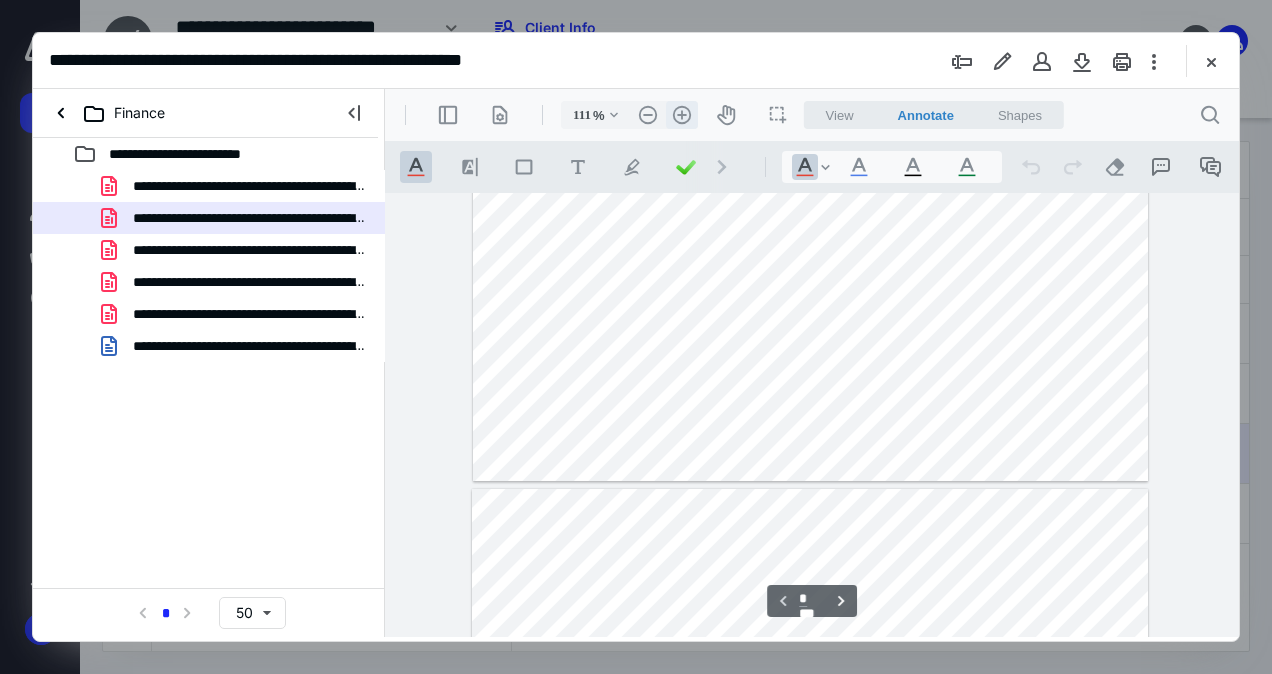 click on ".cls-1{fill:#abb0c4;} icon - header - zoom - in - line" at bounding box center [682, 115] 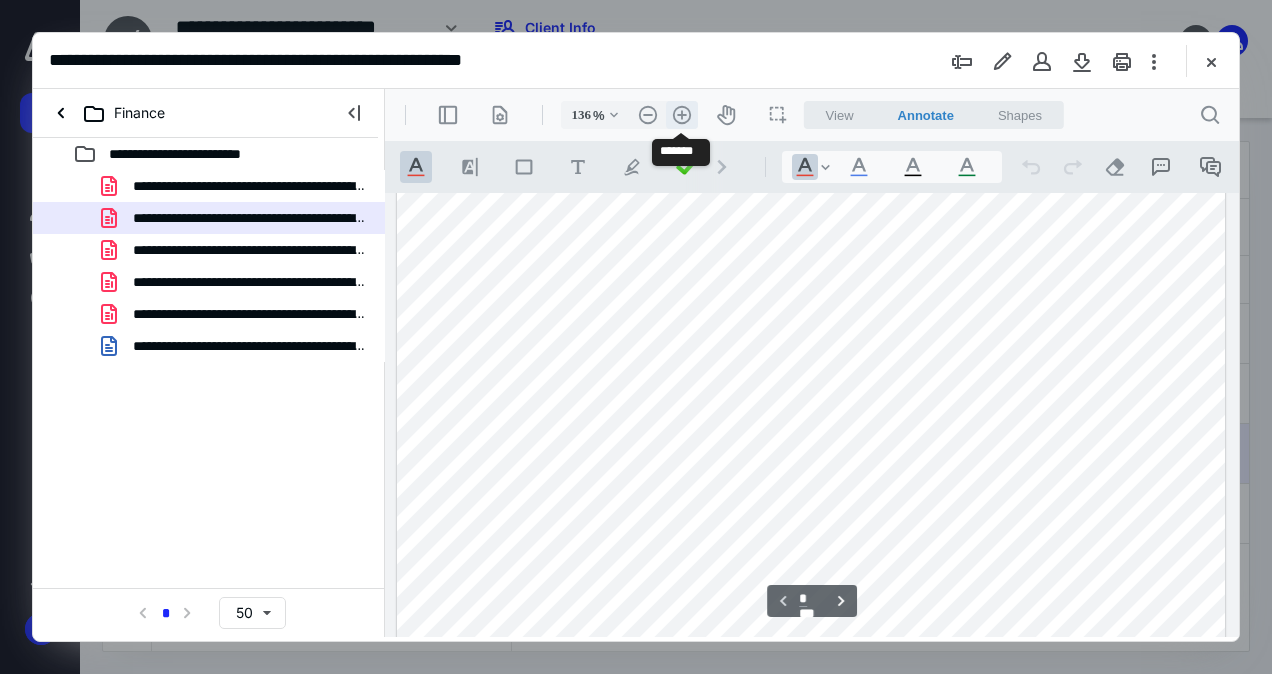 scroll, scrollTop: 763, scrollLeft: 0, axis: vertical 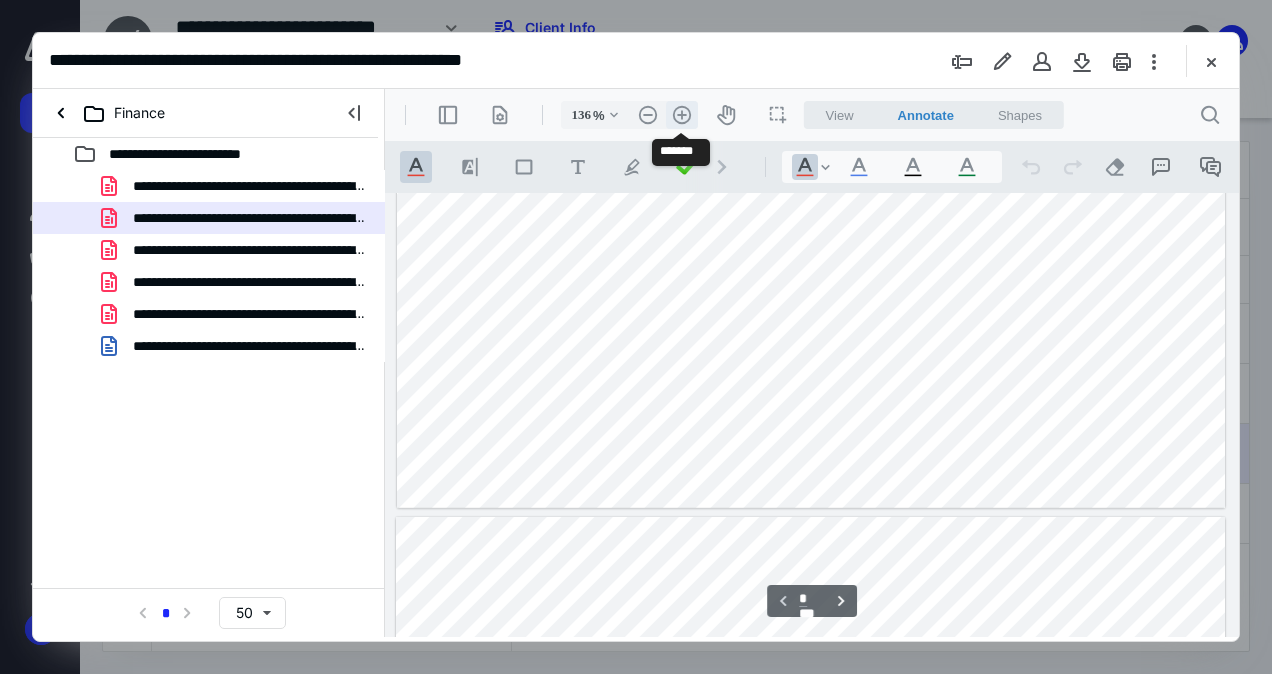 click on ".cls-1{fill:#abb0c4;} icon - header - zoom - in - line" at bounding box center [682, 115] 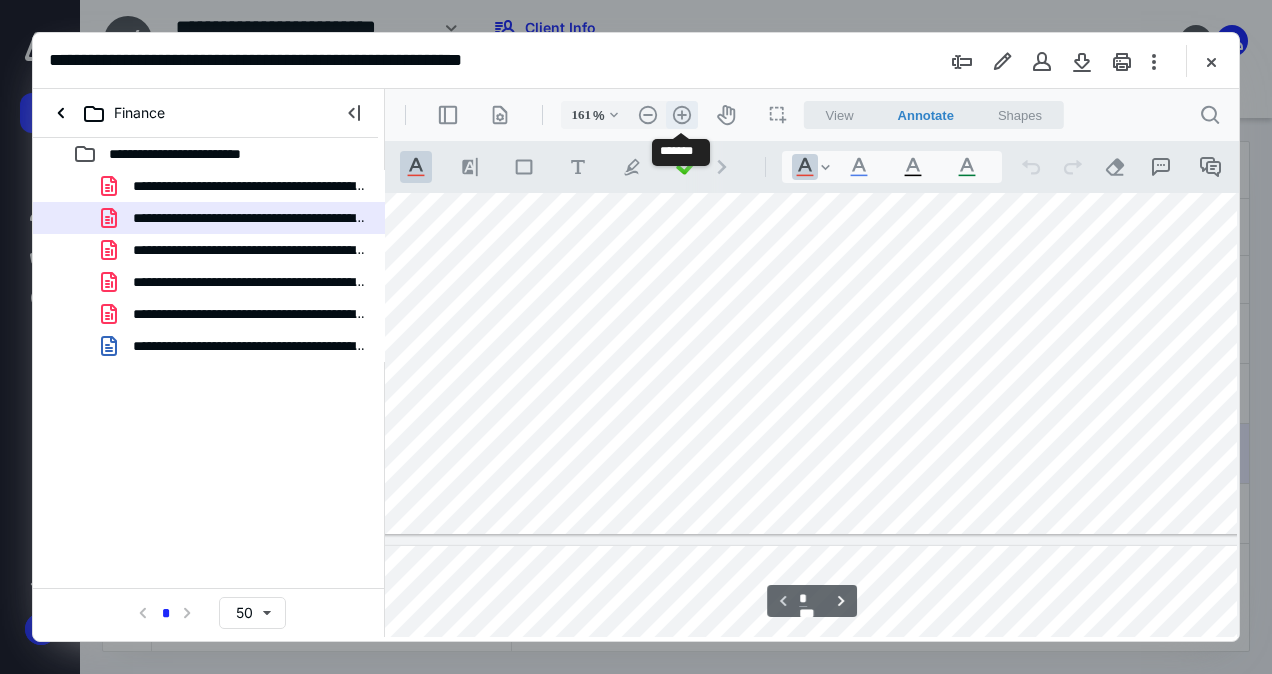 click on ".cls-1{fill:#abb0c4;} icon - header - zoom - in - line" at bounding box center [682, 115] 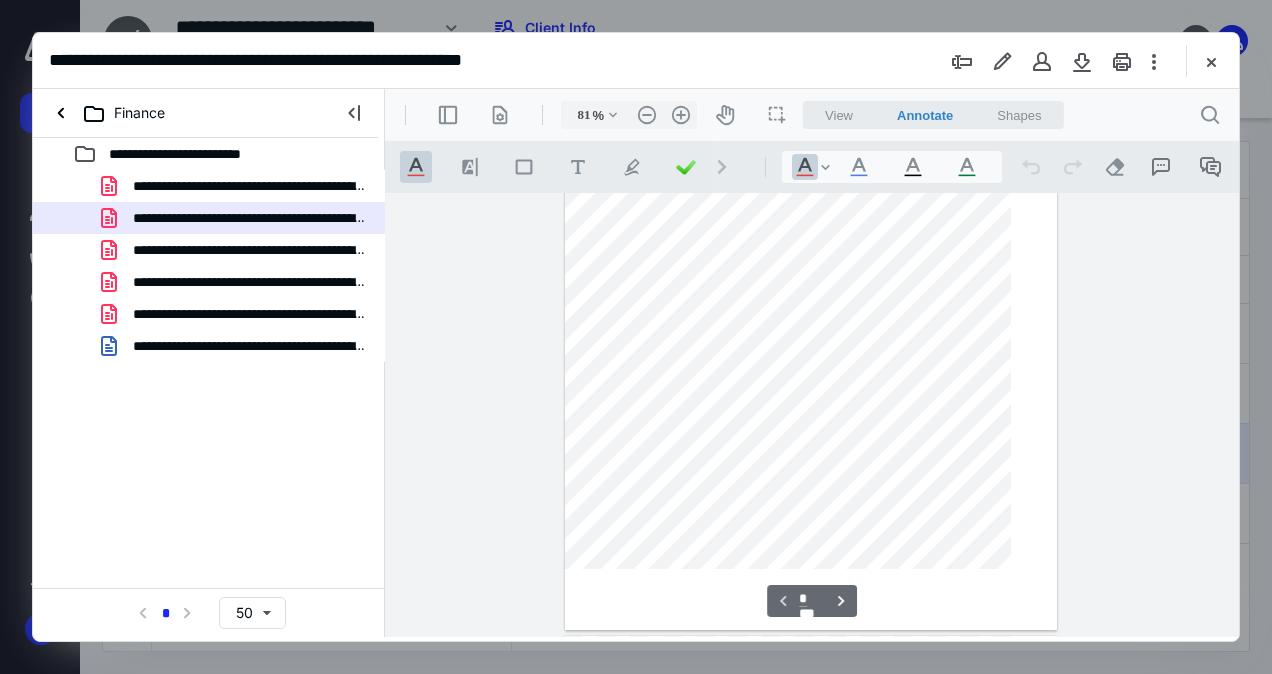 scroll, scrollTop: 293, scrollLeft: 0, axis: vertical 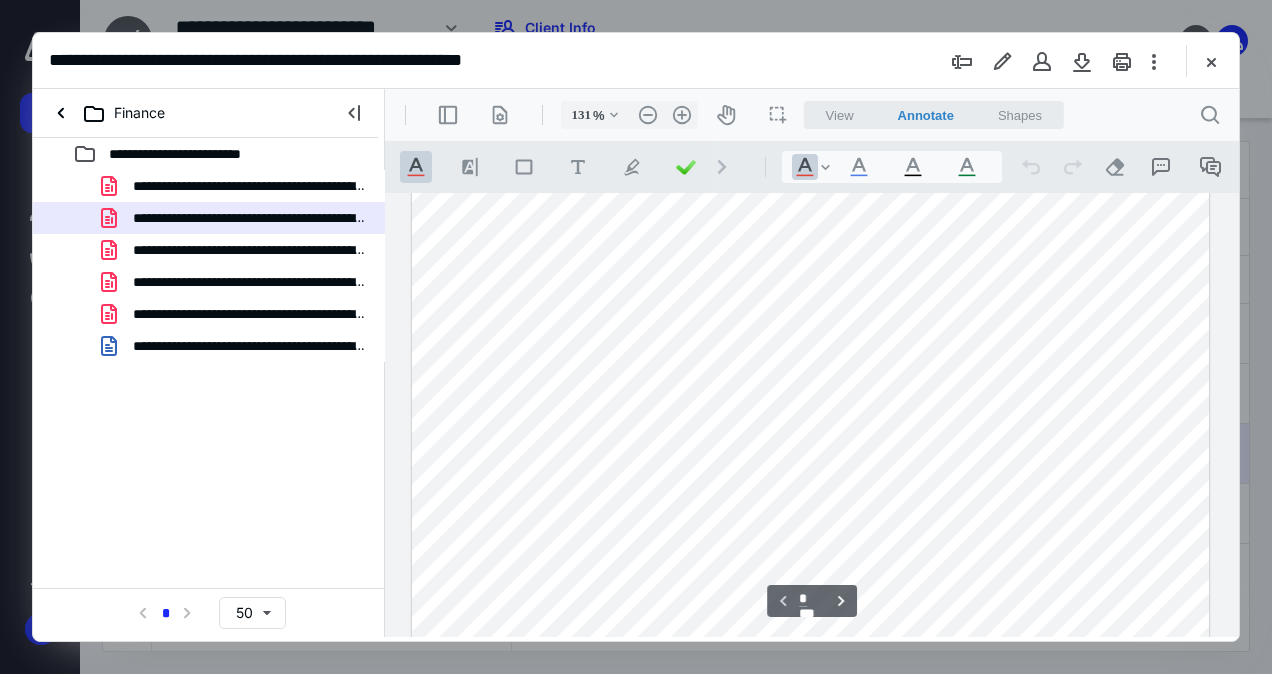 type on "156" 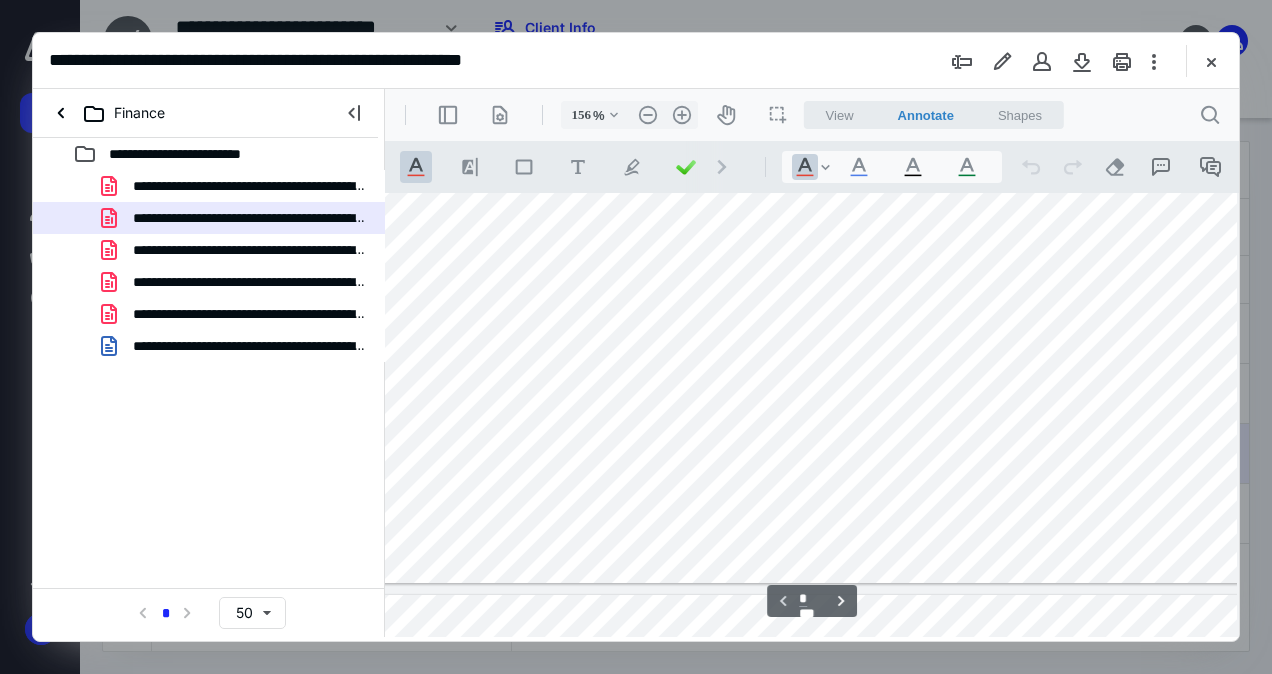 scroll, scrollTop: 858, scrollLeft: 54, axis: both 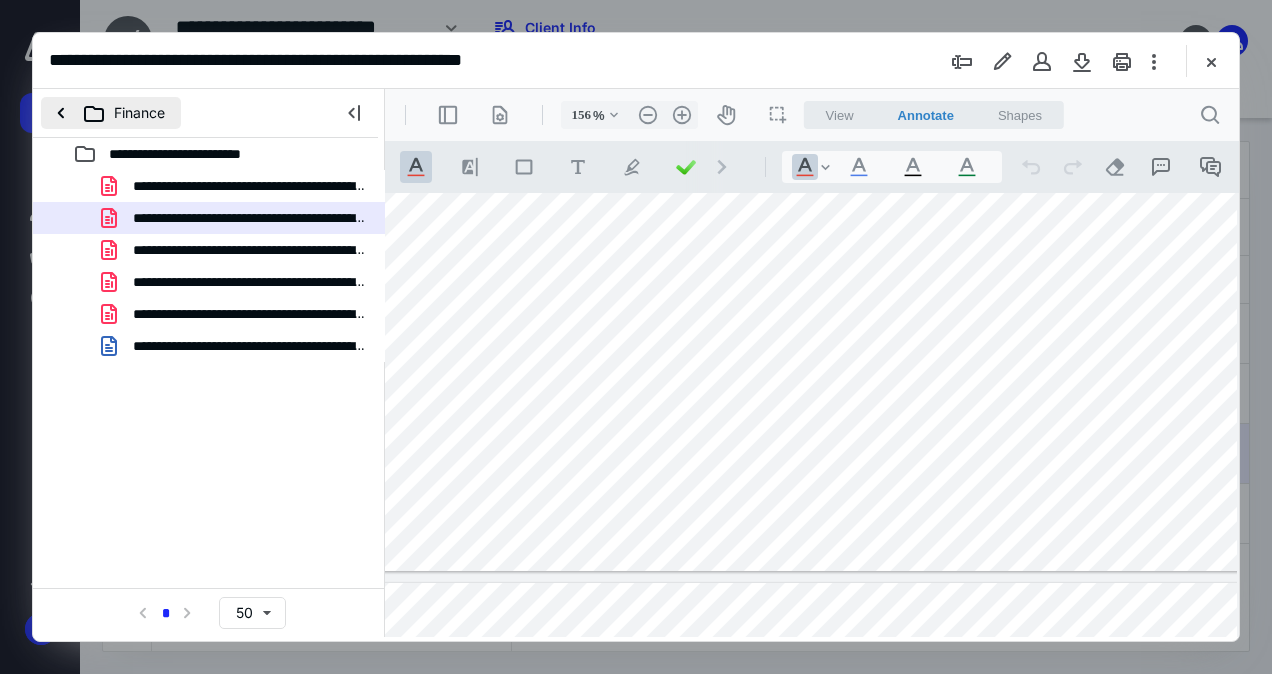 click on "Finance" at bounding box center (111, 113) 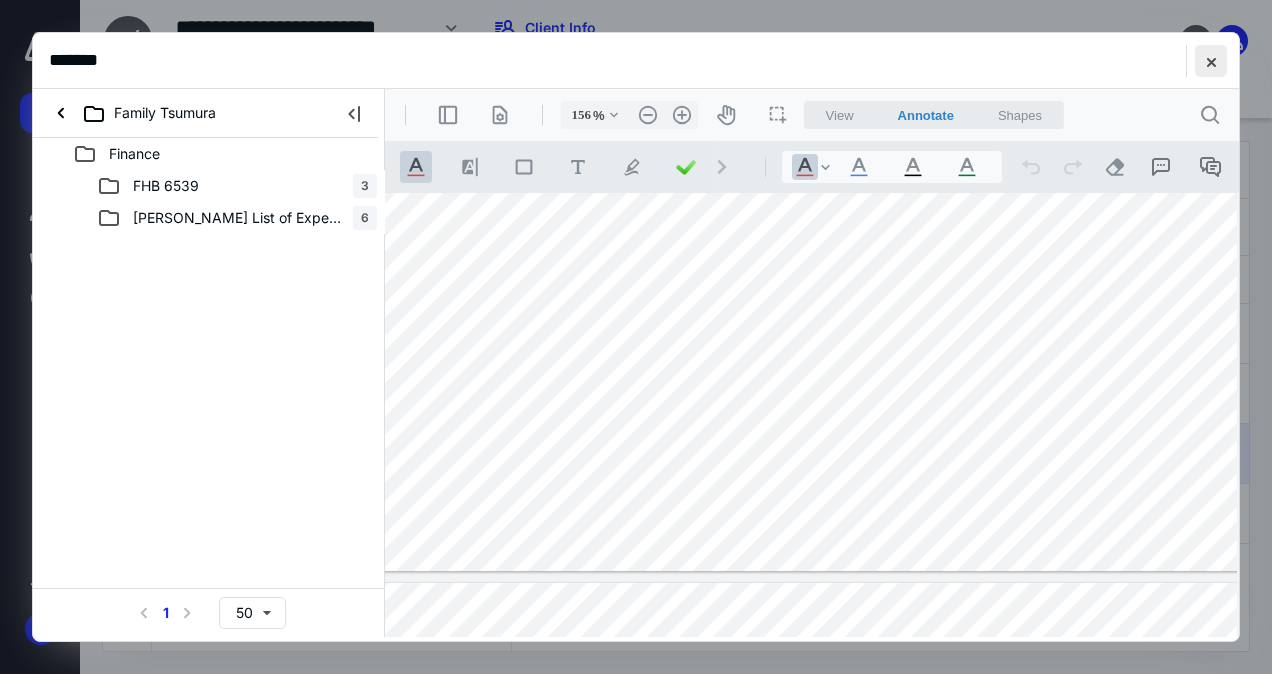 click at bounding box center [1211, 61] 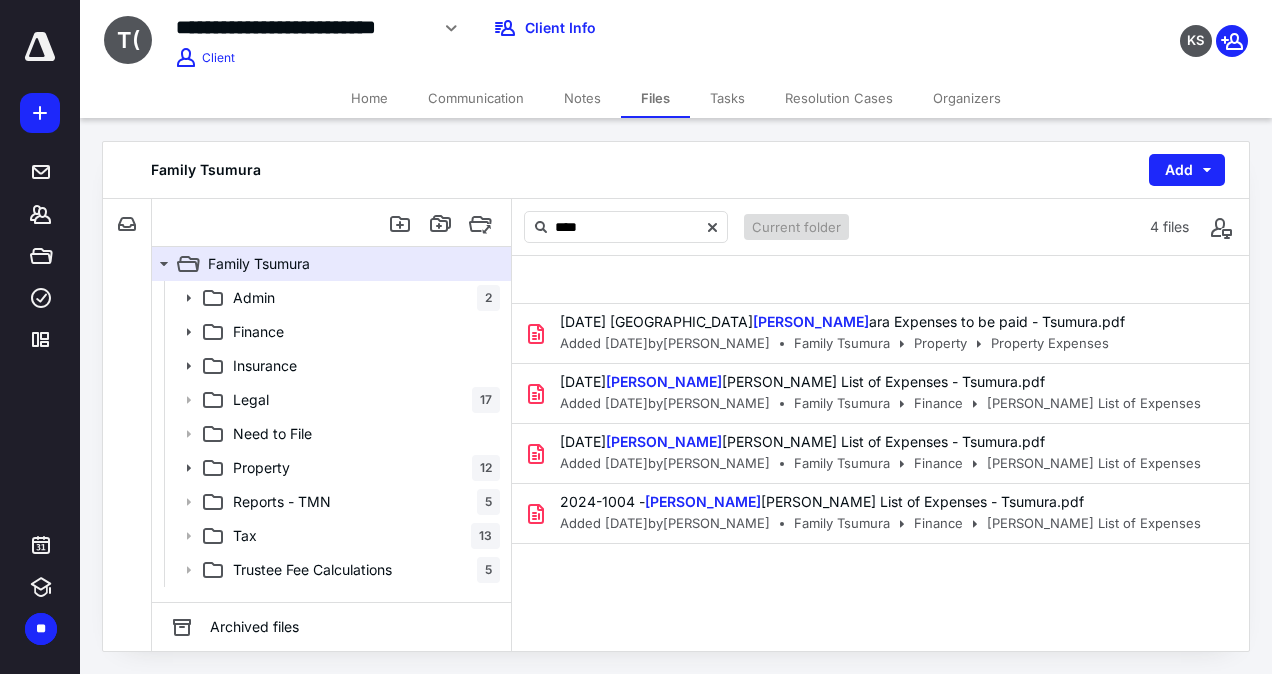 drag, startPoint x: 740, startPoint y: 339, endPoint x: 680, endPoint y: -71, distance: 414.36697 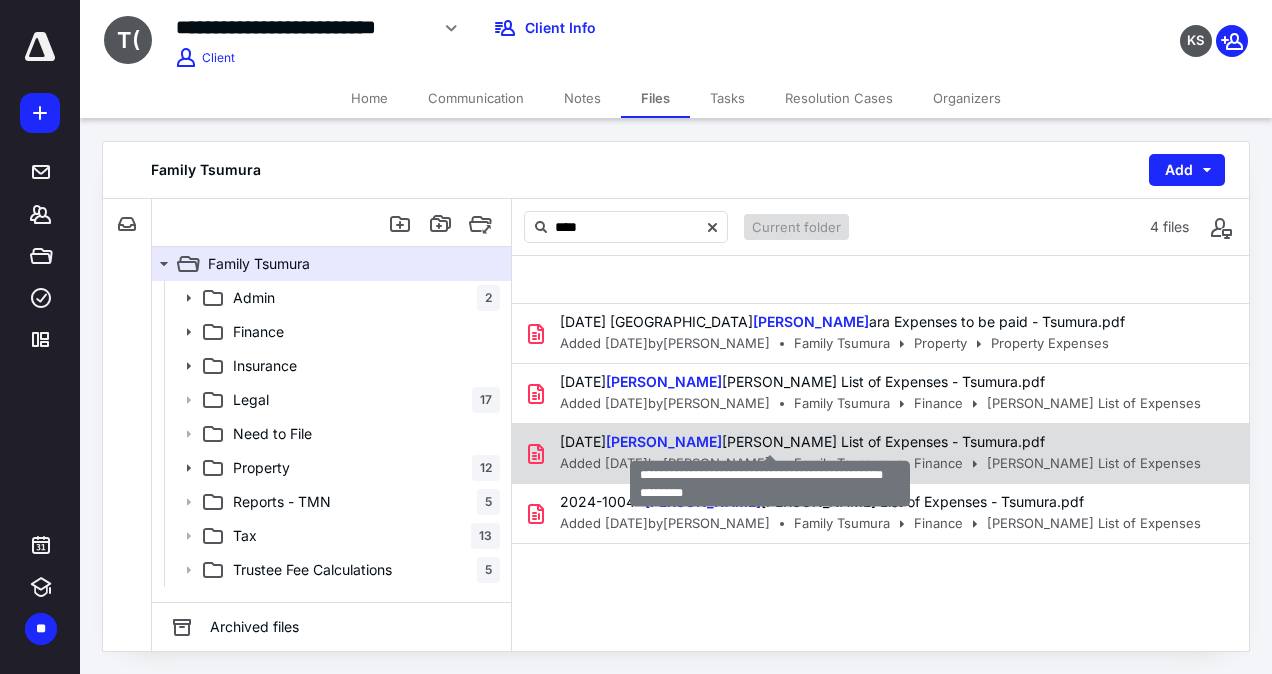 click on "[DATE]  [PERSON_NAME] [PERSON_NAME] List of Expenses - Tsumura.pdf" at bounding box center [802, 441] 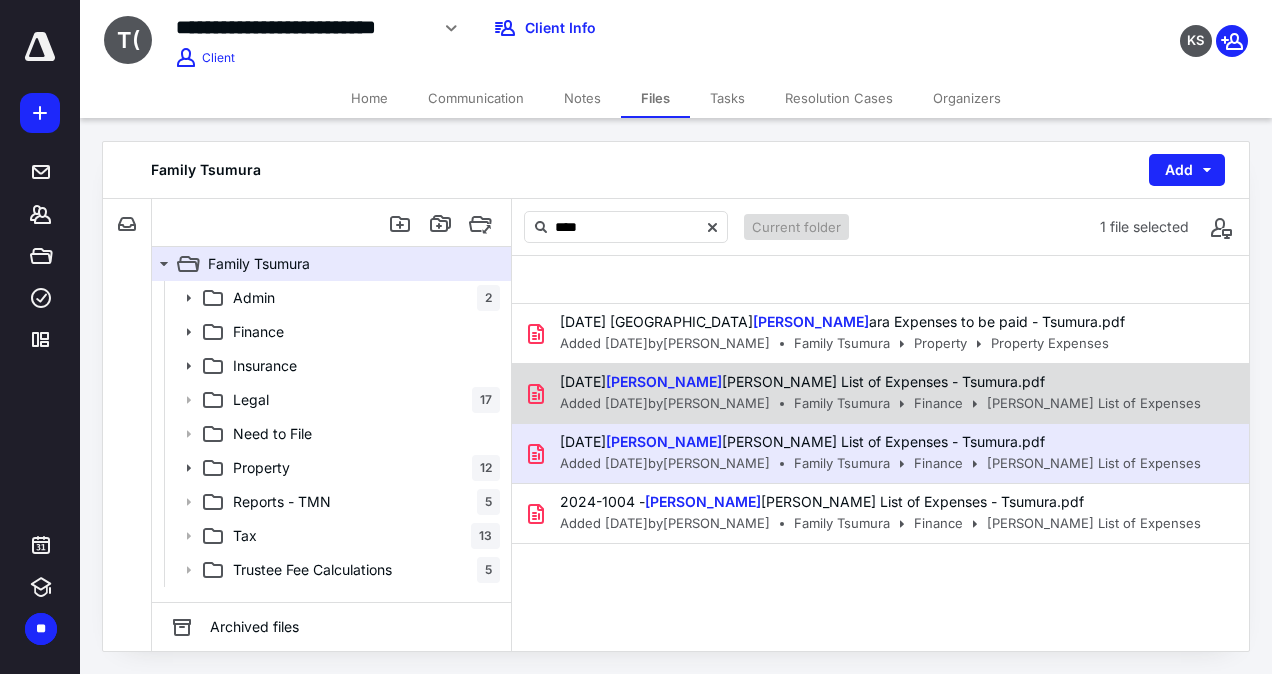 click on "Added   [DATE]  by  [PERSON_NAME]" at bounding box center [665, 404] 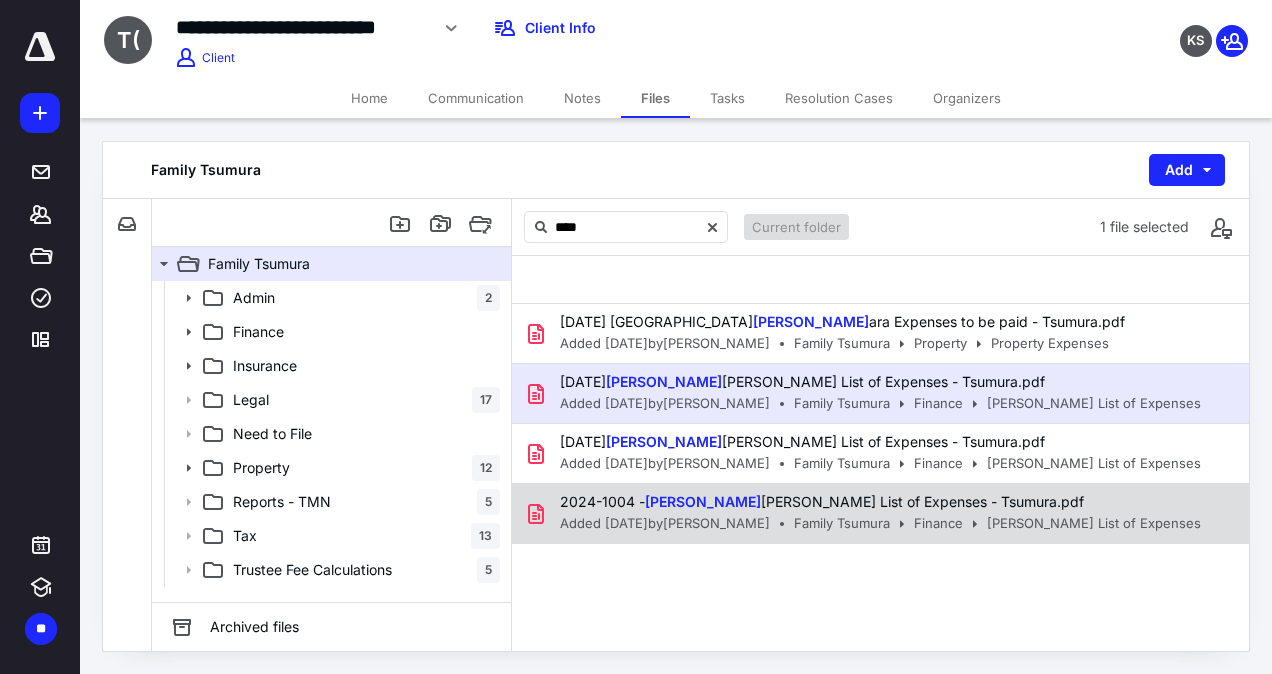 click on "2024-1004 -  [PERSON_NAME] [PERSON_NAME] List of Expenses - Tsumura.pdf" at bounding box center (874, 502) 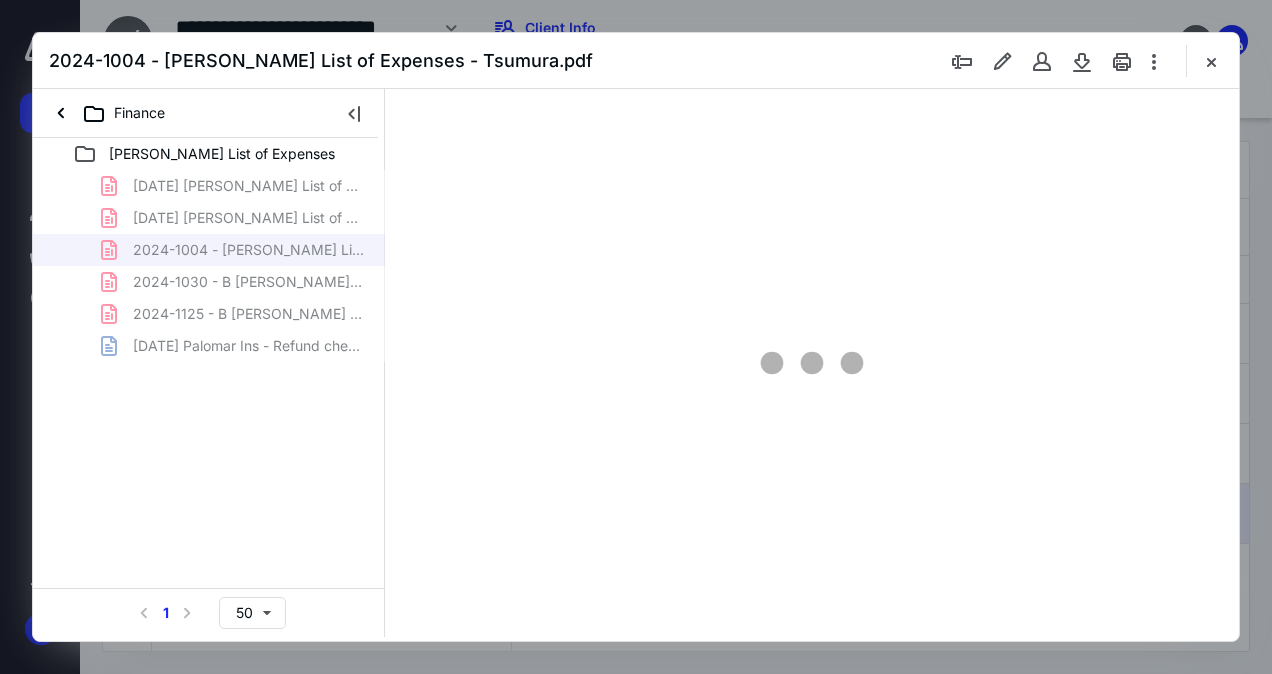 scroll, scrollTop: 0, scrollLeft: 0, axis: both 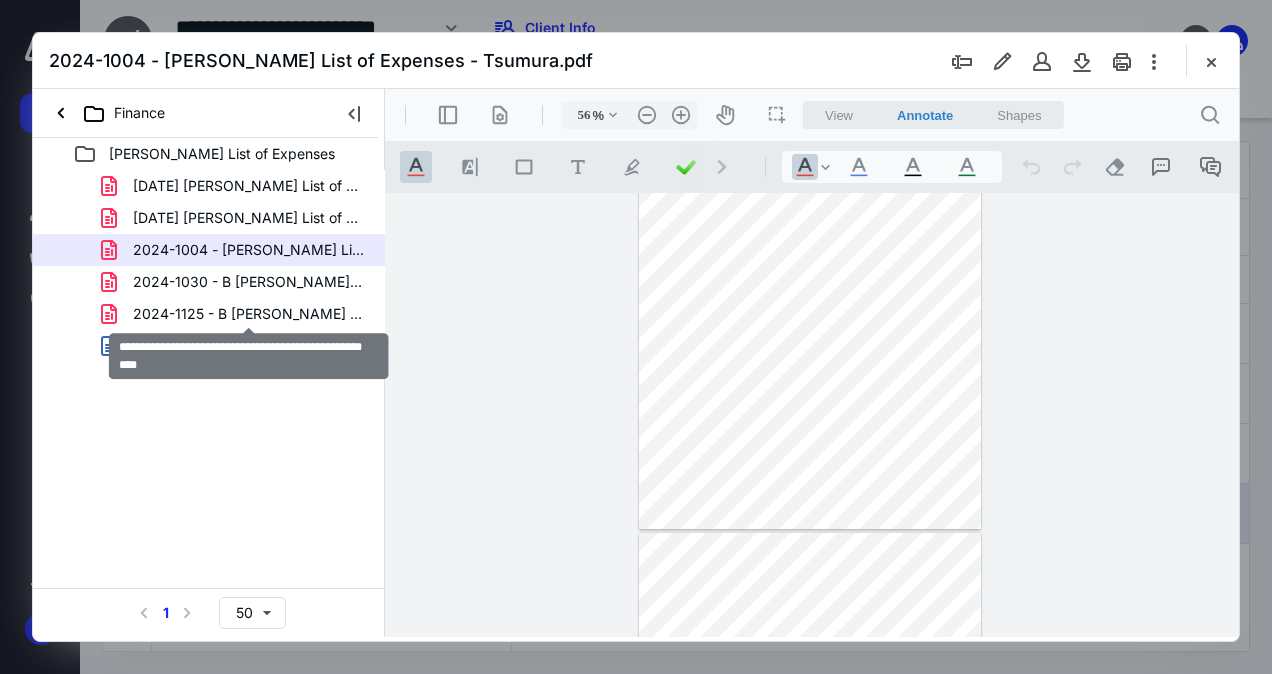 drag, startPoint x: 346, startPoint y: 304, endPoint x: 290, endPoint y: 301, distance: 56.0803 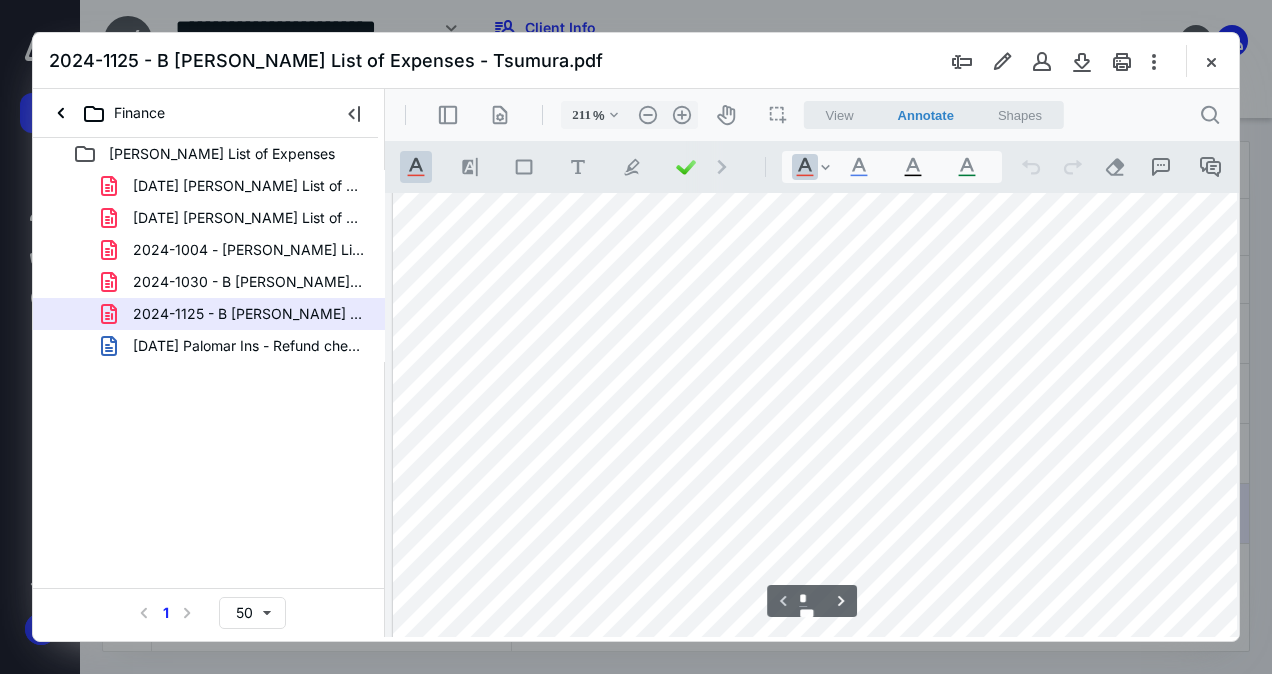 scroll, scrollTop: 845, scrollLeft: 174, axis: both 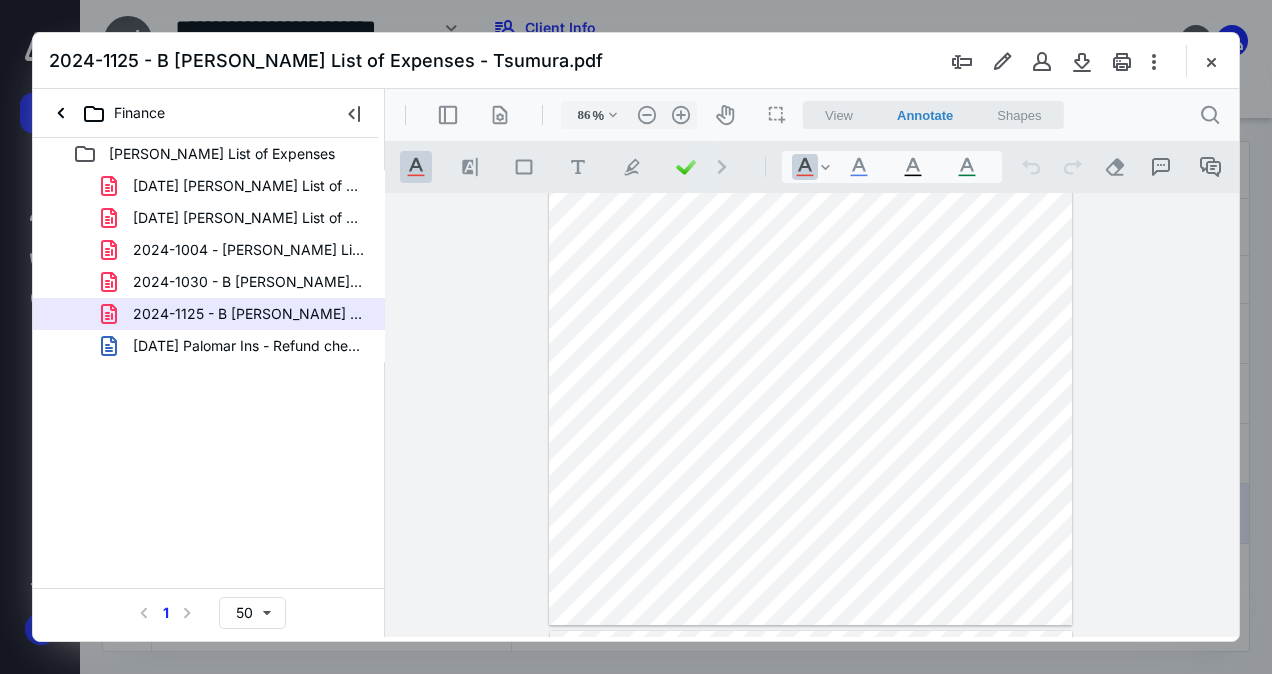 type on "136" 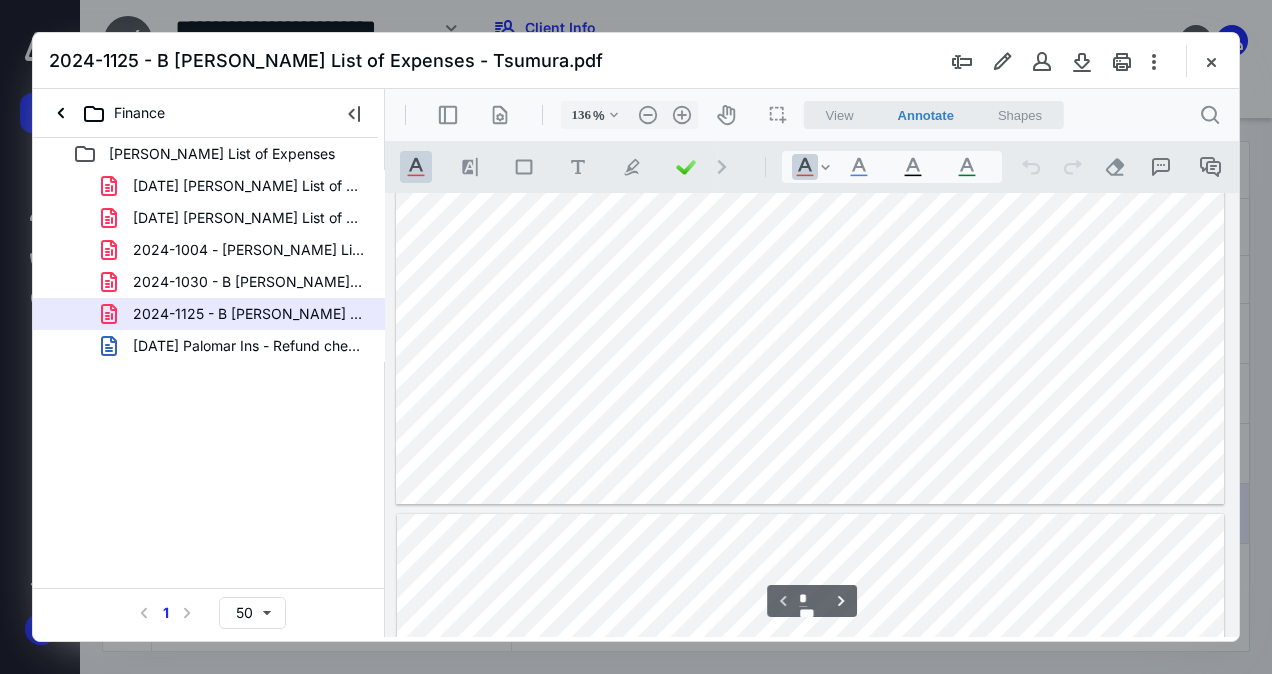 scroll, scrollTop: 764, scrollLeft: 0, axis: vertical 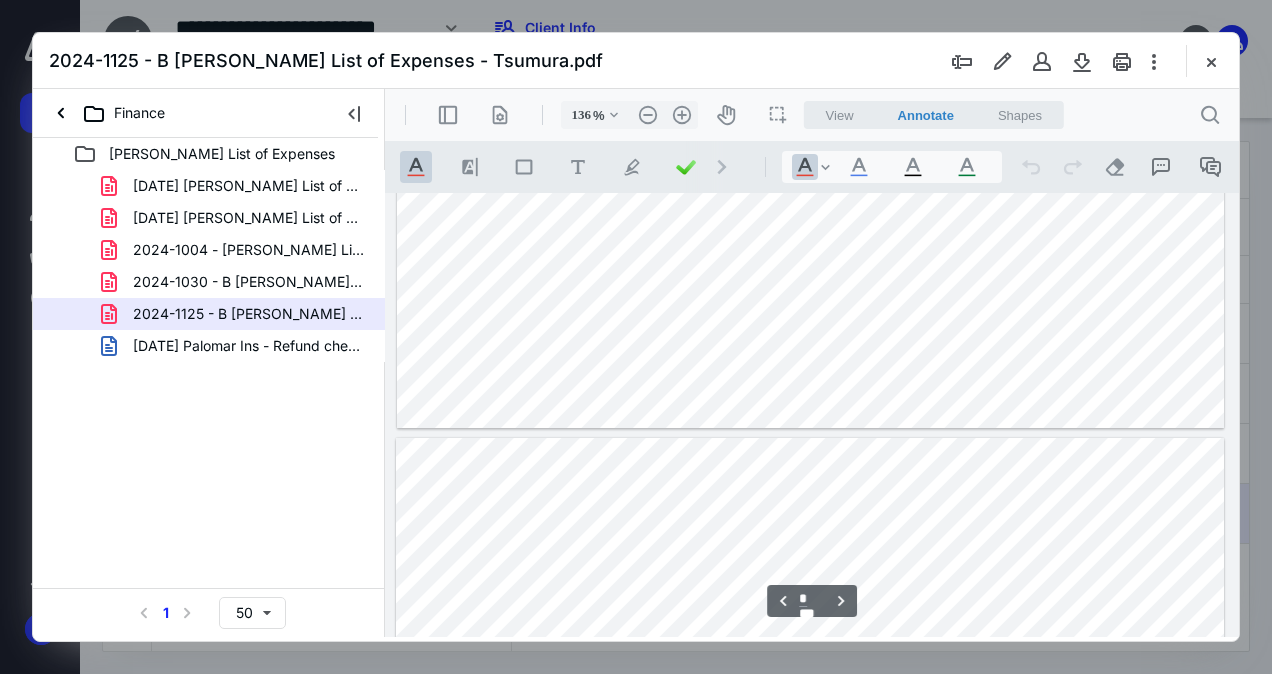 type on "*" 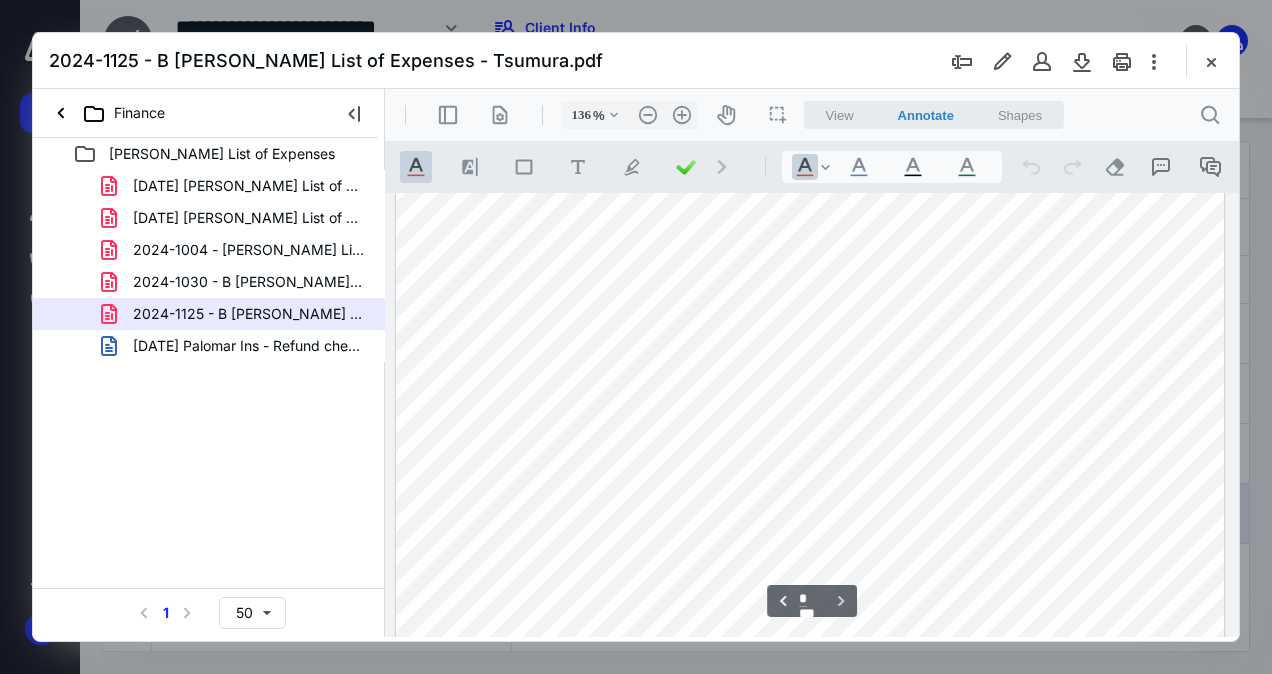 scroll, scrollTop: 2780, scrollLeft: 0, axis: vertical 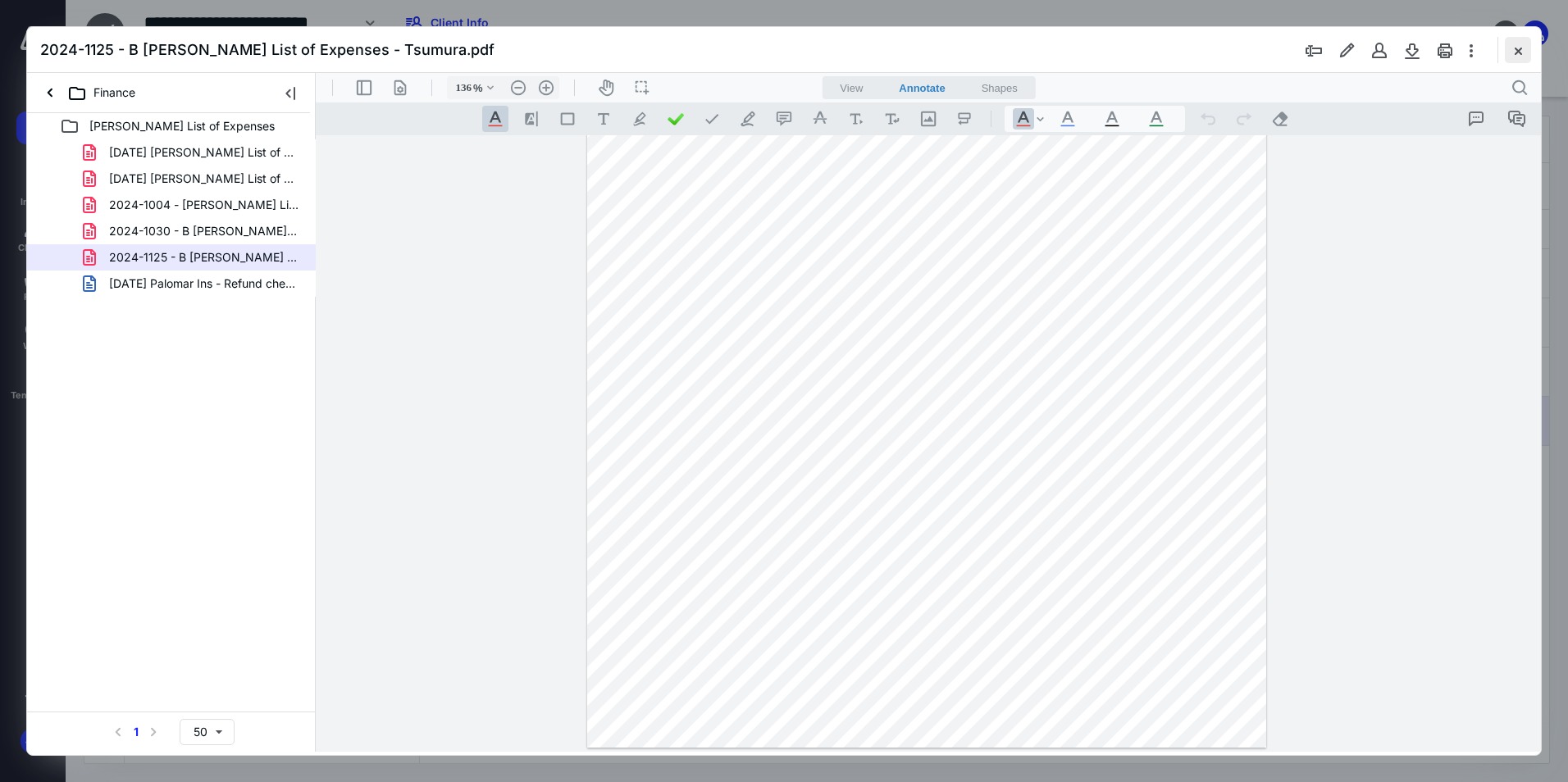 click at bounding box center (1518, 50) 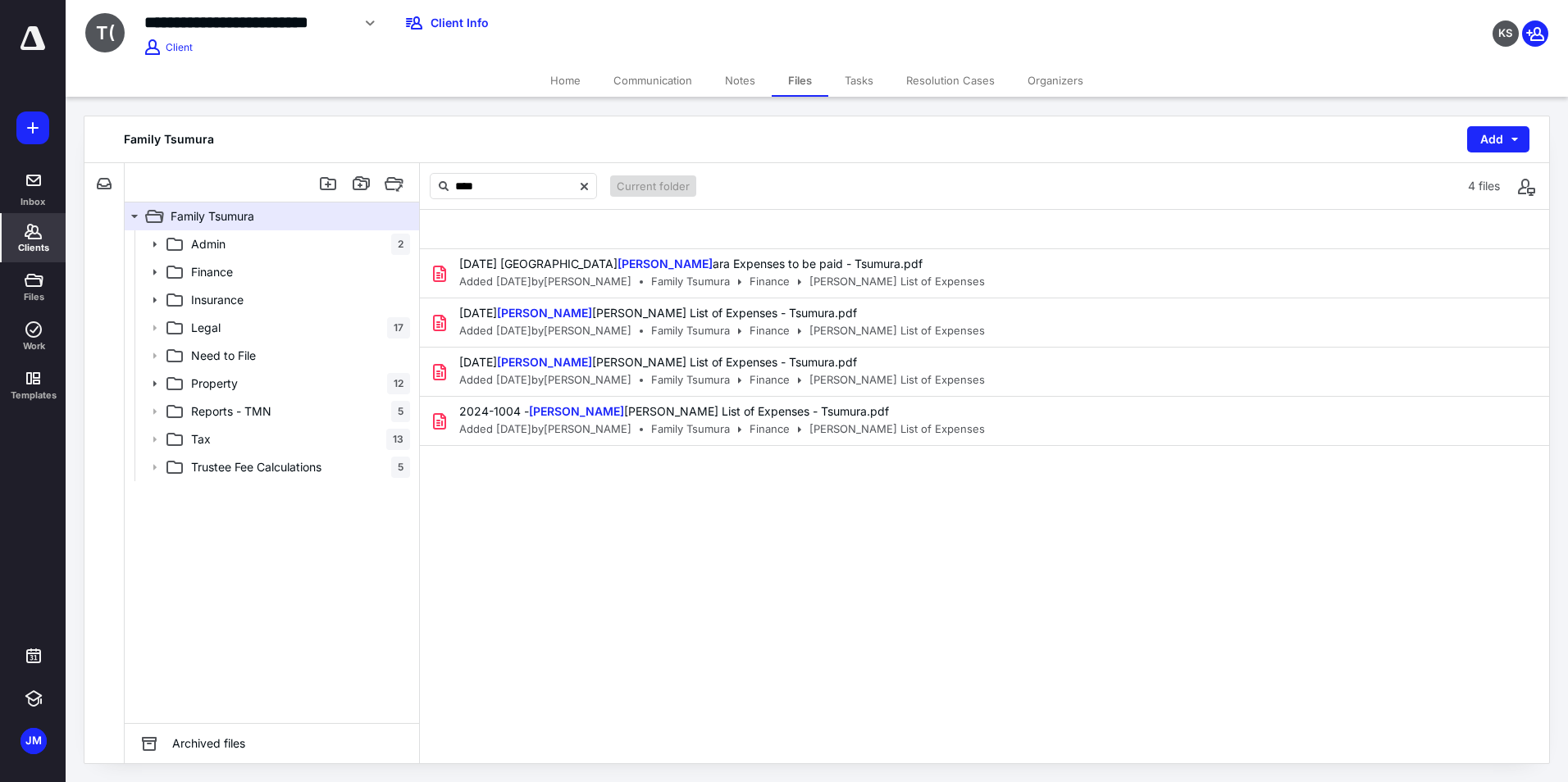click on "Clients" at bounding box center [34, 248] 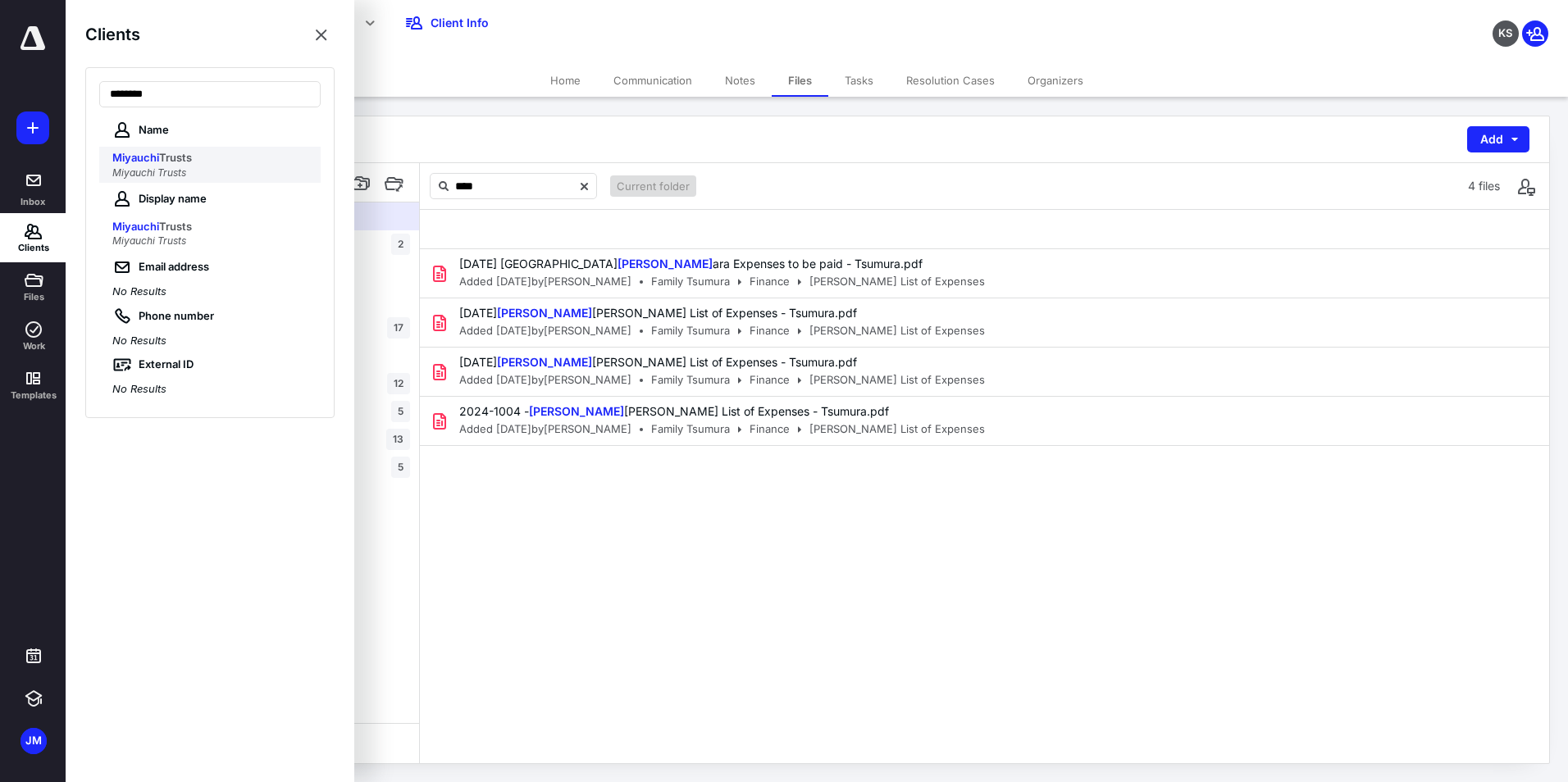 type on "********" 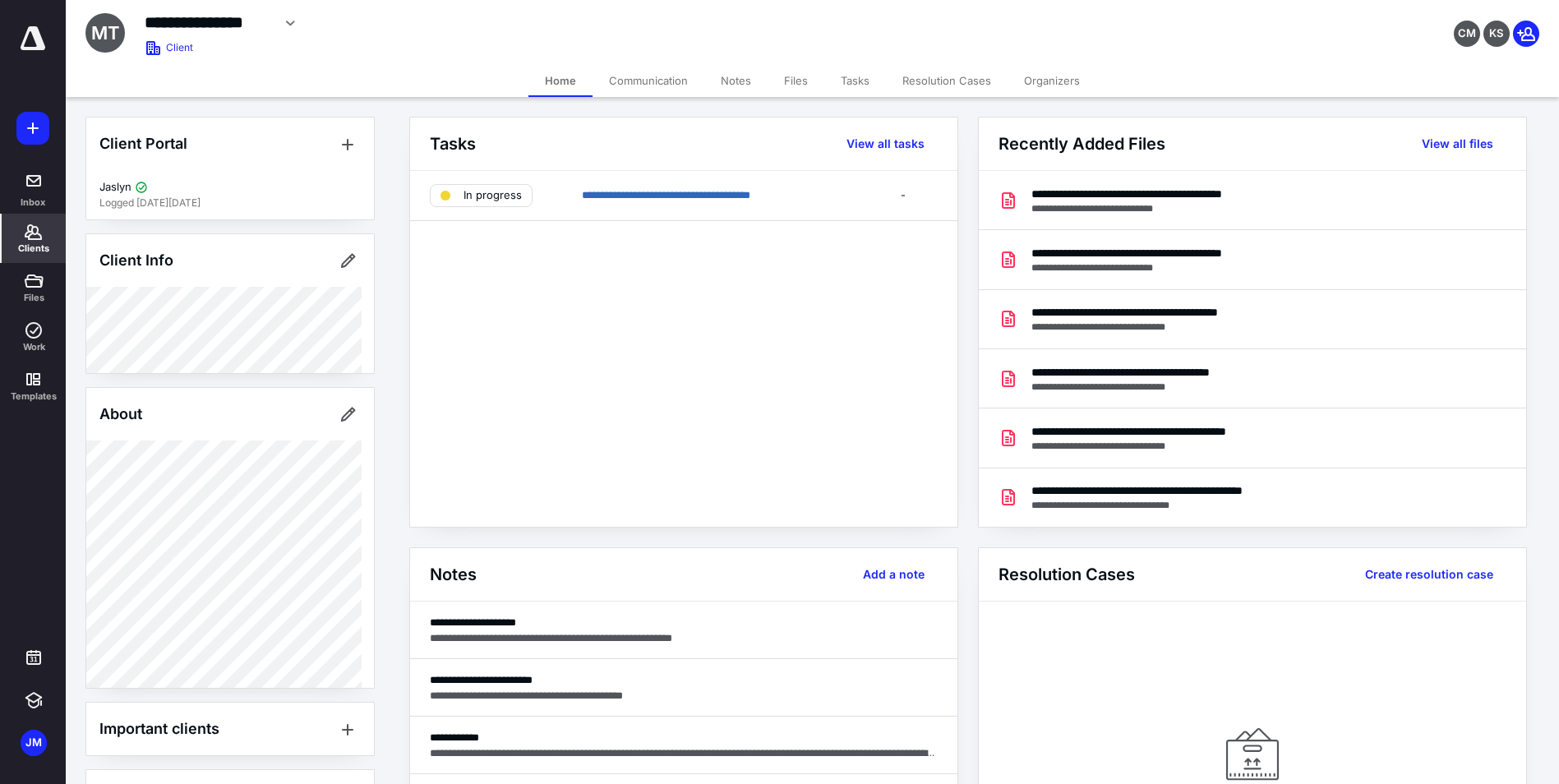 click on "Files" at bounding box center (796, 81) 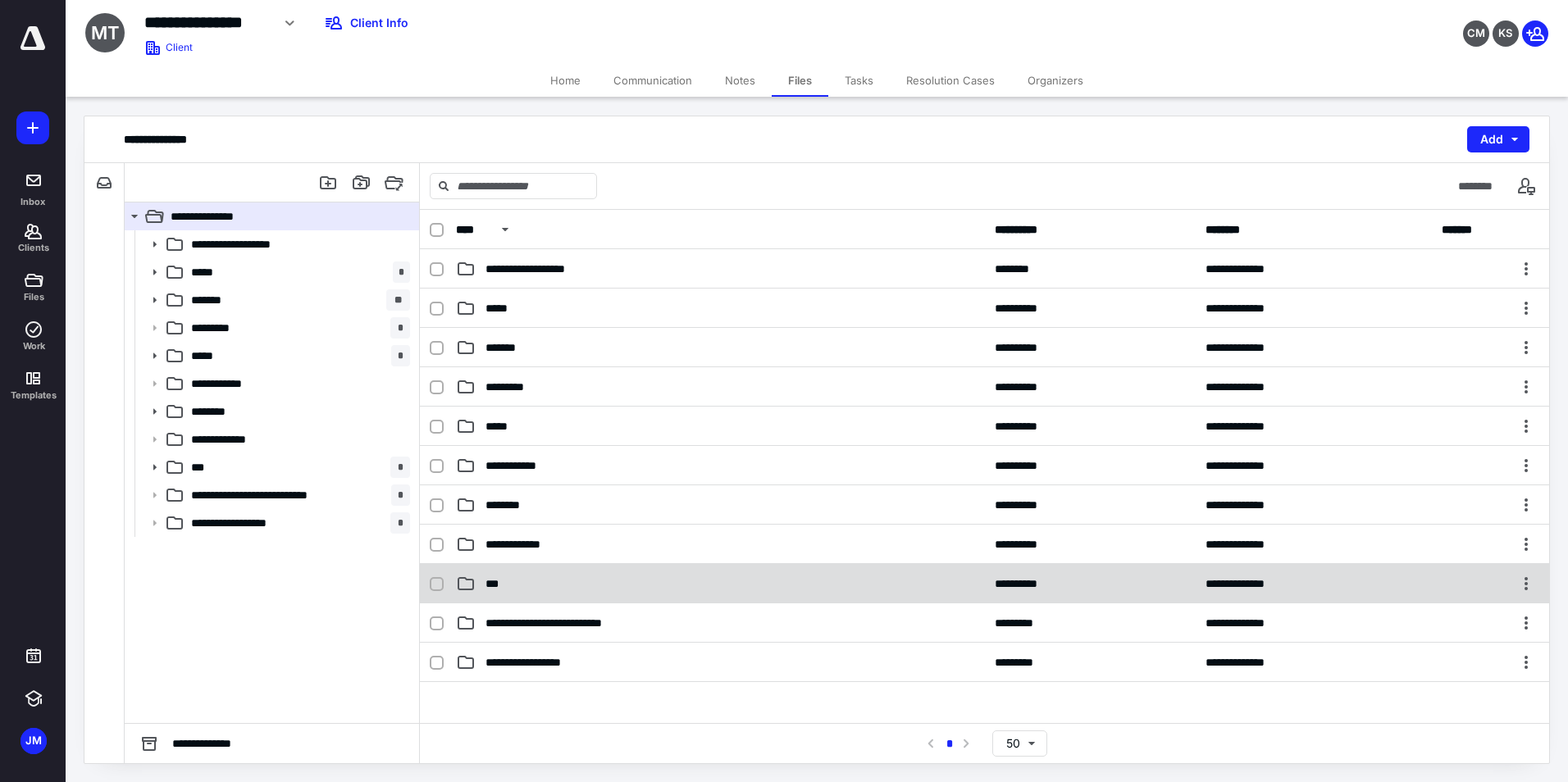 click on "**********" at bounding box center (984, 584) 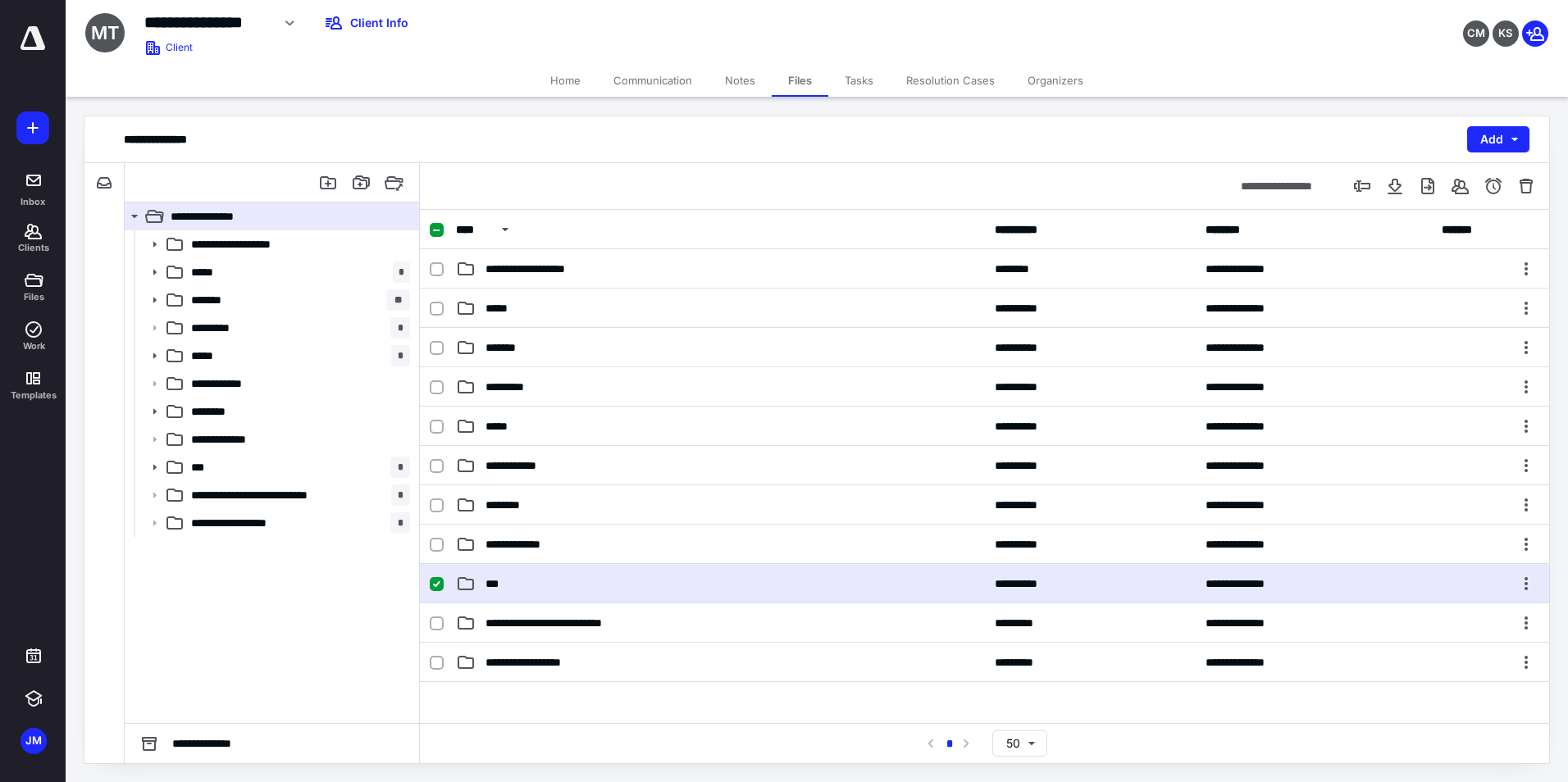 click on "**********" at bounding box center (984, 584) 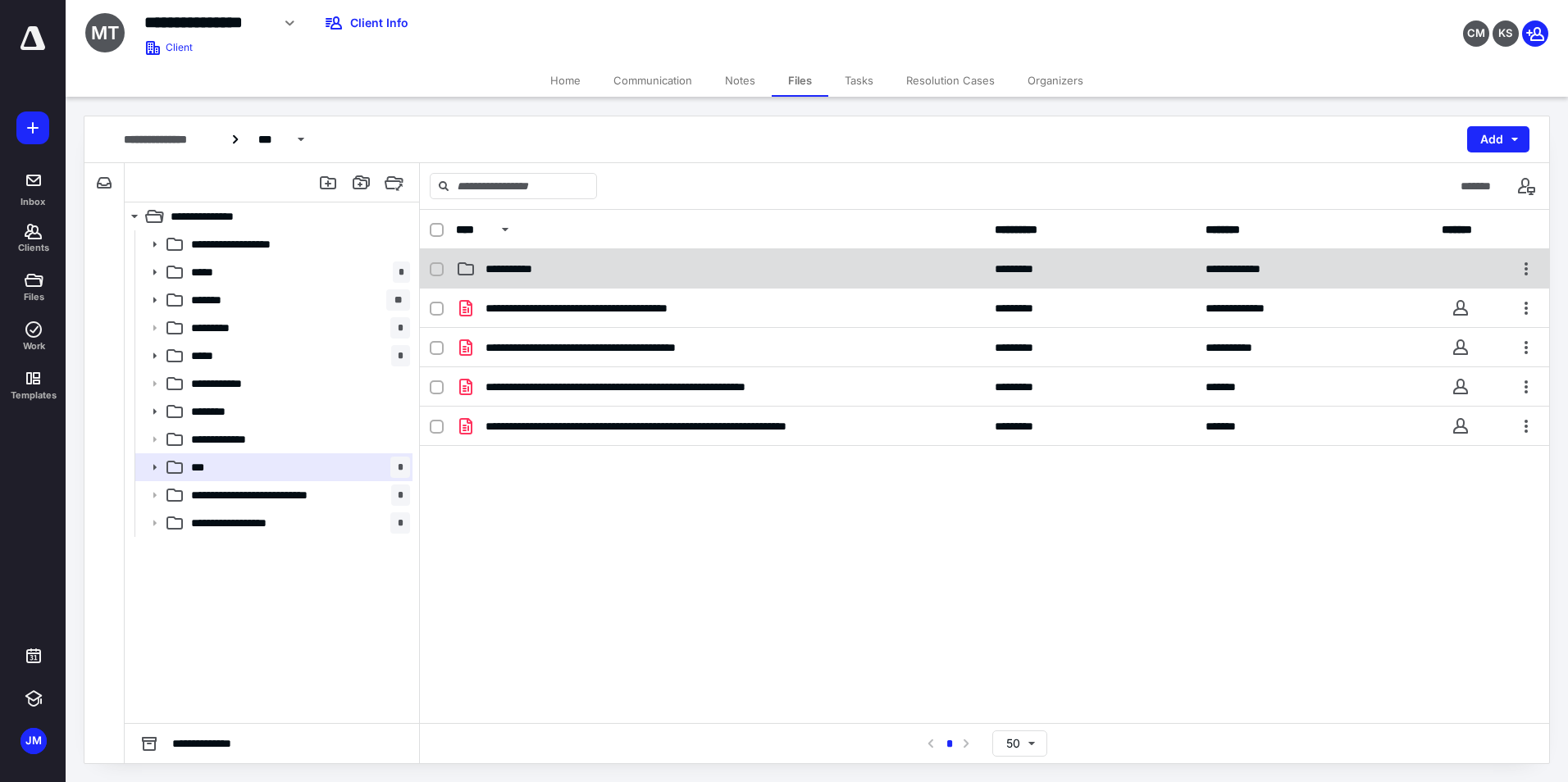 click on "**********" at bounding box center (720, 269) 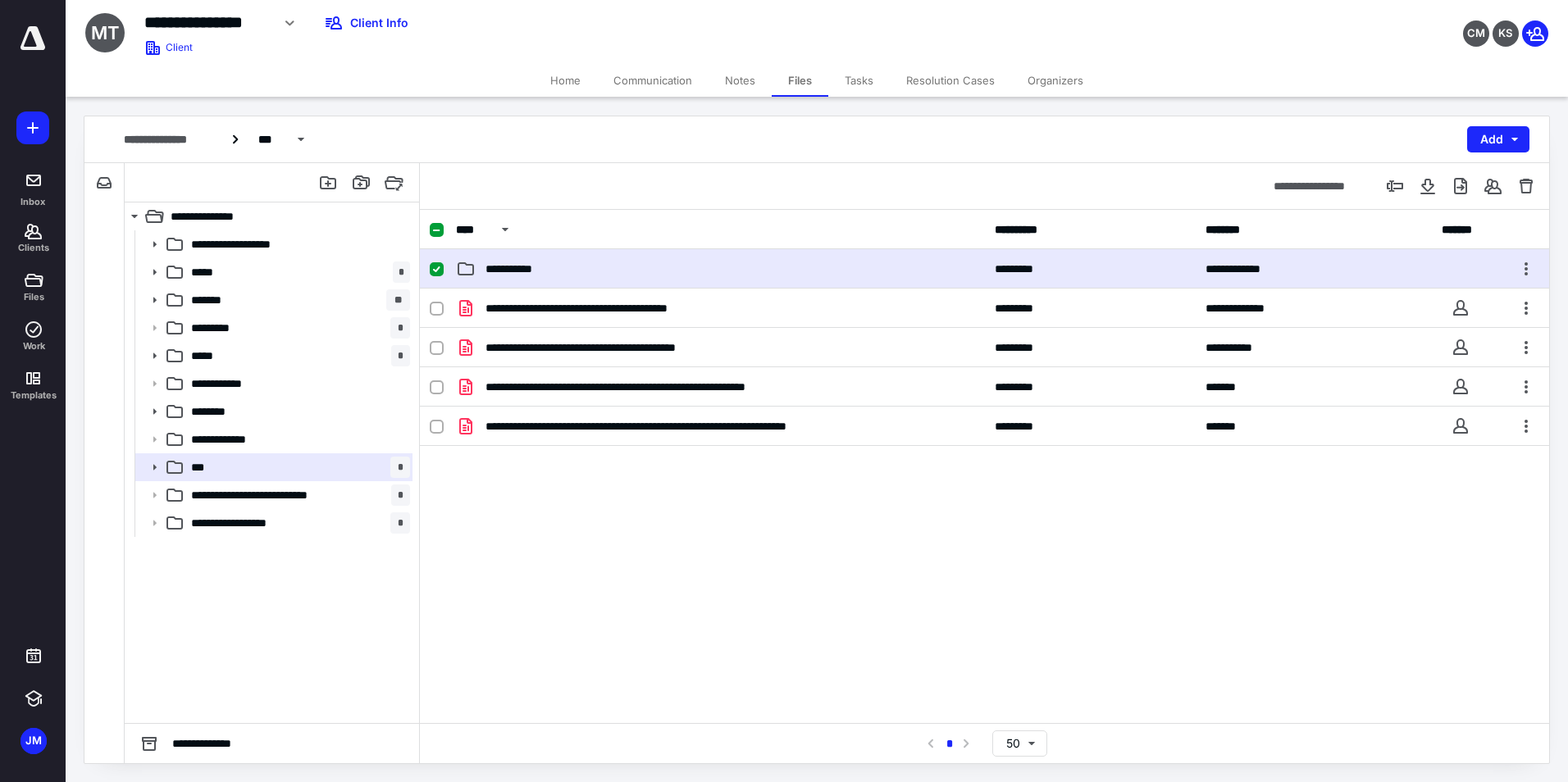 click on "**********" at bounding box center (720, 269) 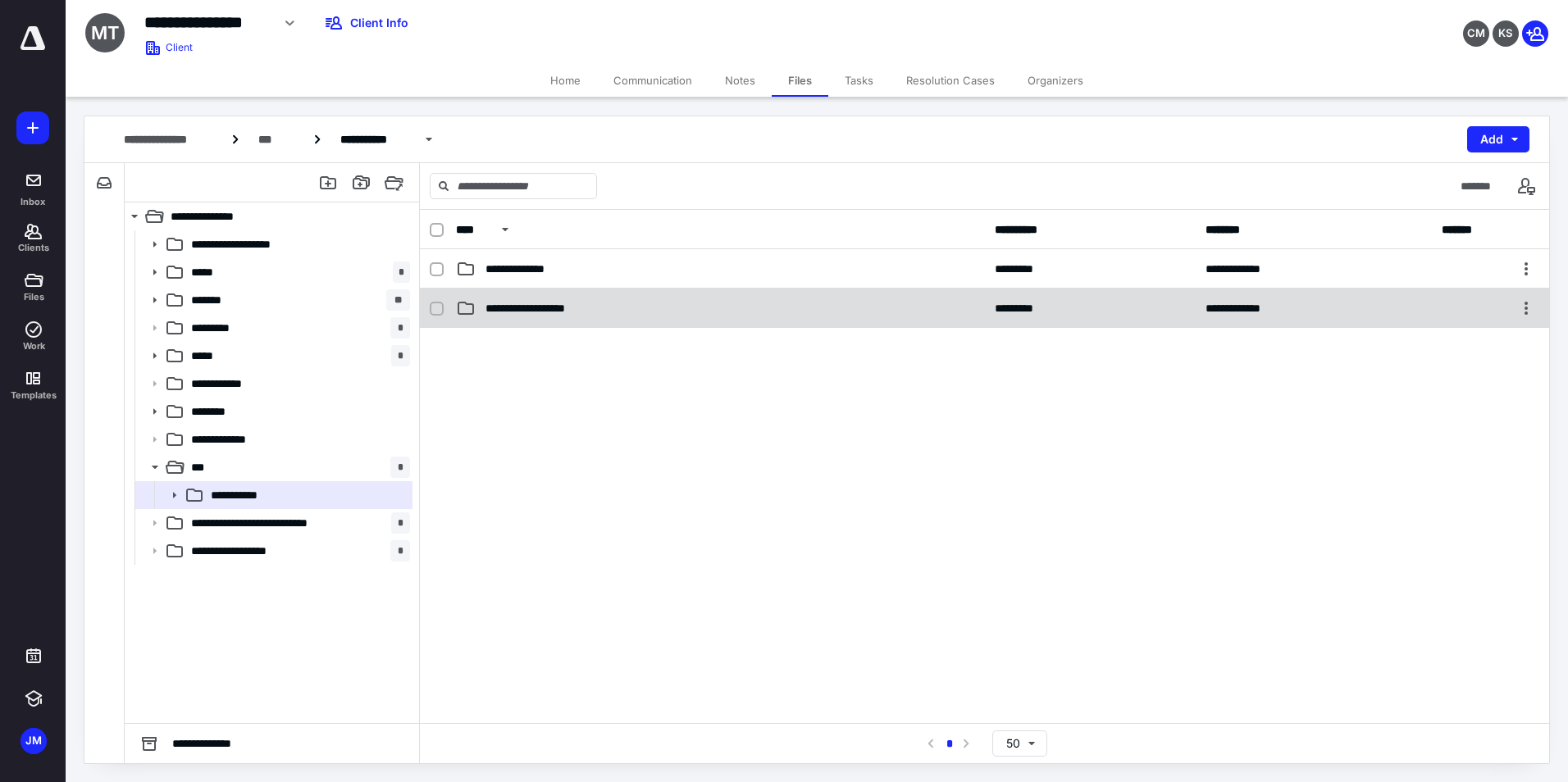 click on "**********" at bounding box center (720, 308) 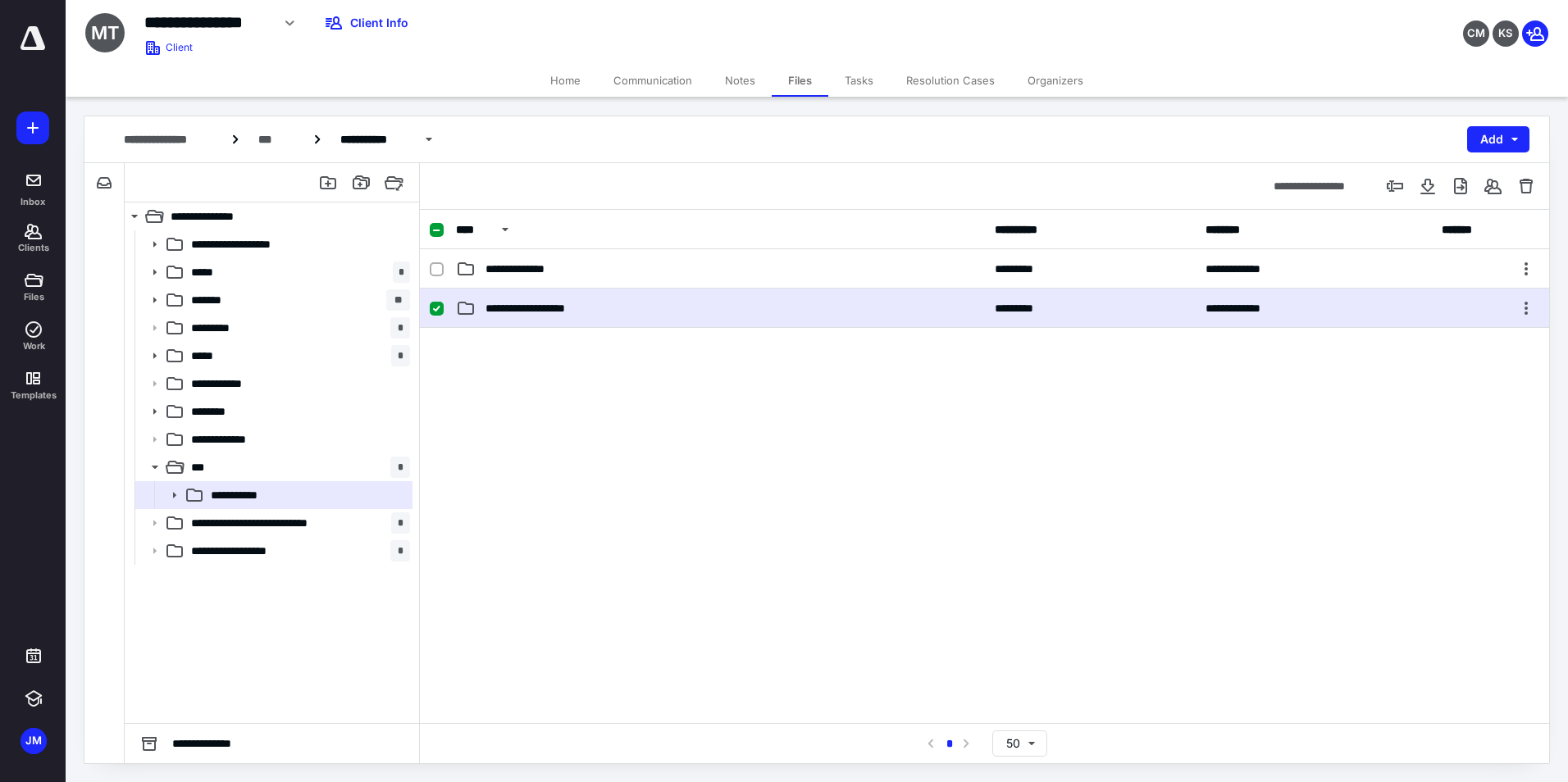 click on "**********" at bounding box center (720, 308) 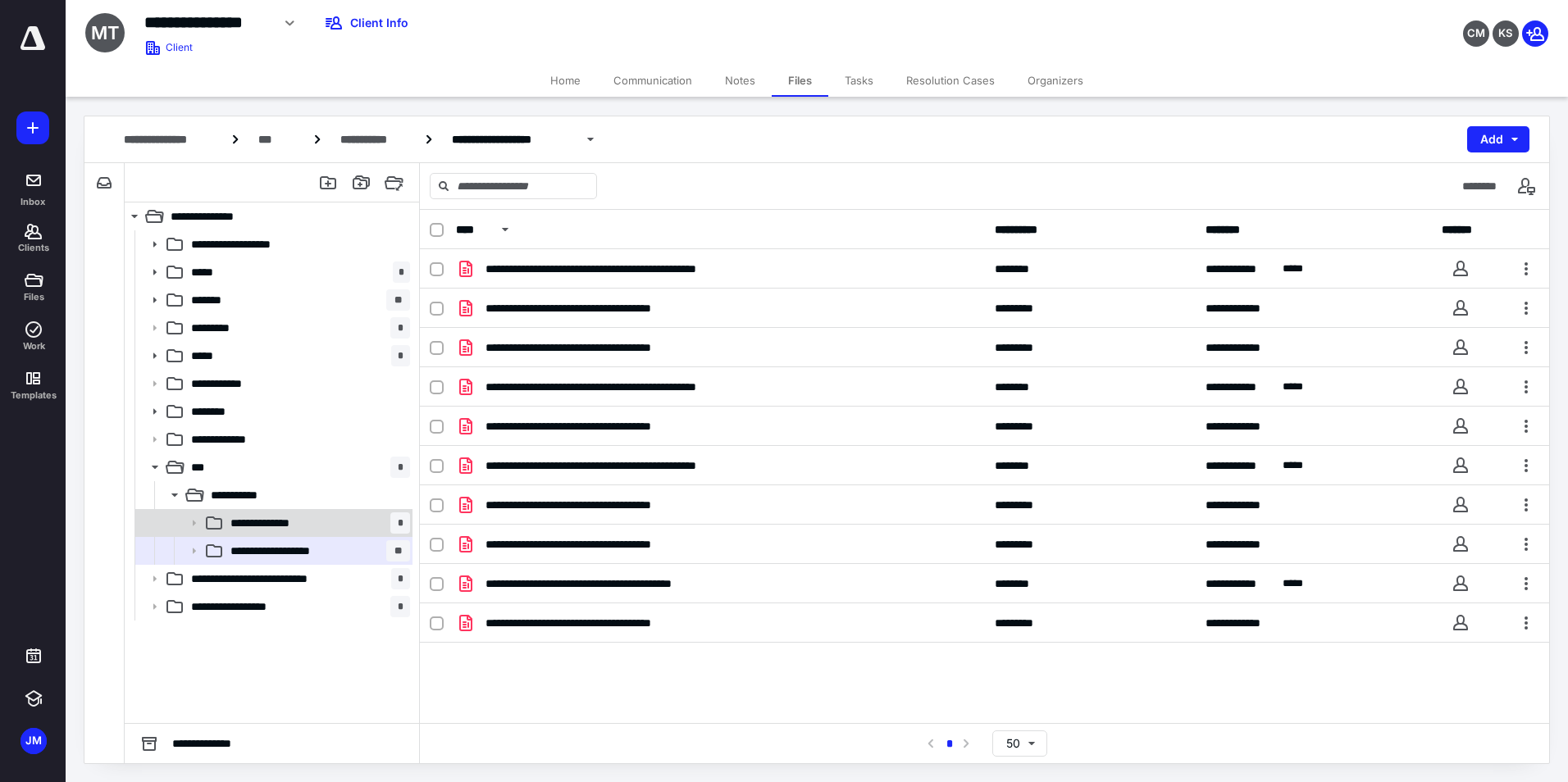click on "**********" at bounding box center [317, 523] 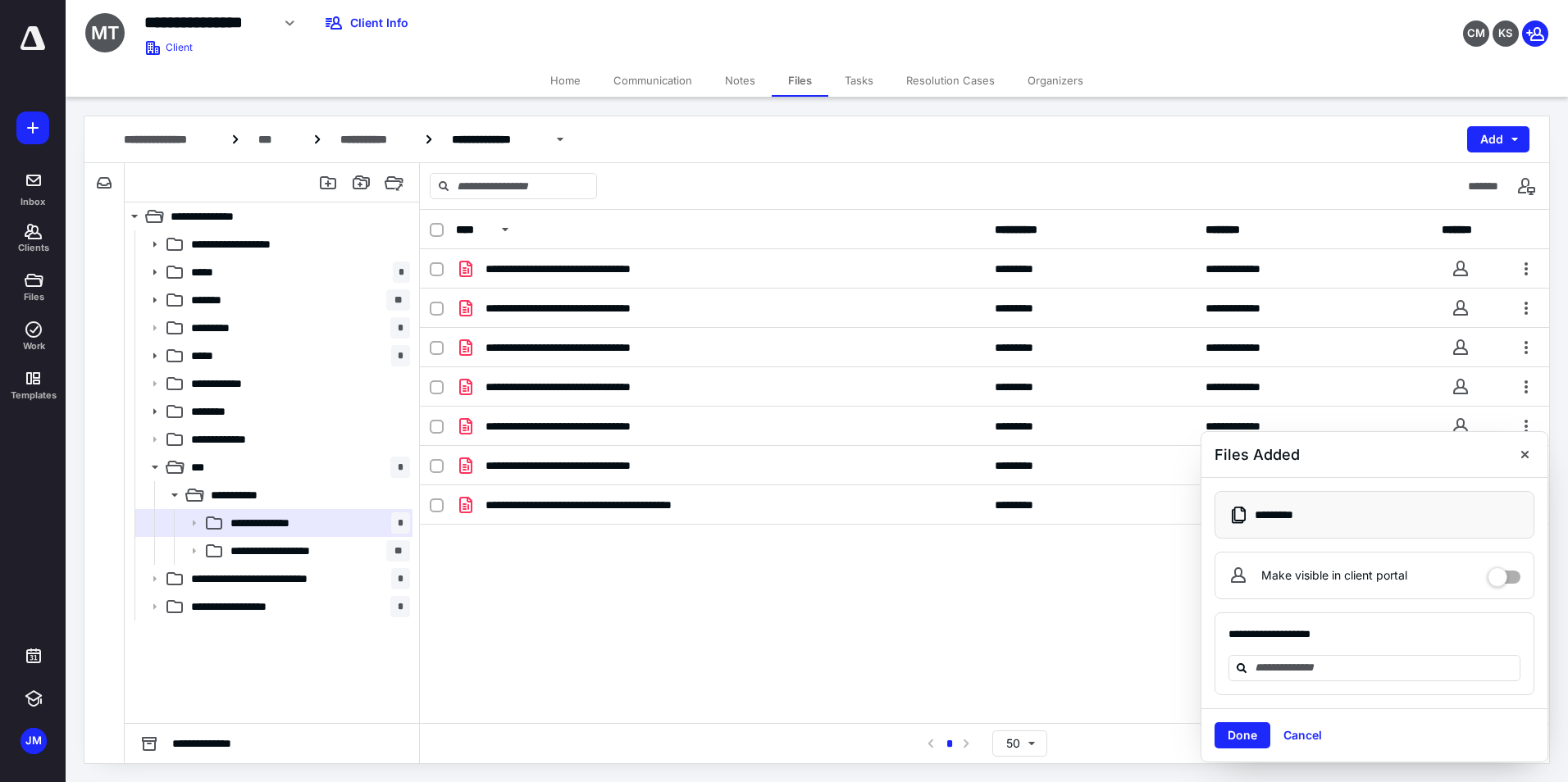 click on "Done" at bounding box center [1242, 735] 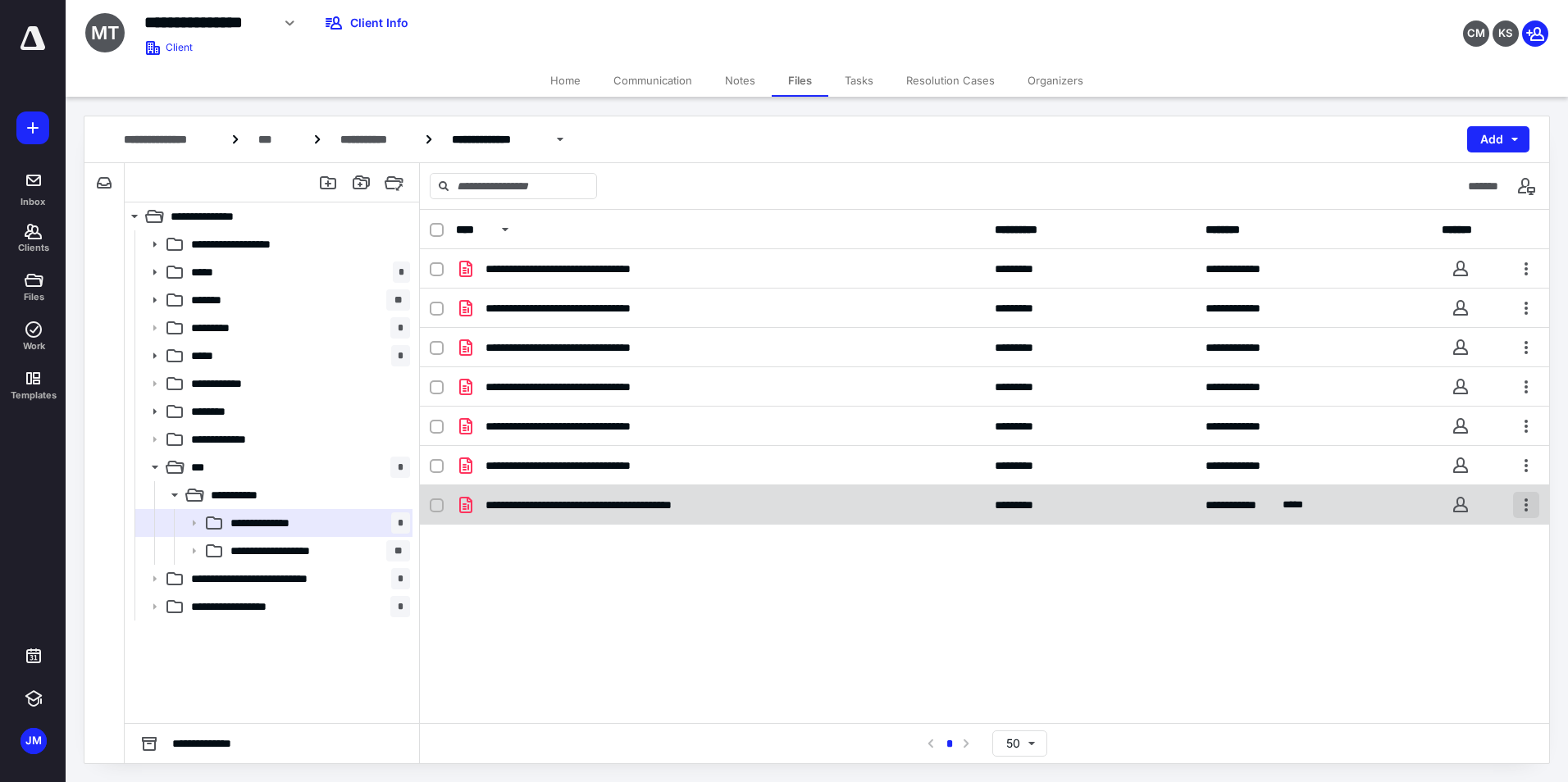 click at bounding box center (1526, 505) 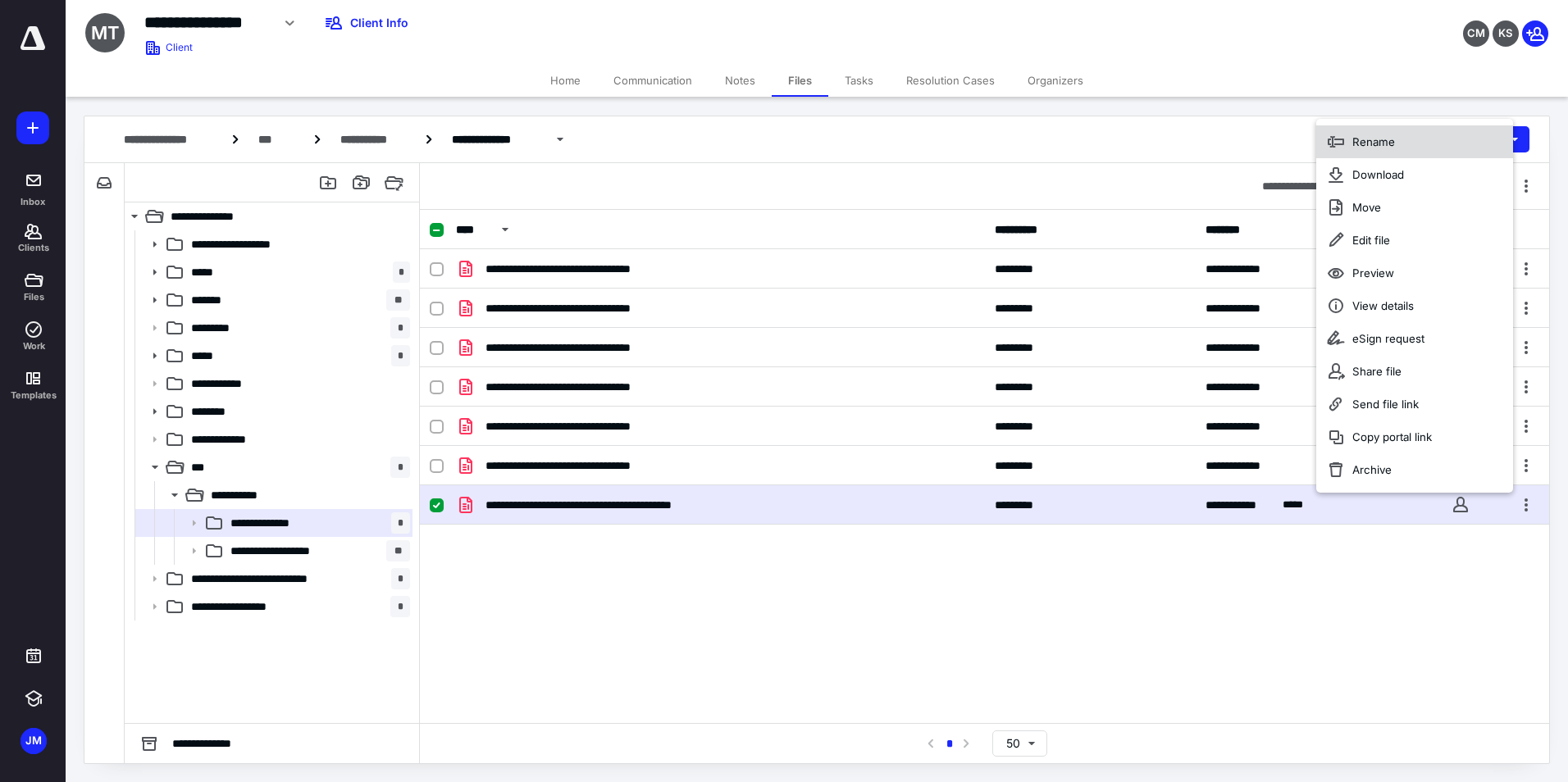 click on "Rename" at bounding box center [1415, 142] 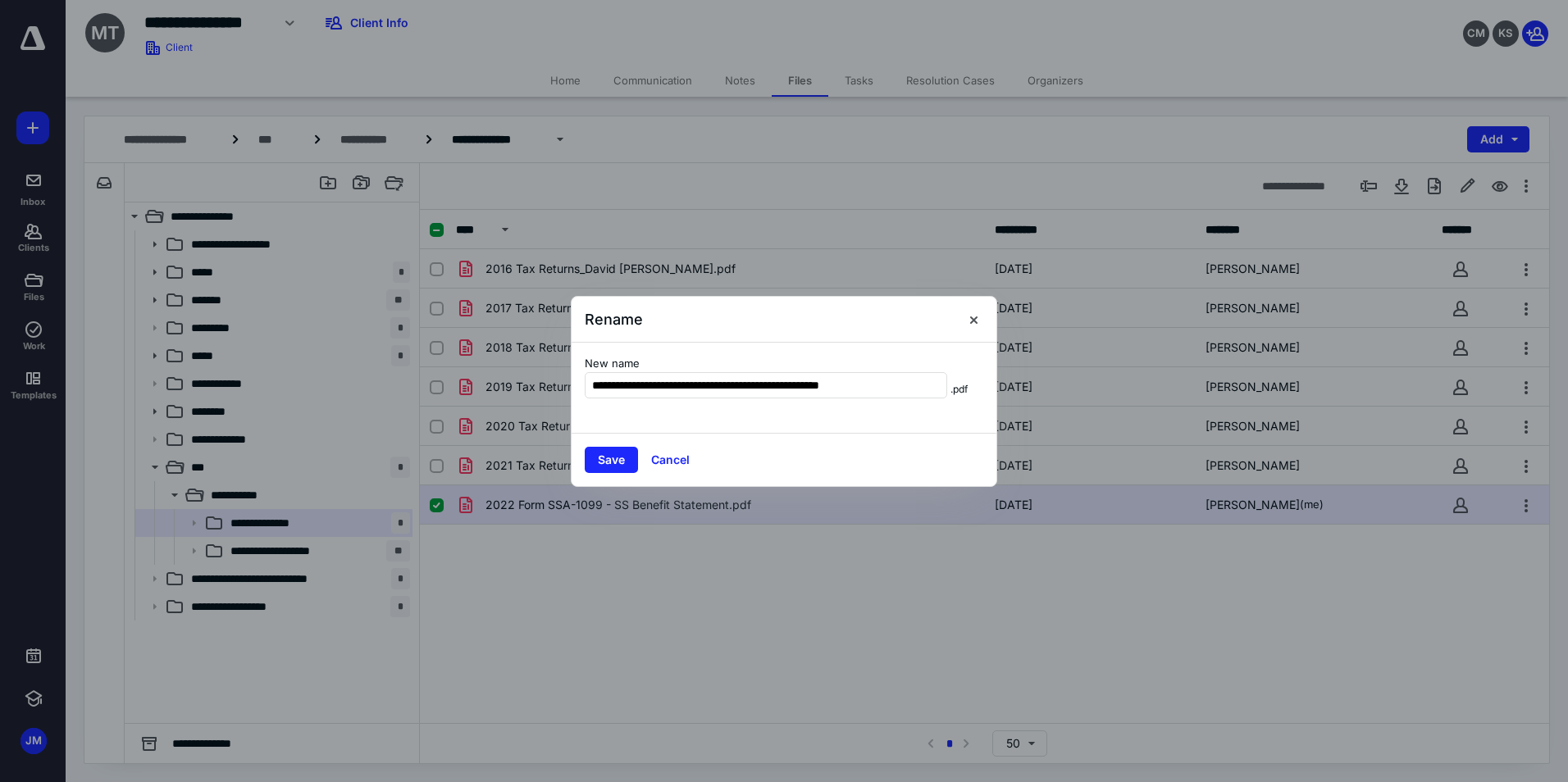 type on "**********" 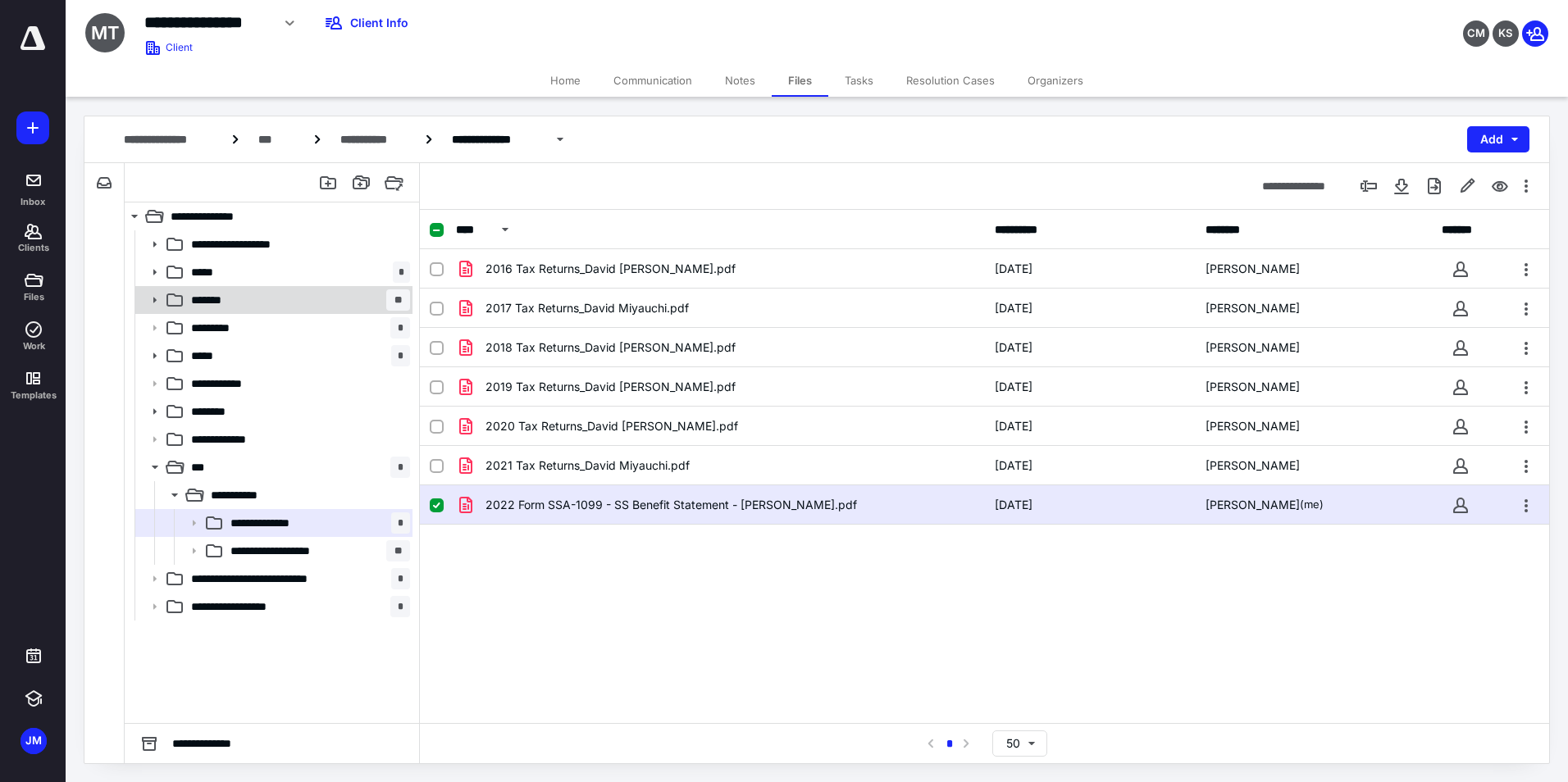 click on "******* **" at bounding box center [297, 300] 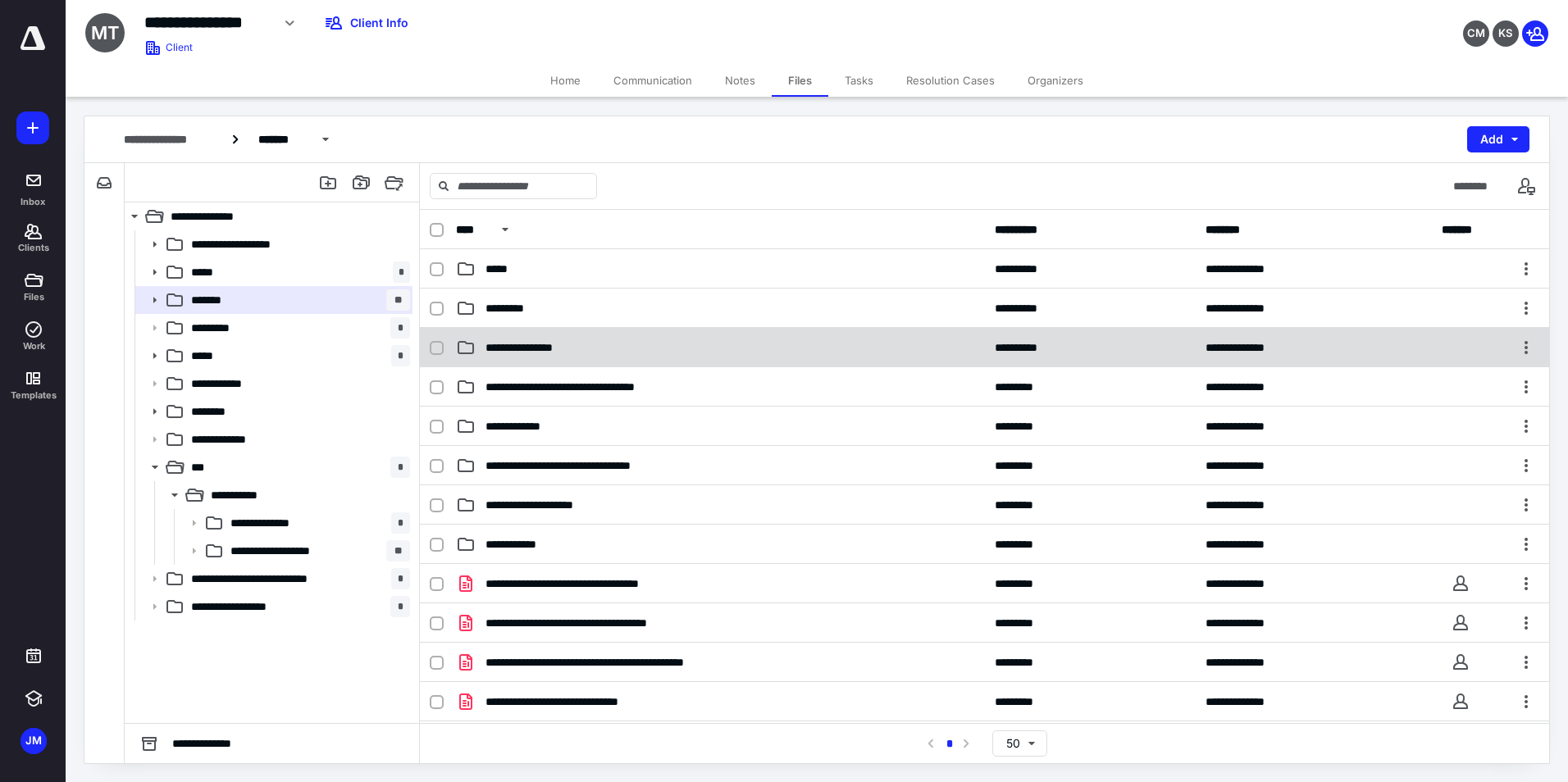 click on "**********" at bounding box center [535, 348] 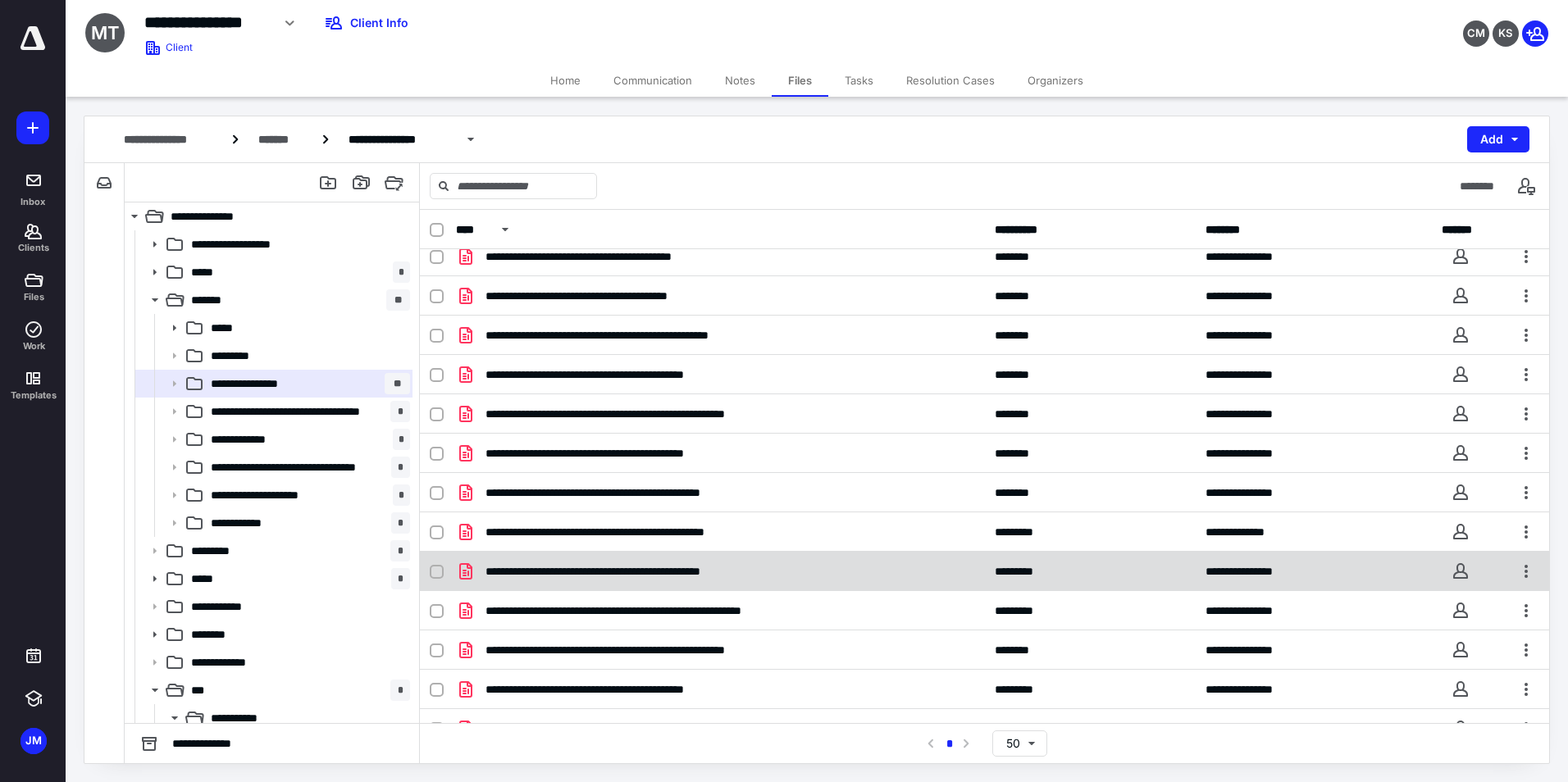 scroll, scrollTop: 313, scrollLeft: 0, axis: vertical 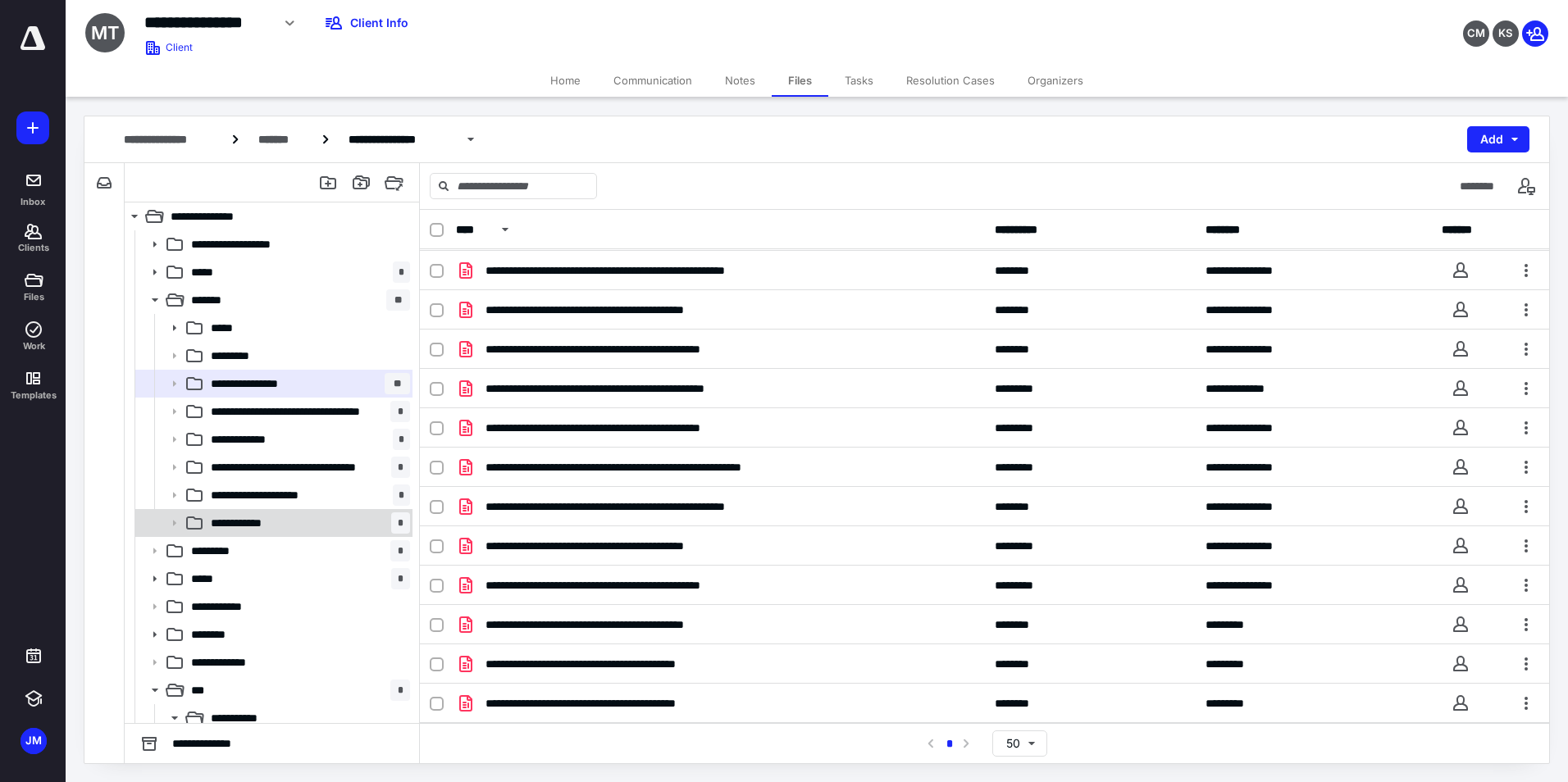 click on "**********" at bounding box center (246, 523) 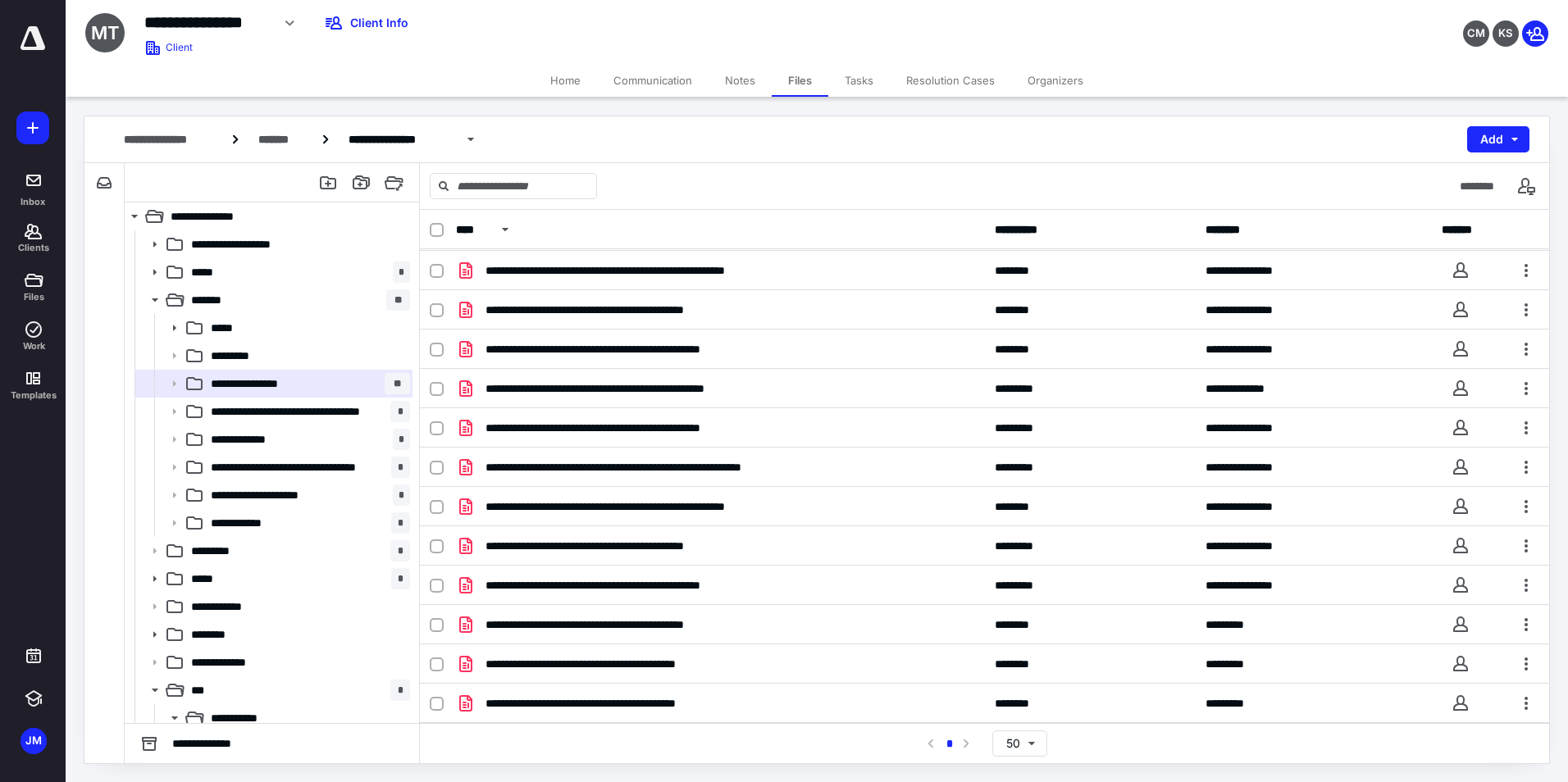 scroll, scrollTop: 0, scrollLeft: 0, axis: both 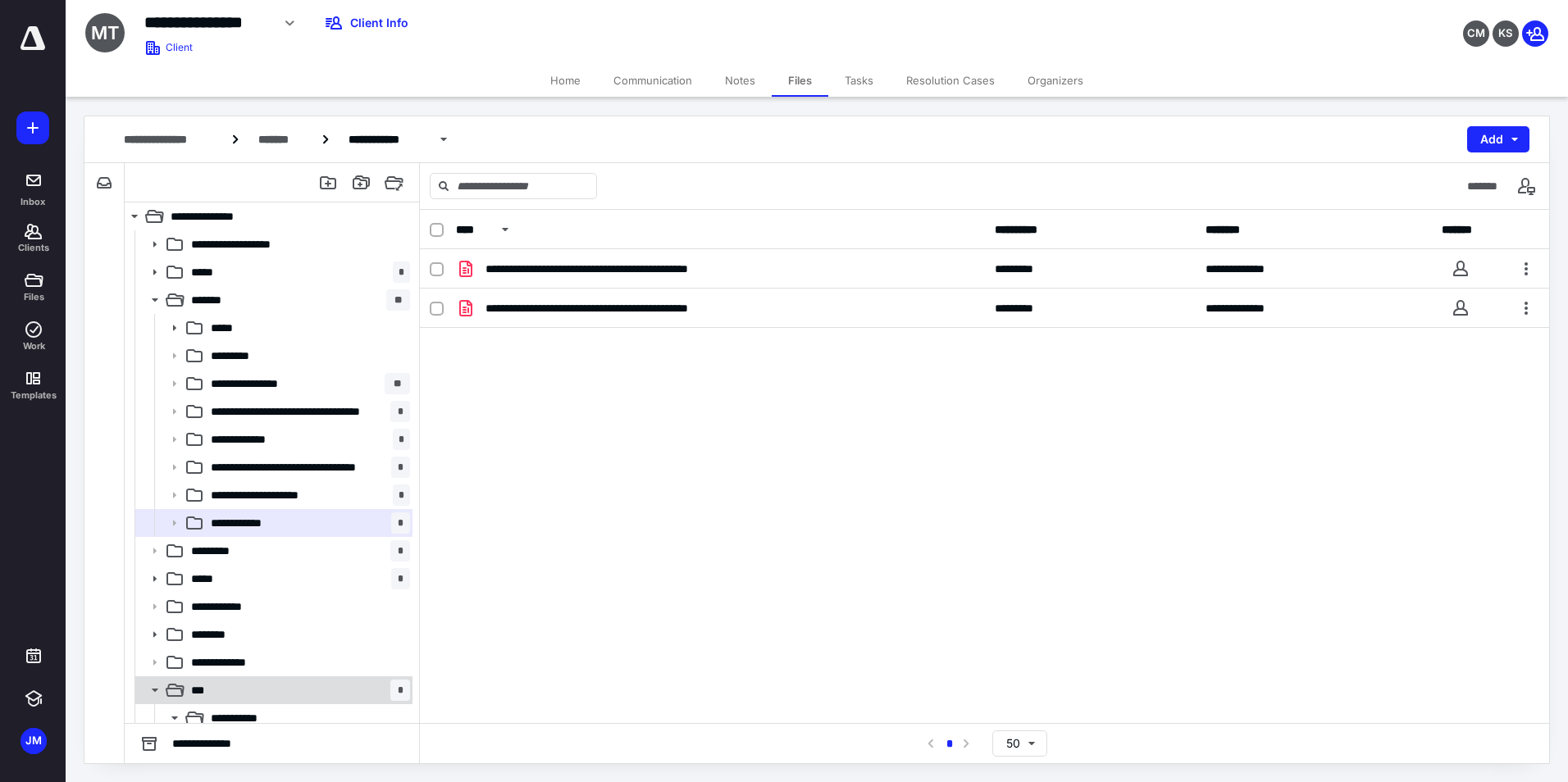 click on "*** *" at bounding box center (272, 690) 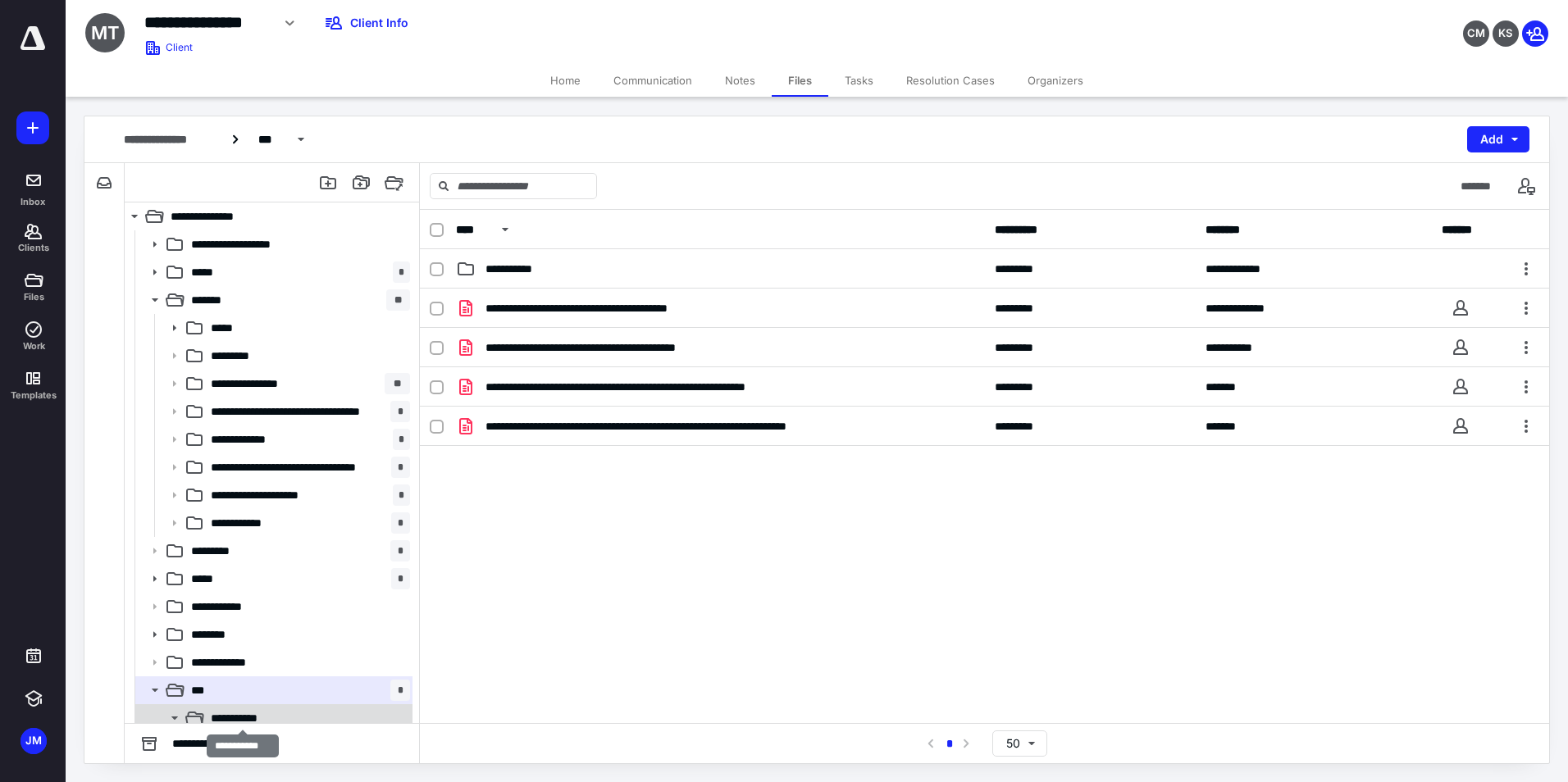 click on "**********" at bounding box center [243, 718] 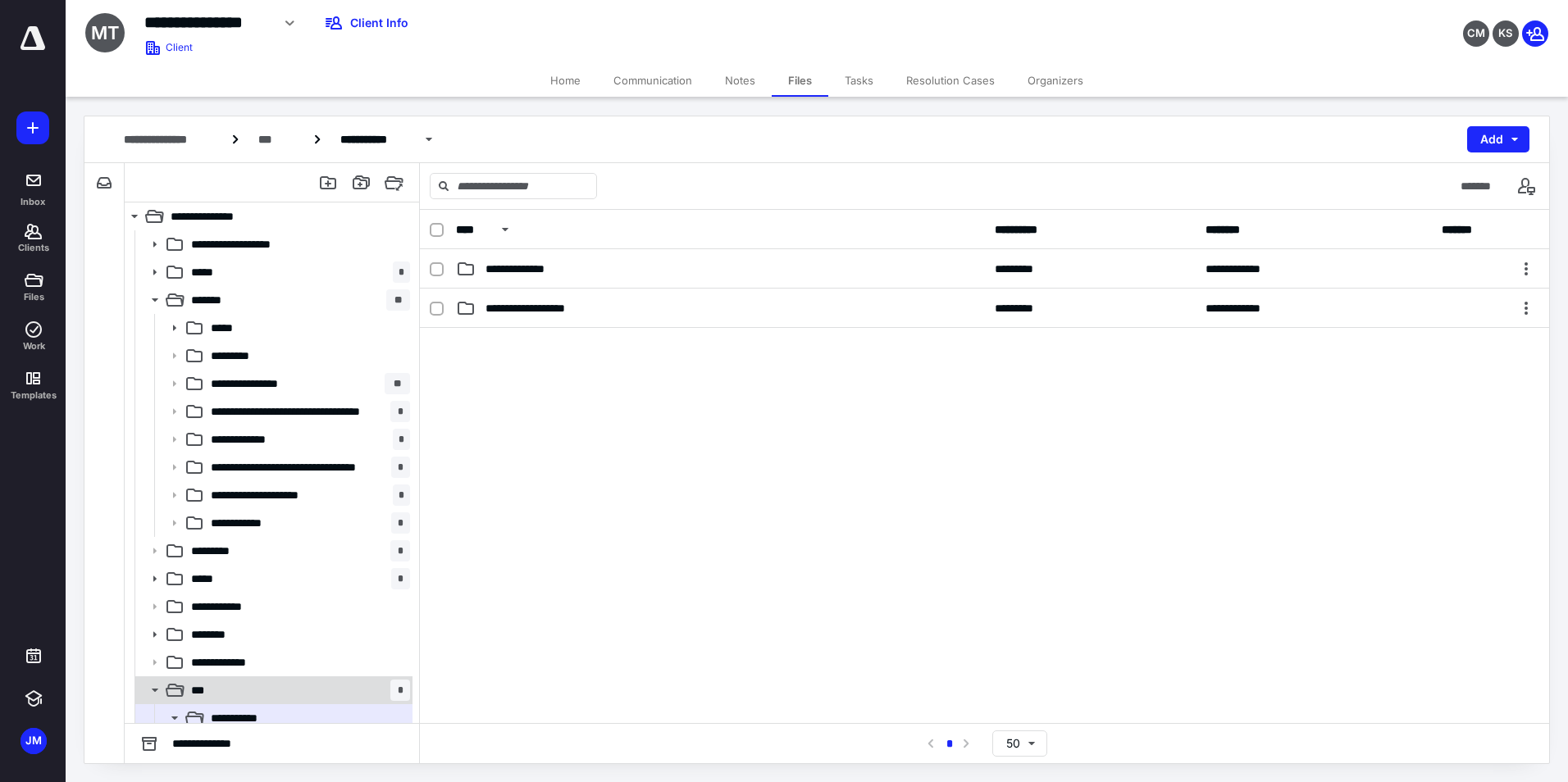click on "*** *" at bounding box center (297, 690) 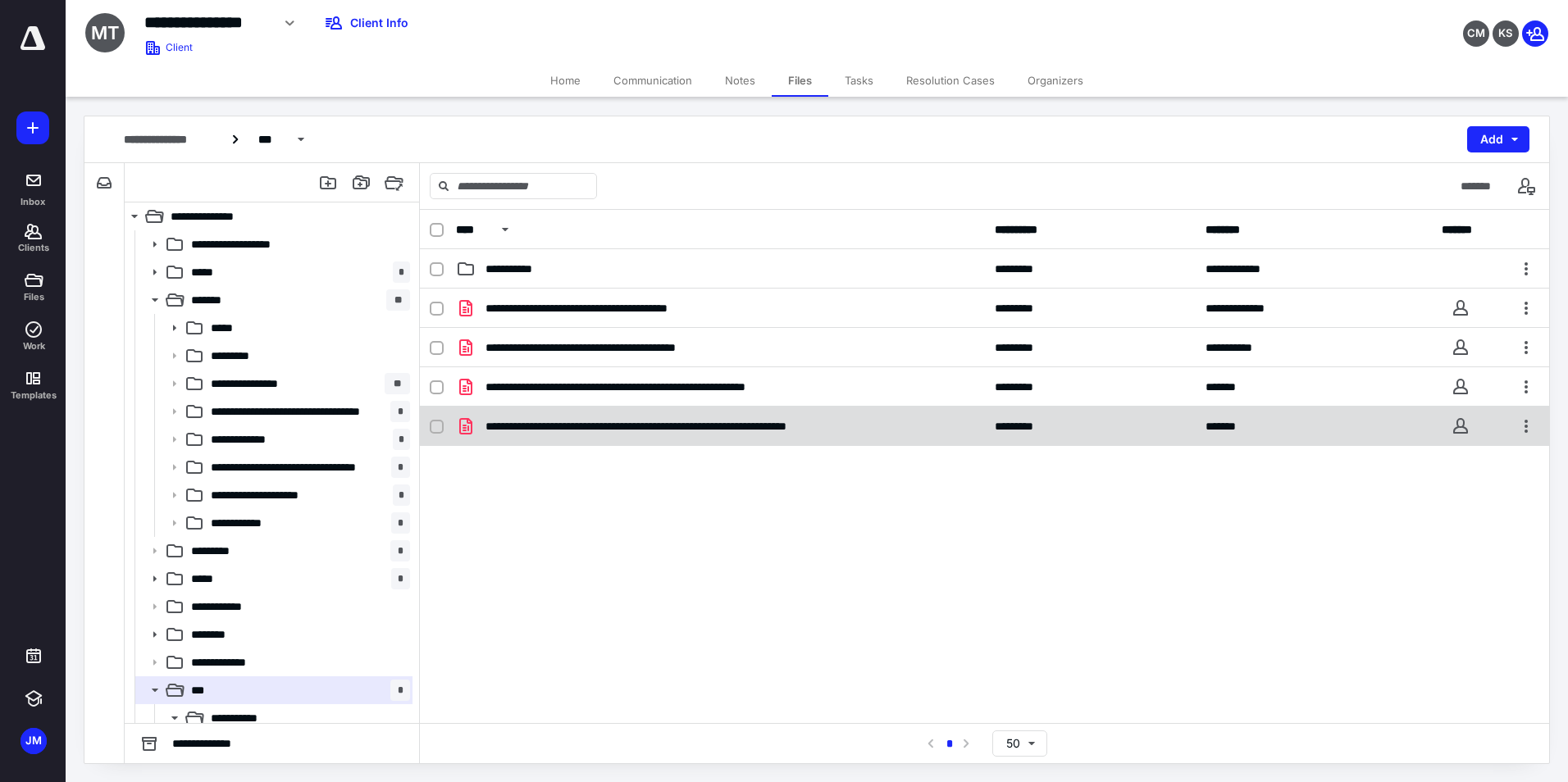 click on "**********" at bounding box center (720, 426) 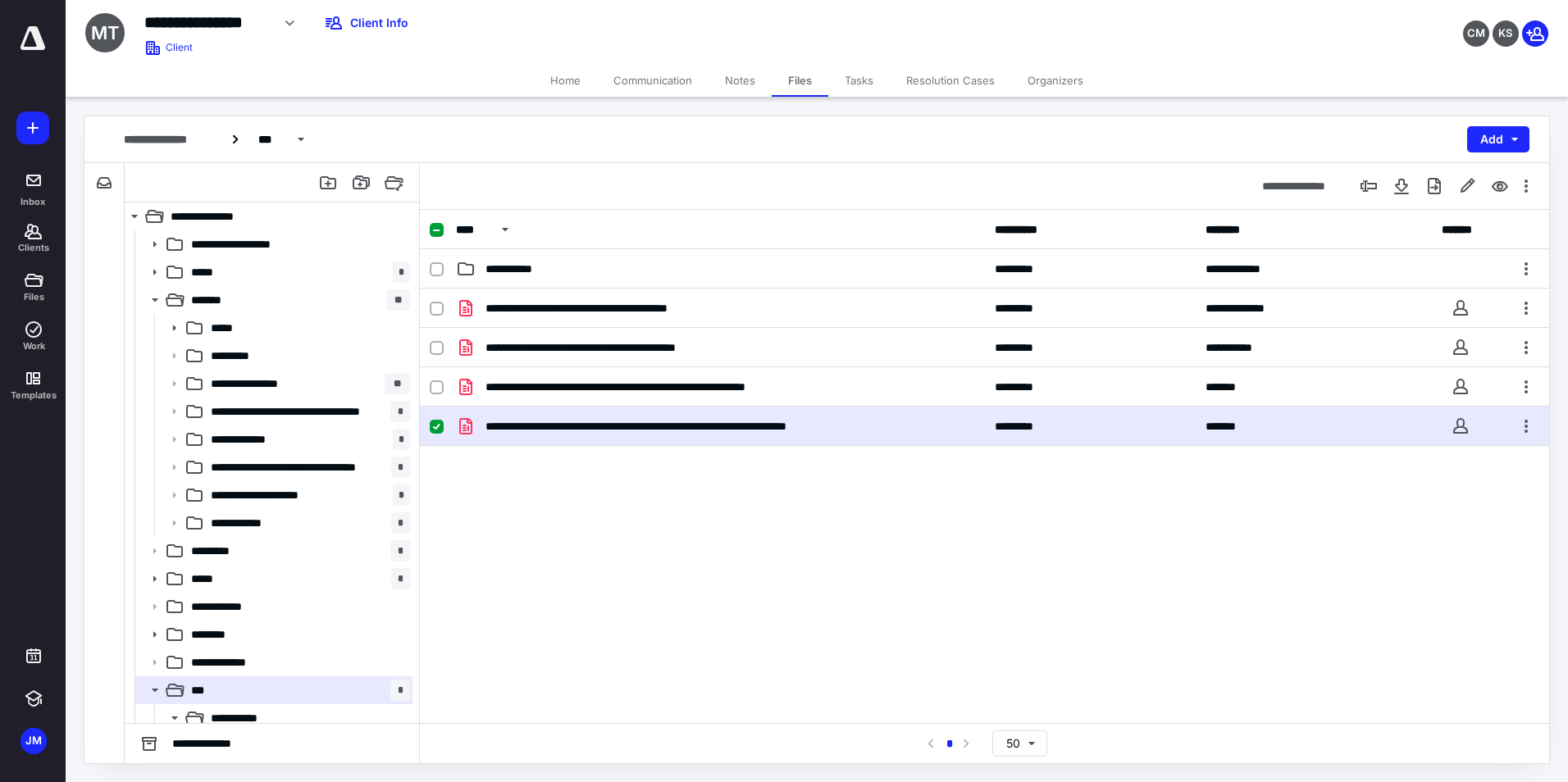 click on "**********" at bounding box center [720, 426] 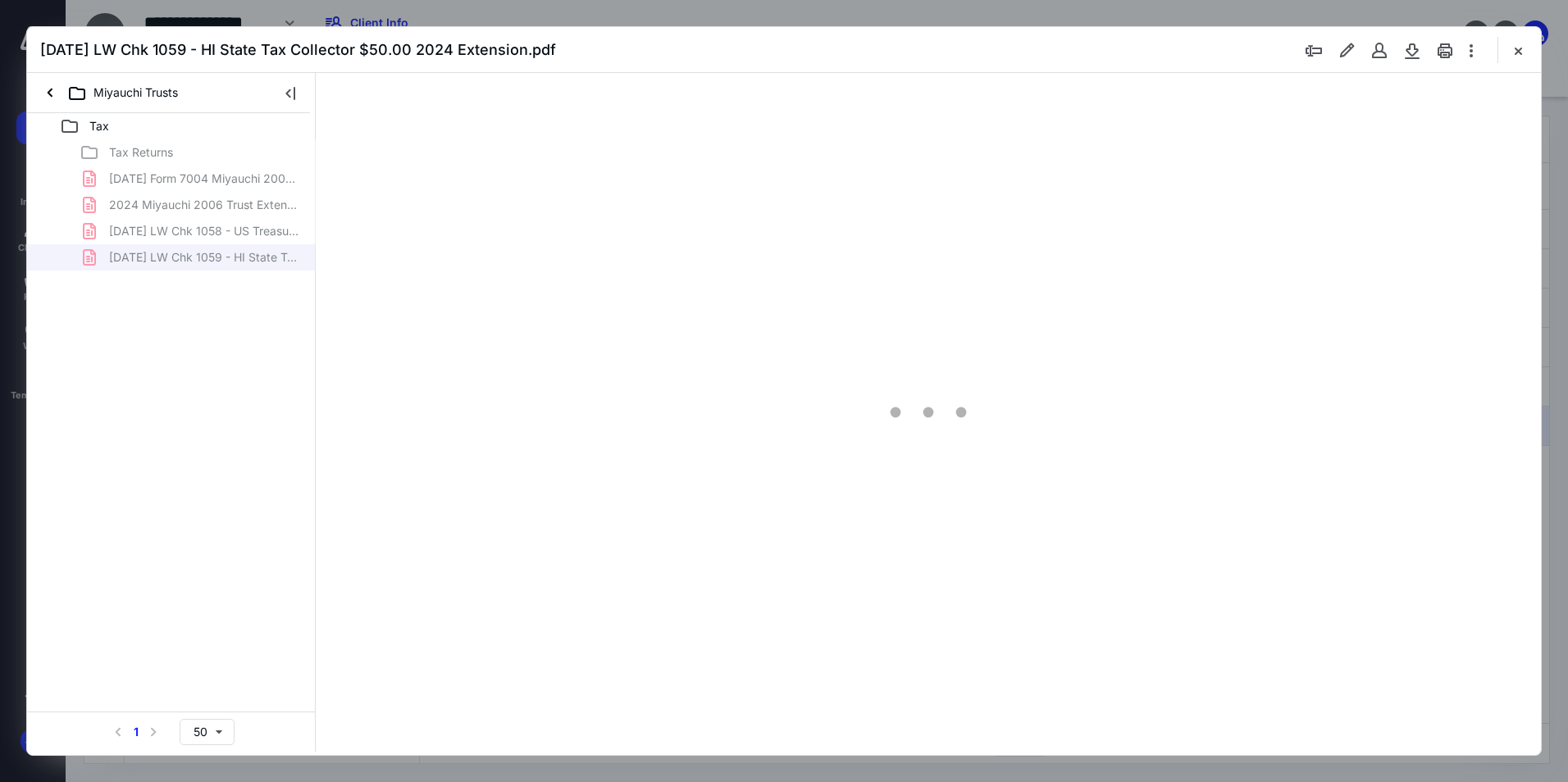 scroll, scrollTop: 0, scrollLeft: 0, axis: both 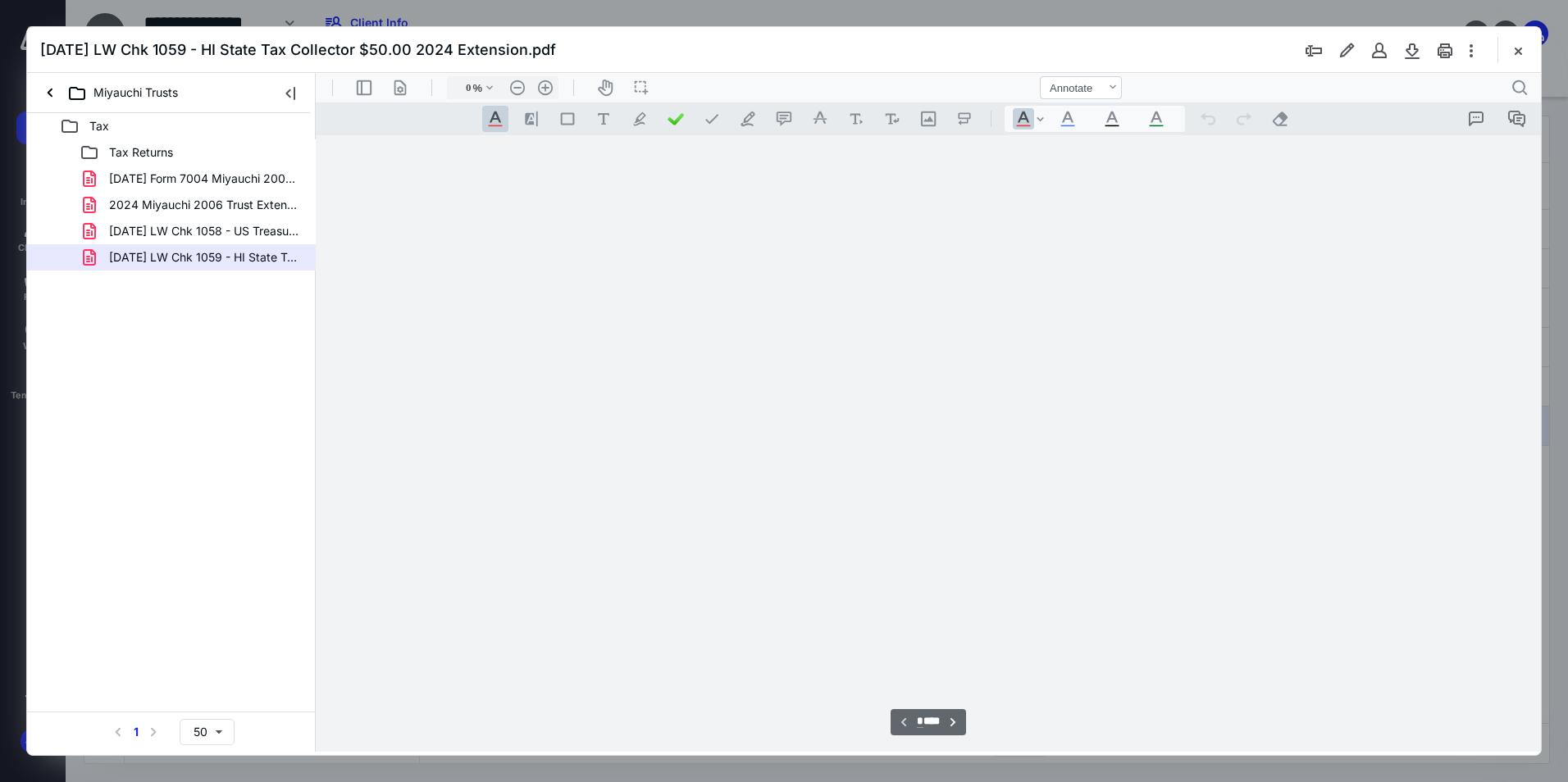 type on "95" 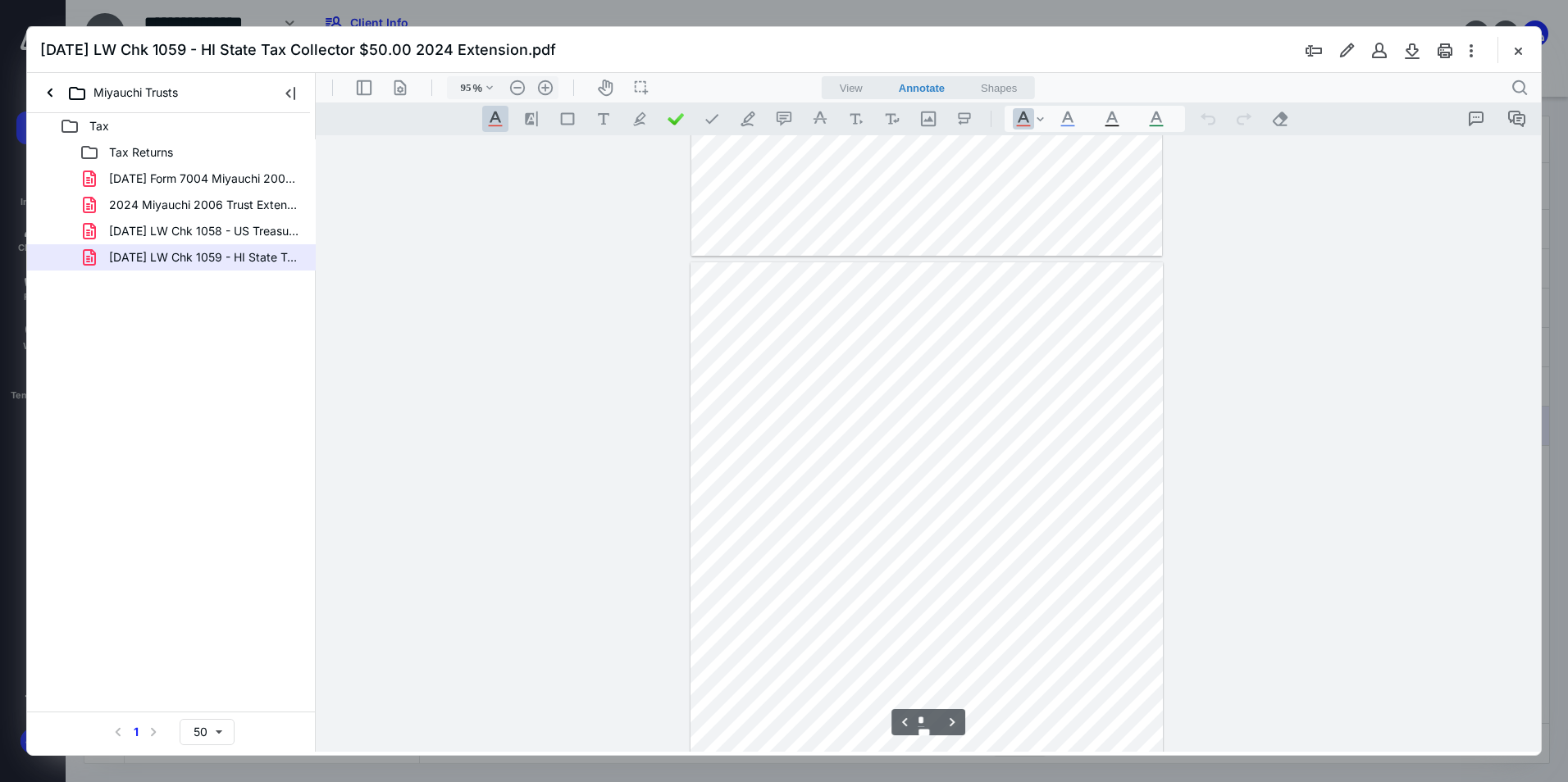 type on "*" 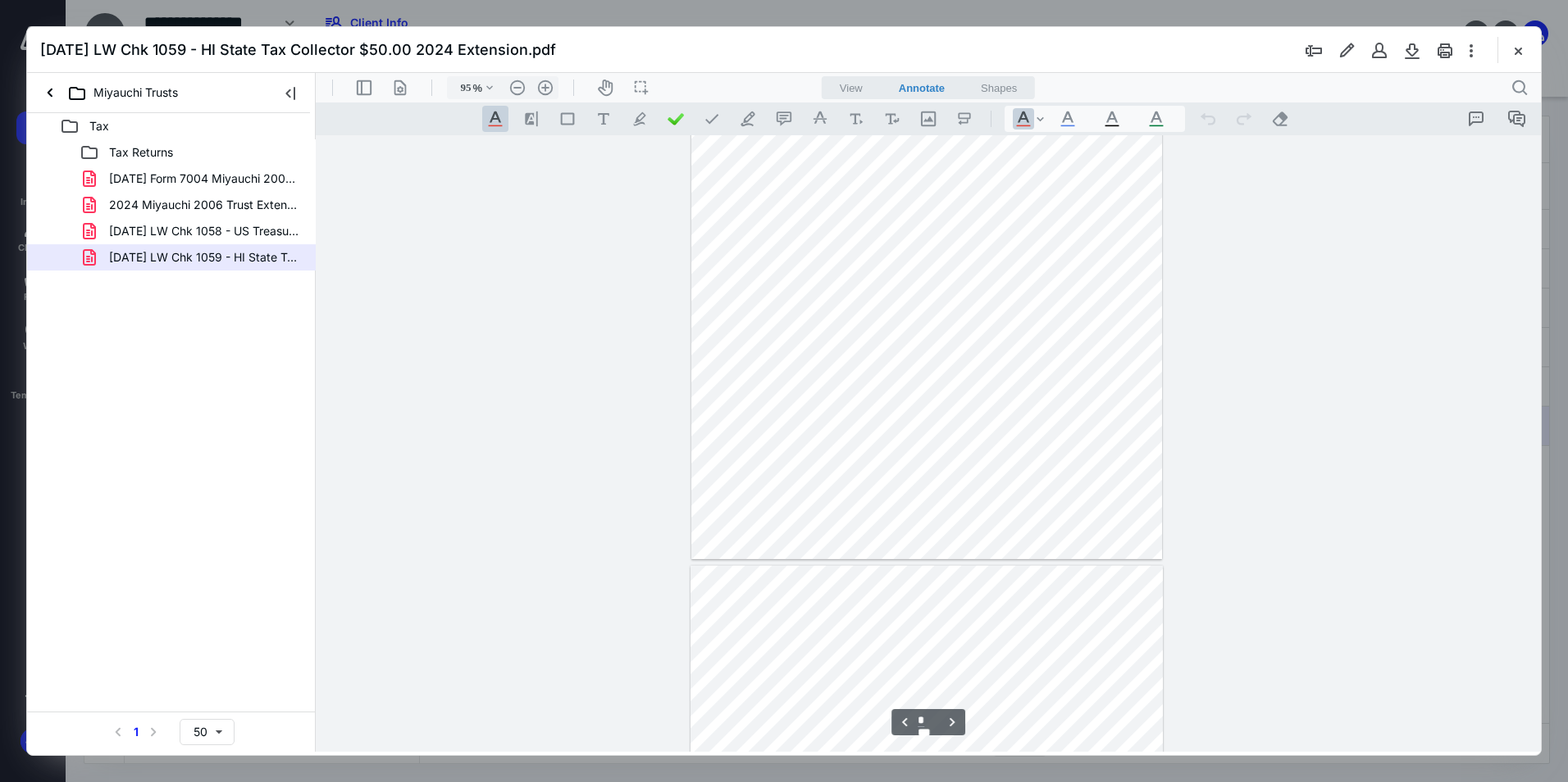 scroll, scrollTop: 0, scrollLeft: 0, axis: both 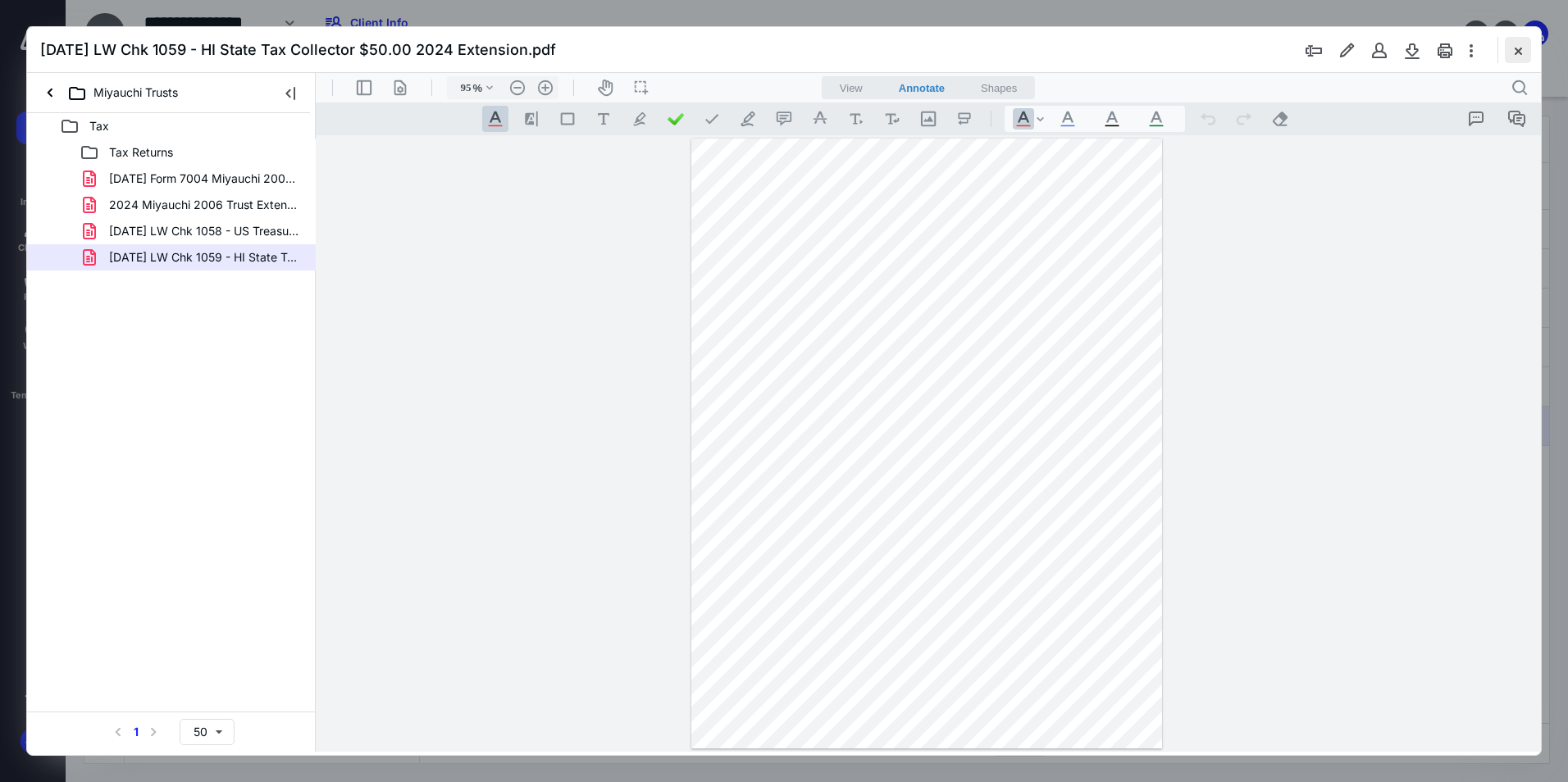 click at bounding box center [1518, 50] 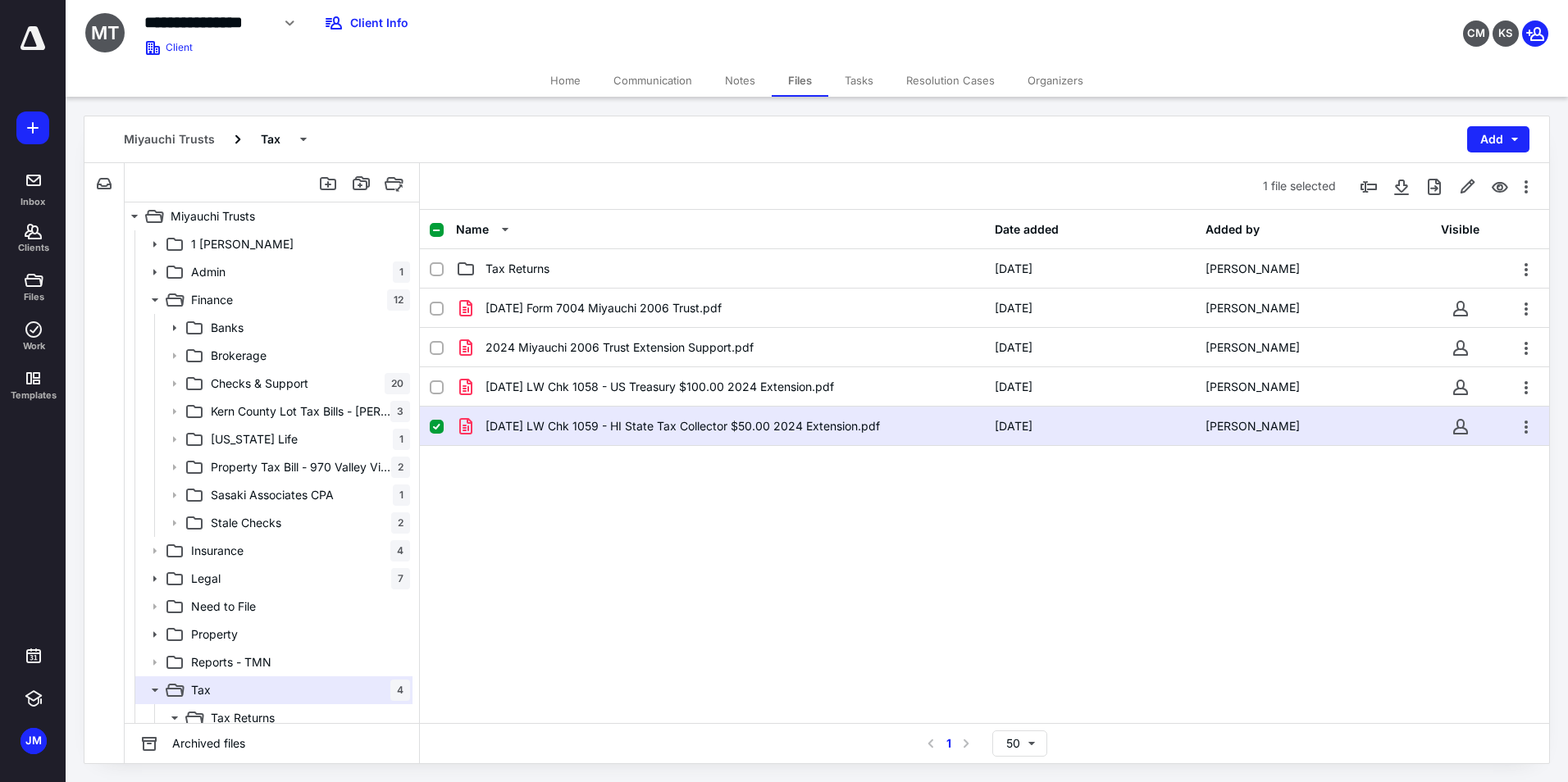 click on "2025-04-11 LW Chk 1059 - HI State Tax Collector $50.00 2024 Extension.pdf" at bounding box center (682, 426) 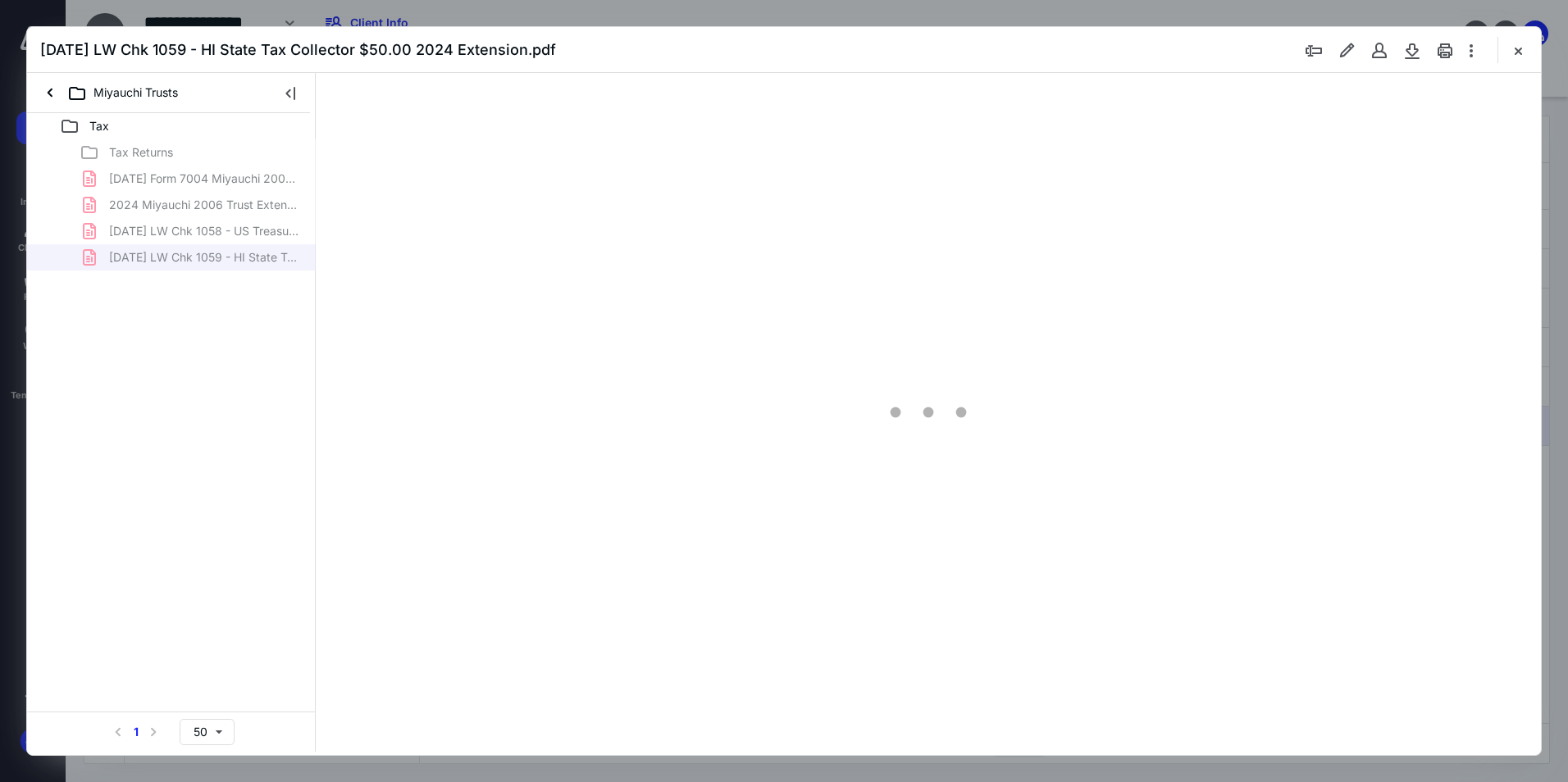 scroll, scrollTop: 0, scrollLeft: 0, axis: both 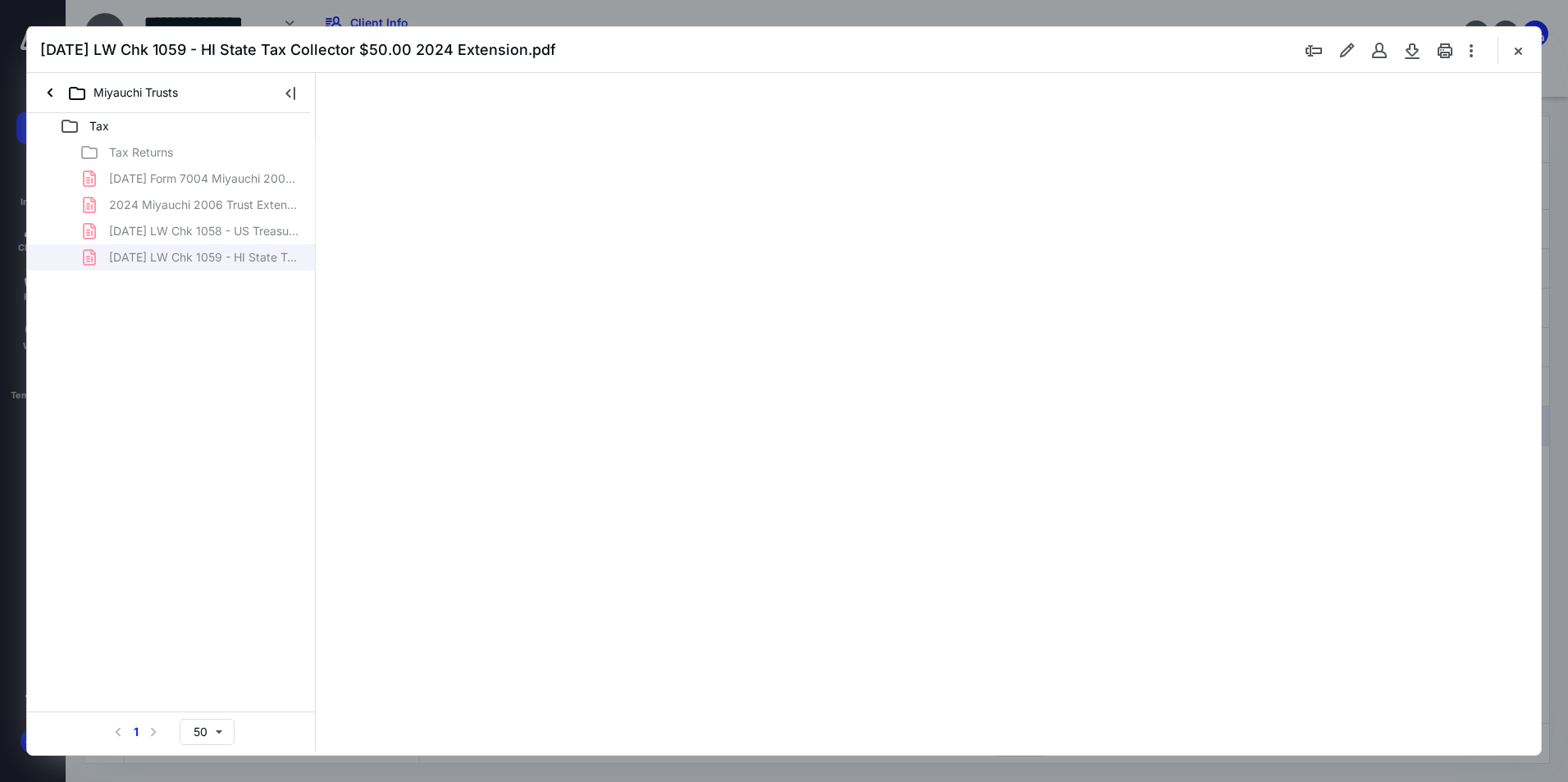 type on "95" 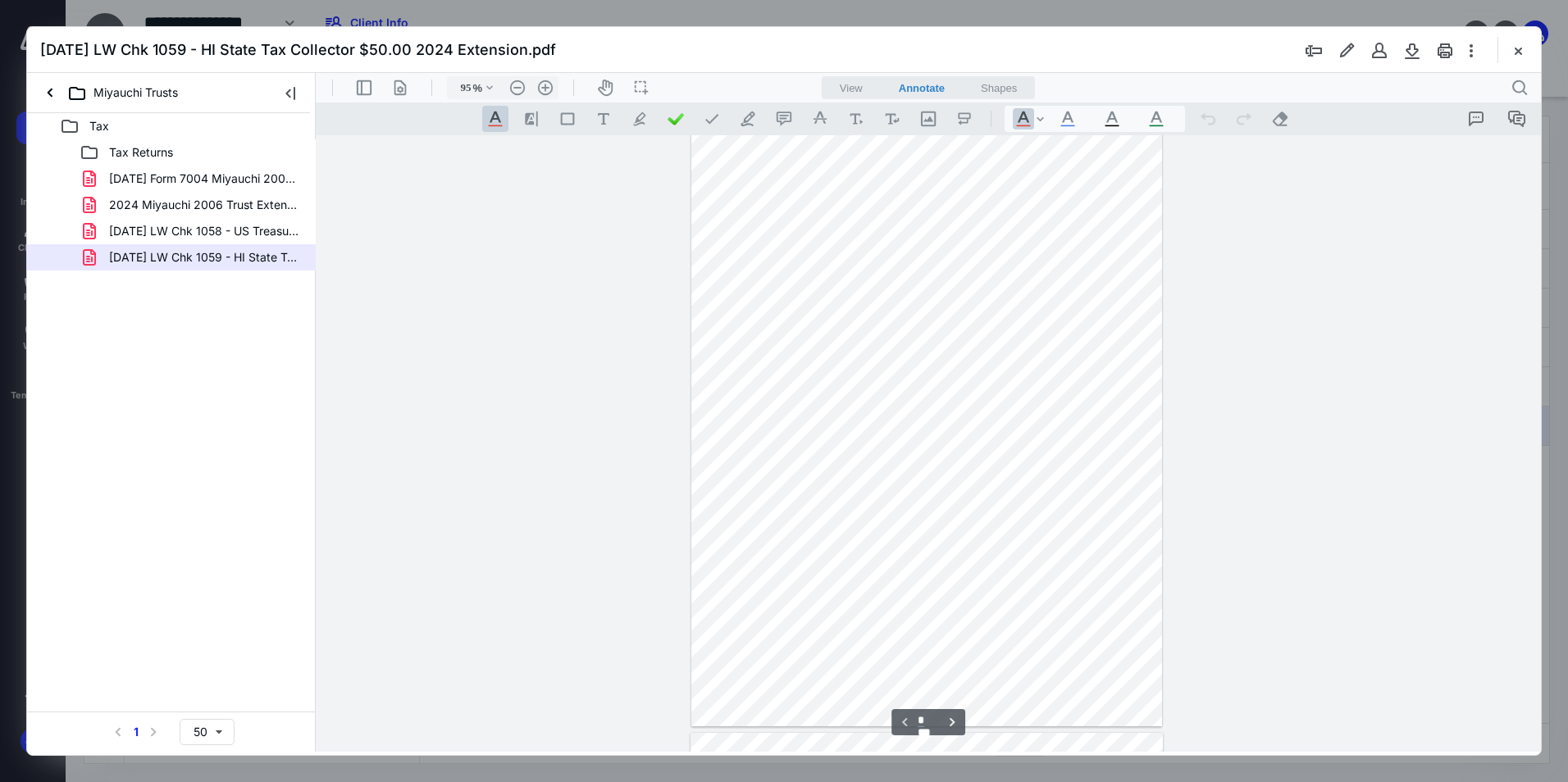 scroll, scrollTop: 0, scrollLeft: 0, axis: both 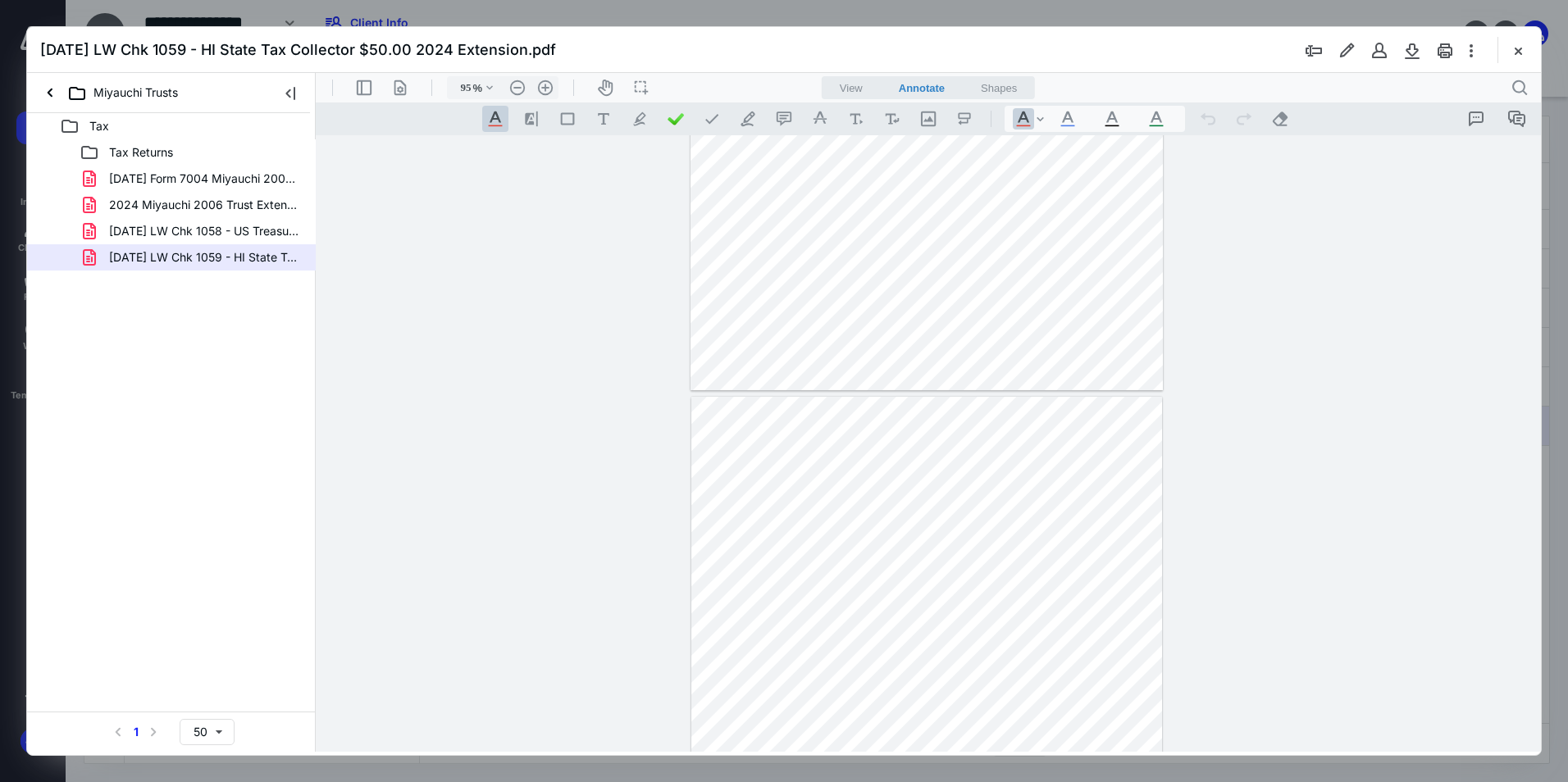 type on "*" 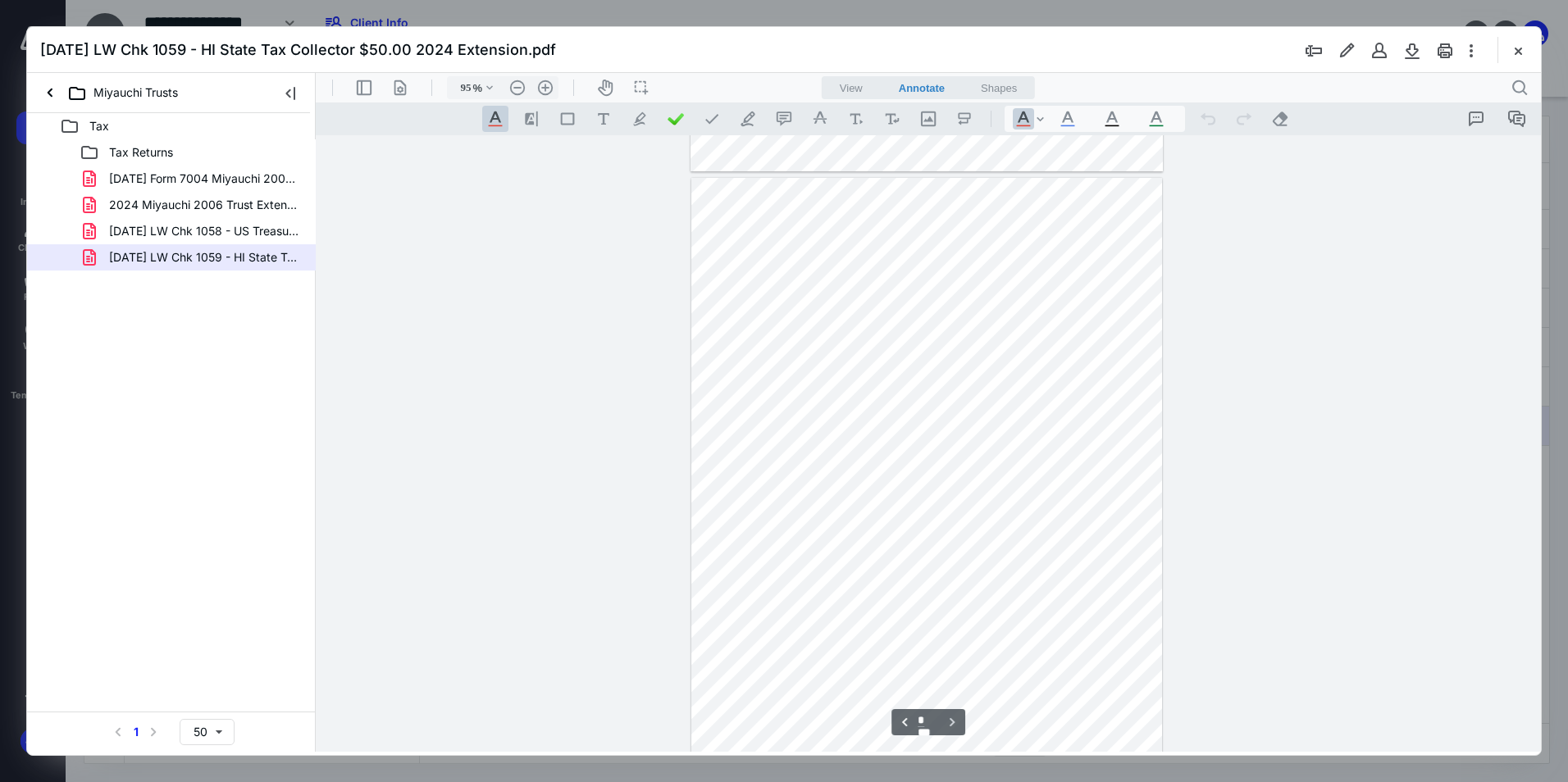 scroll, scrollTop: 1230, scrollLeft: 0, axis: vertical 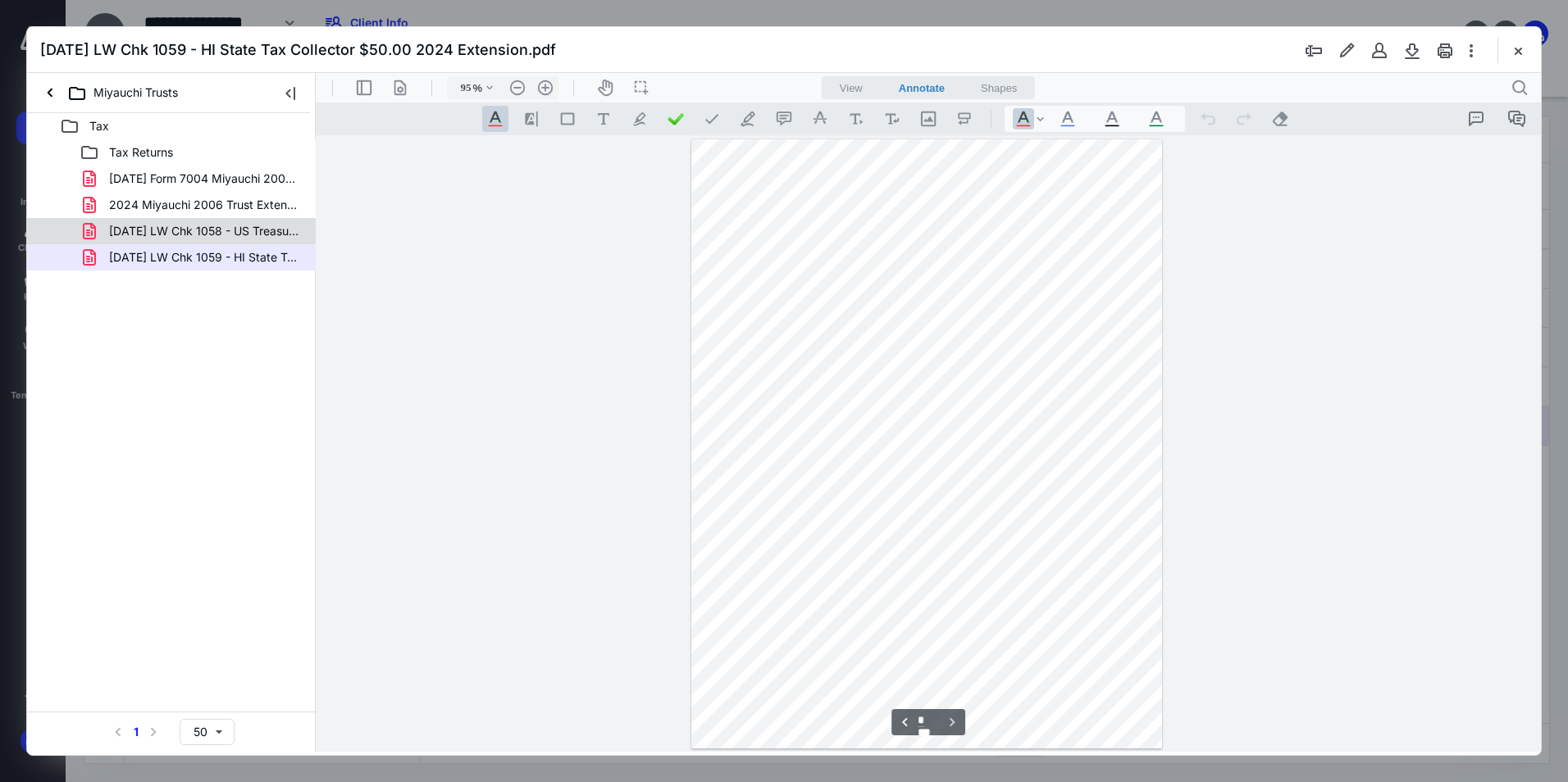 click on "2025-04-11 LW Chk 1058 - US Treasury $100.00 2024 Extension.pdf" at bounding box center (171, 231) 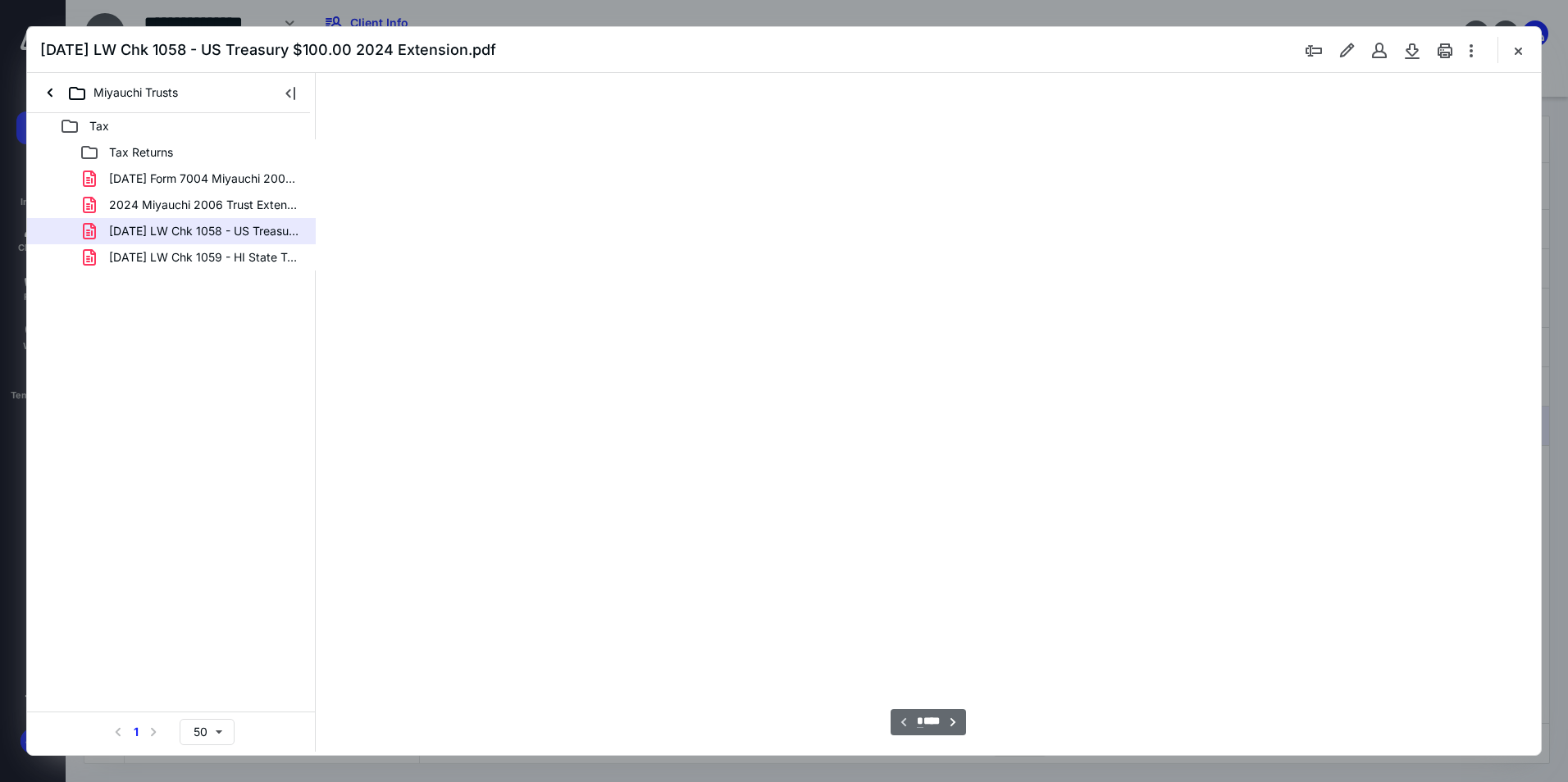 type on "95" 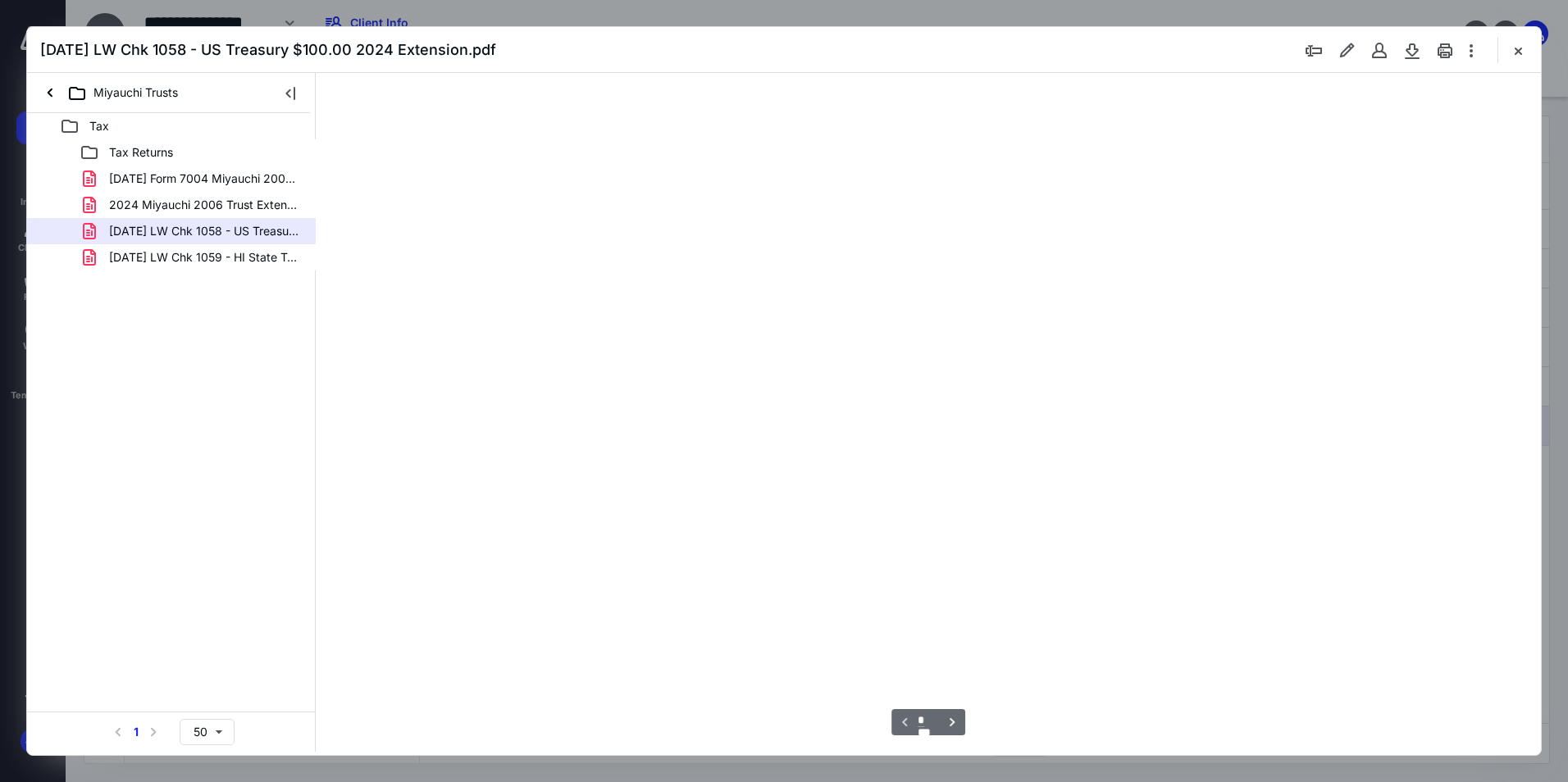 scroll, scrollTop: 0, scrollLeft: 0, axis: both 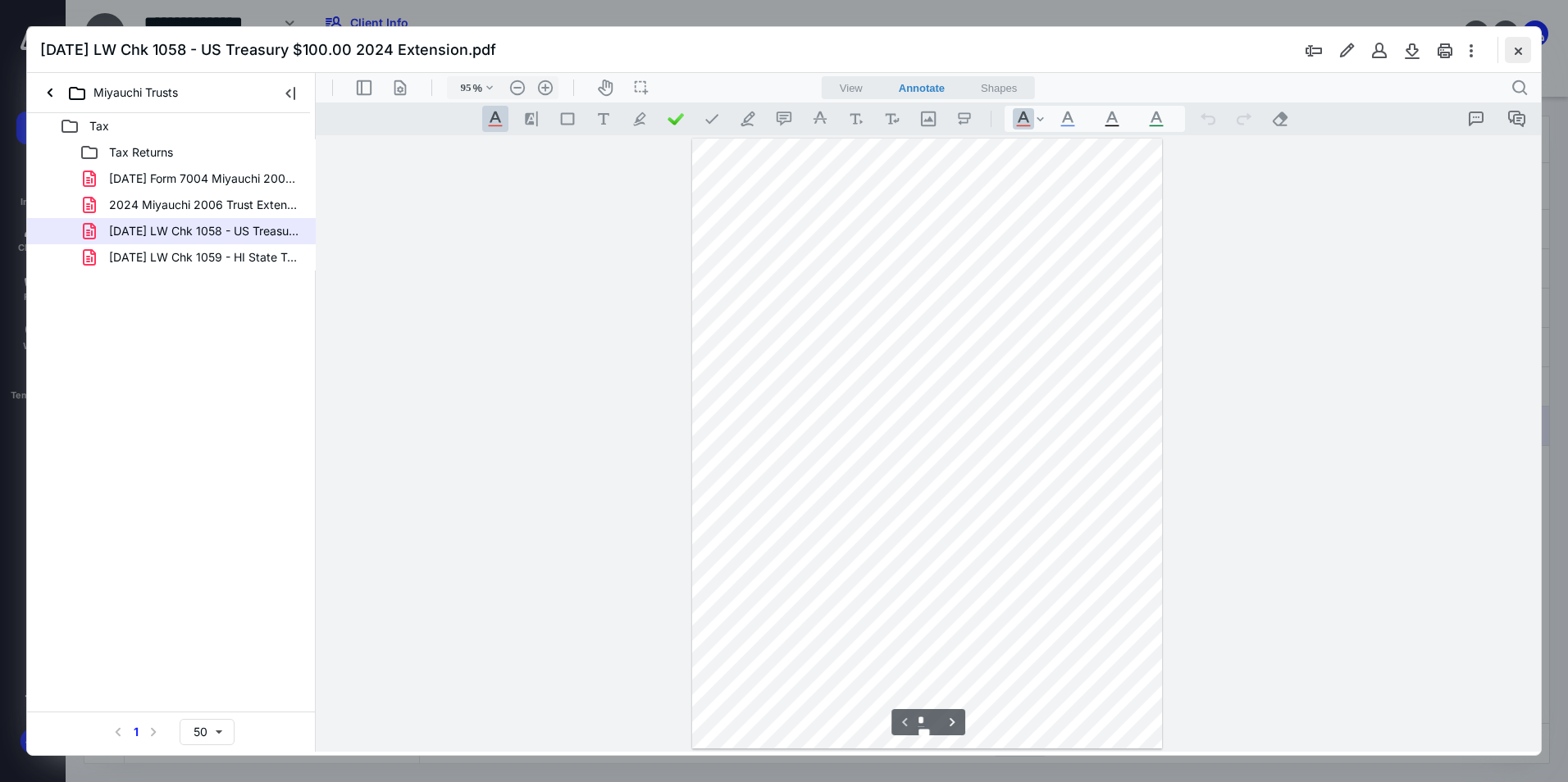 click at bounding box center [1518, 50] 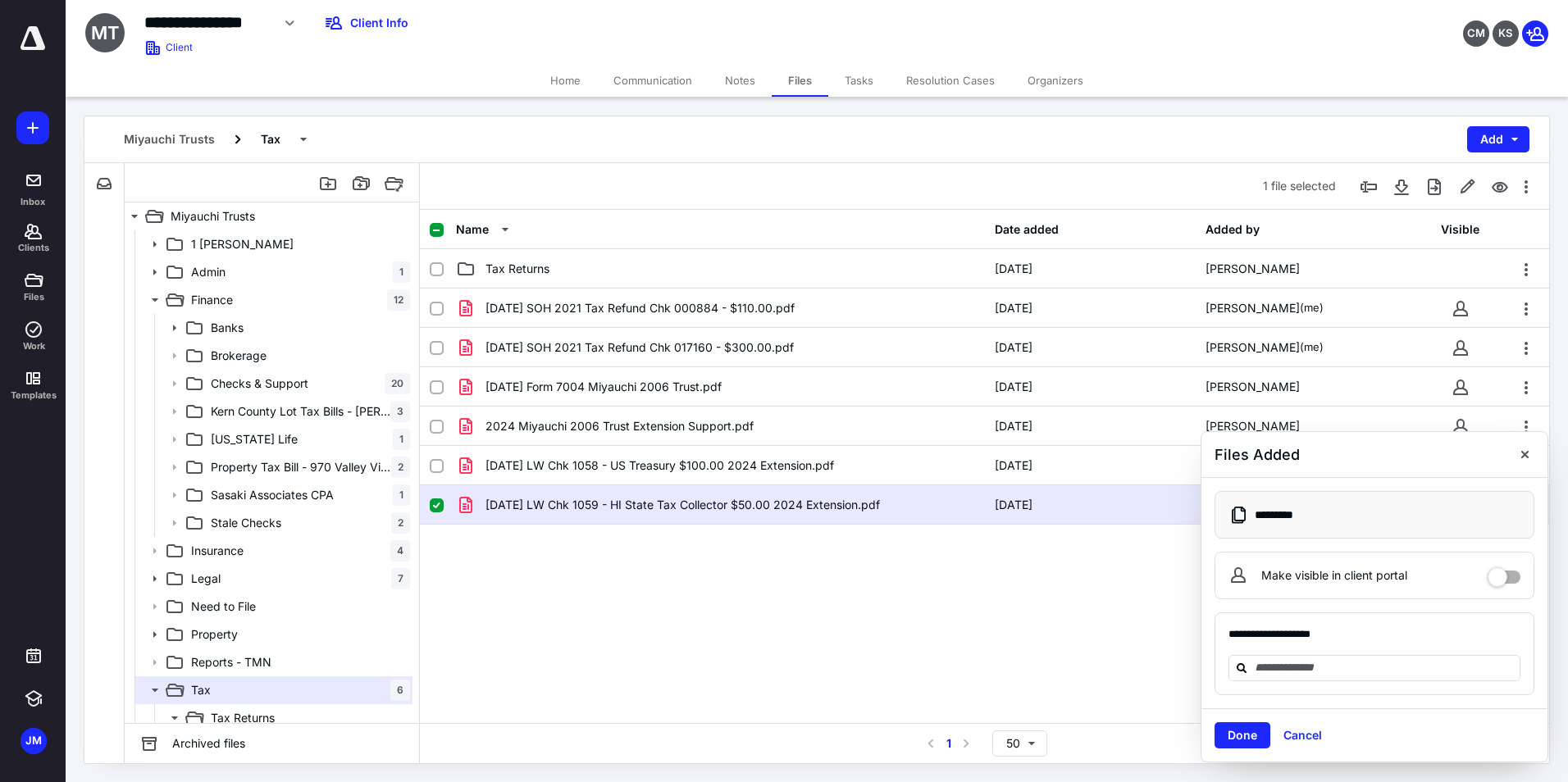 click on "Done" at bounding box center [1242, 735] 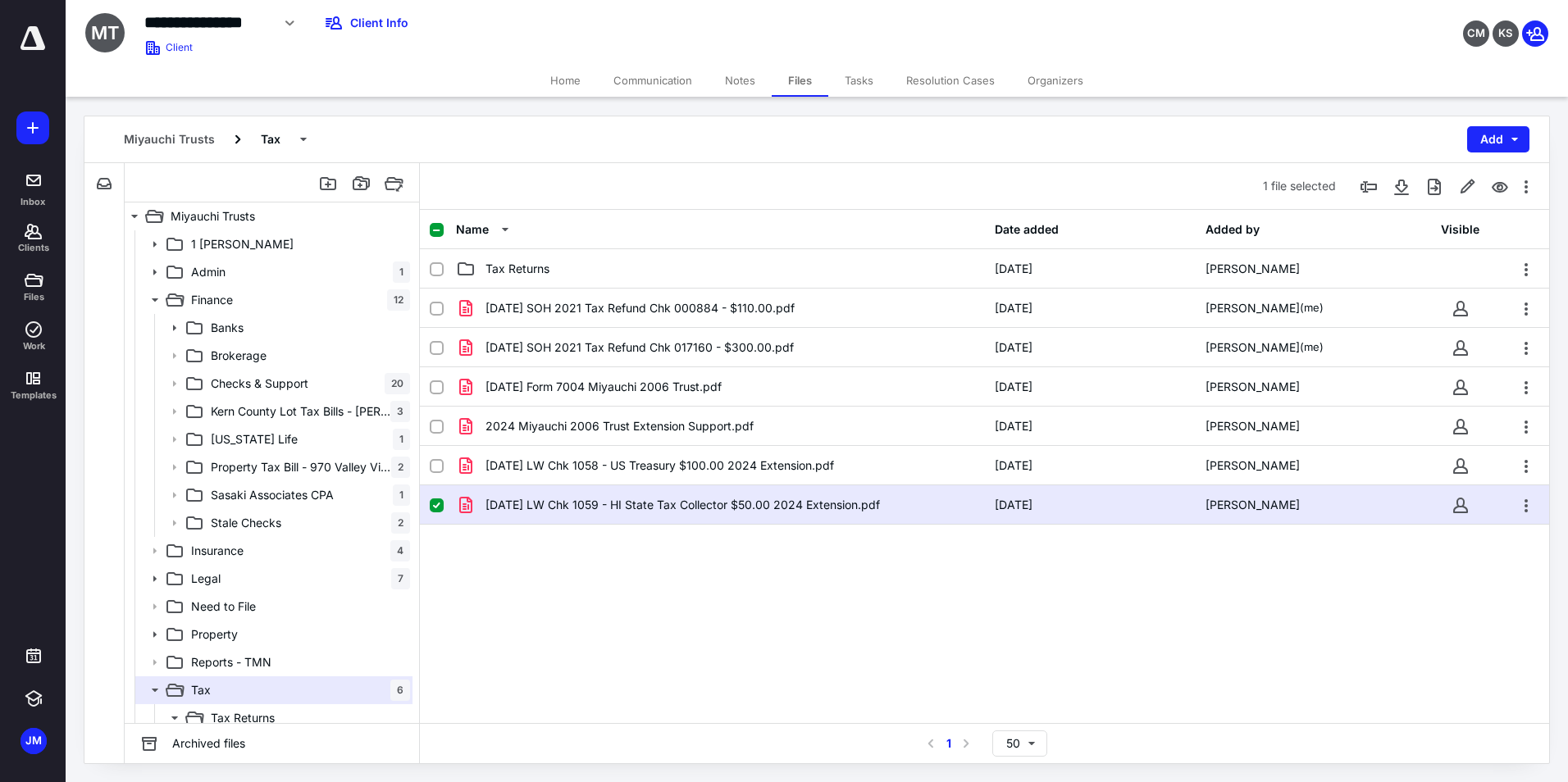 click on "Name Date added Added by Visible Tax Returns 5/12/2025 Jo-Ann Takara 2022-11-14 SOH 2021 Tax Refund Chk 000884 - $110.00.pdf 7/10/2025 Jaysee Moore  (me) 2022-11-14 SOH 2021 Tax Refund Chk 017160 - $300.00.pdf 7/10/2025 Jaysee Moore  (me) 2023-05-23 Form 7004 Miyauchi 2006 Trust.pdf 3/11/2025 Candice Miller 2024 Miyauchi 2006 Trust Extension Support.pdf 3/13/2025 Michael Lee 2025-04-11 LW Chk 1058 - US Treasury $100.00 2024 Extension.pdf 4/12/2025 Rae Lee 2025-04-11 LW Chk 1059 - HI State Tax Collector $50.00 2024 Extension.pdf 4/12/2025 Rae Lee" at bounding box center [984, 466] 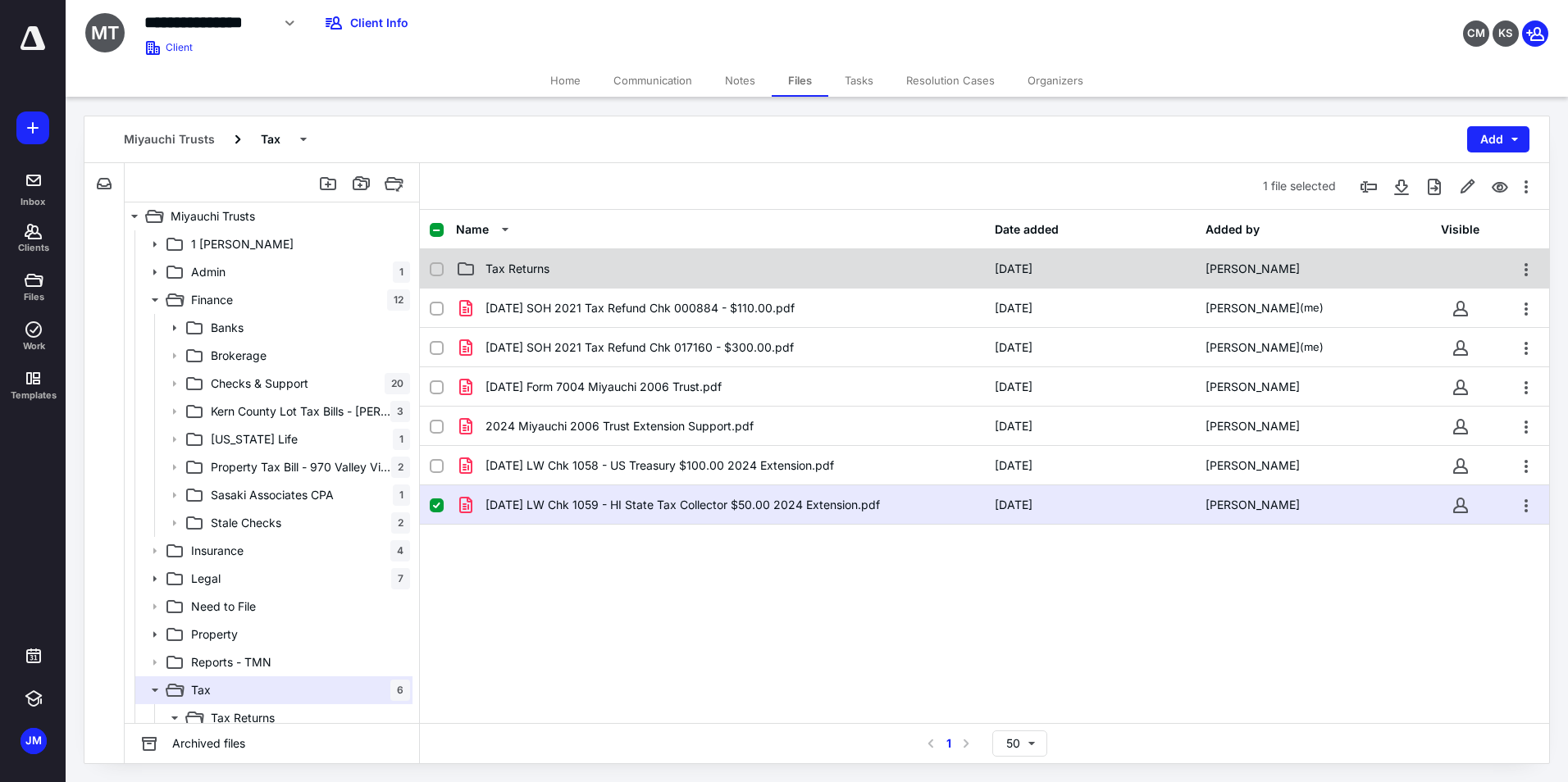 click on "Tax Returns 5/12/2025 Jo-Ann Takara" at bounding box center [984, 269] 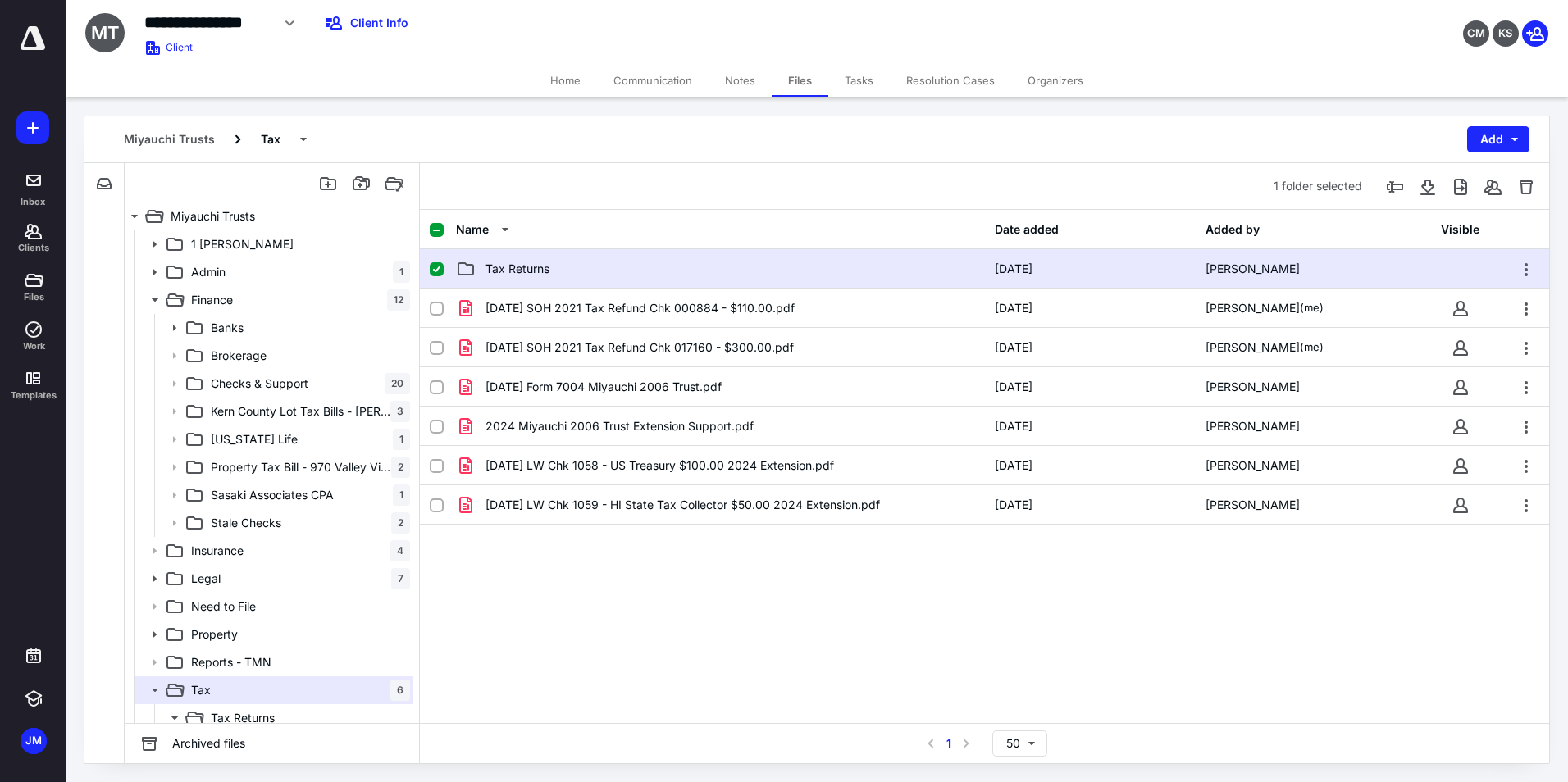 click on "Tax Returns 5/12/2025 Jo-Ann Takara" at bounding box center (984, 269) 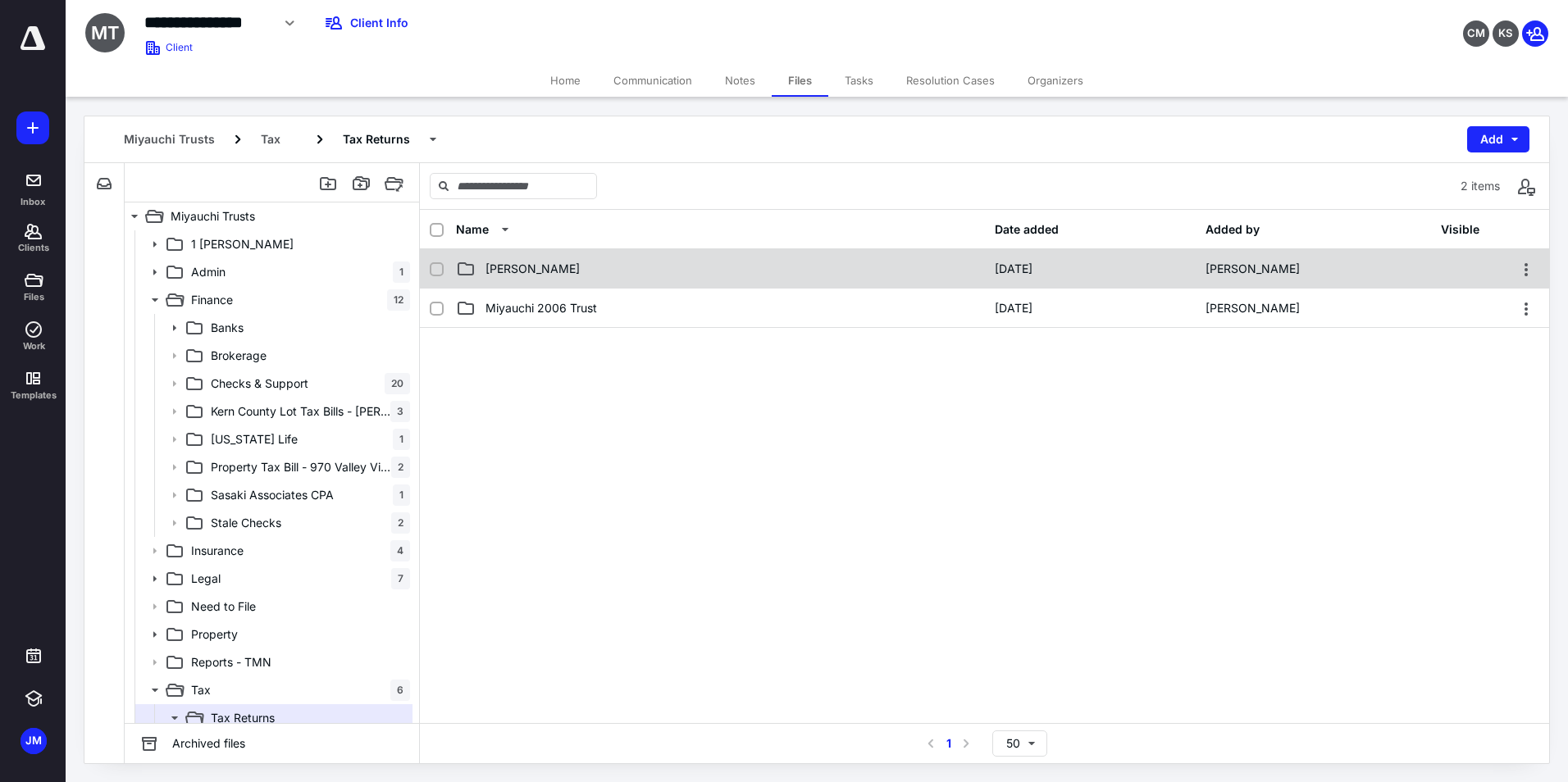click on "David Miyauchi" at bounding box center [720, 269] 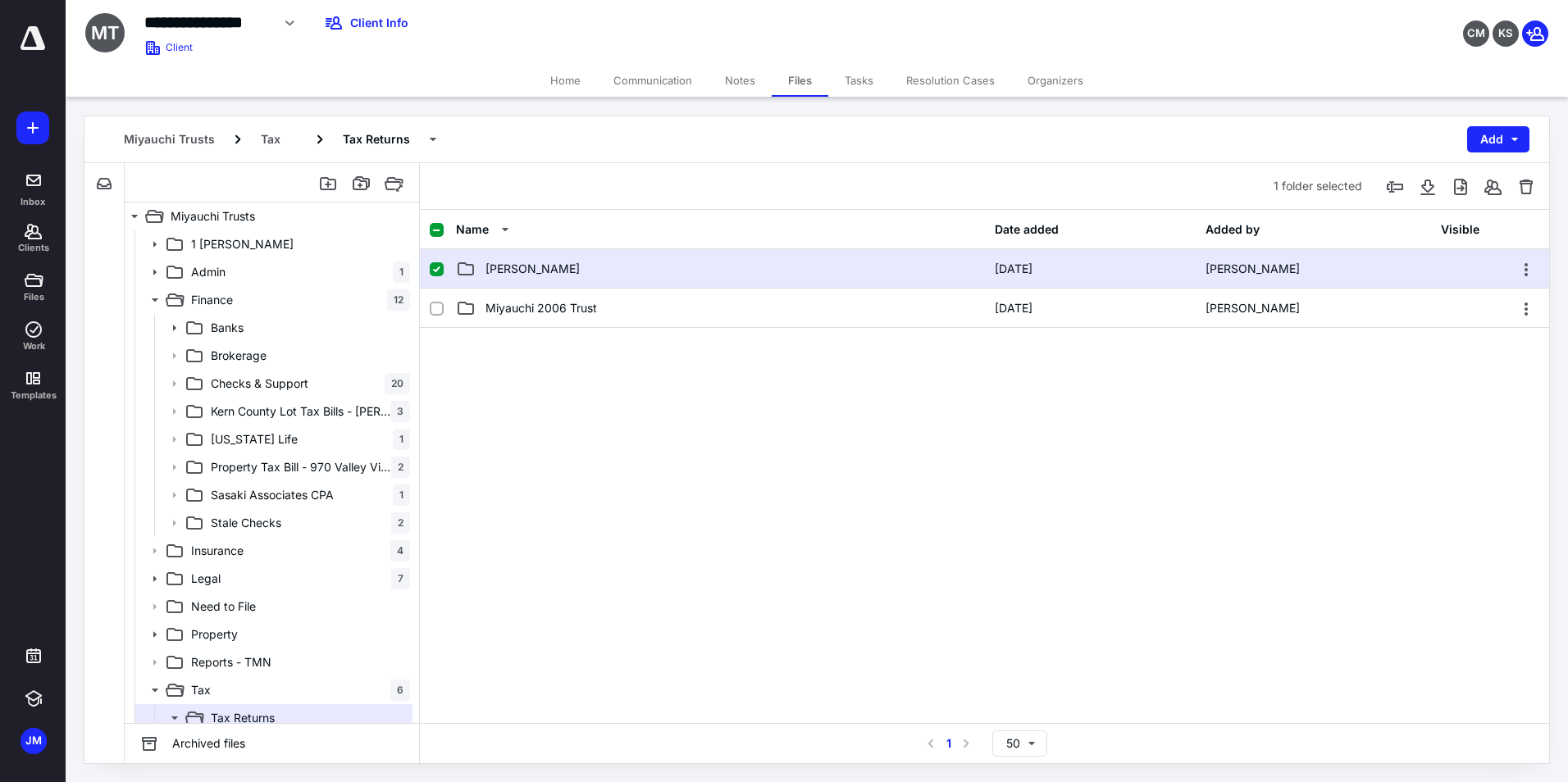 checkbox on "true" 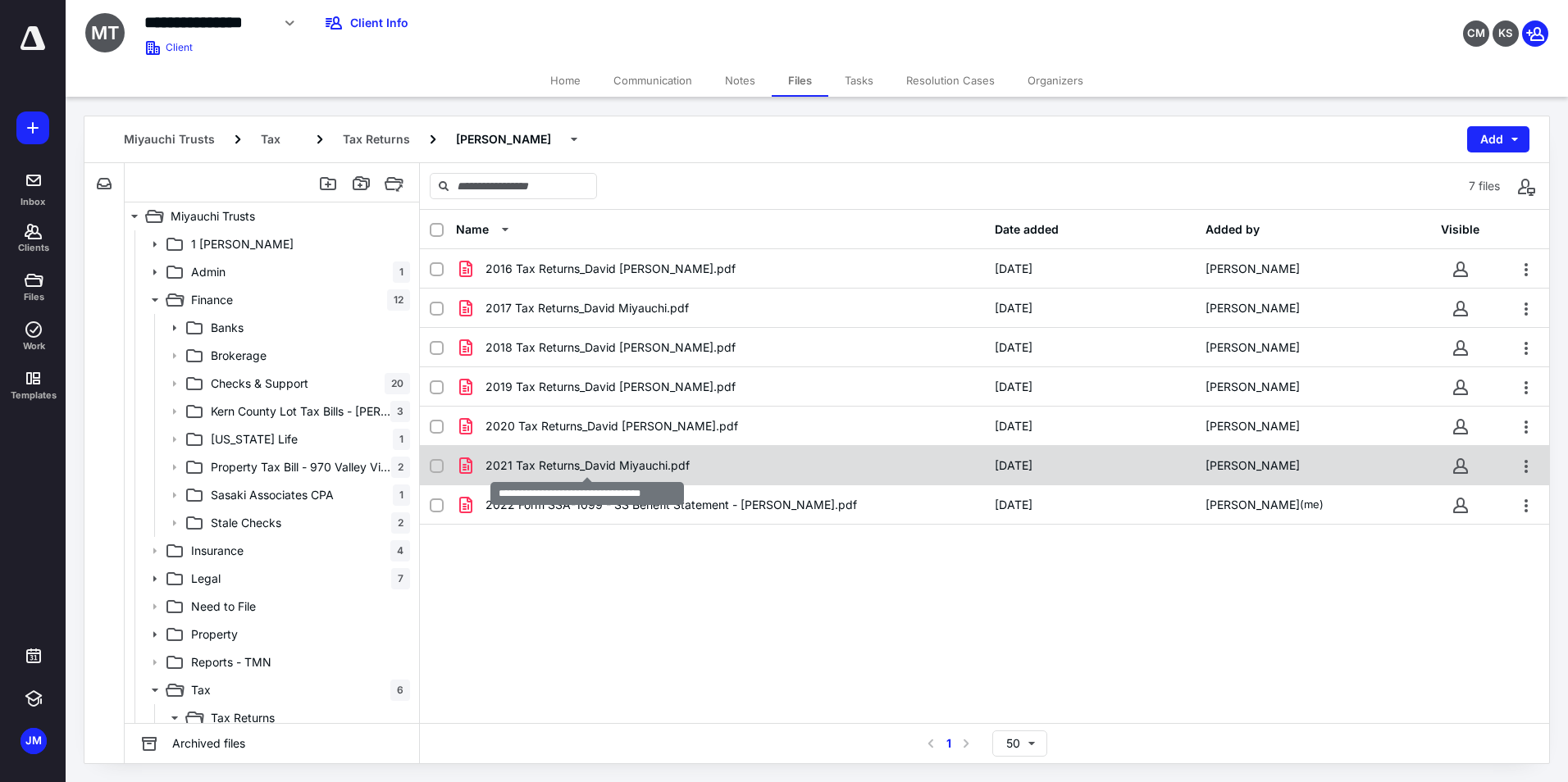 click on "2021 Tax Returns_David Miyauchi.pdf" at bounding box center [587, 466] 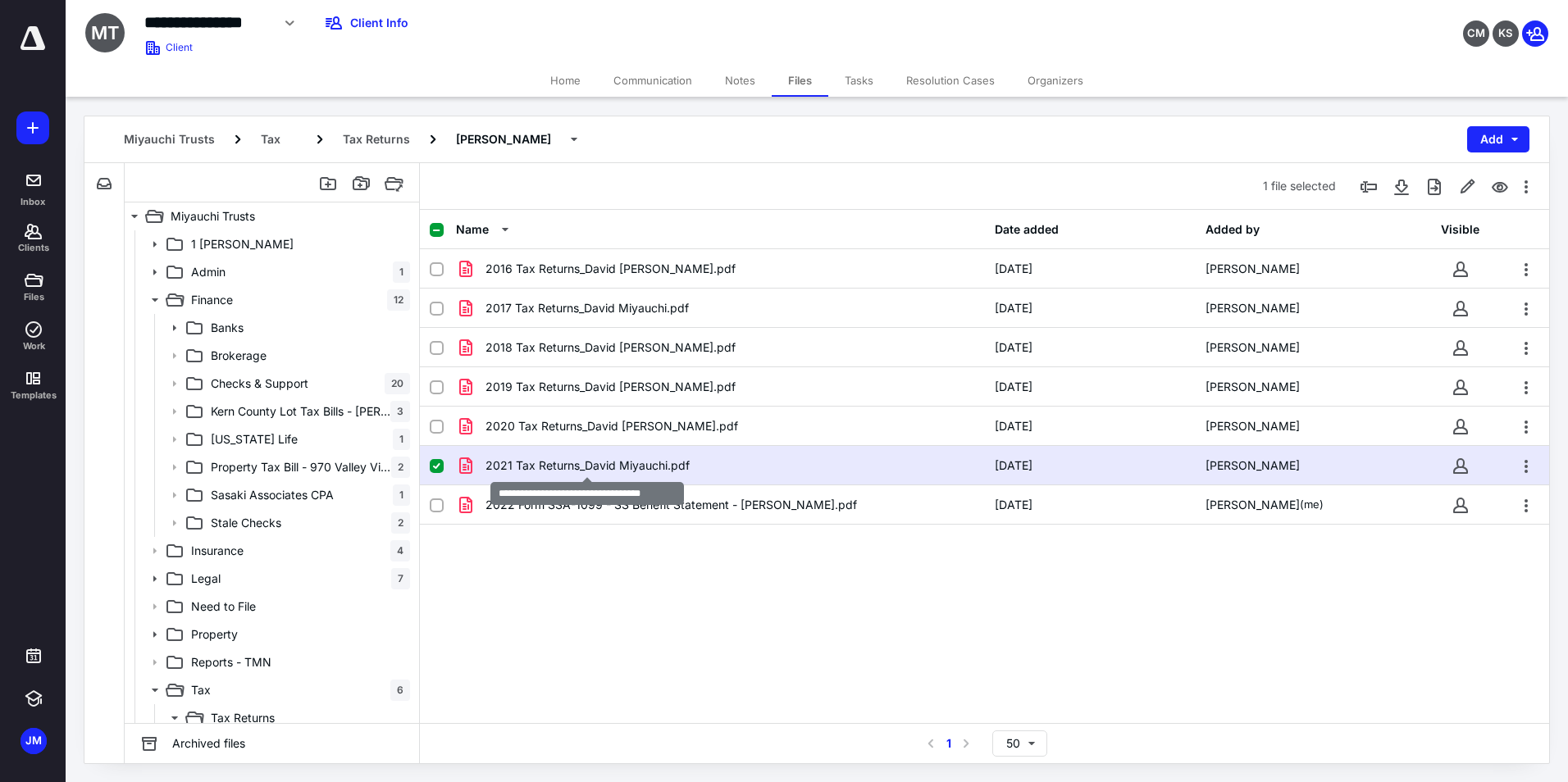 click on "2021 Tax Returns_David Miyauchi.pdf" at bounding box center [587, 466] 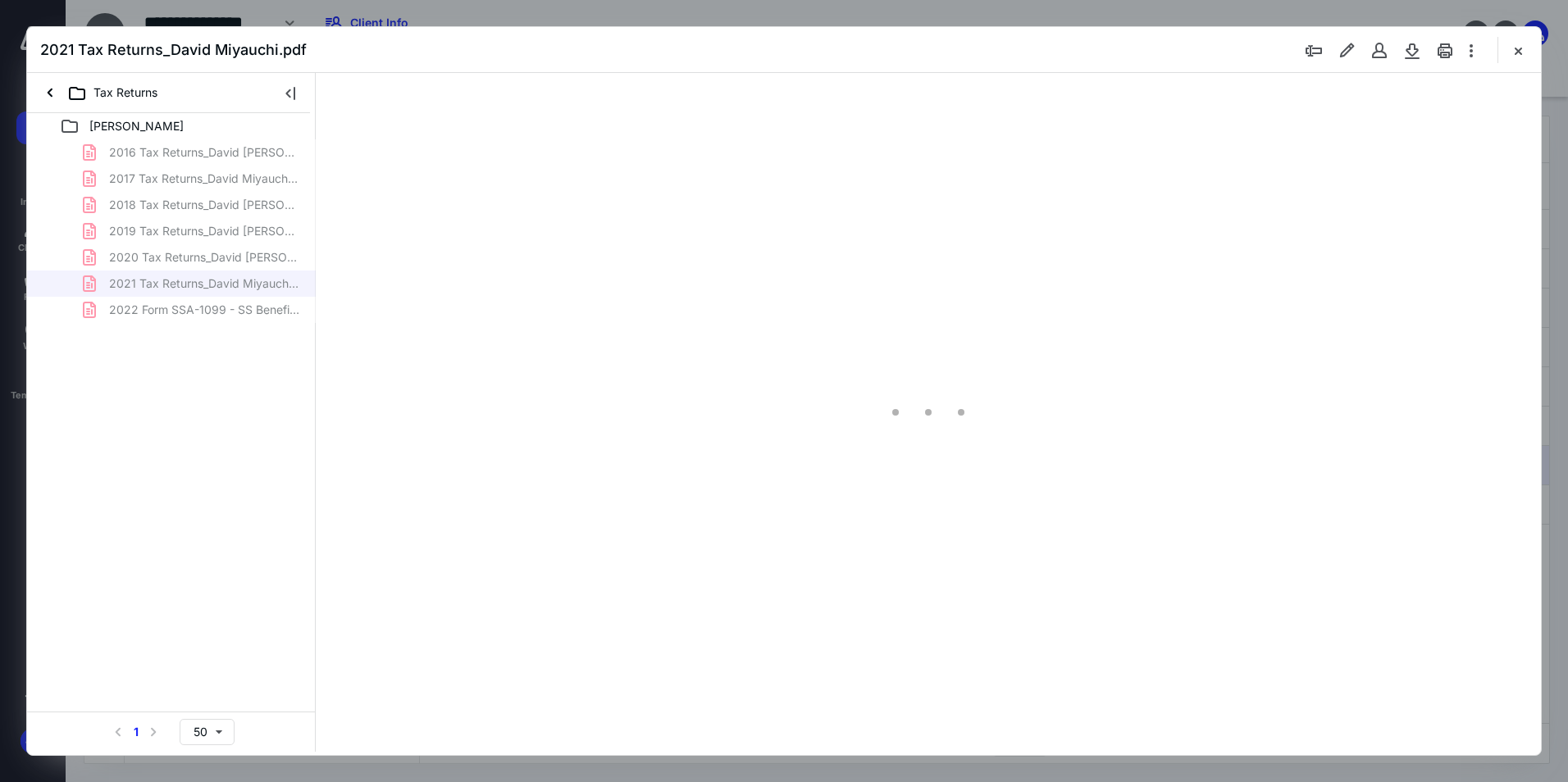 scroll, scrollTop: 0, scrollLeft: 0, axis: both 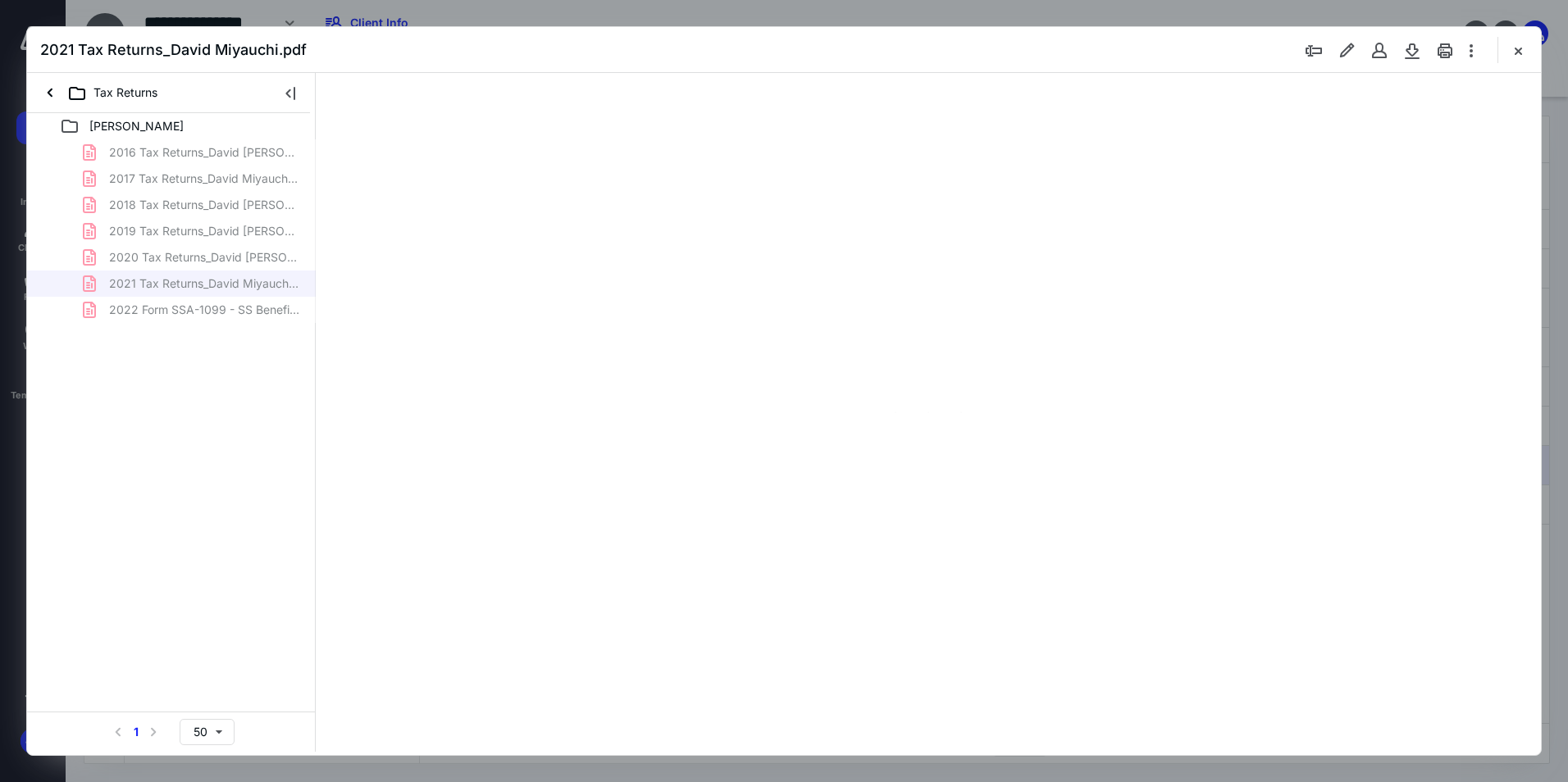 type on "95" 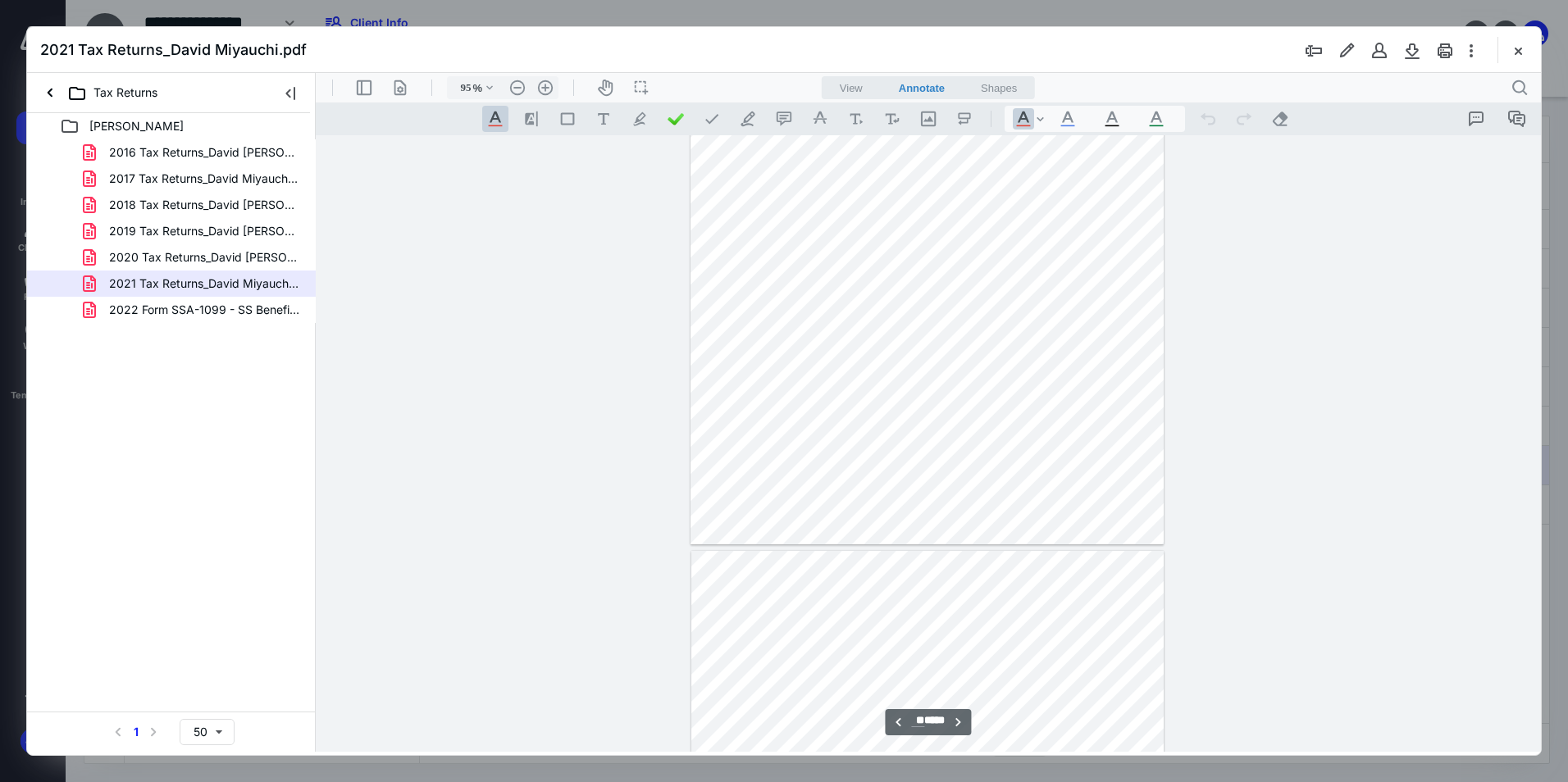 scroll, scrollTop: 11230, scrollLeft: 0, axis: vertical 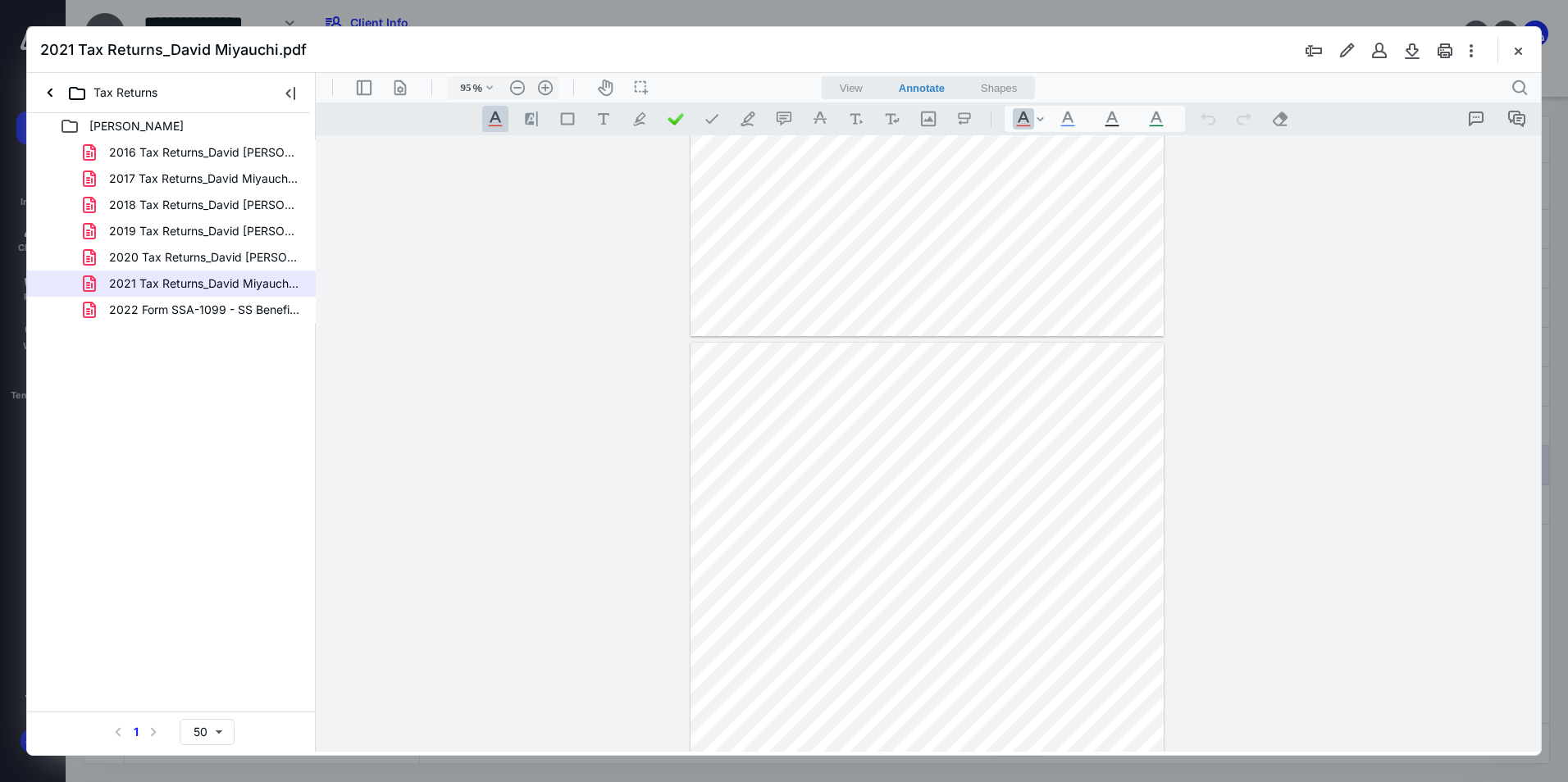 type on "**" 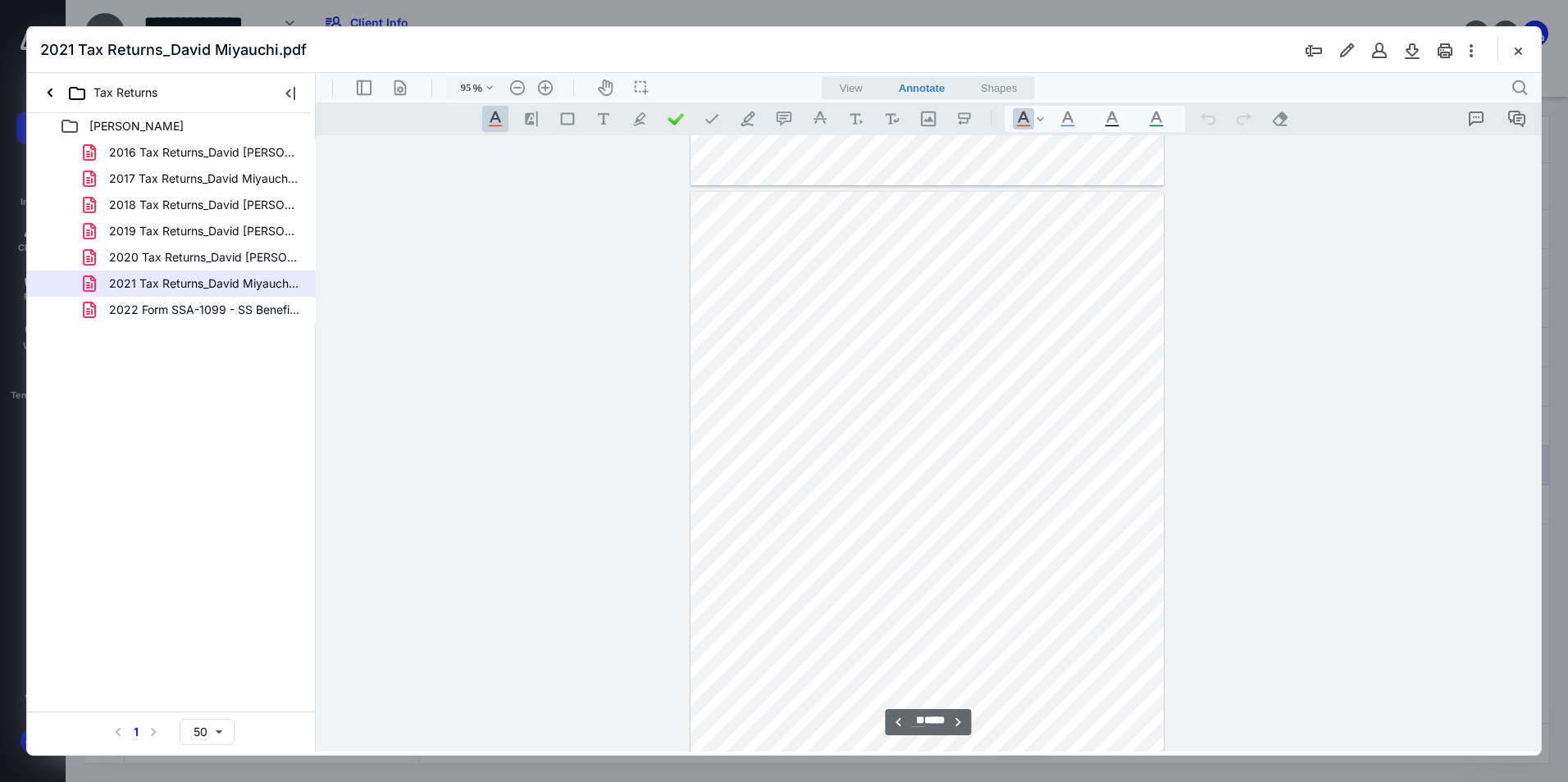 scroll, scrollTop: 10574, scrollLeft: 0, axis: vertical 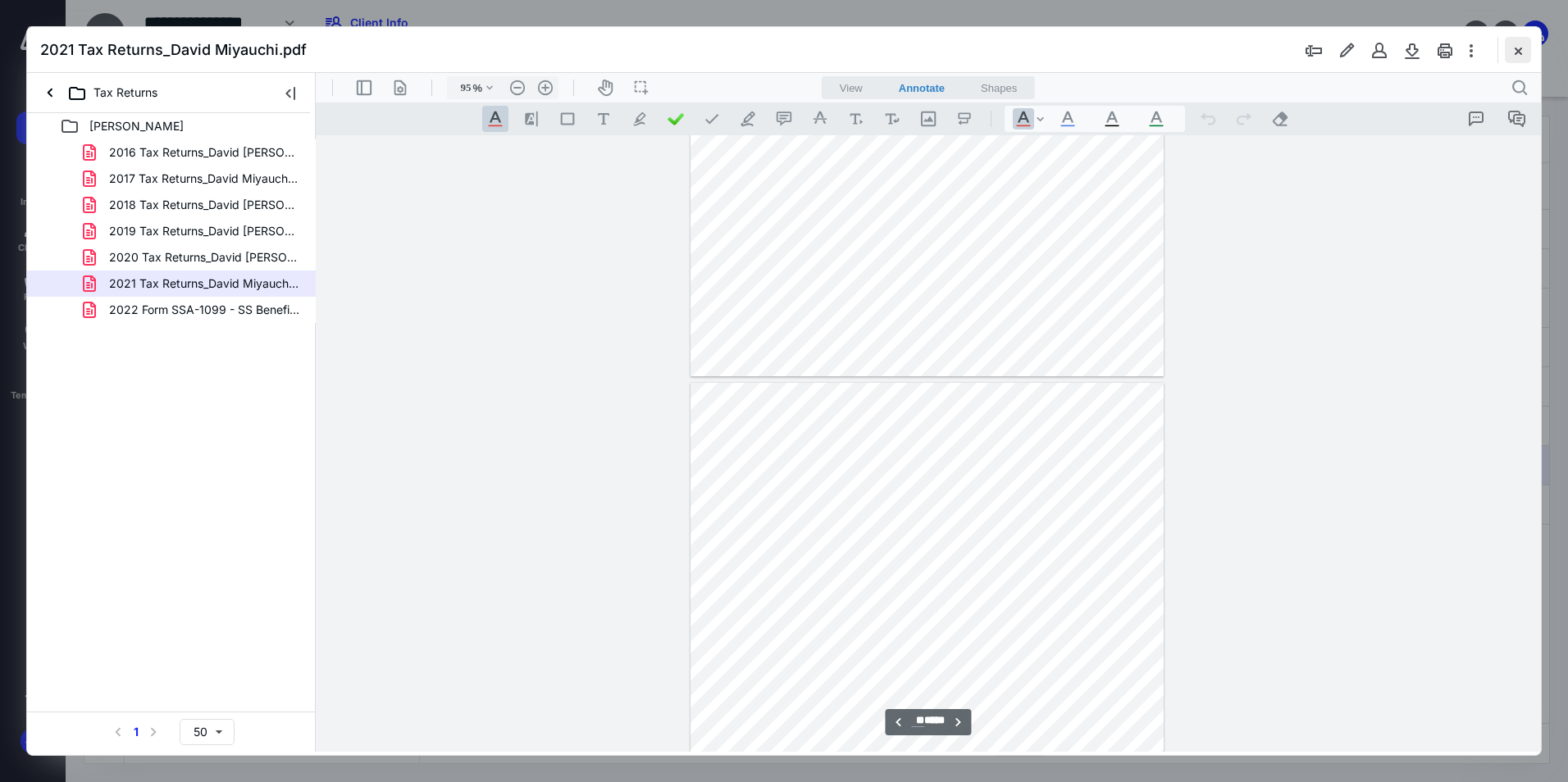 click at bounding box center [1518, 50] 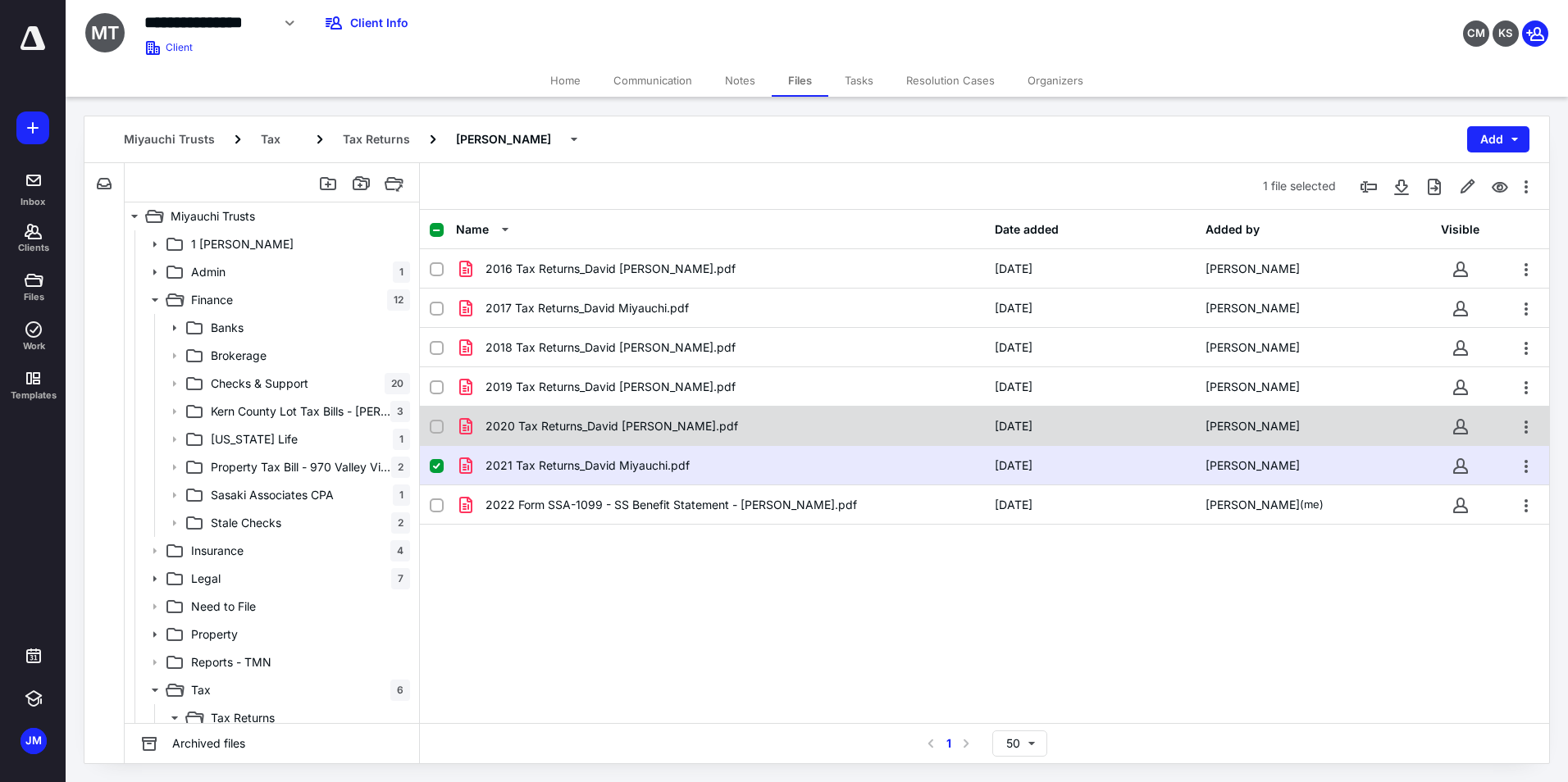 click on "2020 Tax Returns_David Miyauchi.pdf" at bounding box center (720, 426) 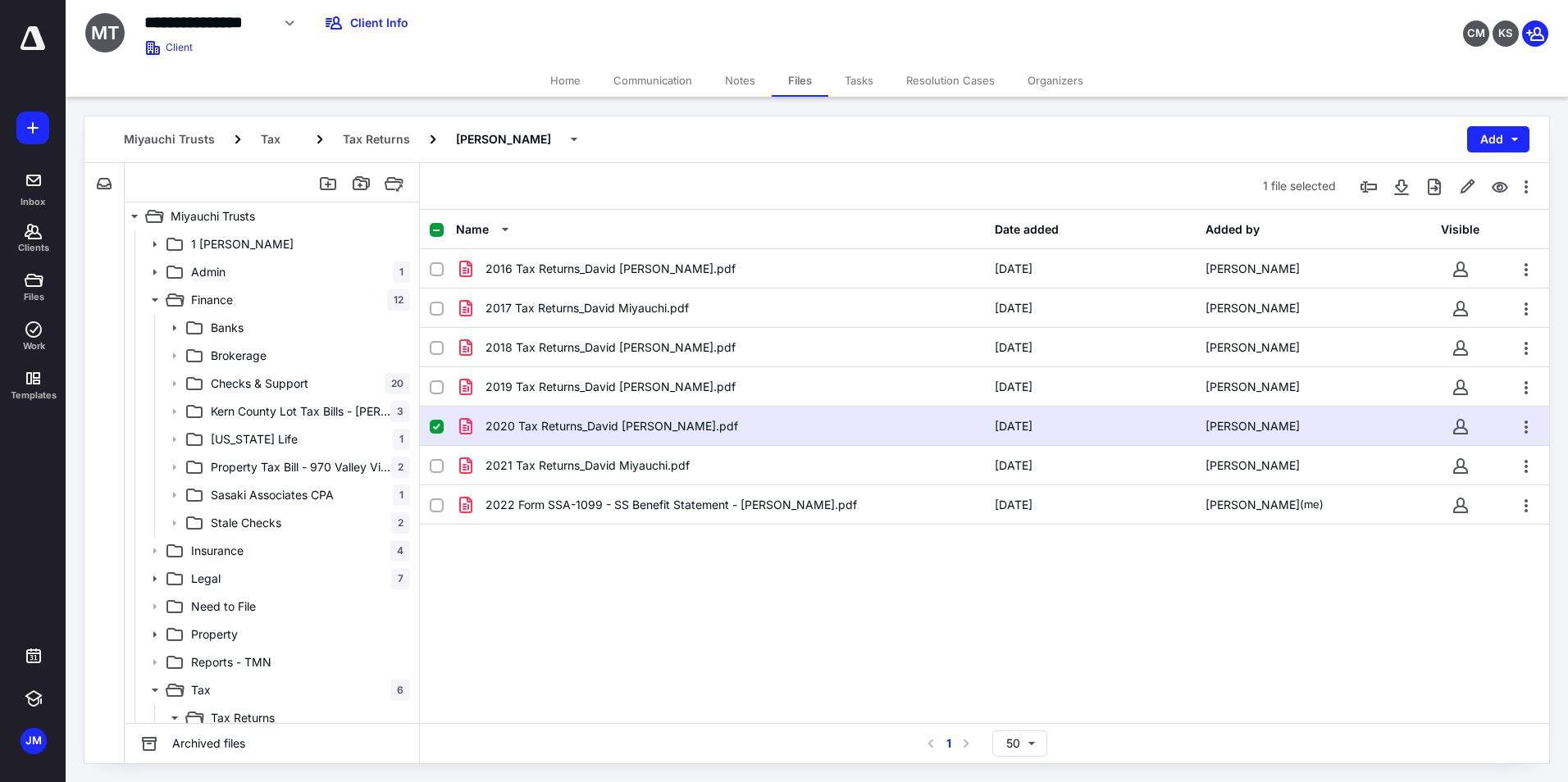 click on "2020 Tax Returns_David Miyauchi.pdf" at bounding box center [720, 426] 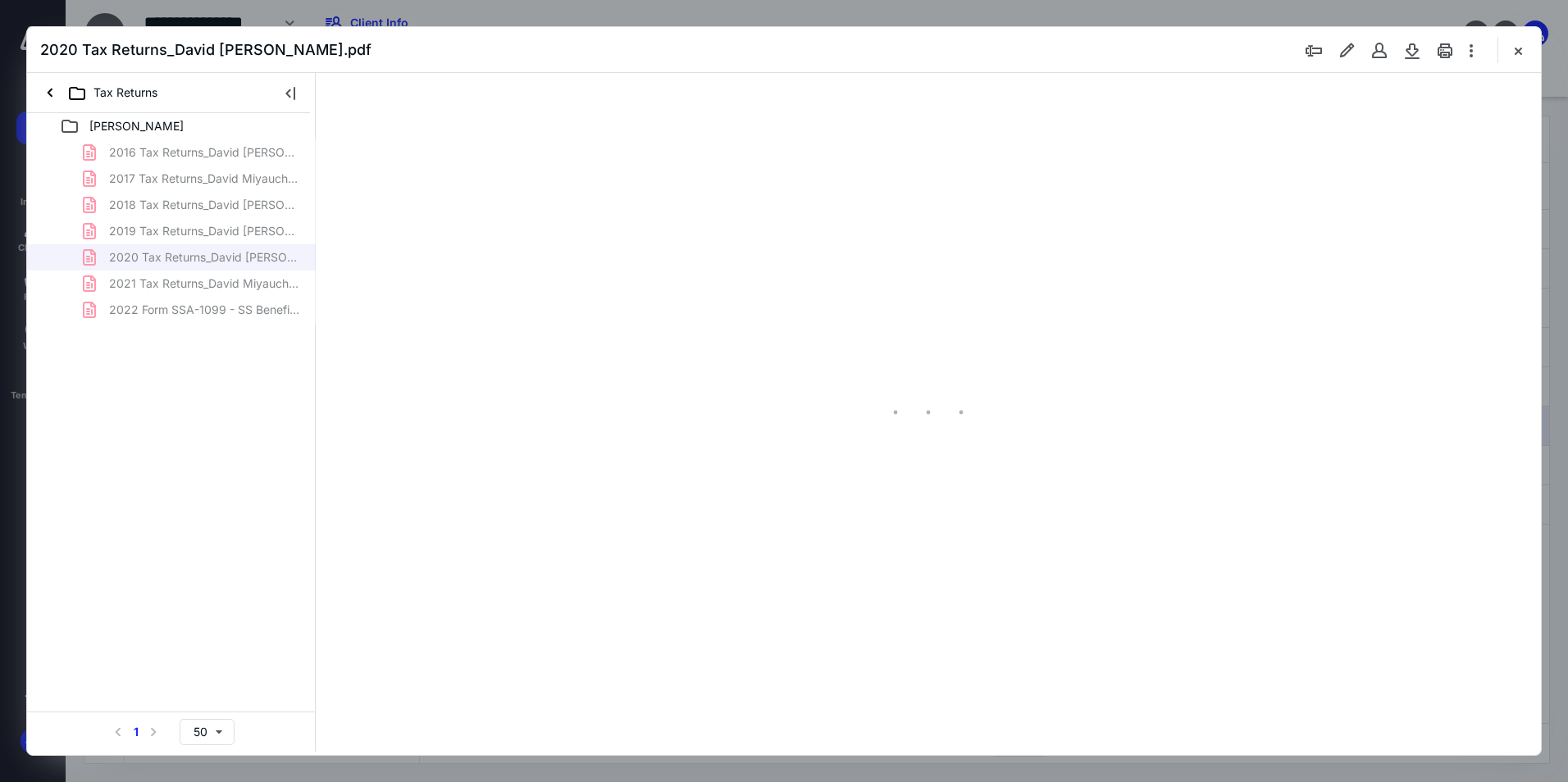scroll, scrollTop: 0, scrollLeft: 0, axis: both 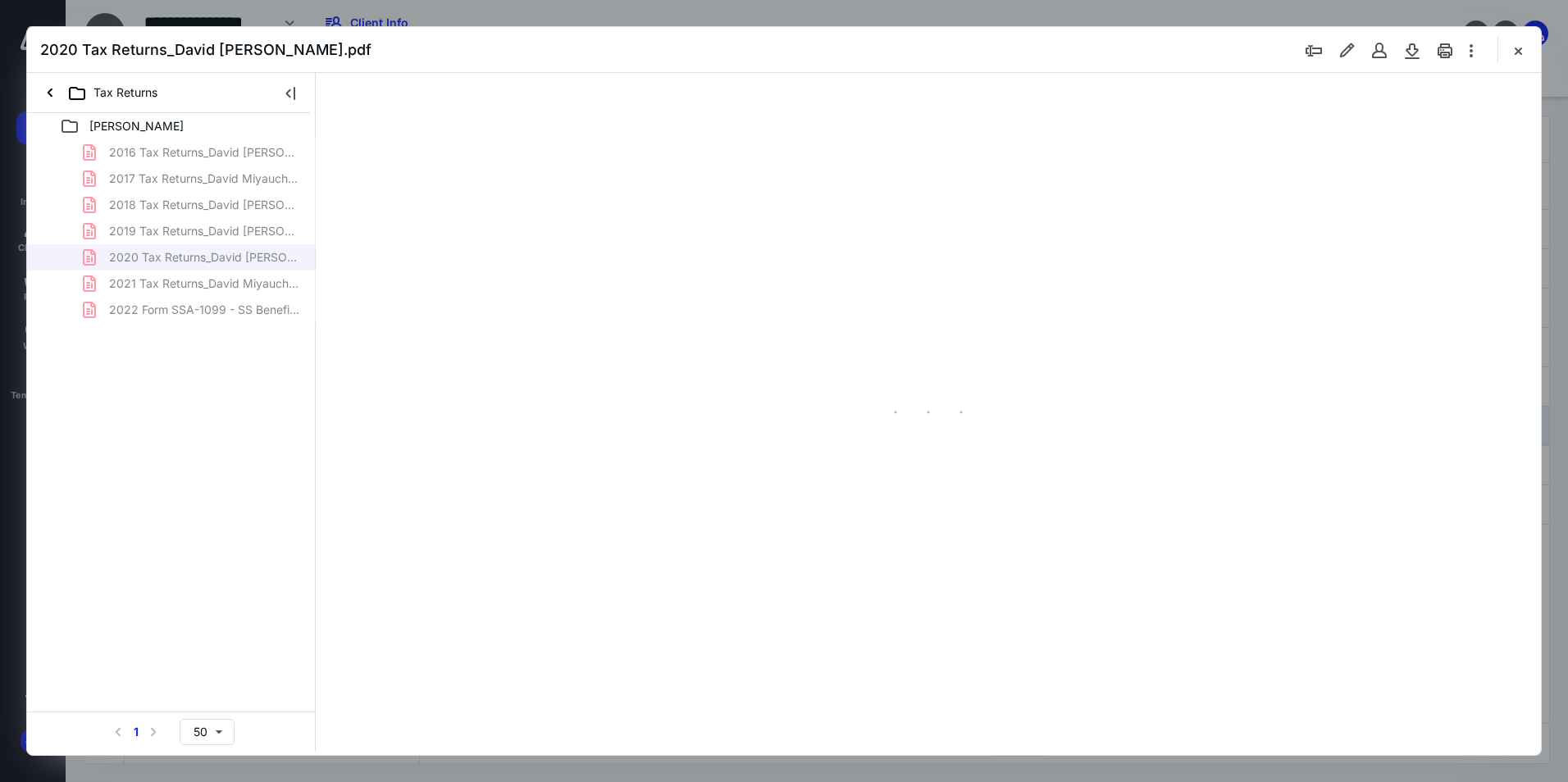 type on "95" 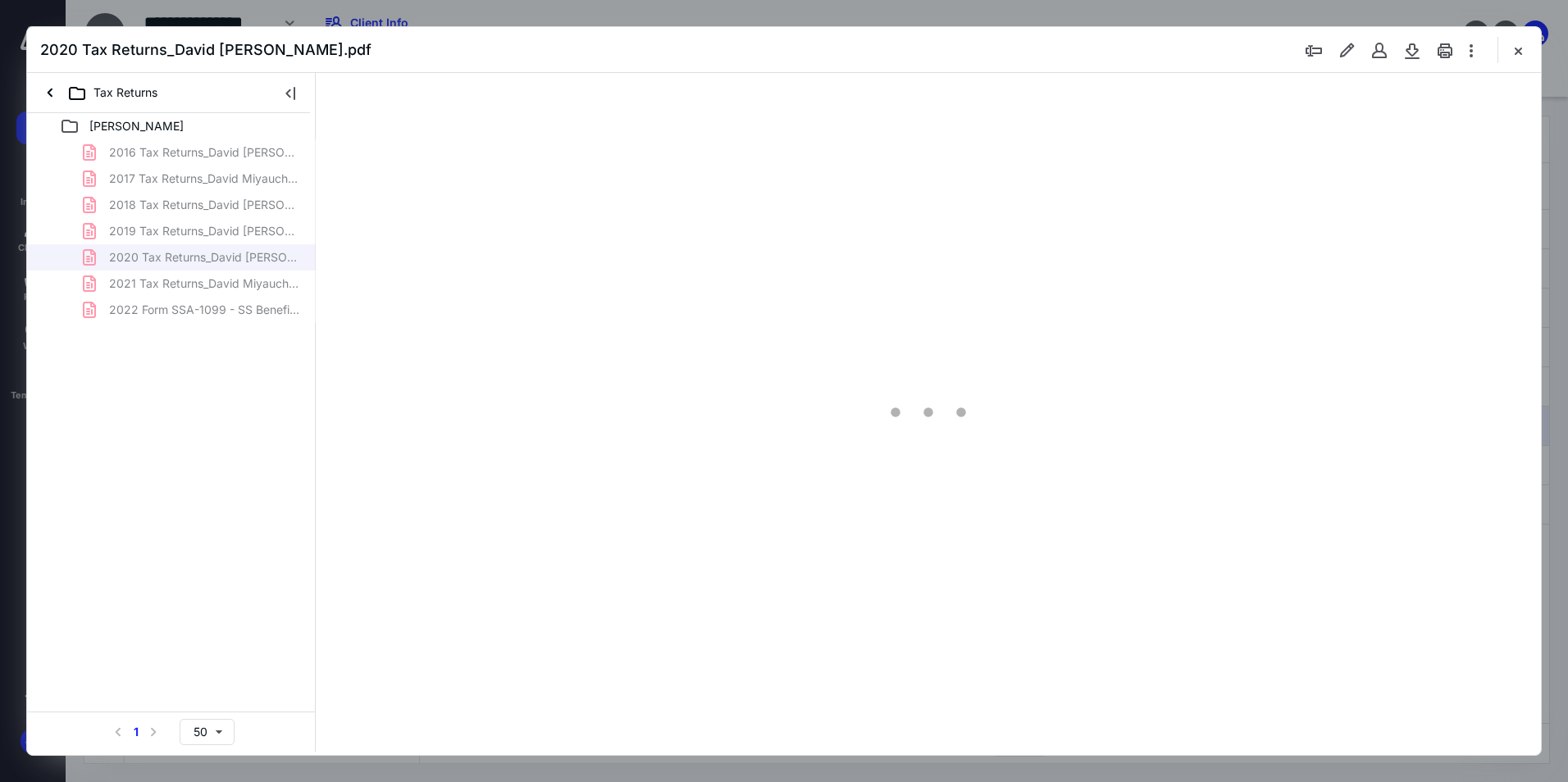 scroll, scrollTop: 66, scrollLeft: 0, axis: vertical 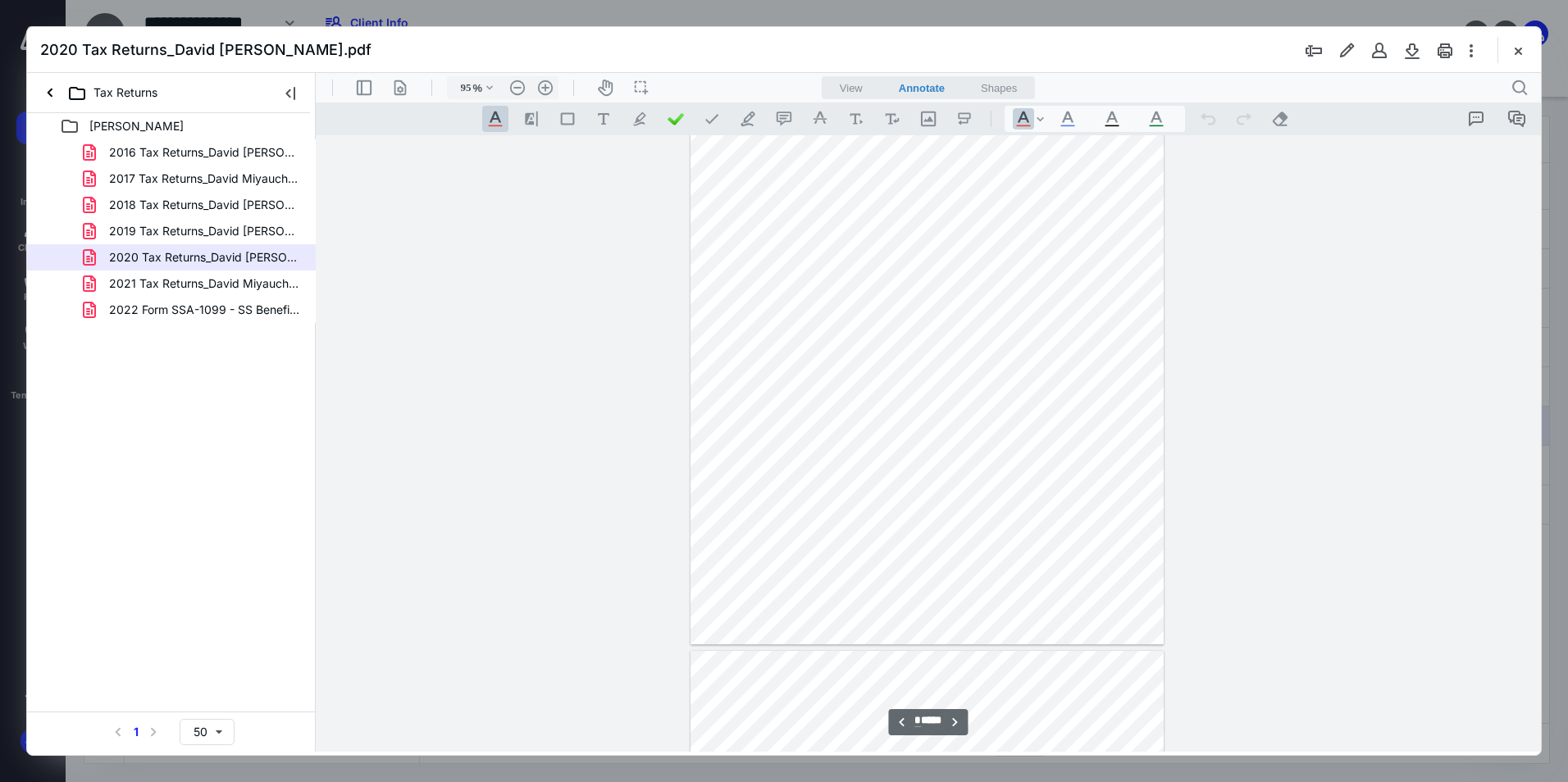 type on "*" 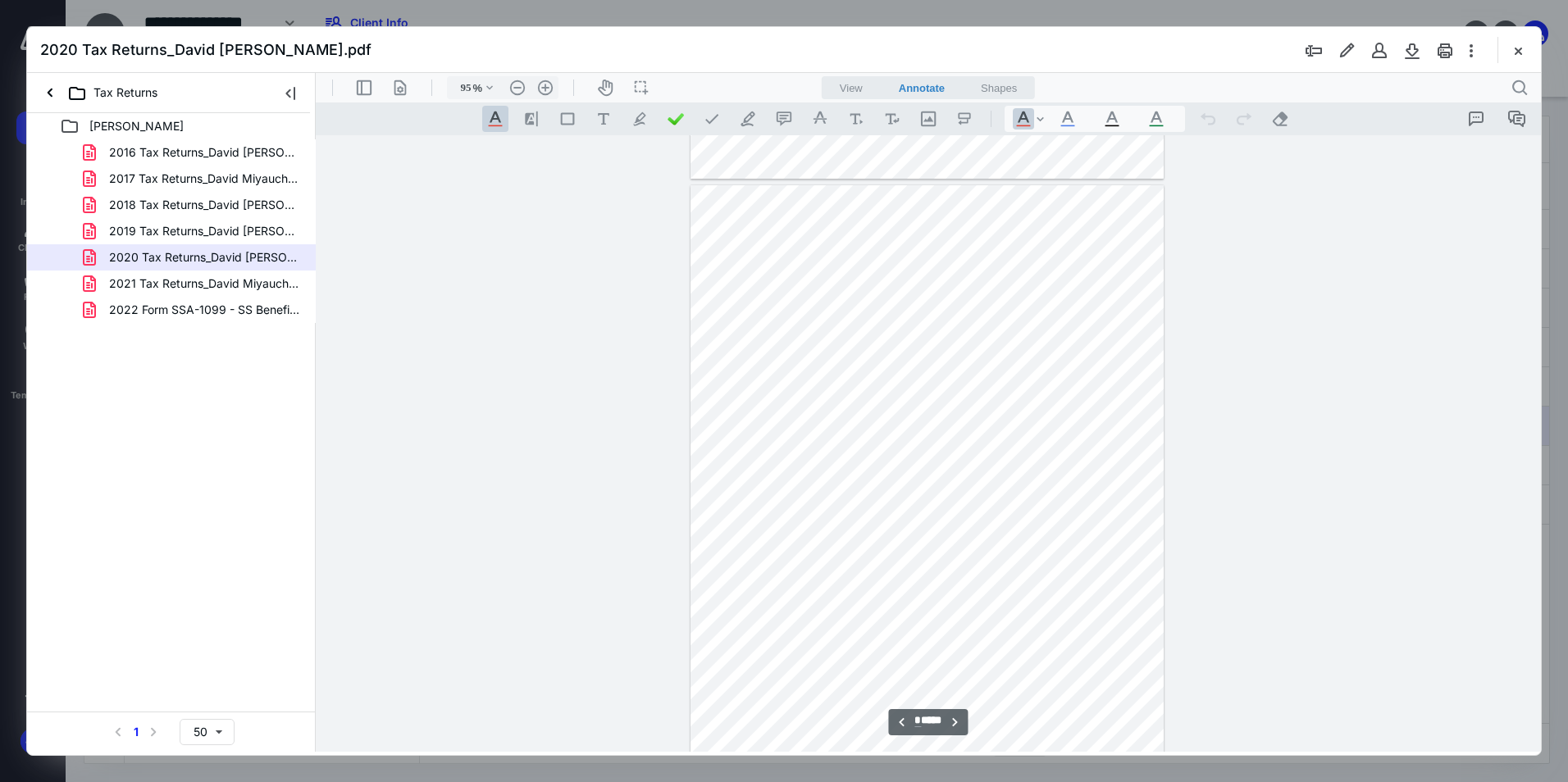 scroll, scrollTop: 1459, scrollLeft: 0, axis: vertical 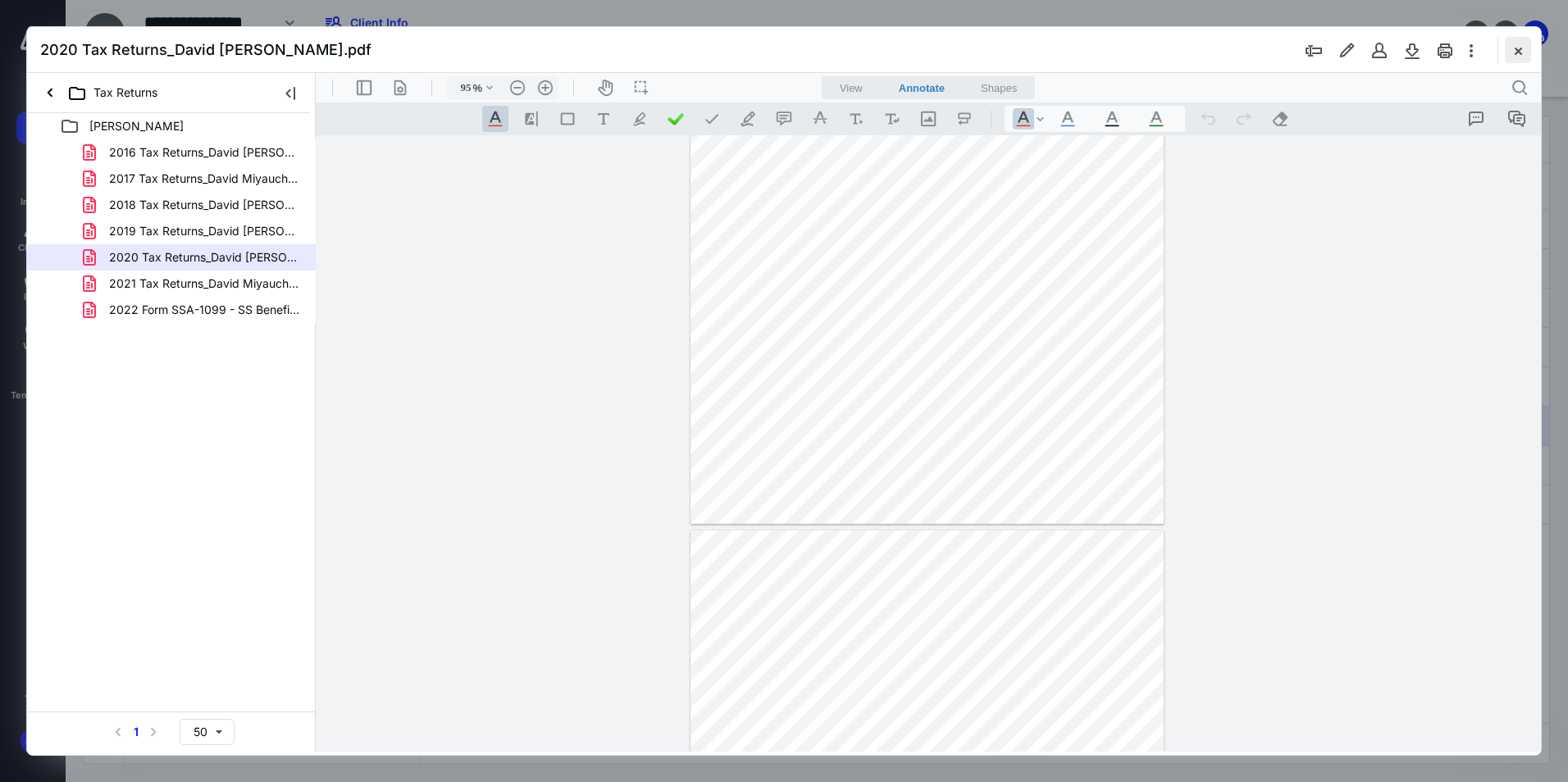 click at bounding box center (1518, 50) 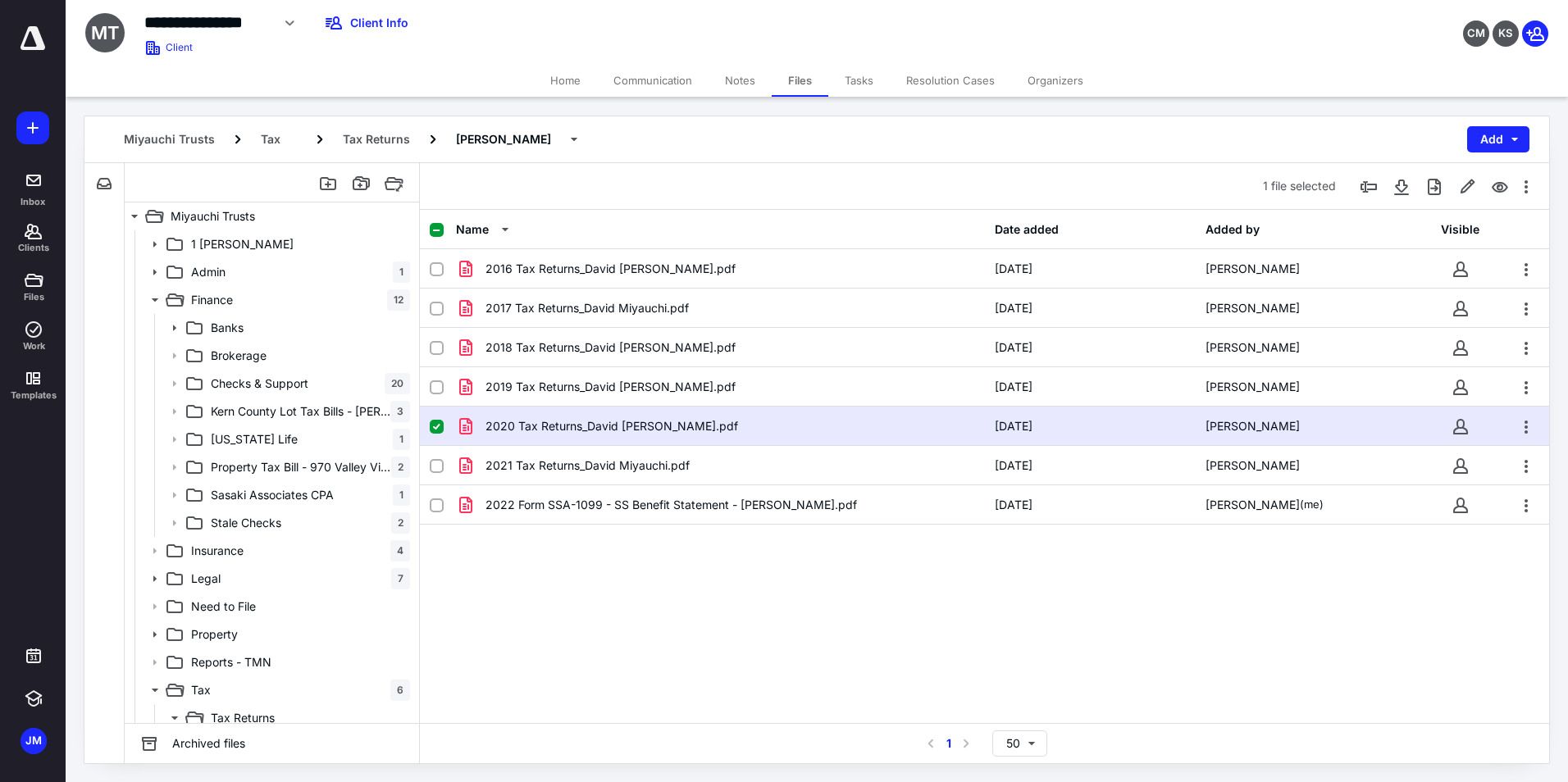 click on "2020 Tax Returns_David Miyauchi.pdf" at bounding box center (720, 426) 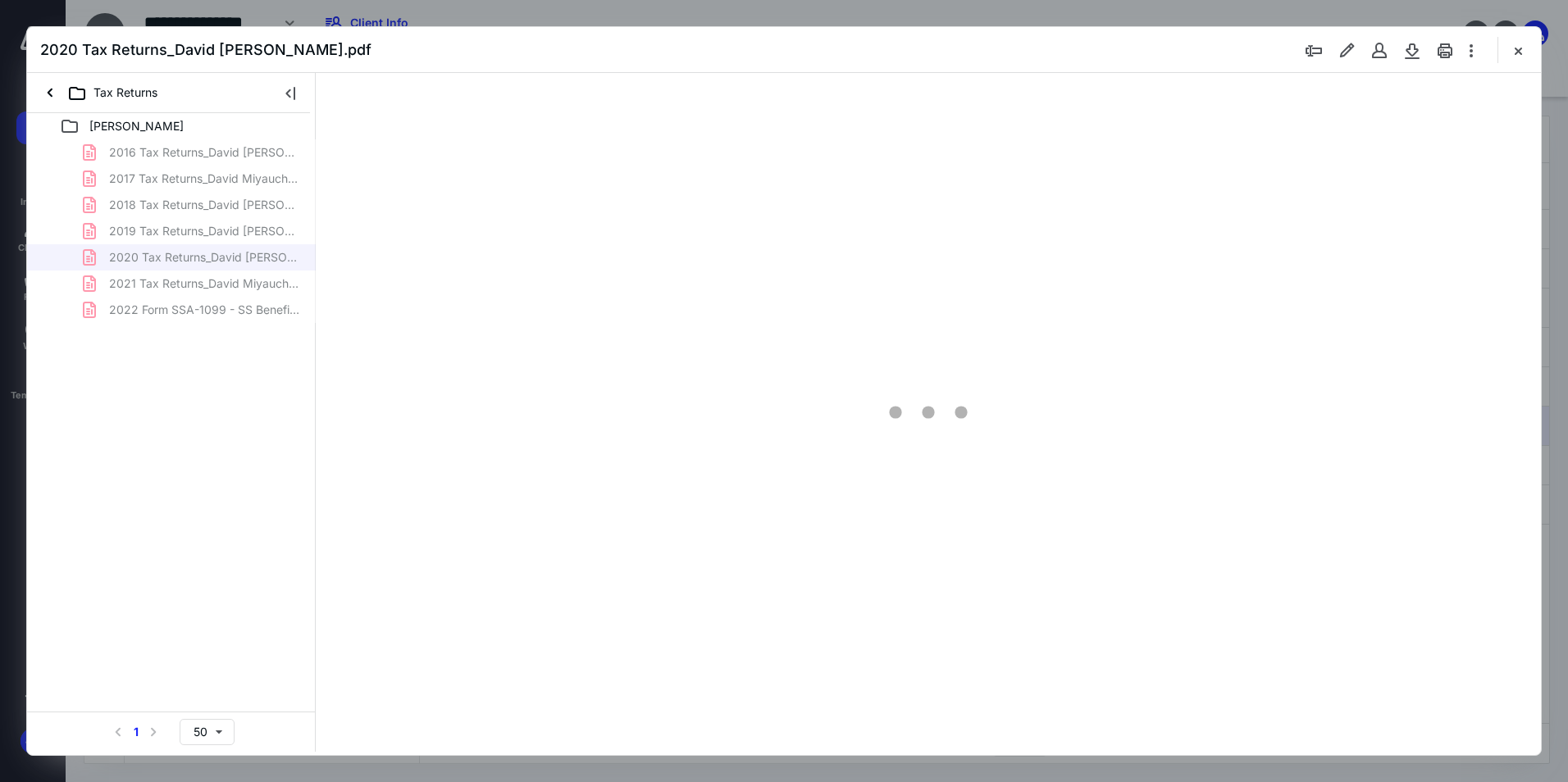scroll, scrollTop: 0, scrollLeft: 0, axis: both 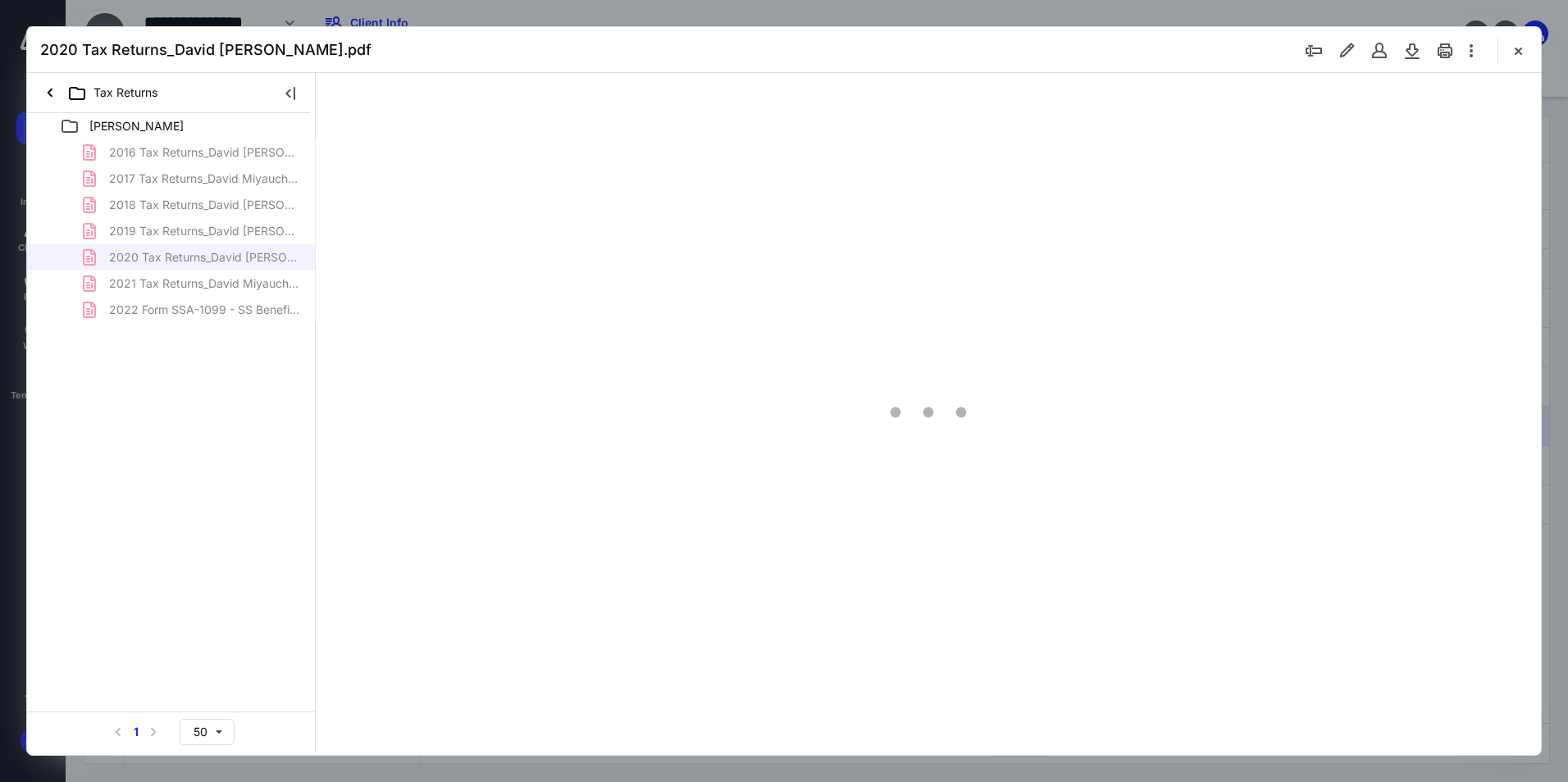 type on "95" 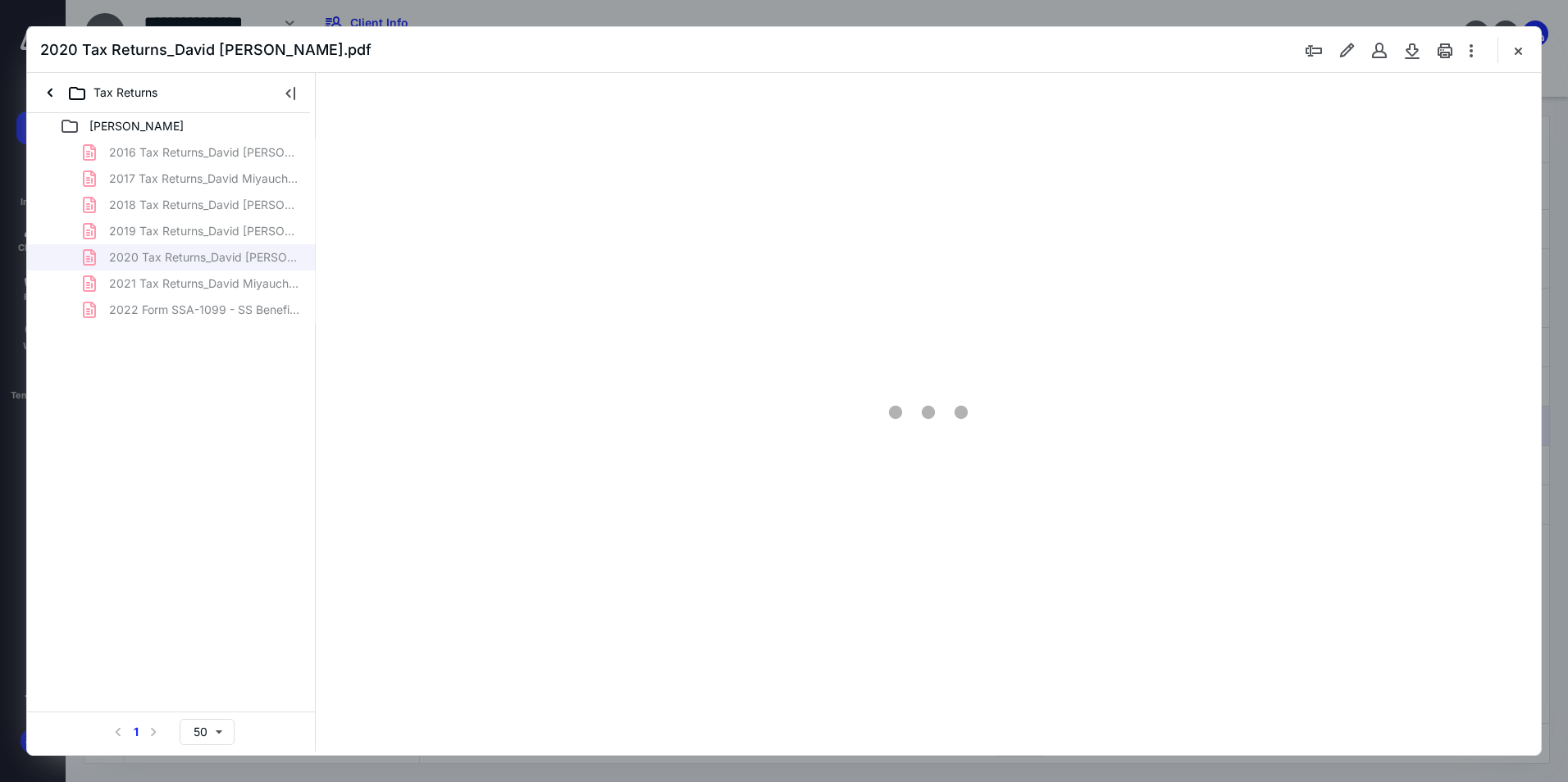 scroll, scrollTop: 66, scrollLeft: 0, axis: vertical 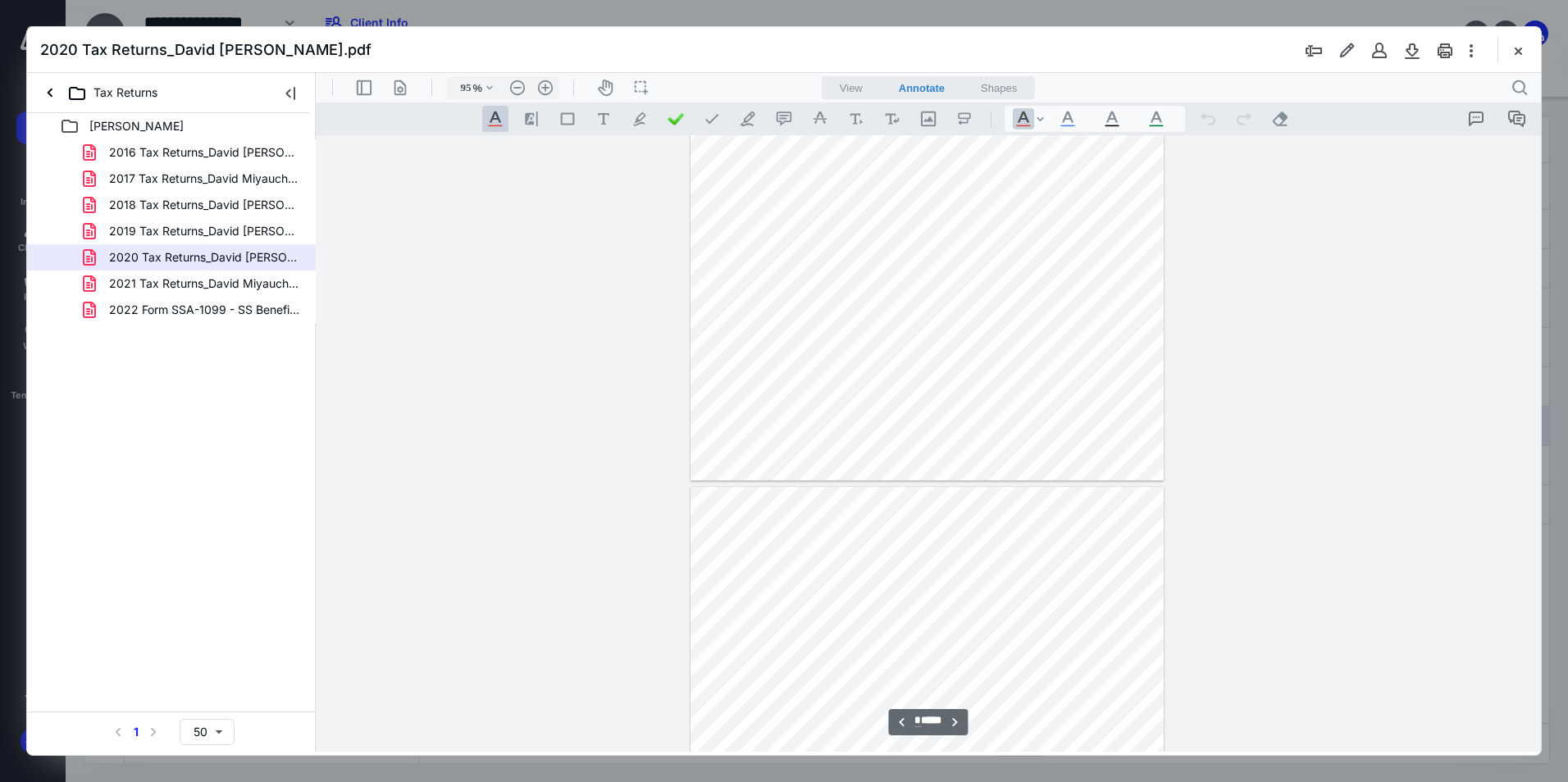 type on "*" 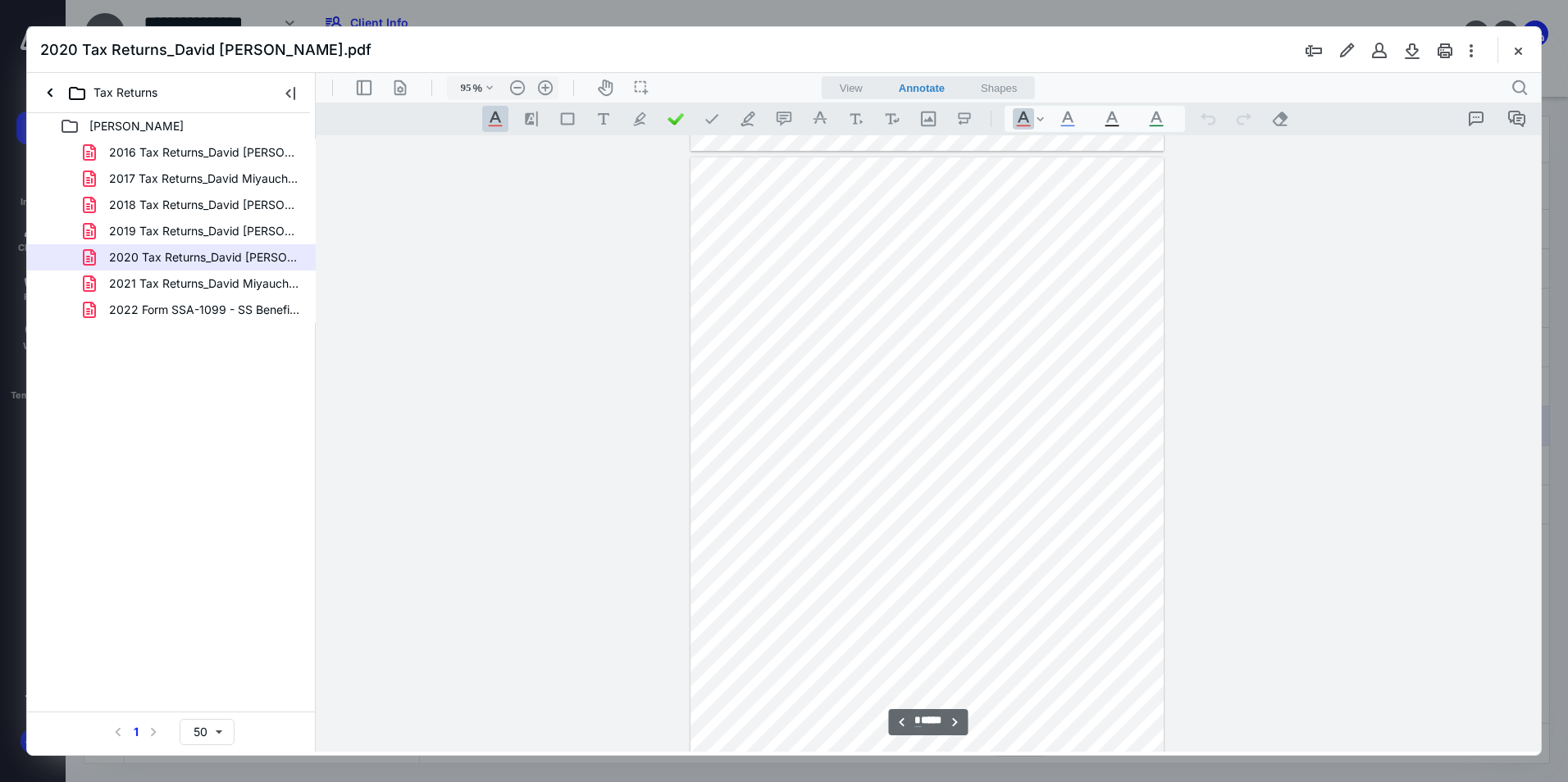 scroll, scrollTop: 1459, scrollLeft: 0, axis: vertical 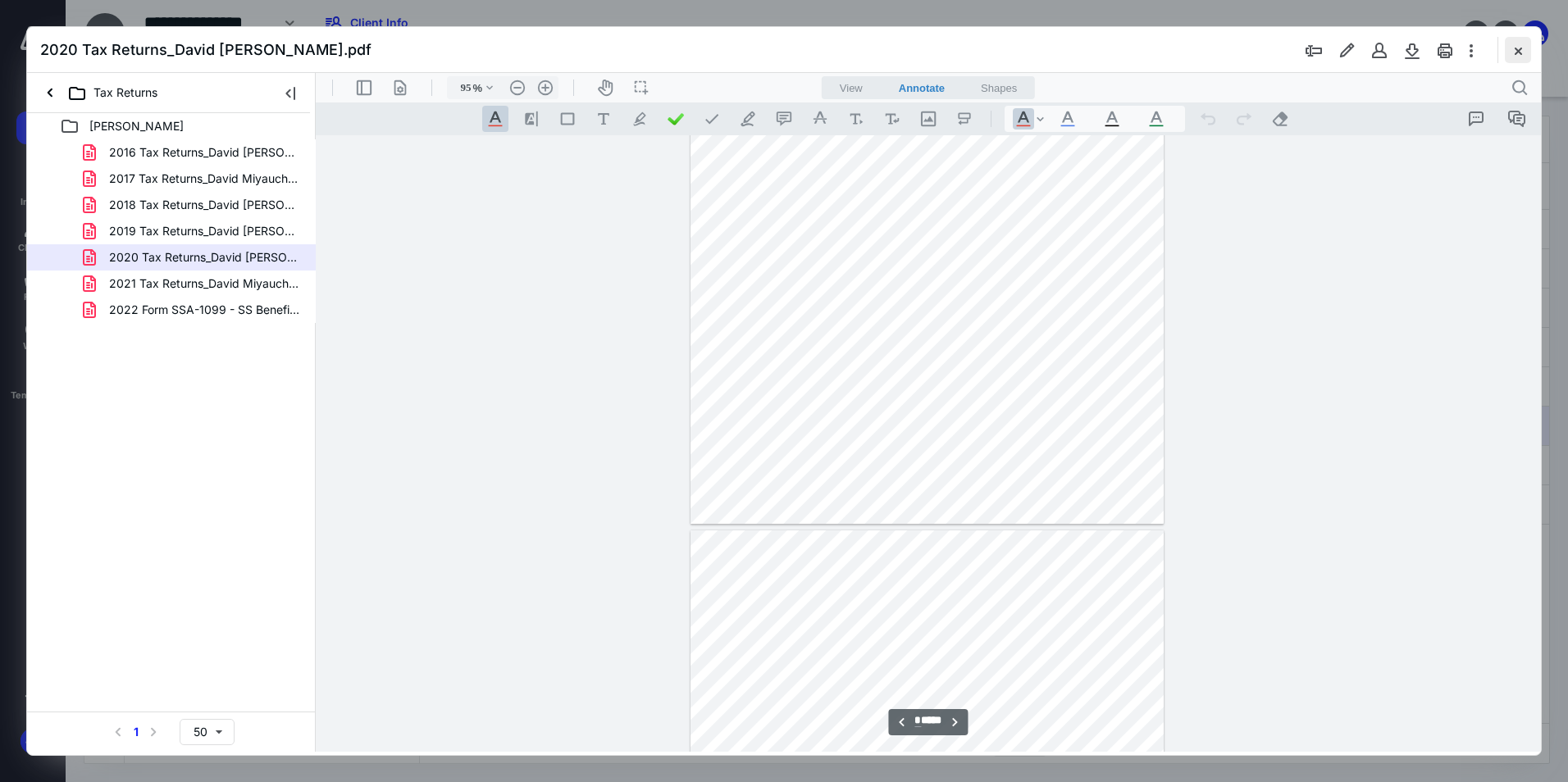 click at bounding box center (1518, 50) 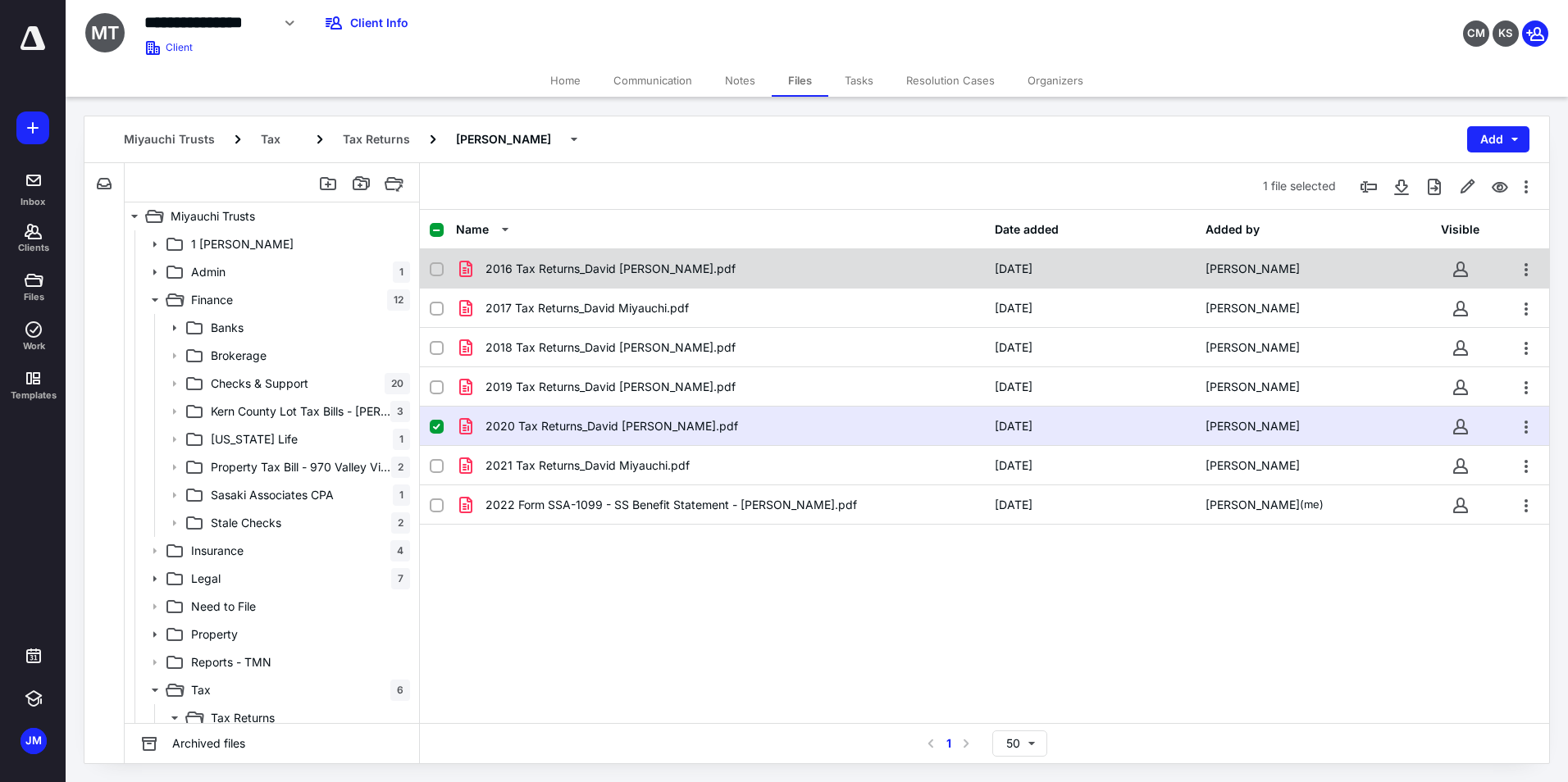 click on "2016 Tax Returns_David Miyauchi.pdf 5/12/2025 Jo-Ann Takara" at bounding box center (984, 269) 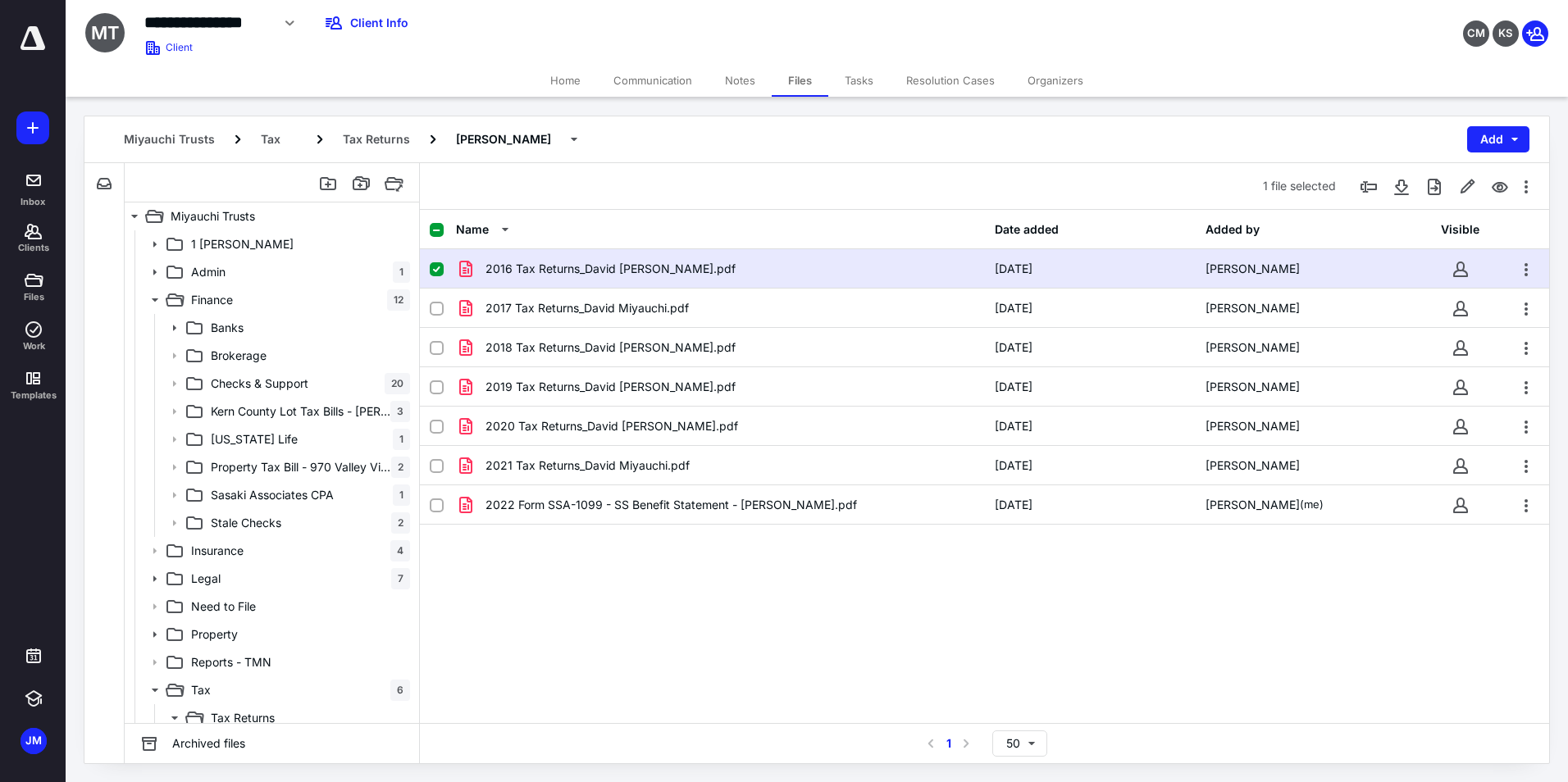 click on "2016 Tax Returns_David Miyauchi.pdf 5/12/2025 Jo-Ann Takara" at bounding box center [984, 269] 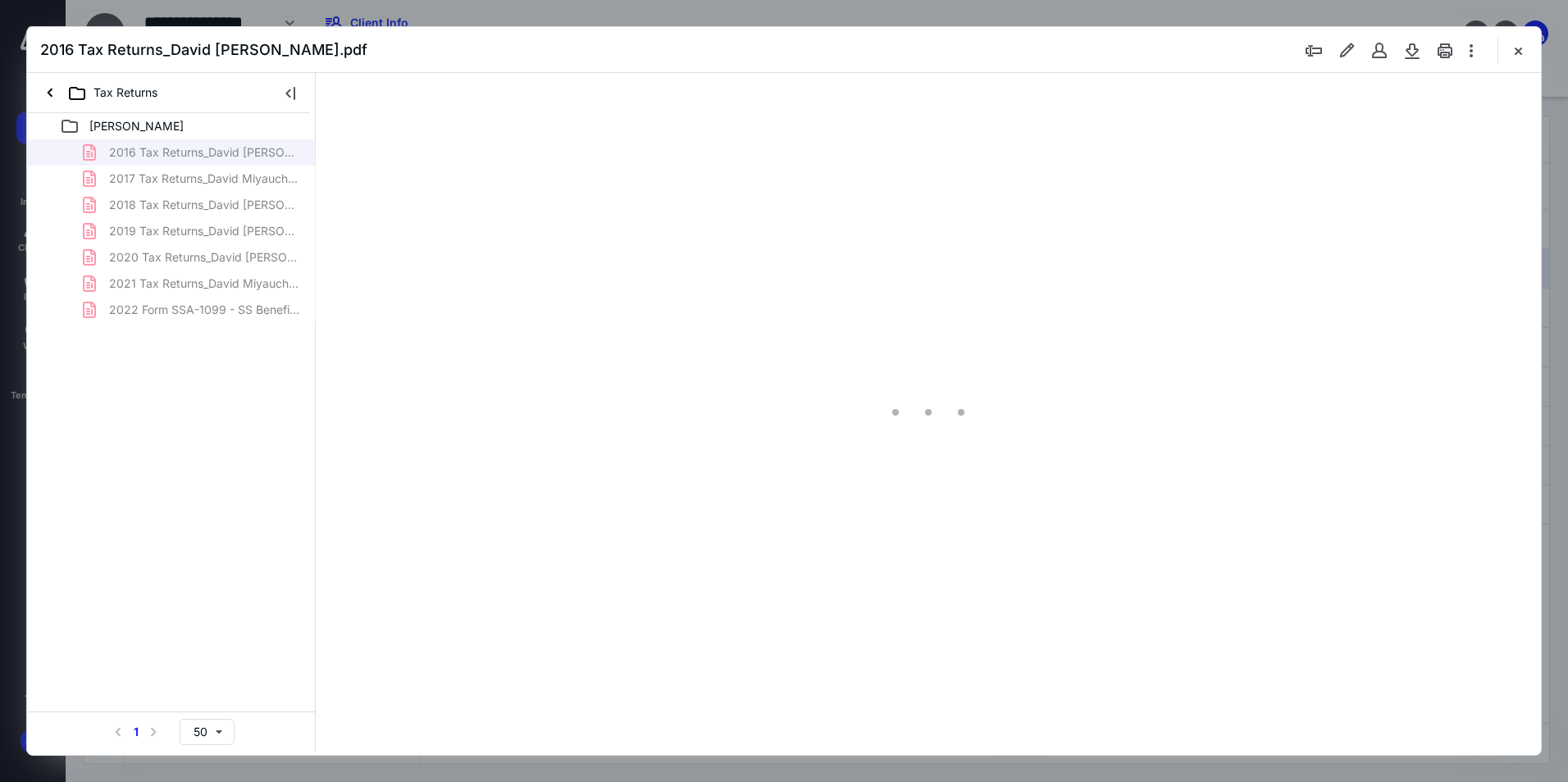 scroll, scrollTop: 0, scrollLeft: 0, axis: both 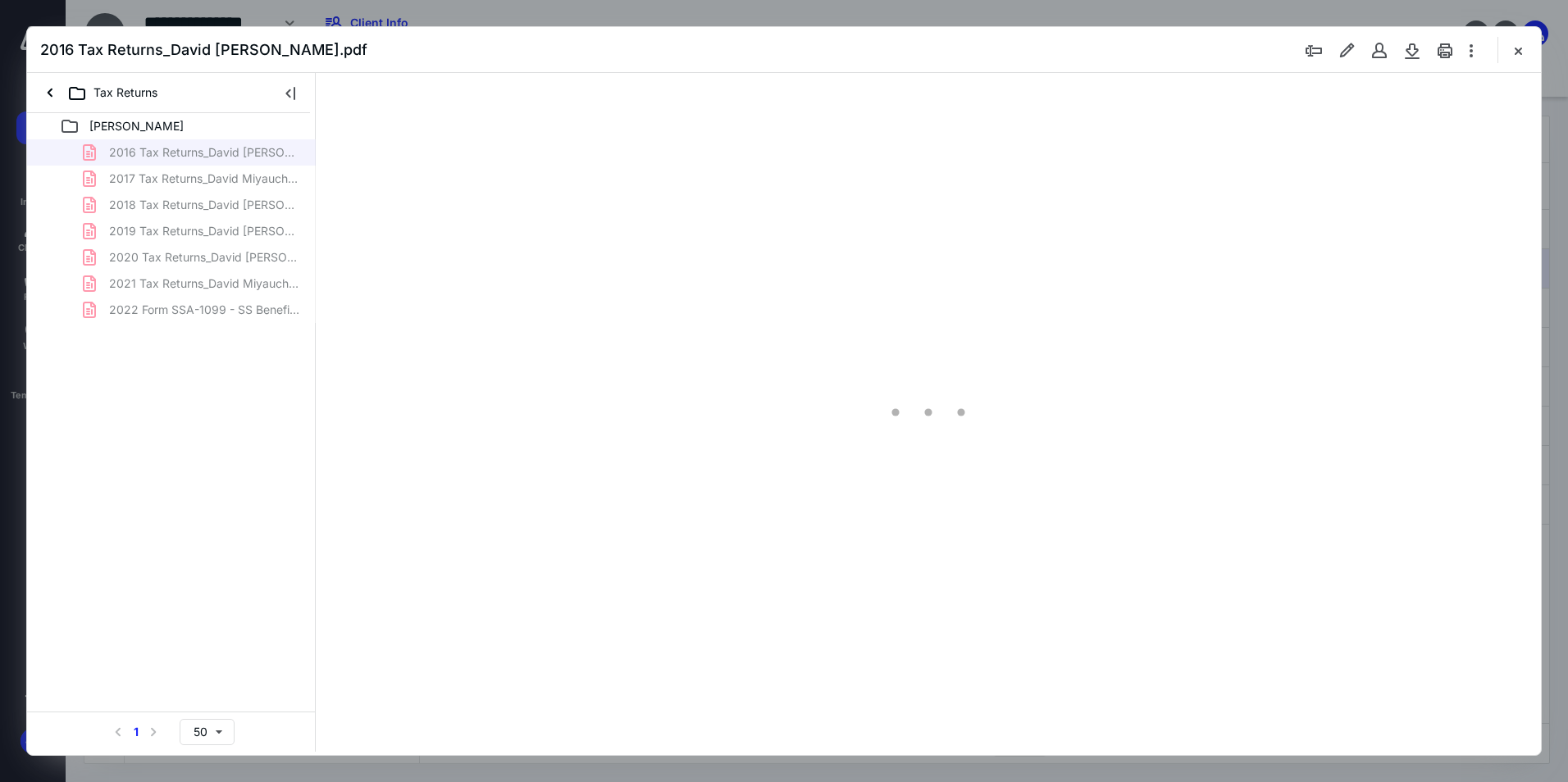 type on "95" 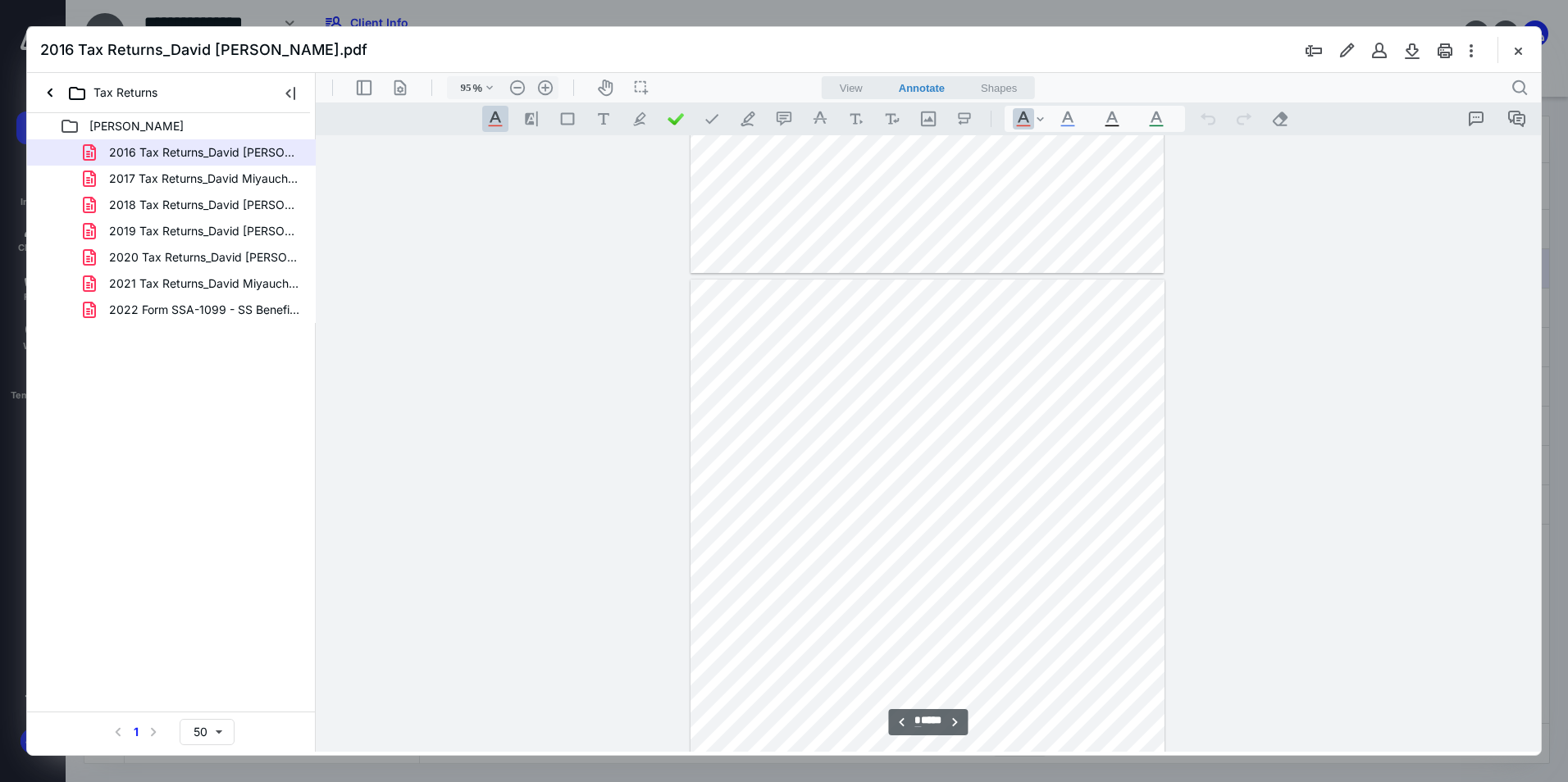 type on "*" 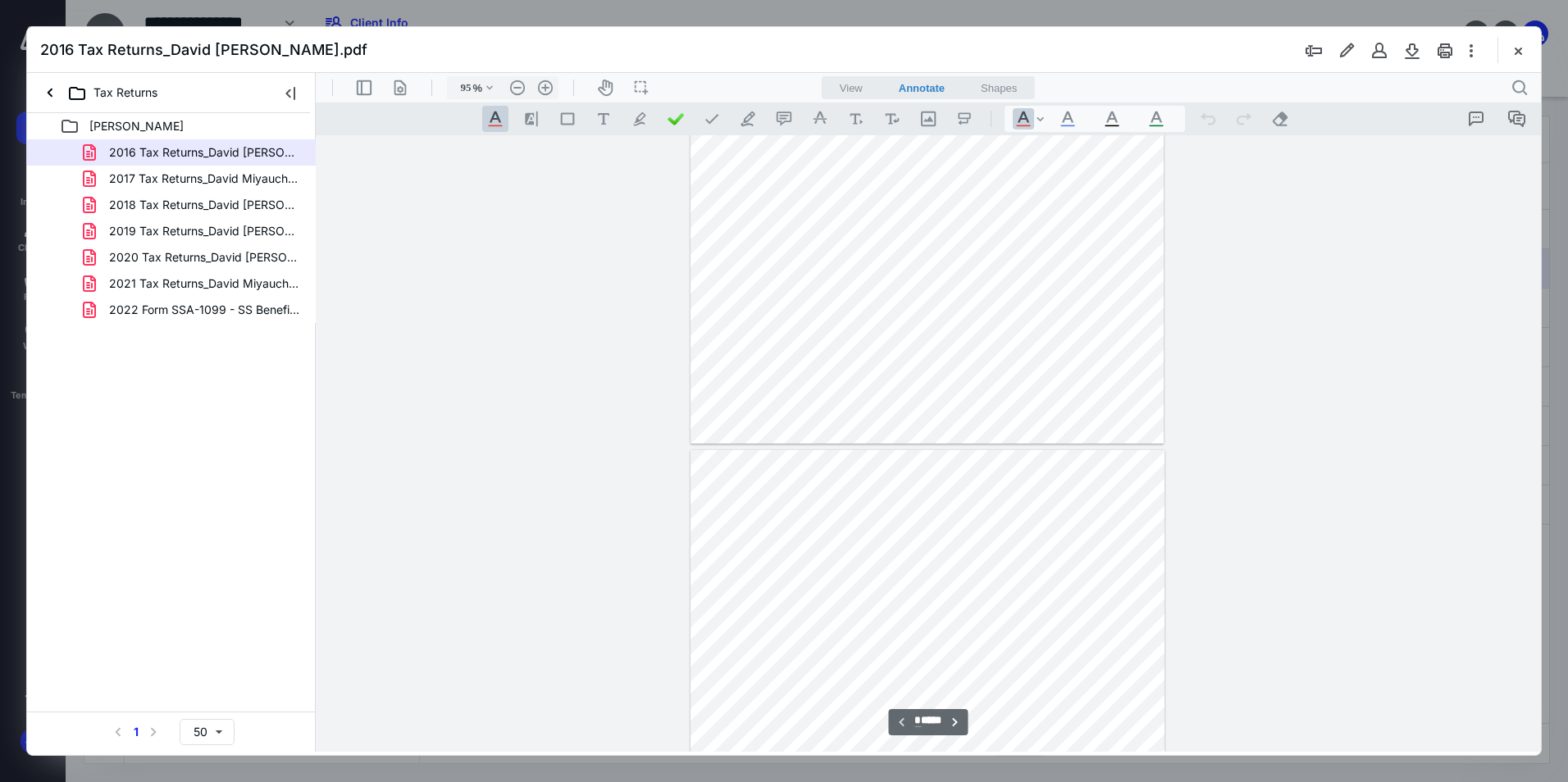 scroll, scrollTop: 66, scrollLeft: 0, axis: vertical 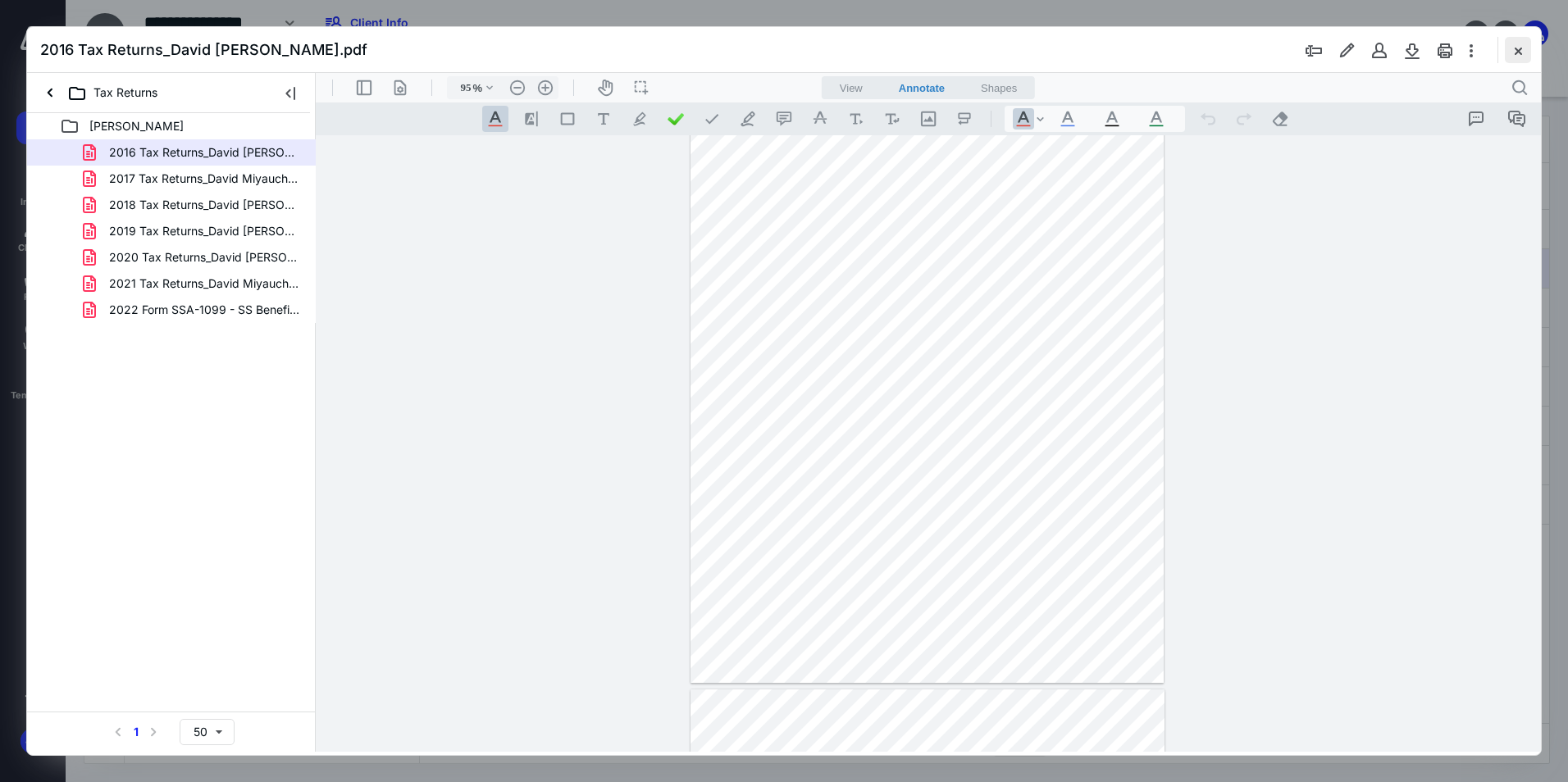 click at bounding box center (1518, 50) 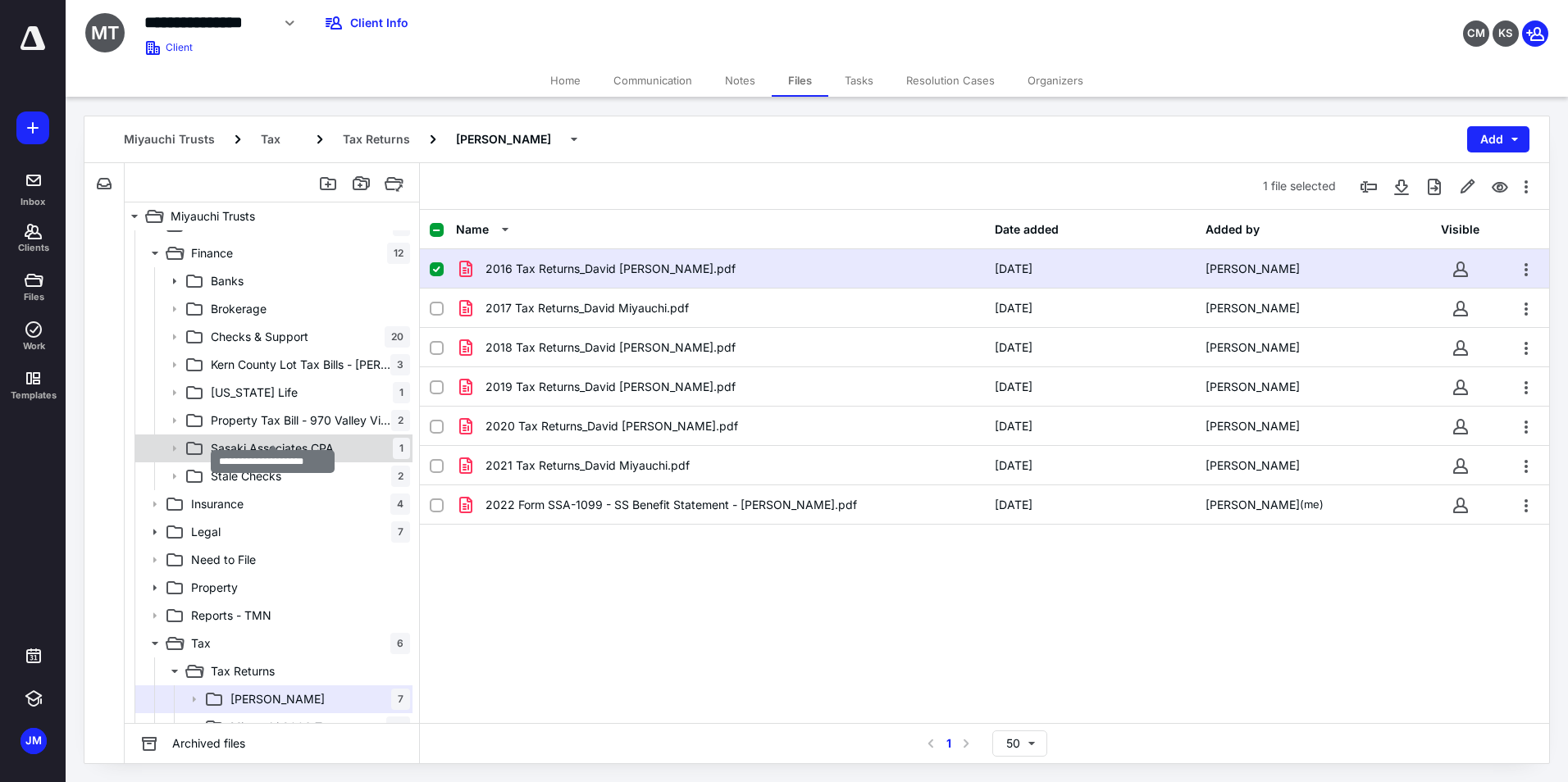 scroll, scrollTop: 120, scrollLeft: 0, axis: vertical 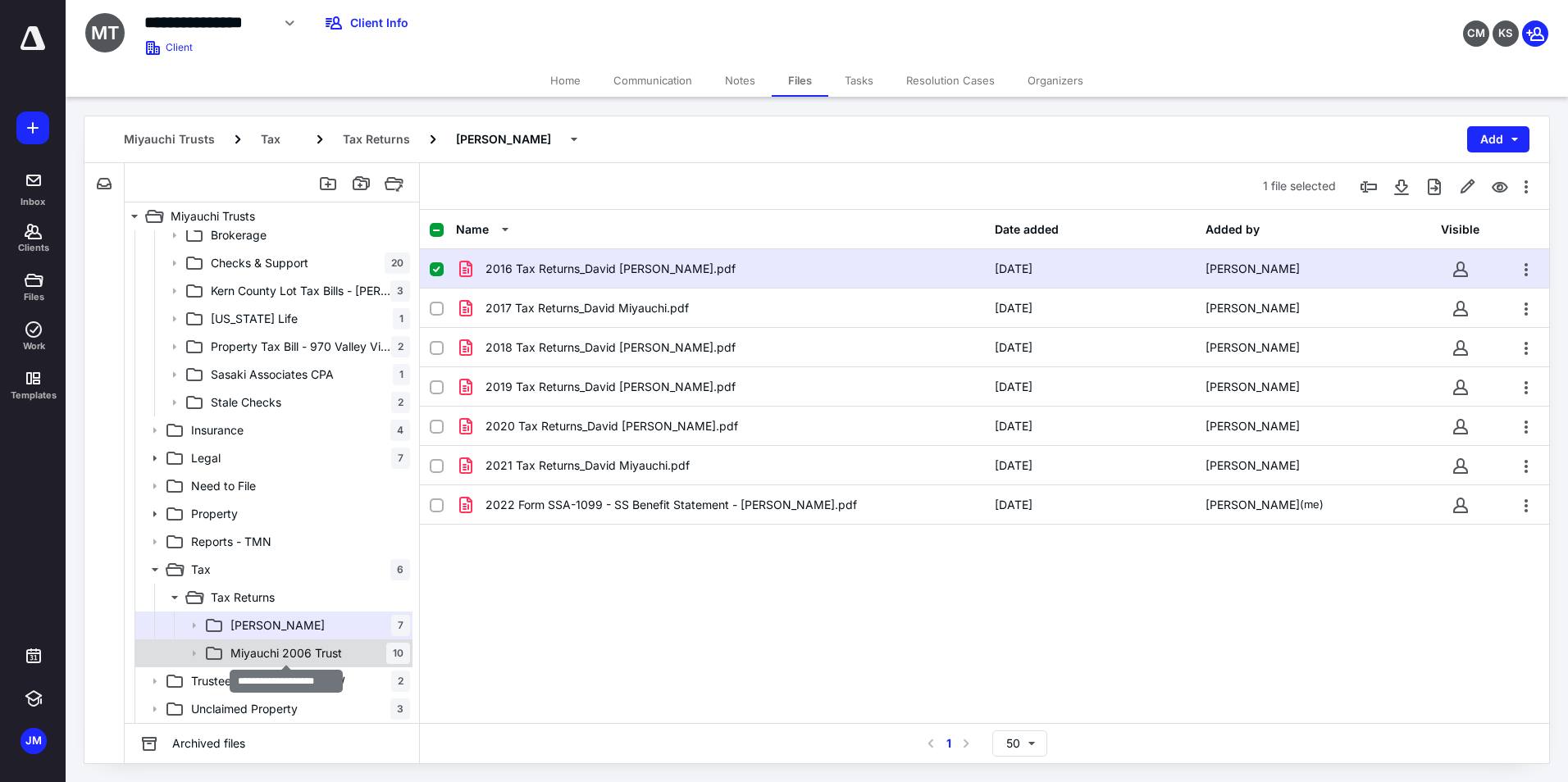 click on "Miyauchi 2006 Trust" at bounding box center [286, 653] 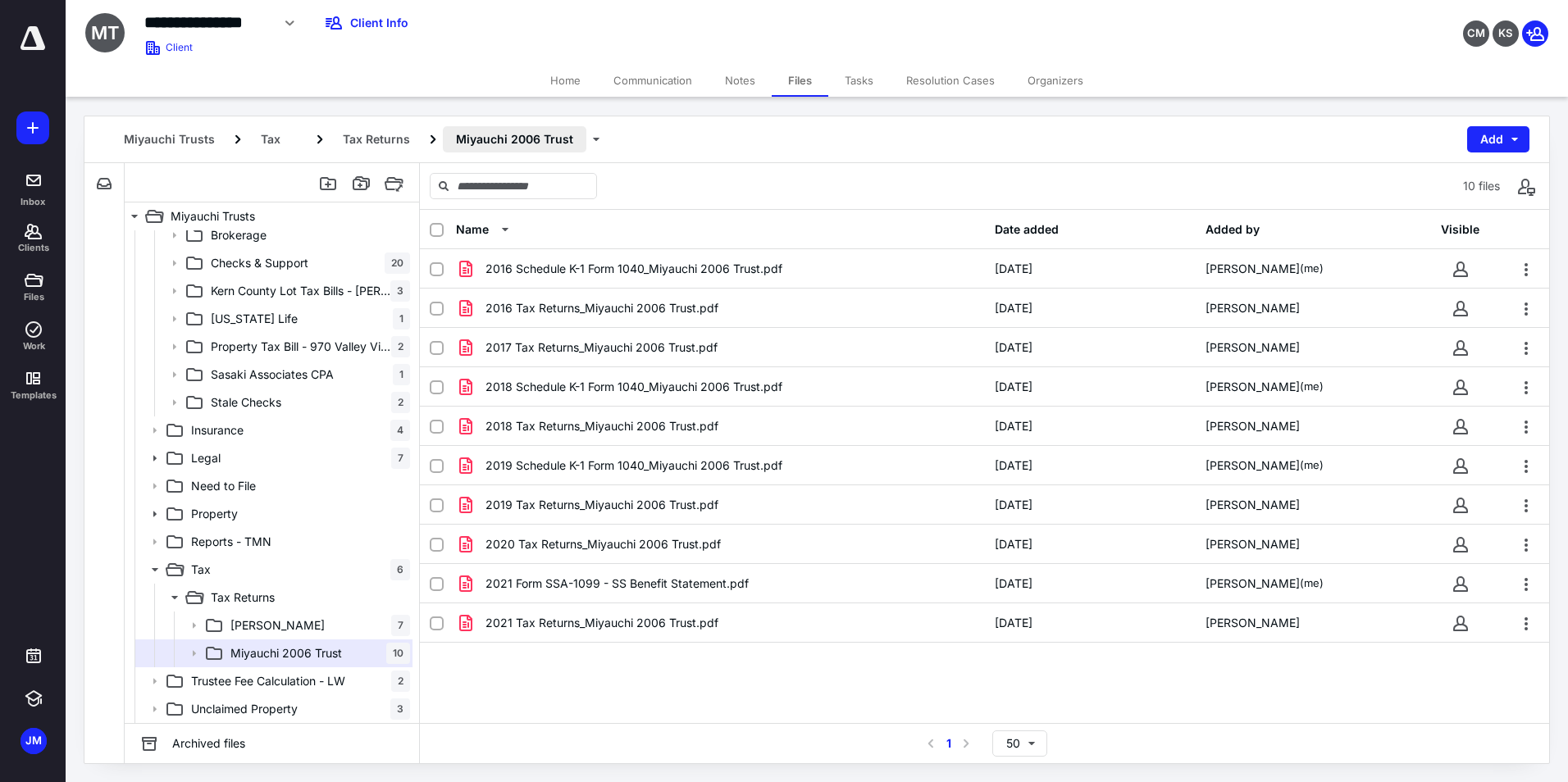 click on "Miyauchi 2006 Trust" at bounding box center (514, 139) 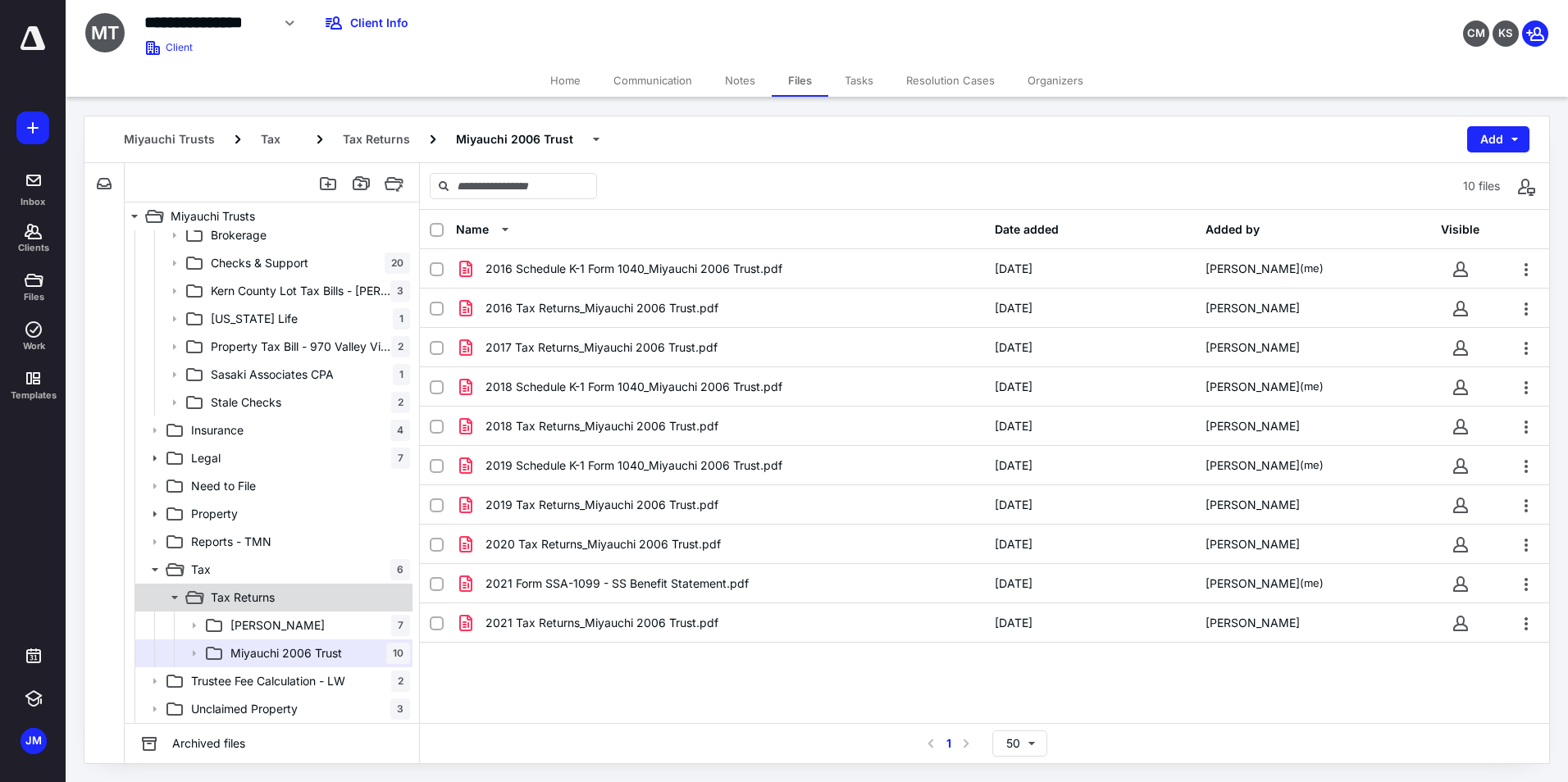 click on "Tax Returns" at bounding box center (243, 598) 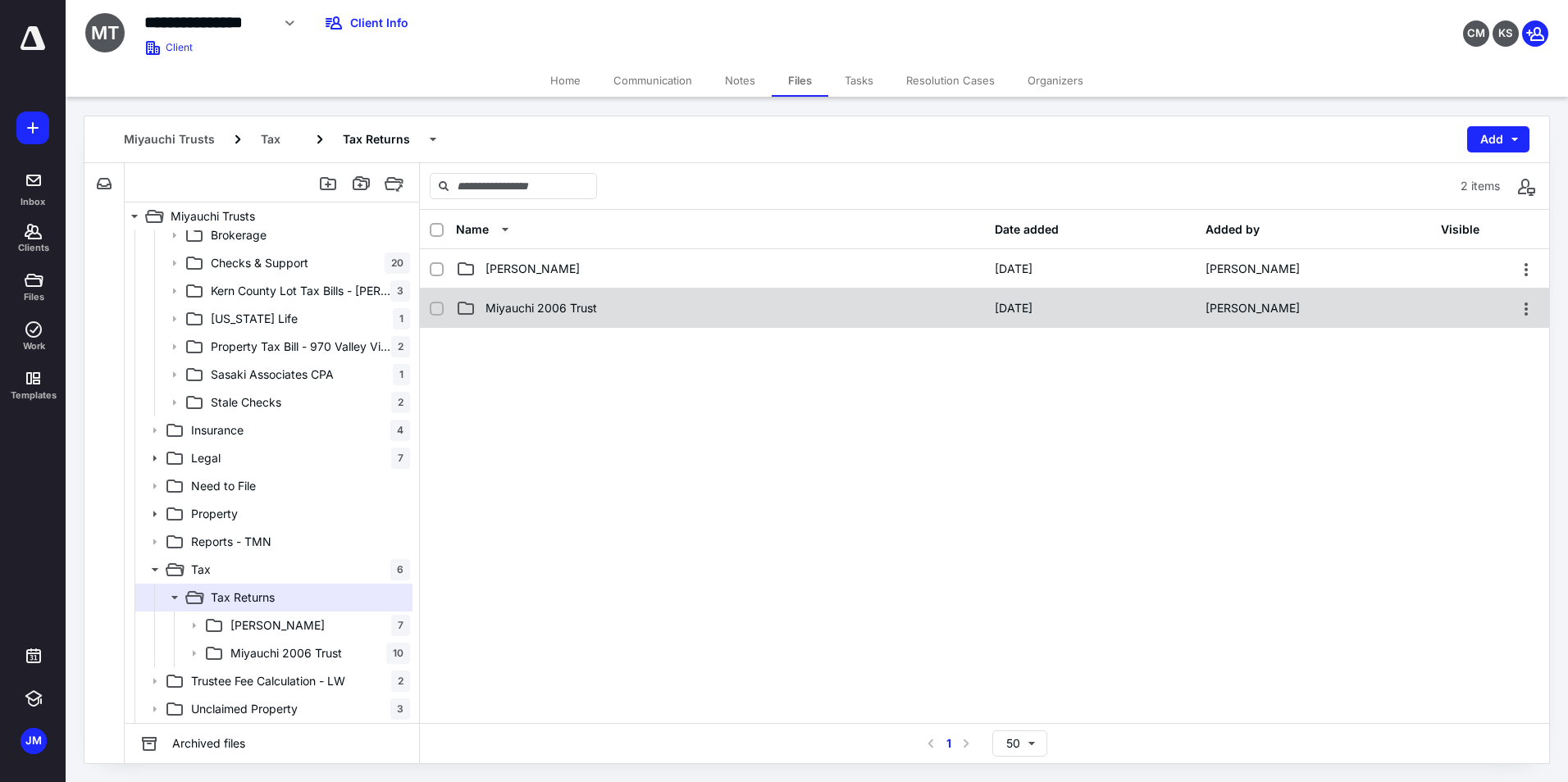 click on "Miyauchi 2006 Trust" at bounding box center [720, 308] 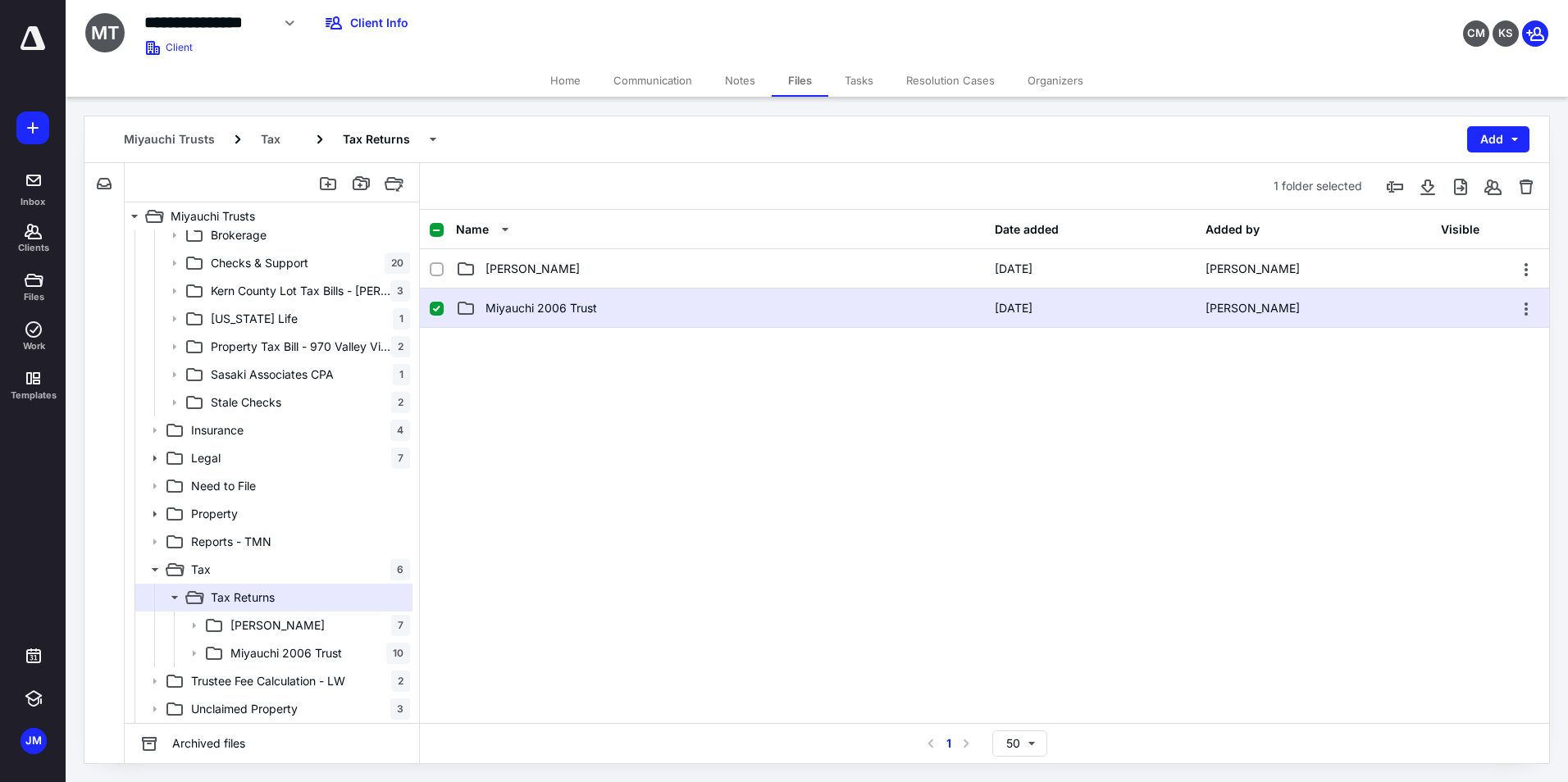 click on "Miyauchi 2006 Trust" at bounding box center [720, 308] 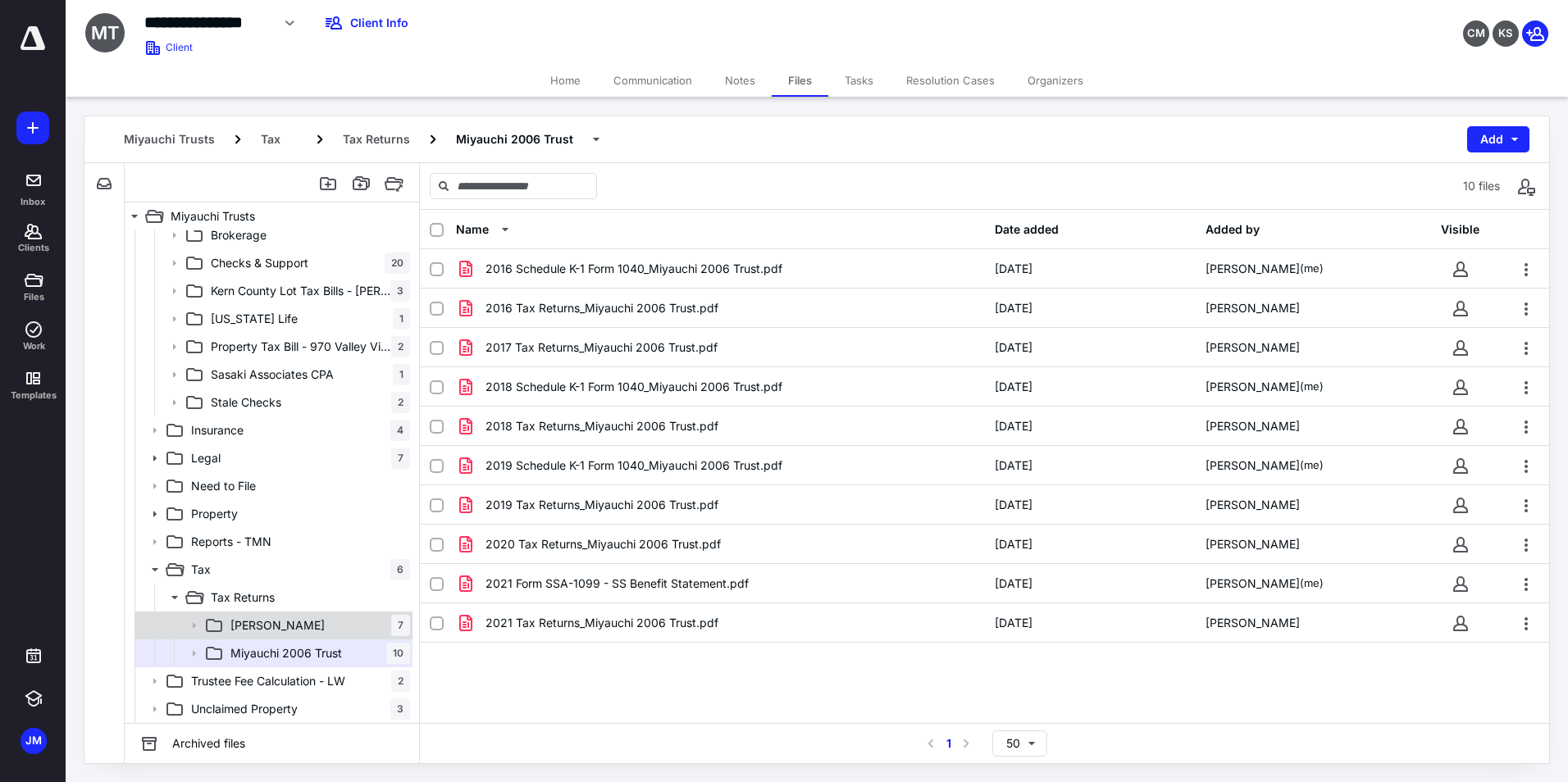 click on "David Miyauchi 7" at bounding box center [317, 625] 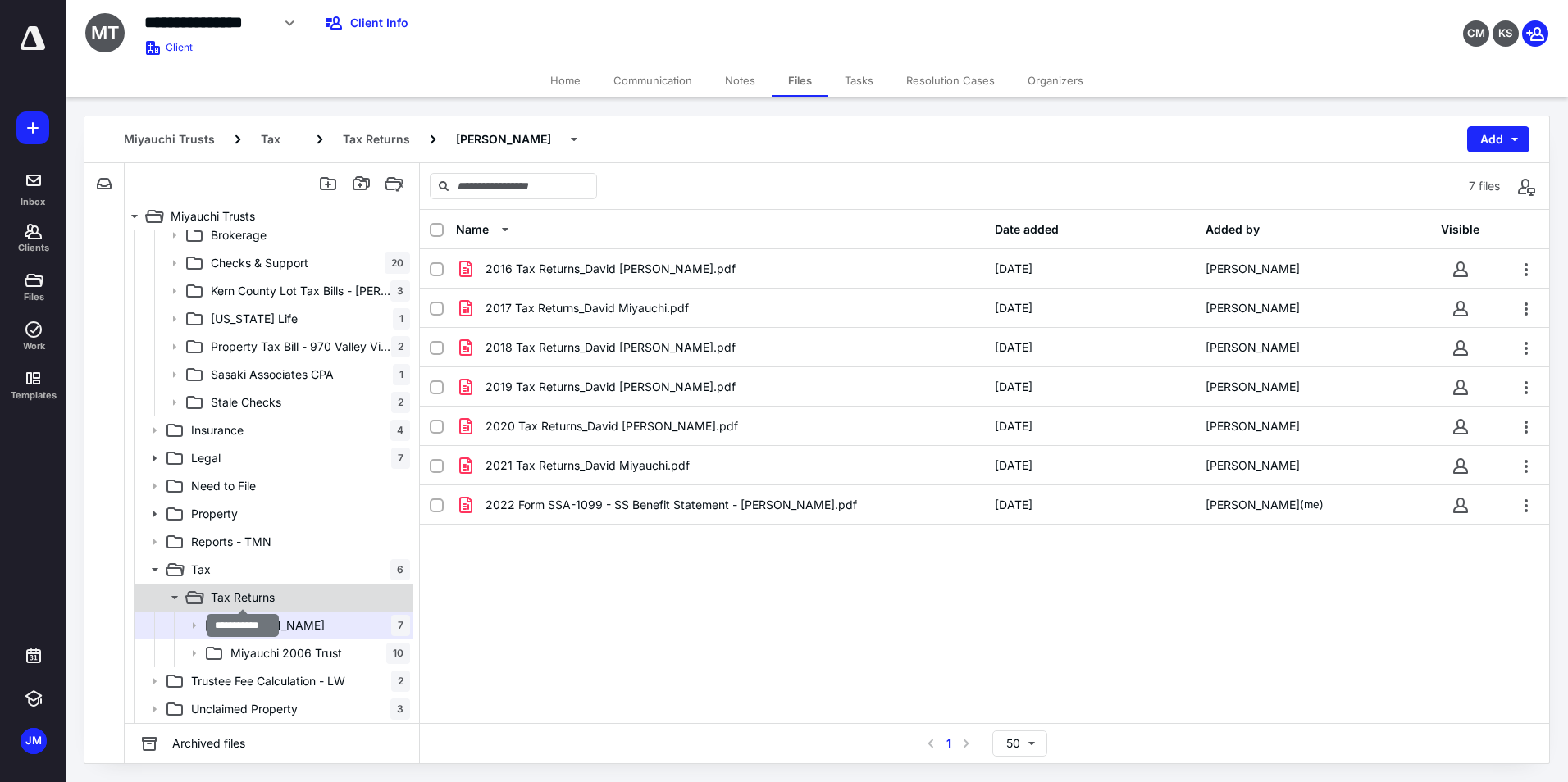 click on "Tax Returns" at bounding box center (243, 598) 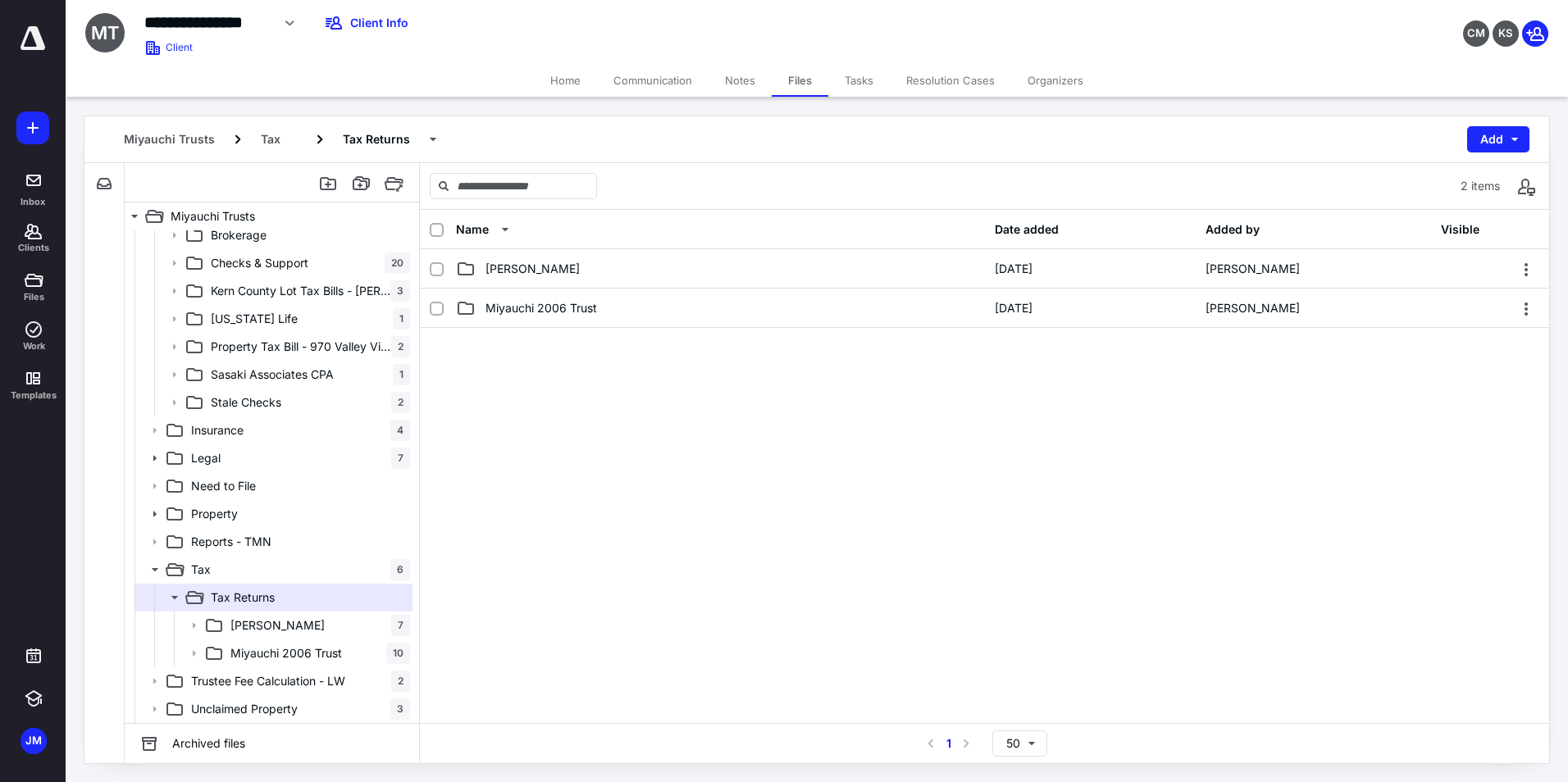 click at bounding box center [984, 451] 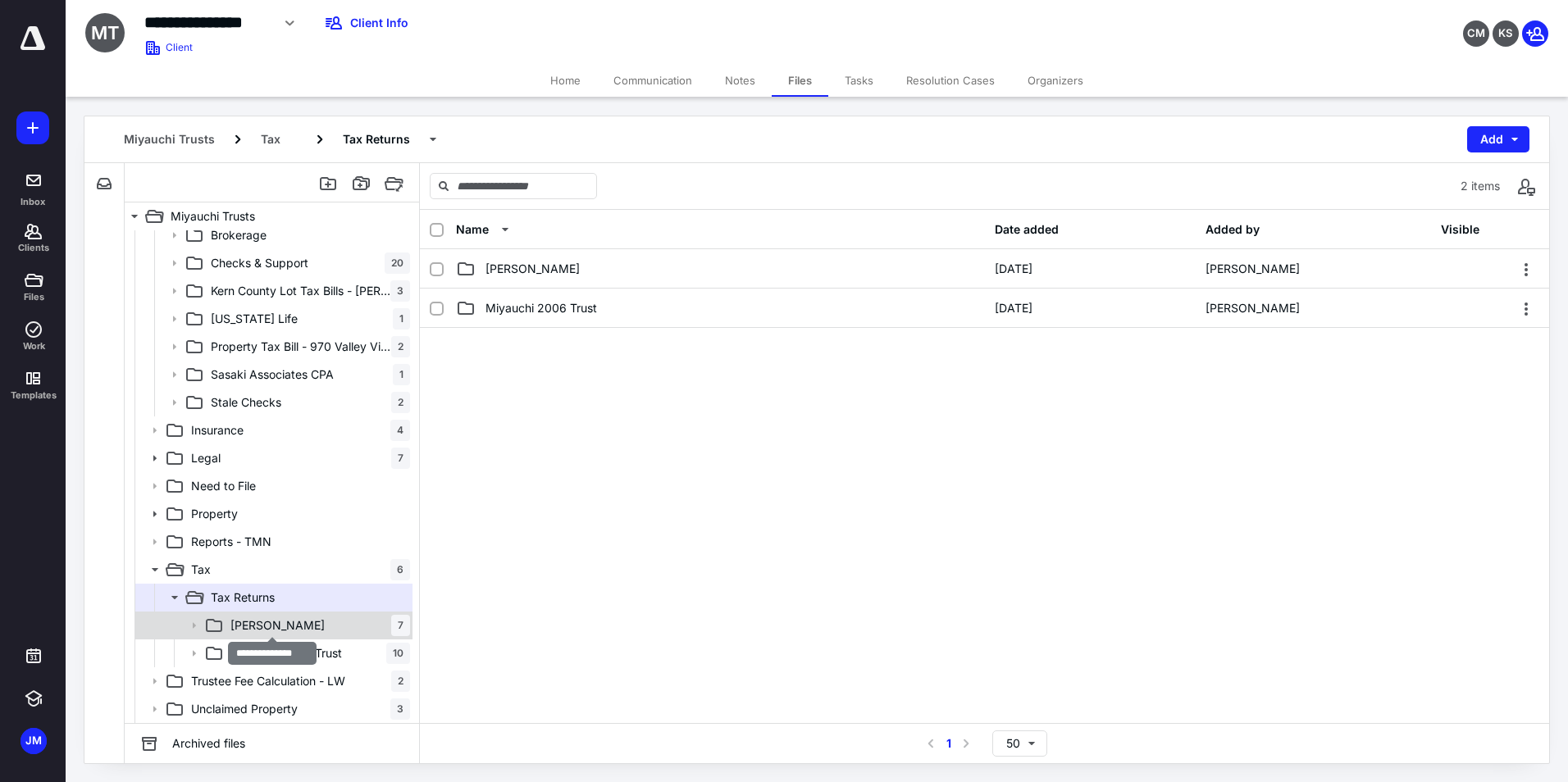 click on "David Miyauchi" at bounding box center (277, 625) 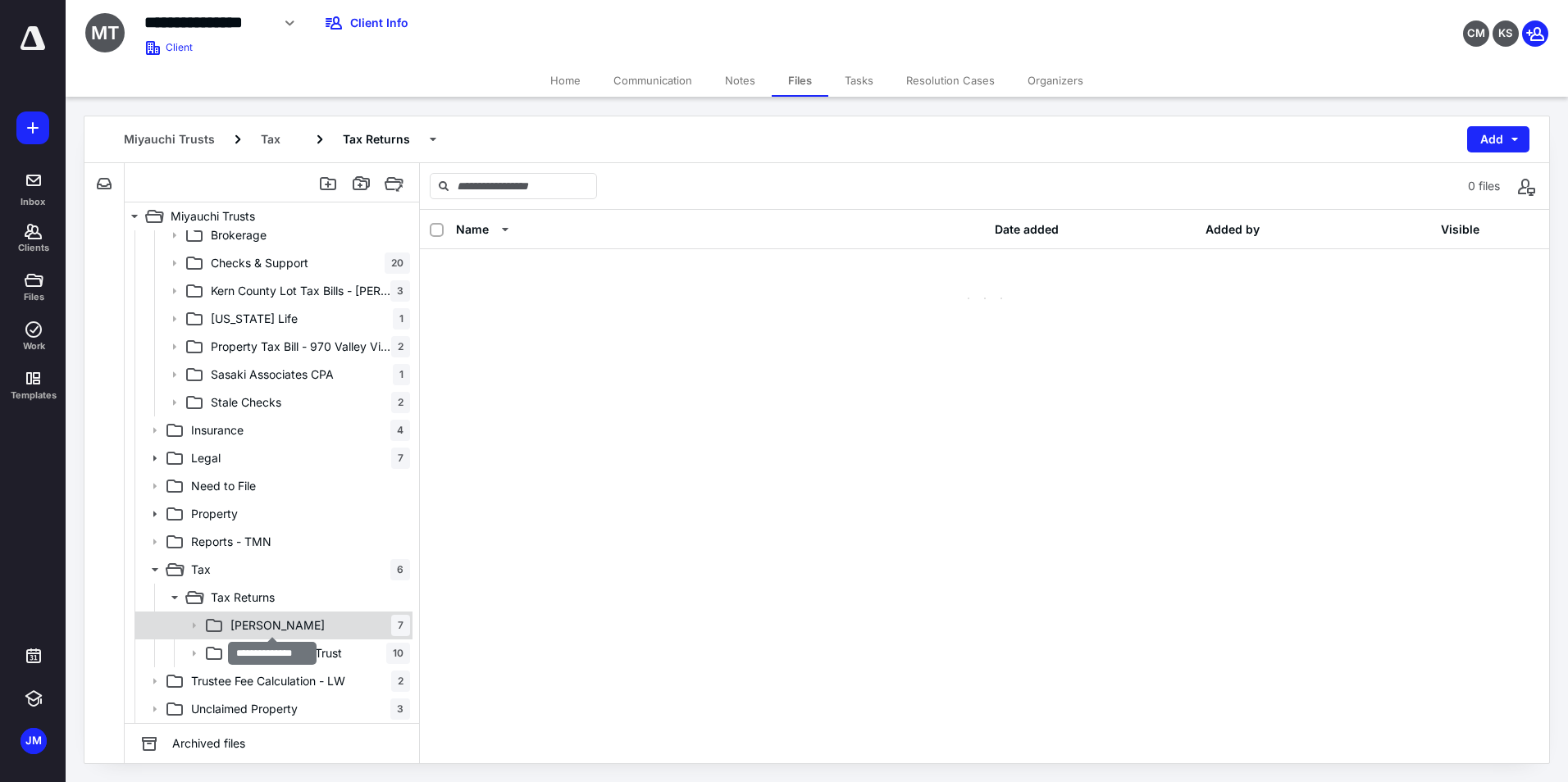 click on "David Miyauchi" at bounding box center [277, 625] 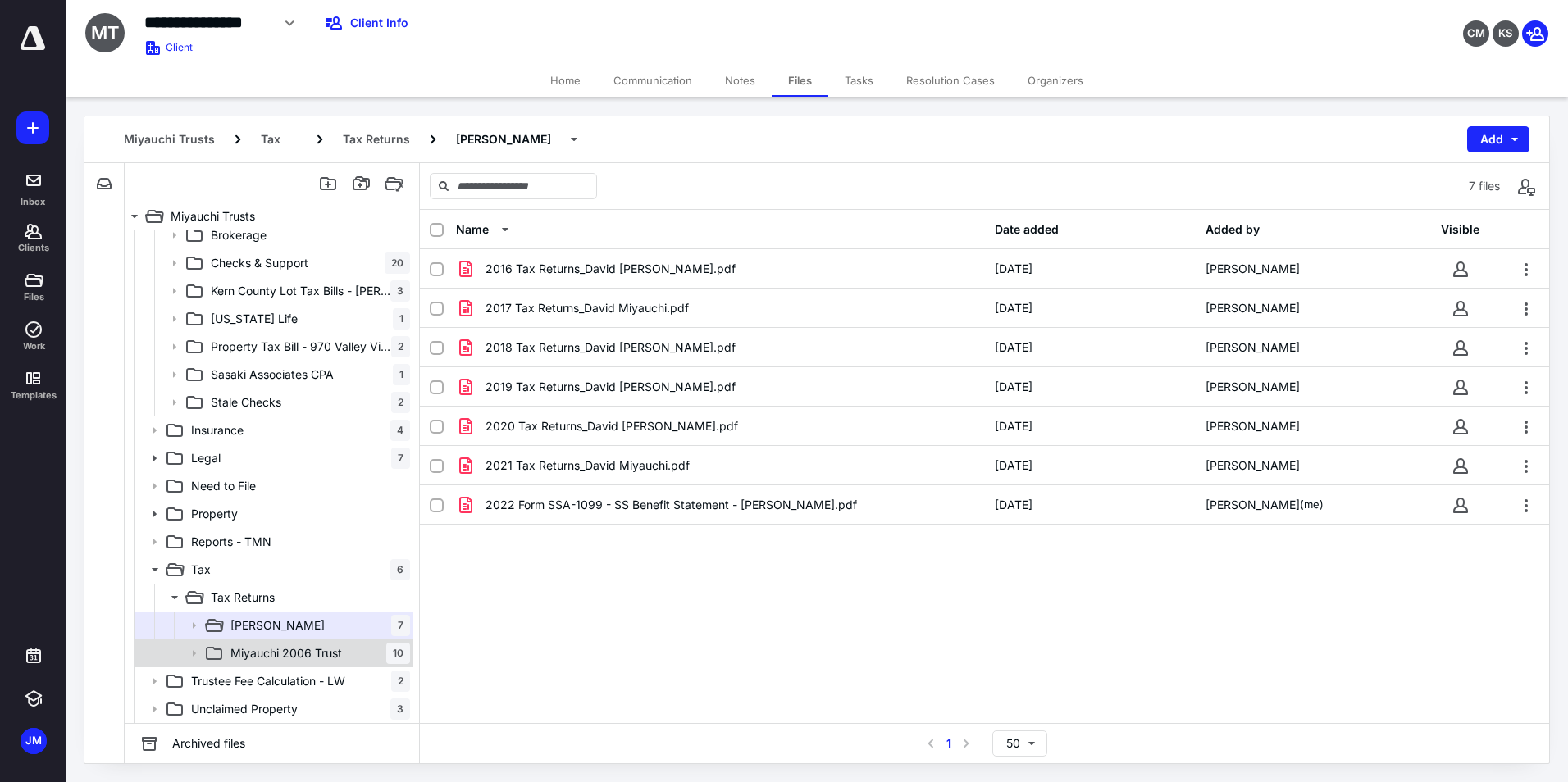 click on "Miyauchi 2006 Trust" at bounding box center (286, 653) 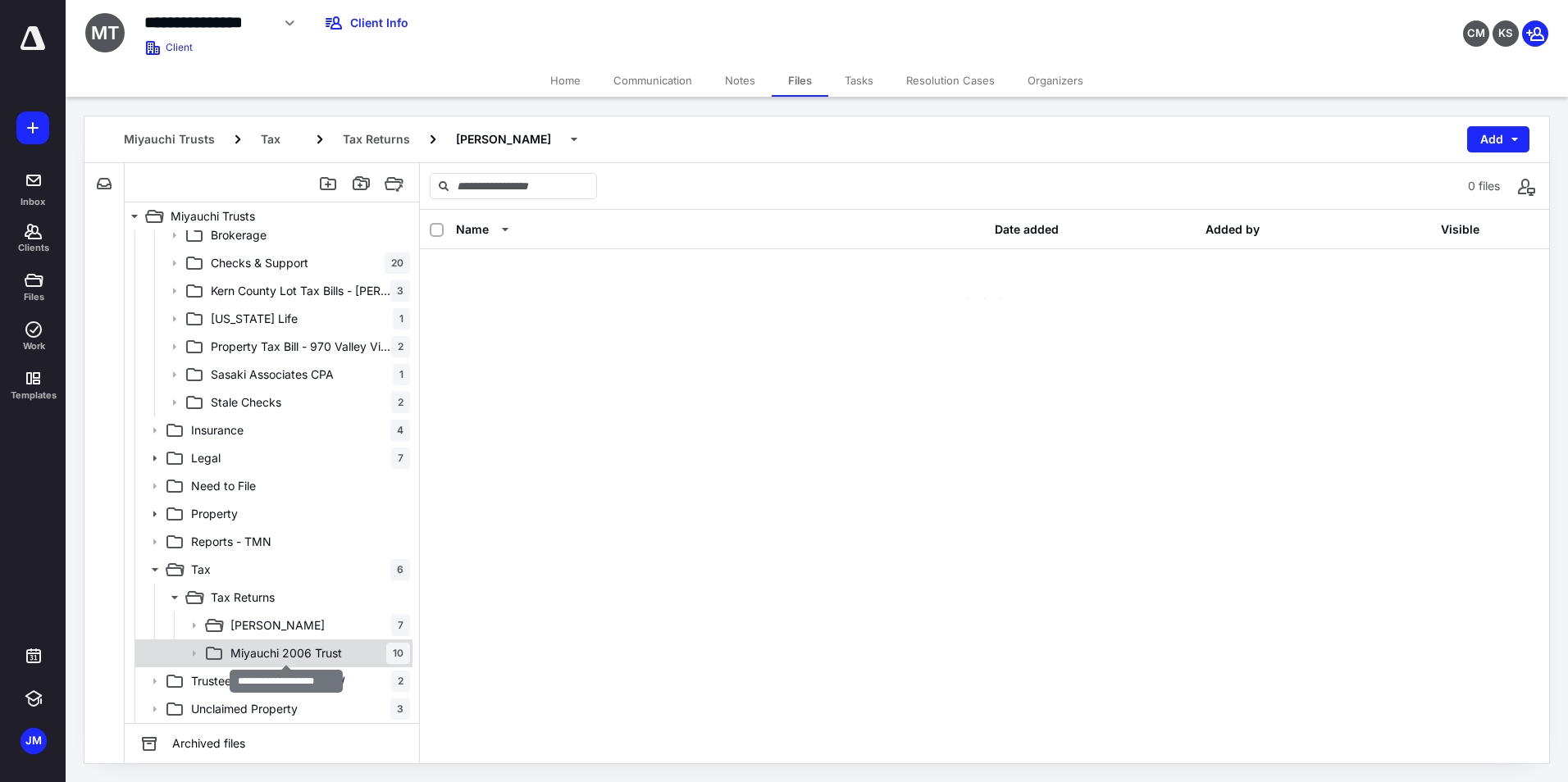 click on "Miyauchi 2006 Trust" at bounding box center [286, 653] 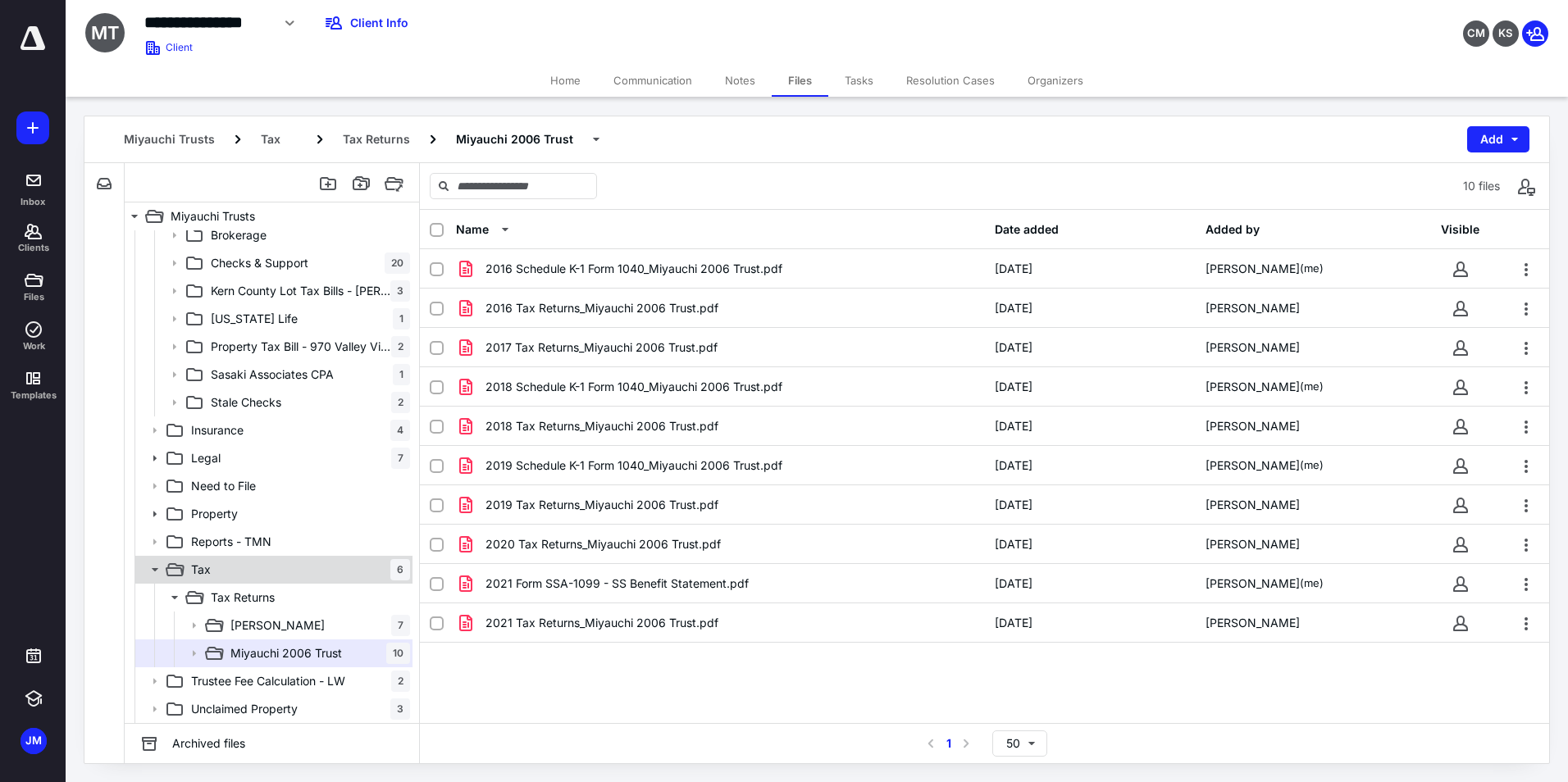 click on "Tax 6" at bounding box center [297, 570] 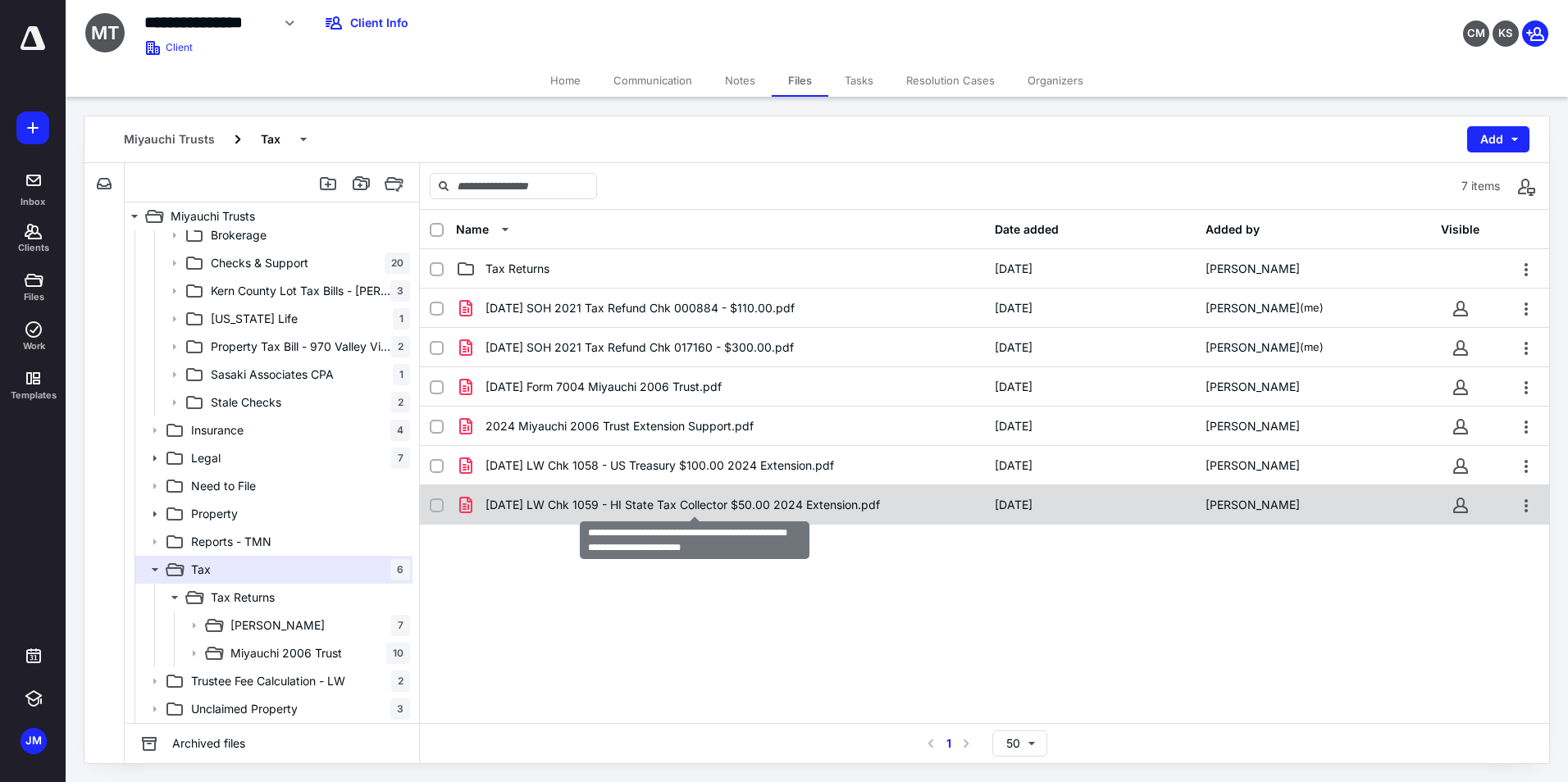 click on "2025-04-11 LW Chk 1059 - HI State Tax Collector $50.00 2024 Extension.pdf" at bounding box center (682, 505) 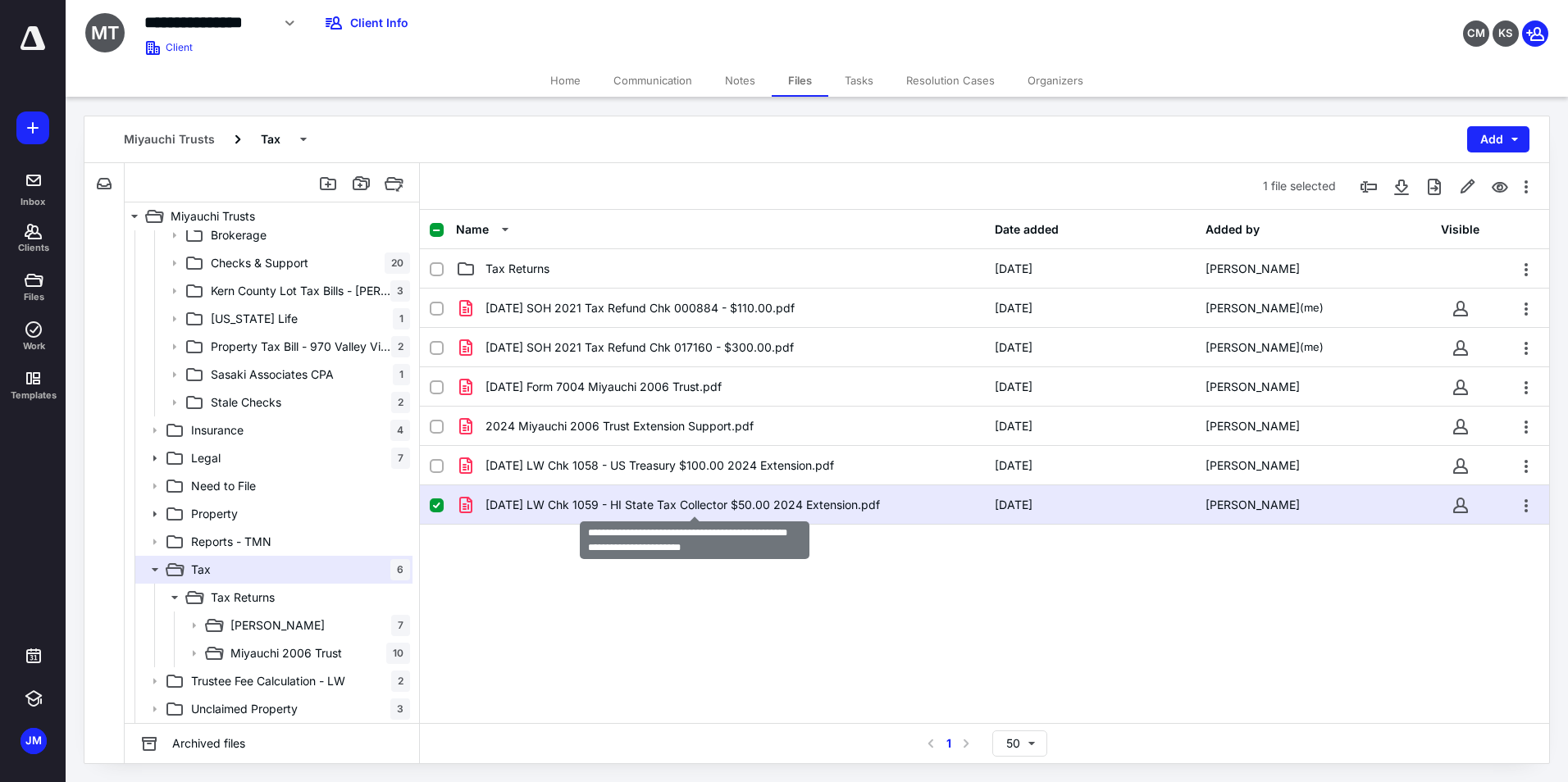 click on "2025-04-11 LW Chk 1059 - HI State Tax Collector $50.00 2024 Extension.pdf" at bounding box center (682, 505) 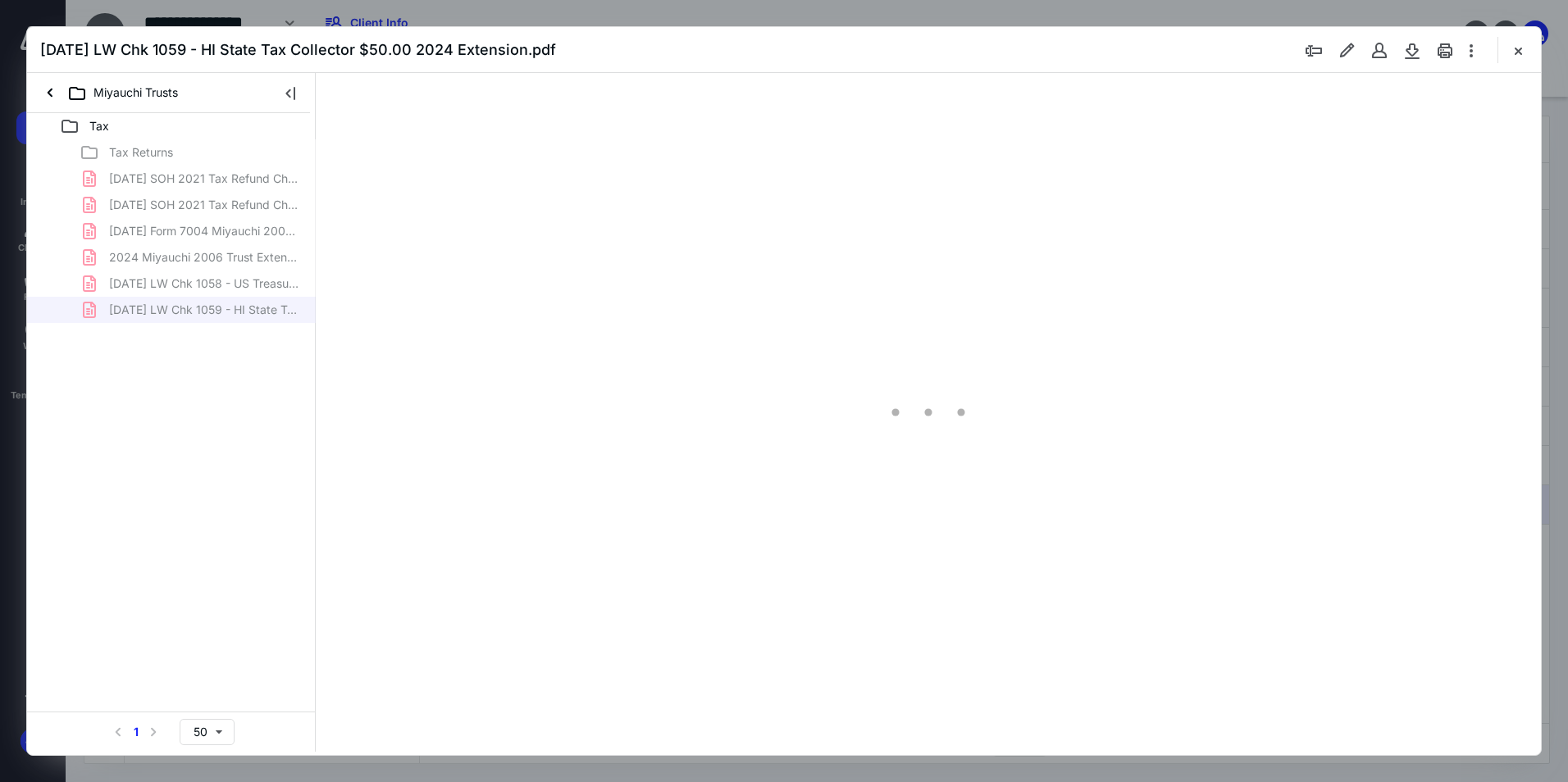 scroll, scrollTop: 0, scrollLeft: 0, axis: both 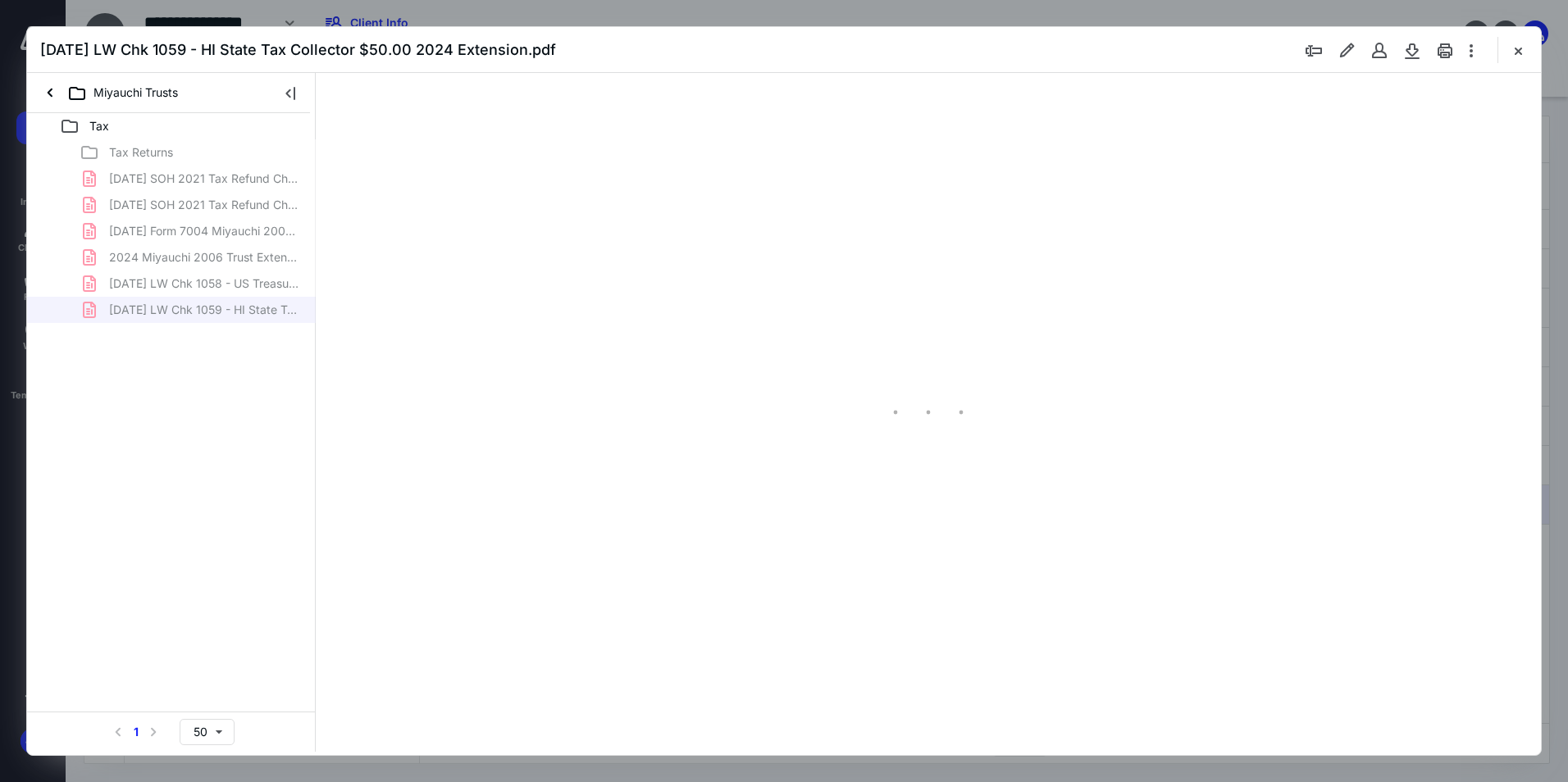 type on "95" 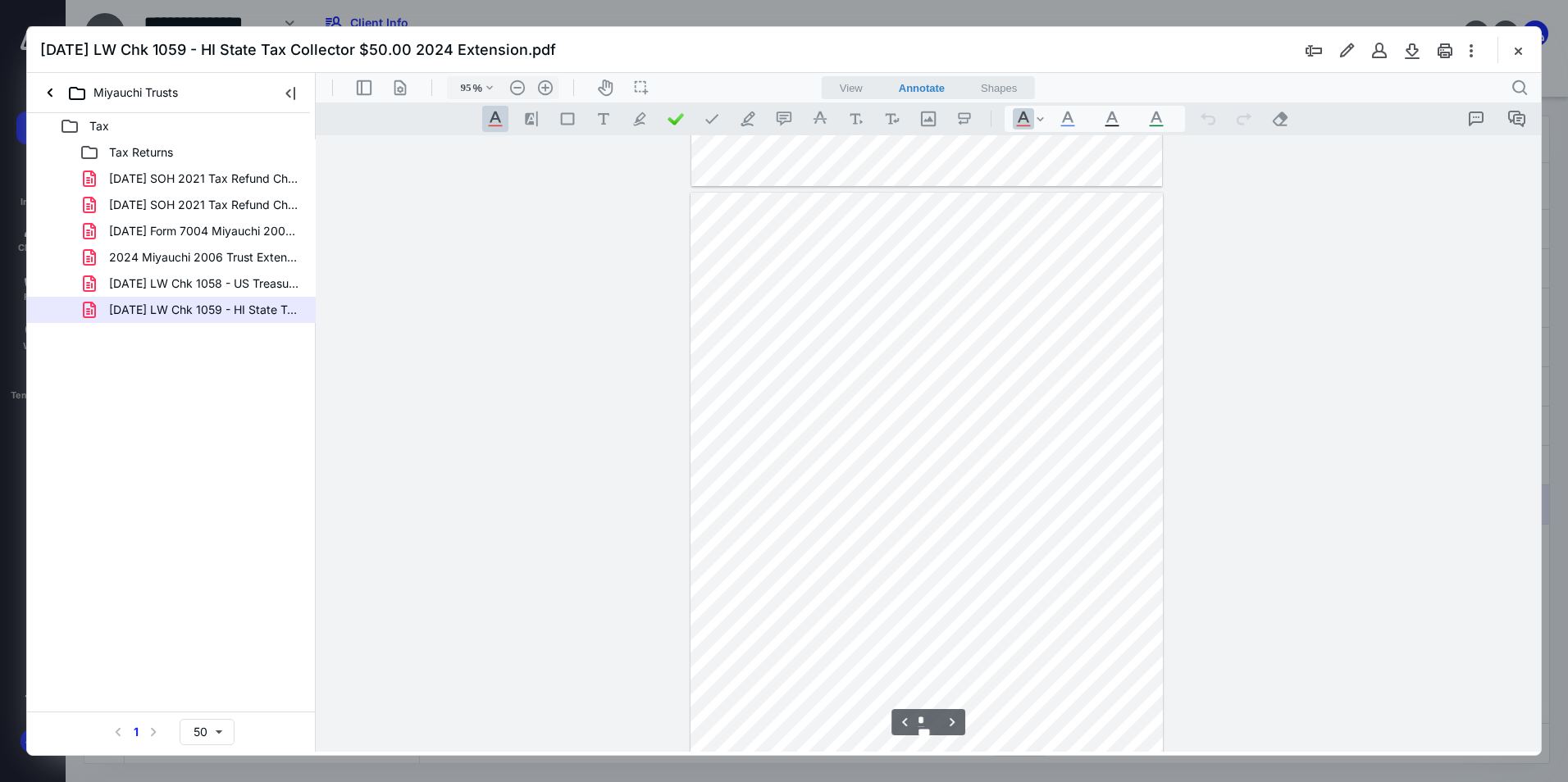 scroll, scrollTop: 311, scrollLeft: 0, axis: vertical 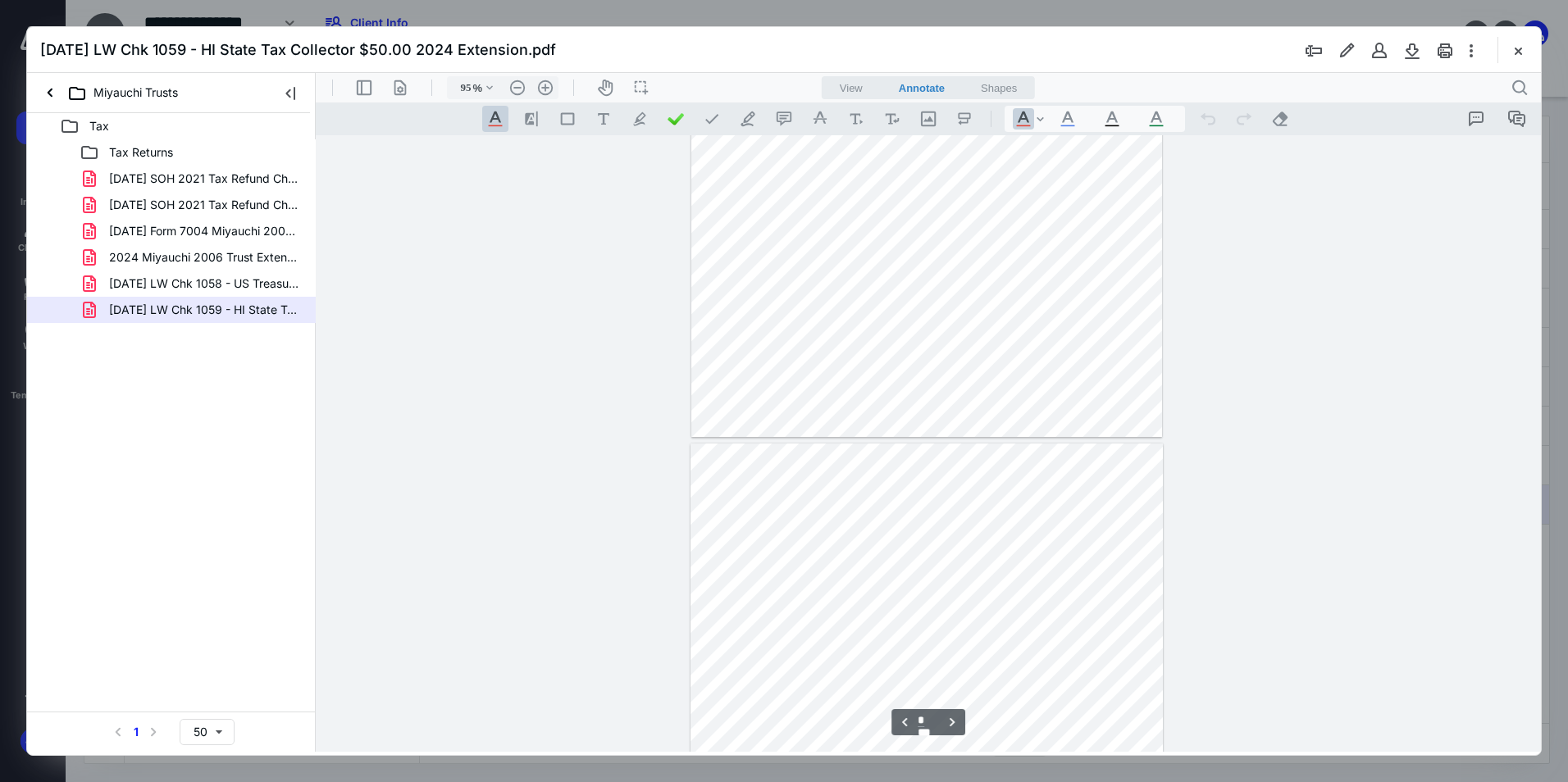 type on "*" 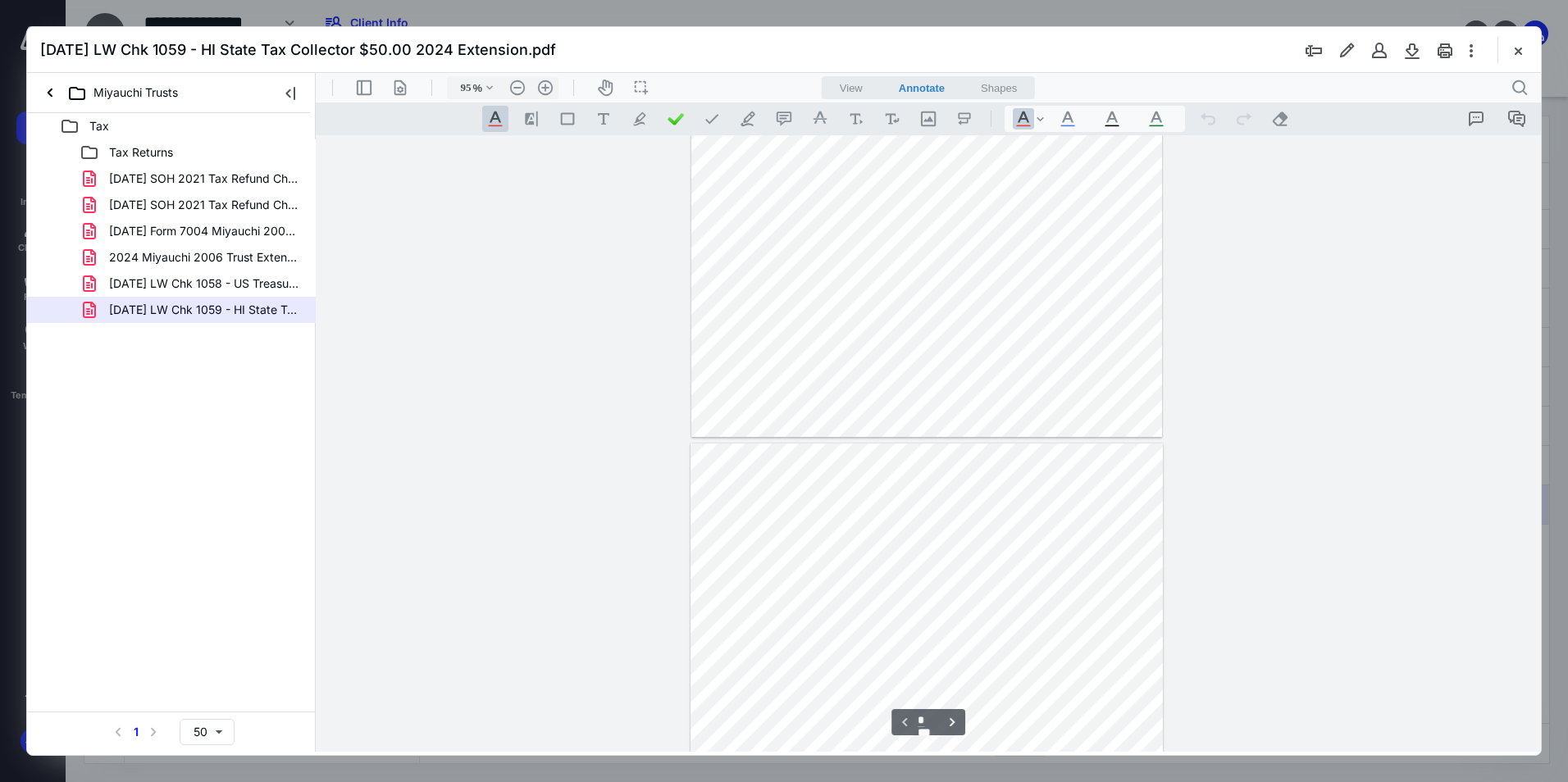 scroll, scrollTop: 0, scrollLeft: 0, axis: both 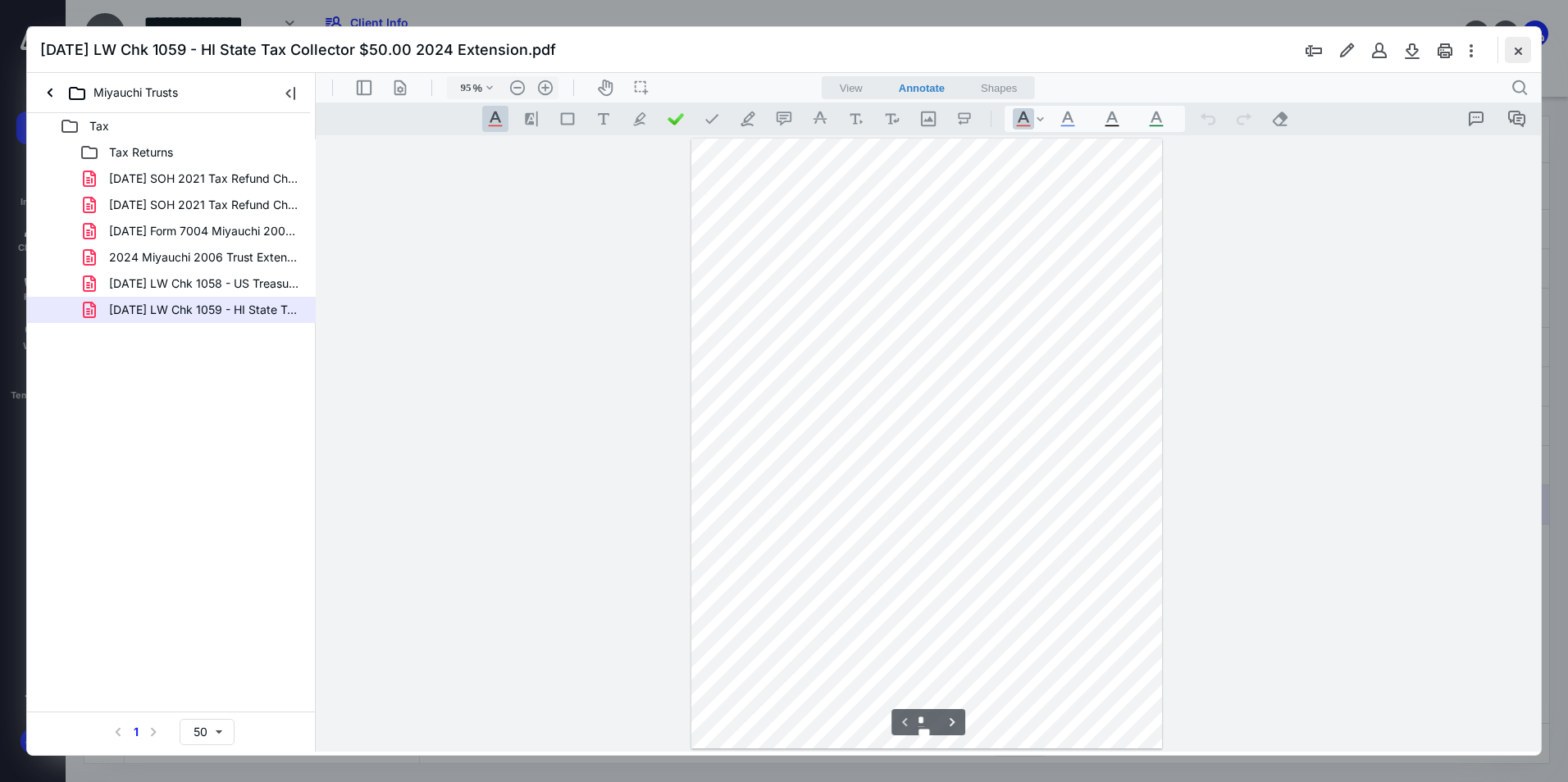 click at bounding box center (1518, 50) 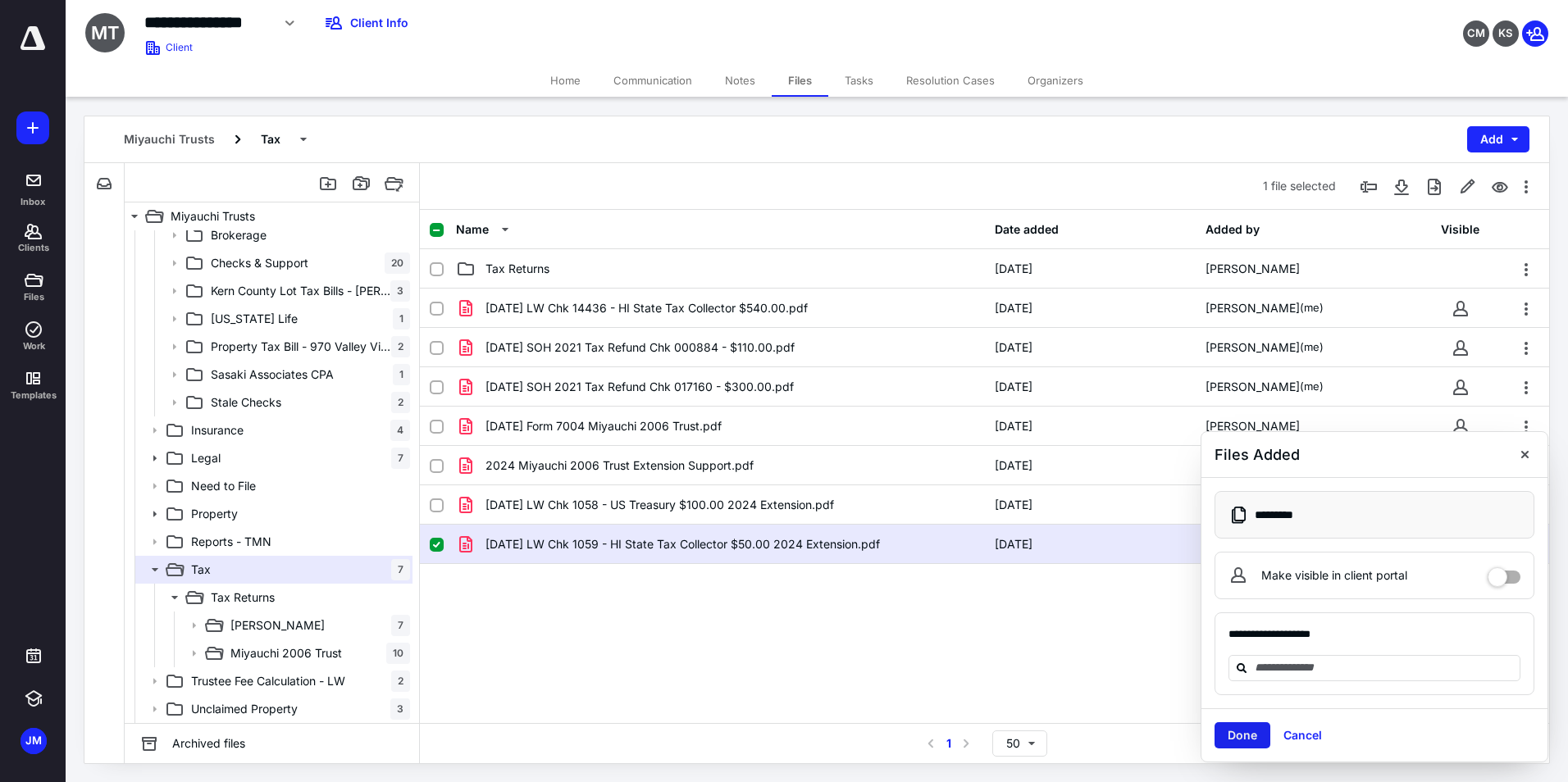 click on "Done" at bounding box center [1242, 735] 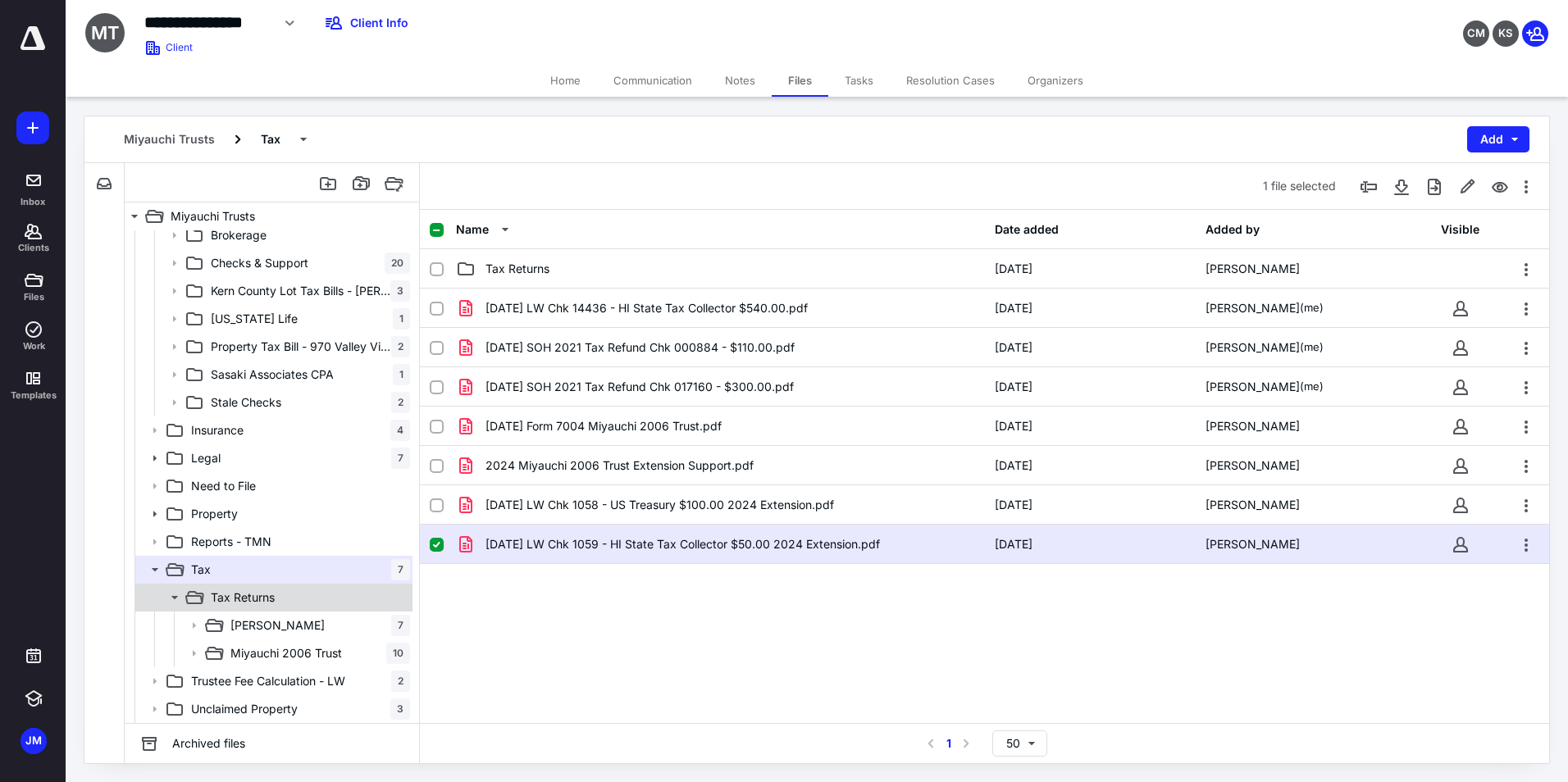 click on "Tax Returns" at bounding box center [307, 598] 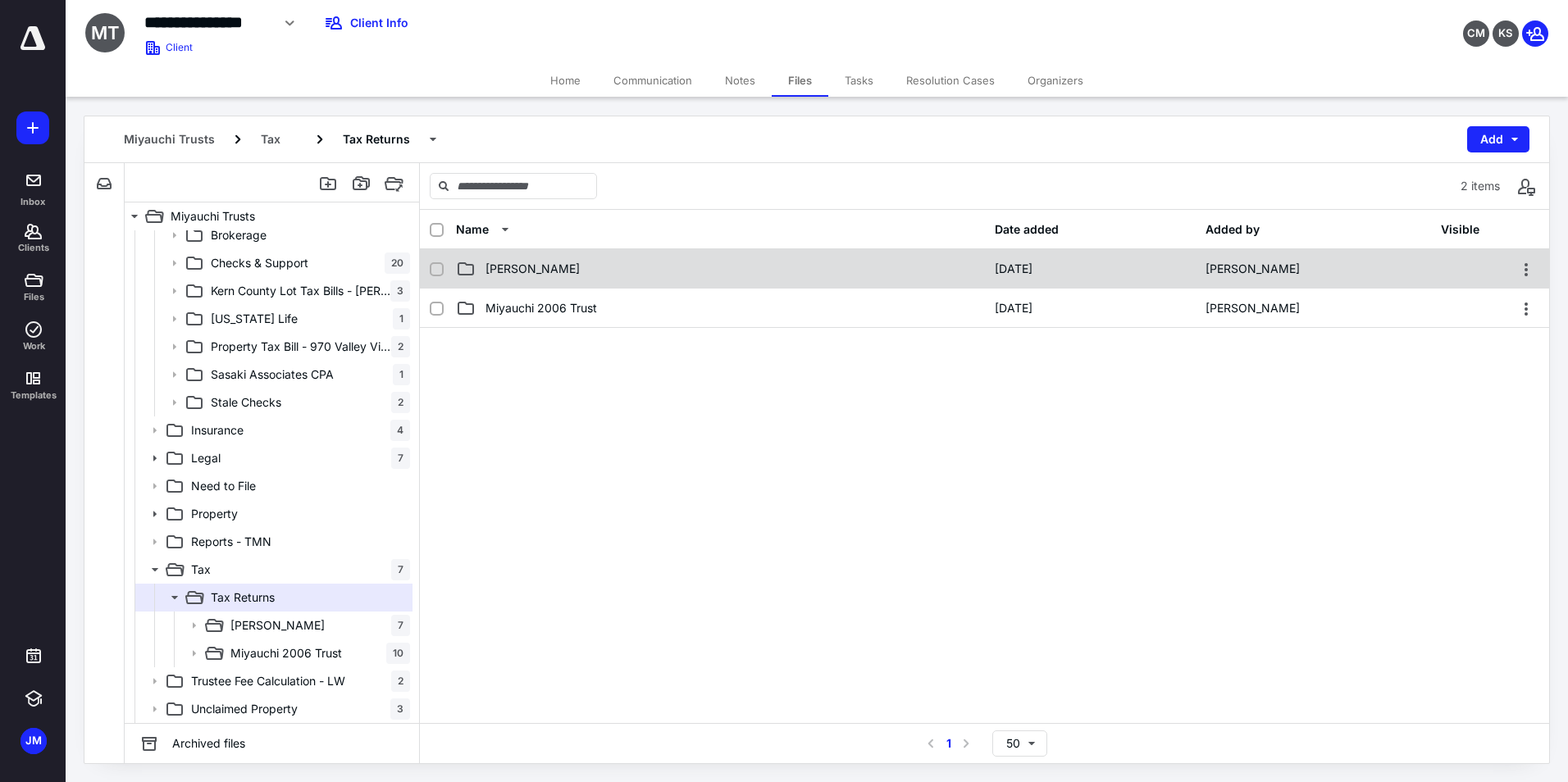 click on "David Miyauchi" at bounding box center (720, 269) 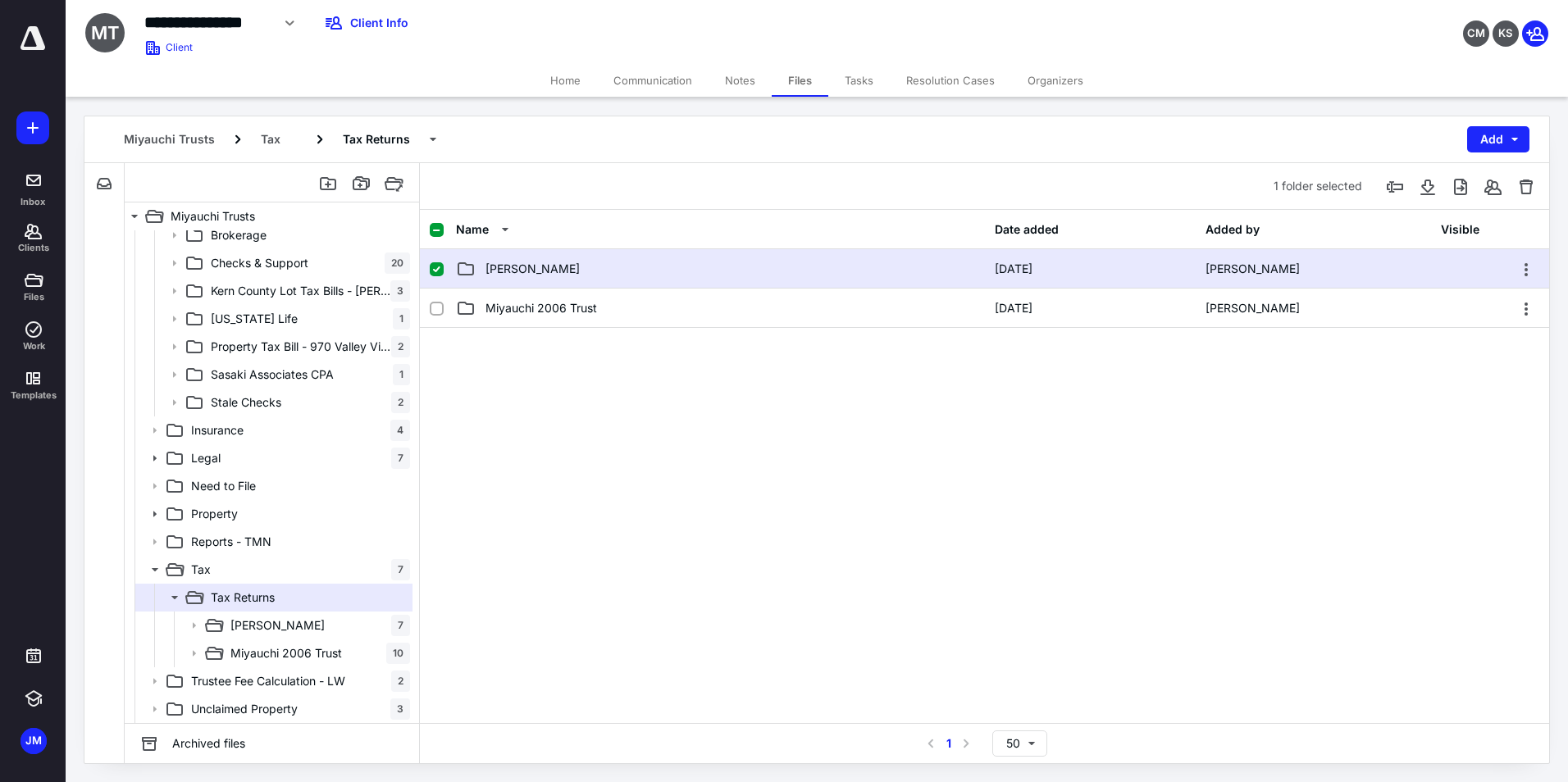 click on "David Miyauchi" at bounding box center (720, 269) 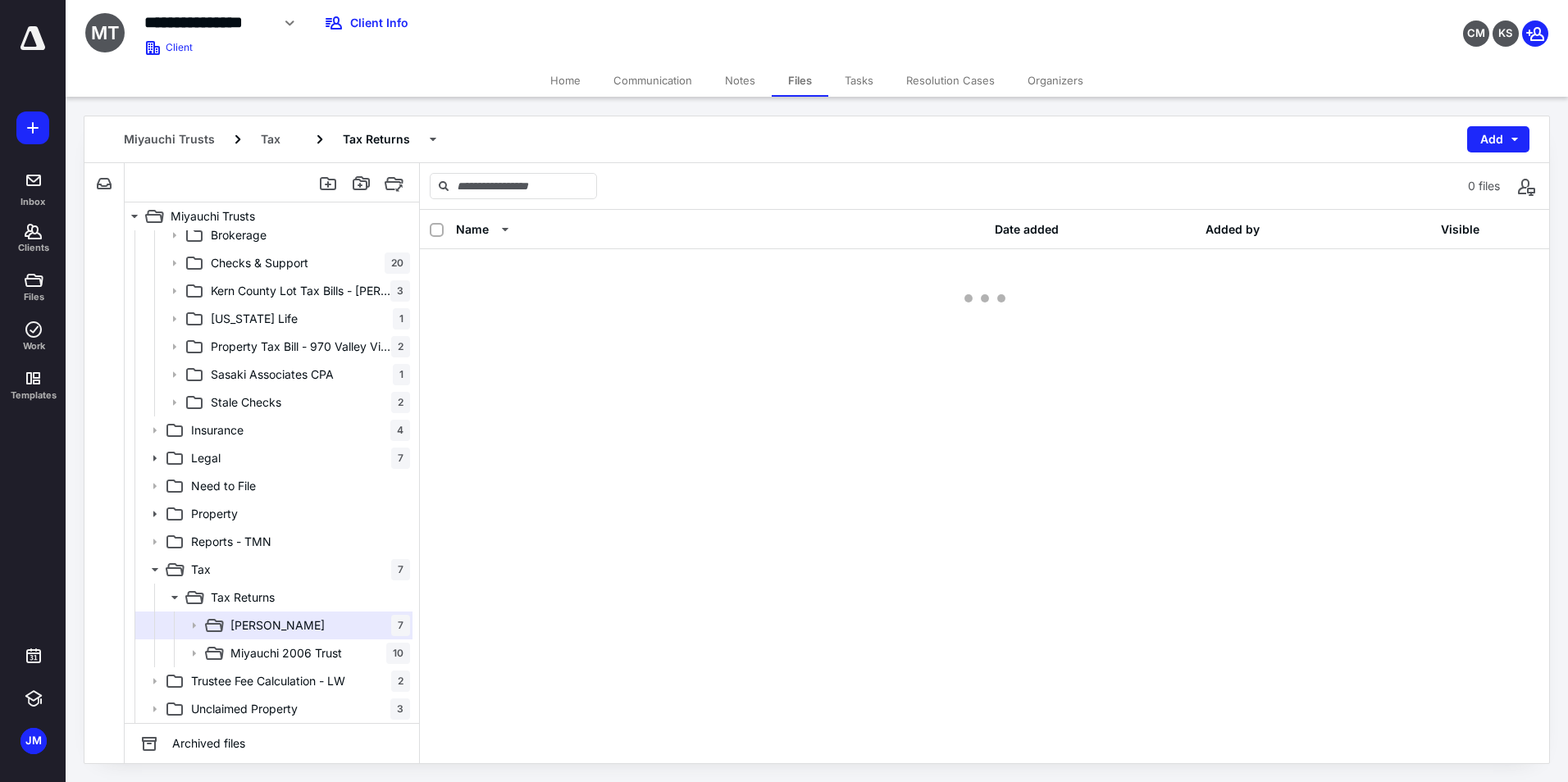 click at bounding box center (984, 282) 